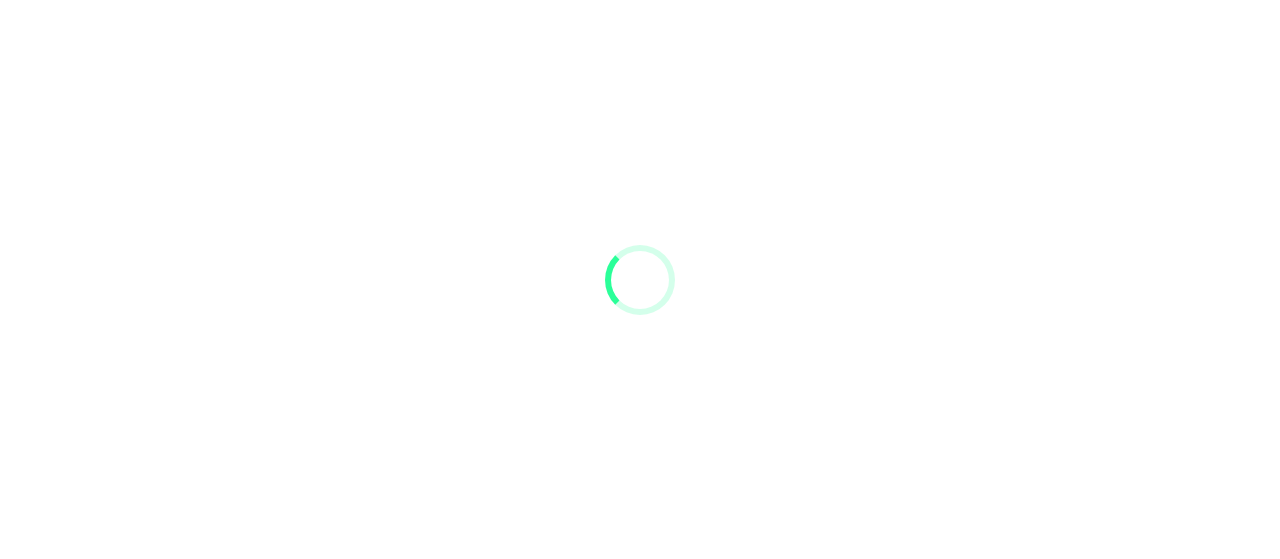 scroll, scrollTop: 0, scrollLeft: 0, axis: both 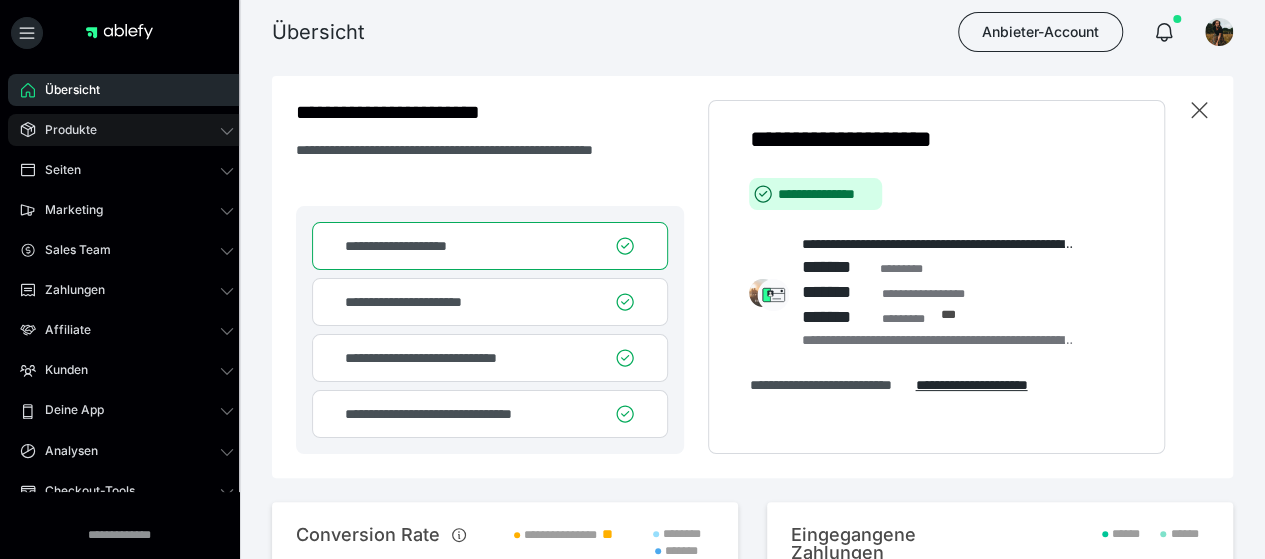 click on "Produkte" at bounding box center [127, 130] 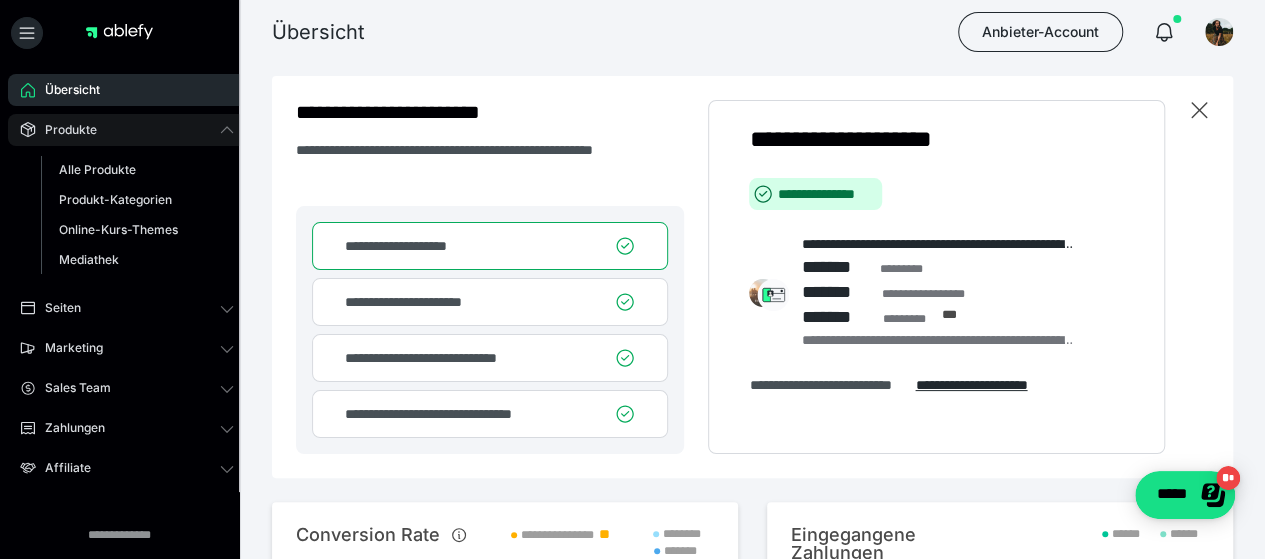 scroll, scrollTop: 0, scrollLeft: 0, axis: both 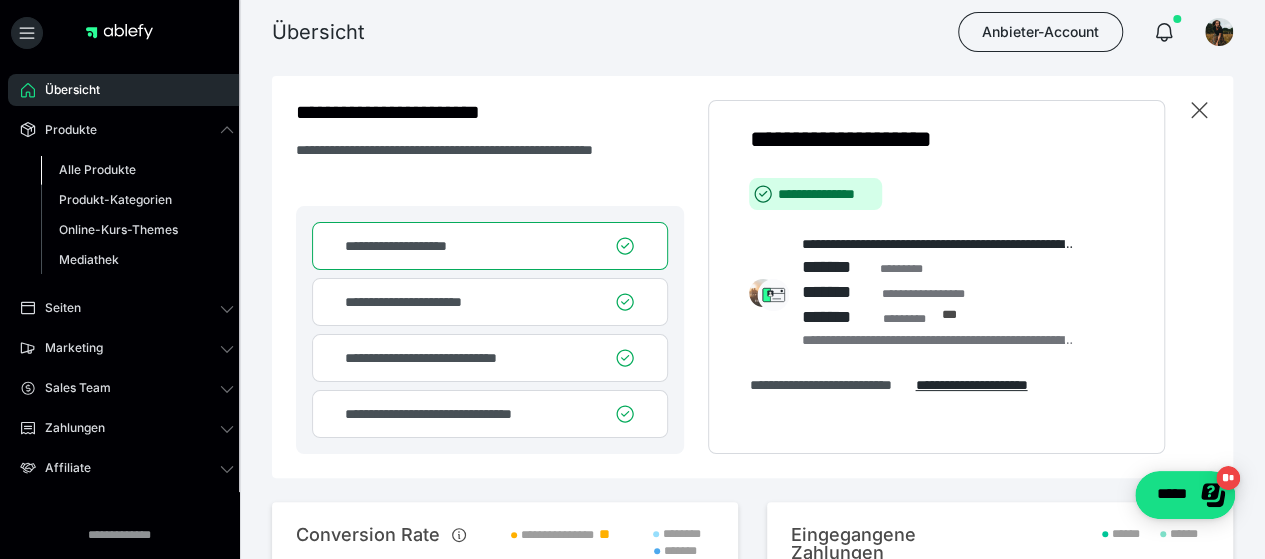 click on "Alle Produkte" at bounding box center [137, 170] 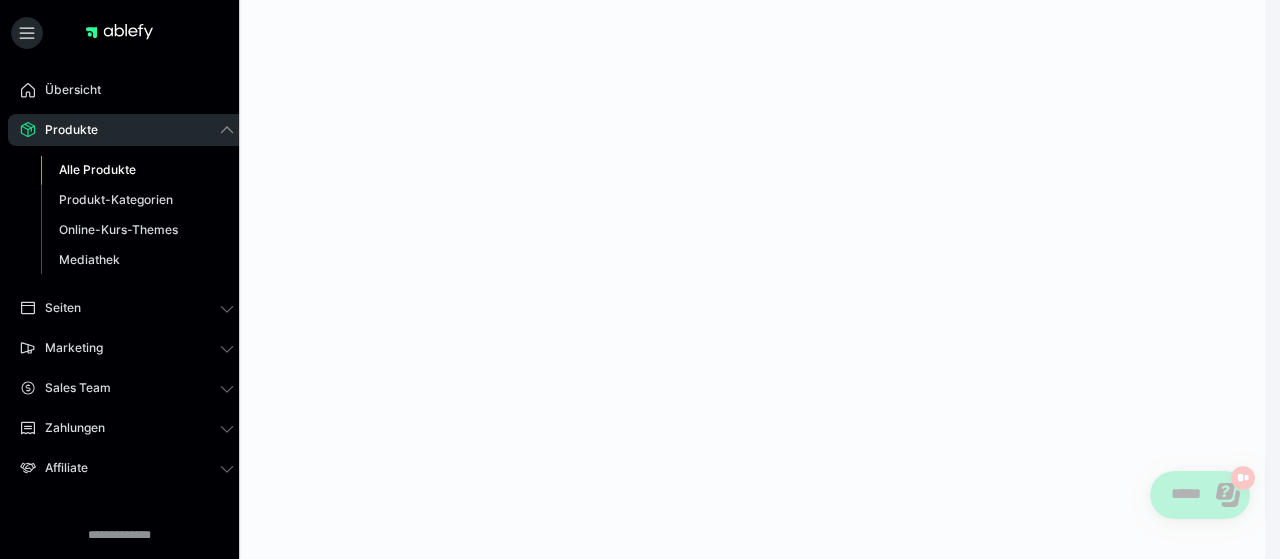click on "Alle Produkte" at bounding box center [97, 169] 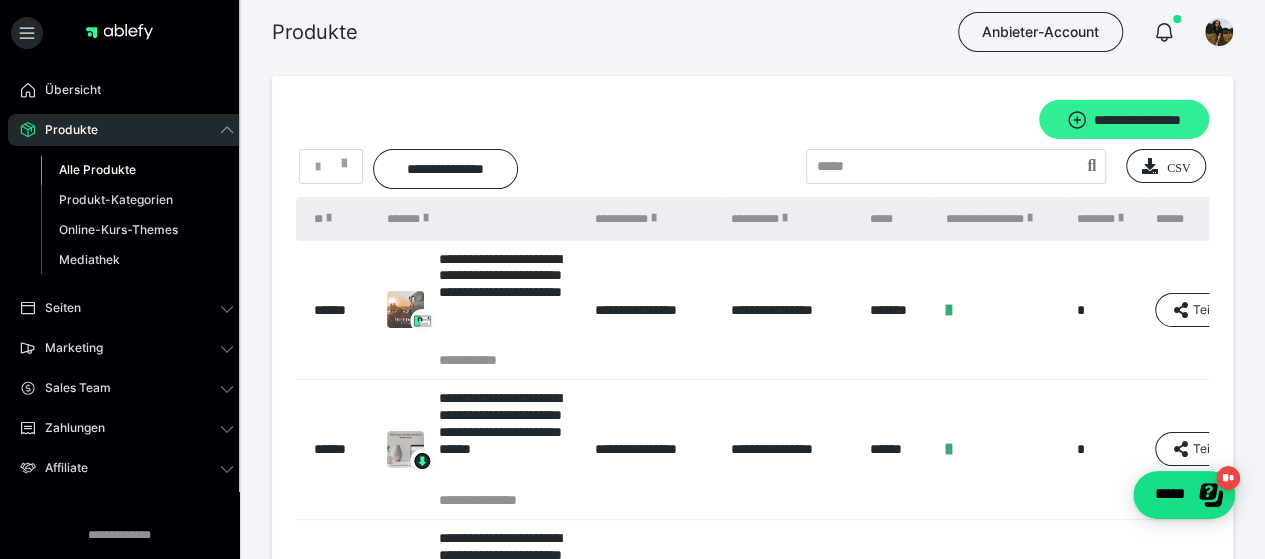 click on "**********" at bounding box center [1124, 119] 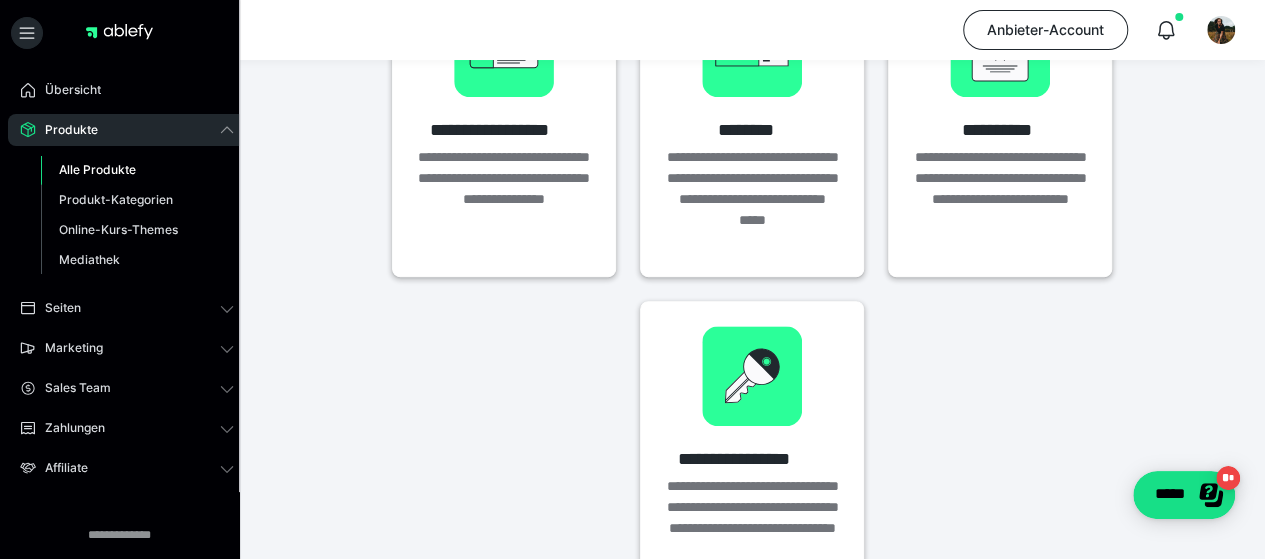 scroll, scrollTop: 680, scrollLeft: 0, axis: vertical 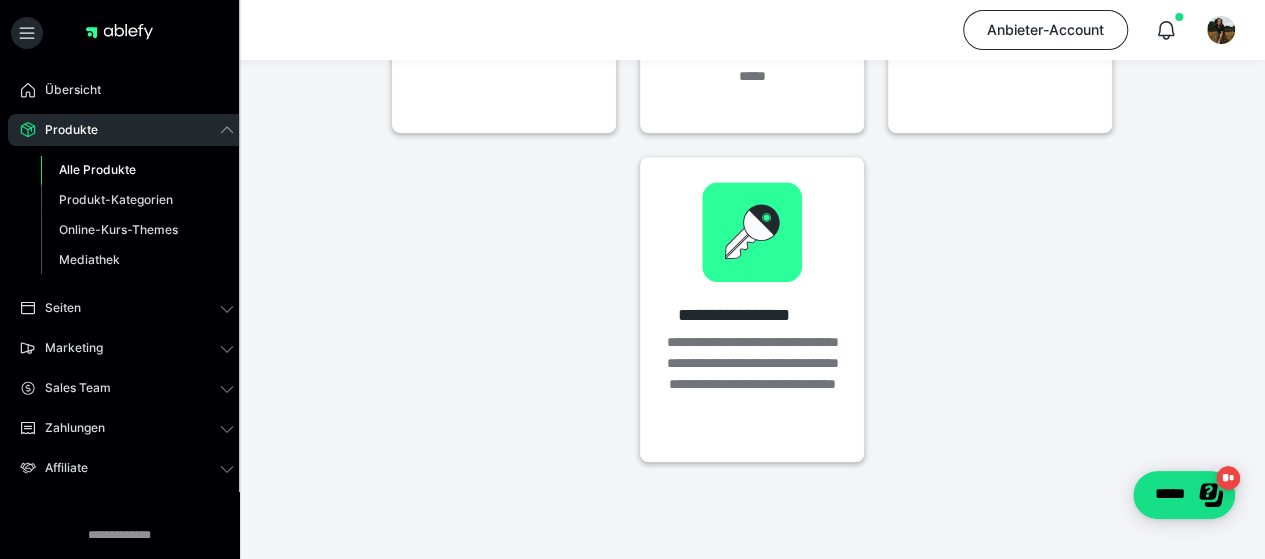 click on "Alle Produkte" at bounding box center [137, 170] 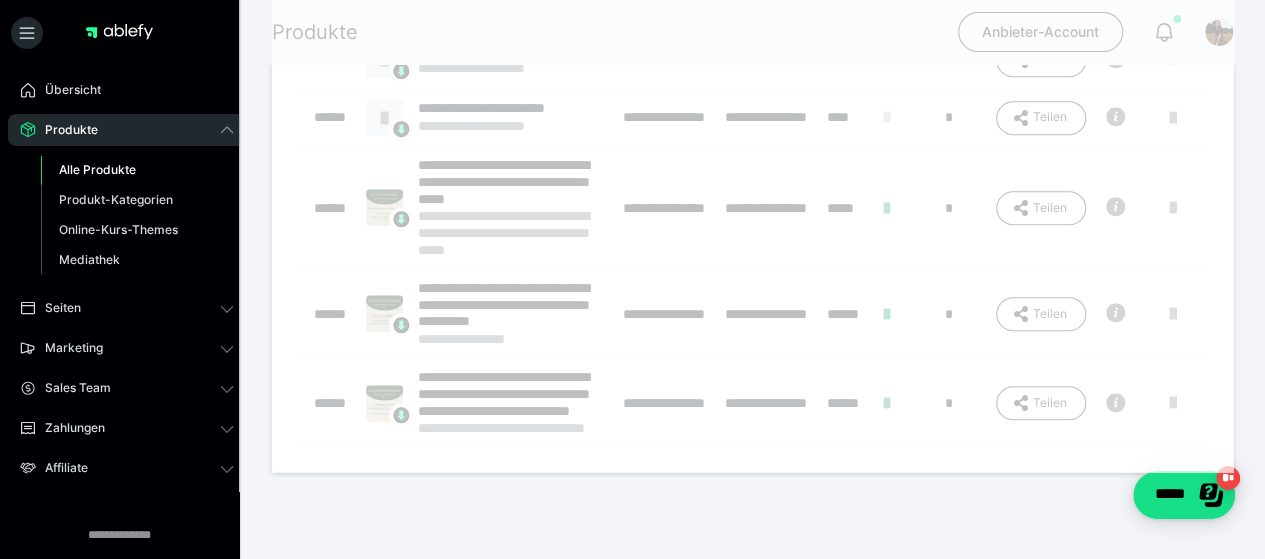 scroll, scrollTop: 0, scrollLeft: 0, axis: both 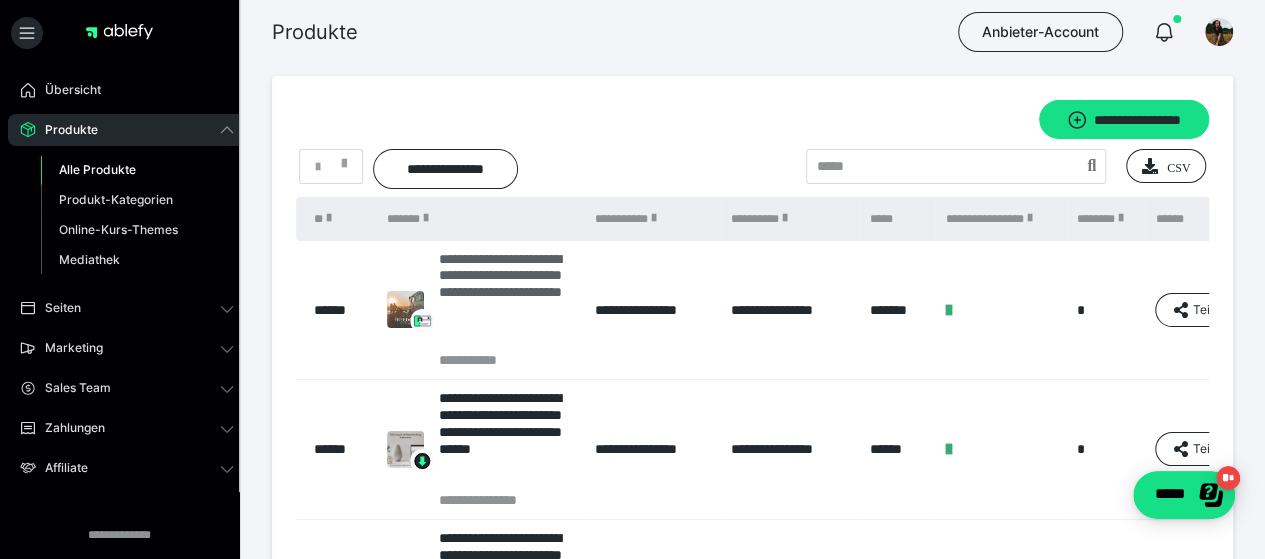 click on "**********" at bounding box center (506, 301) 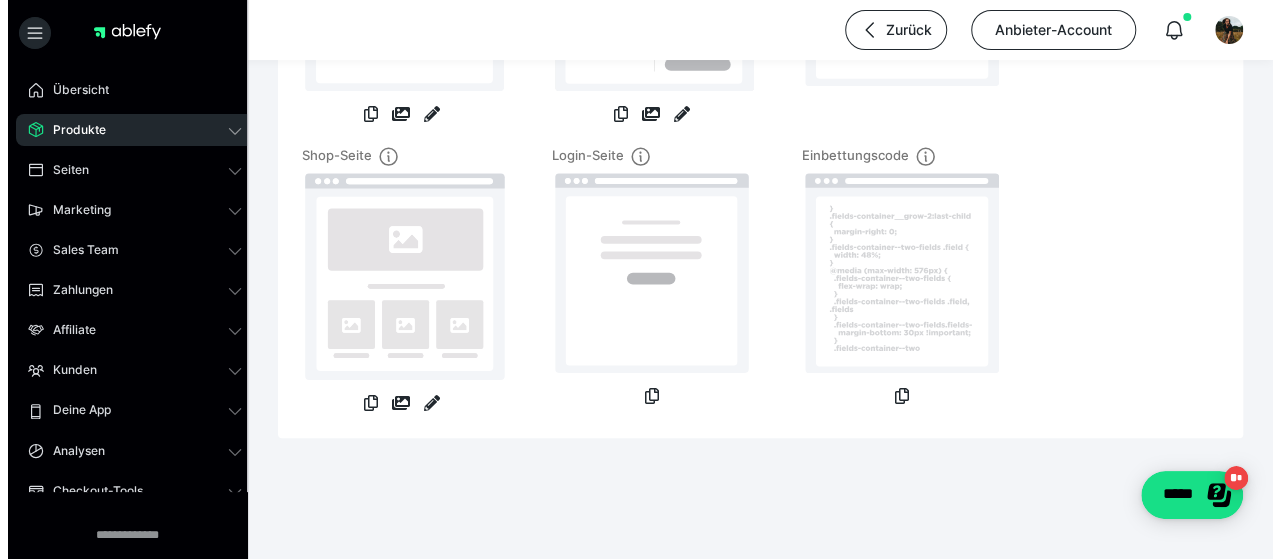 scroll, scrollTop: 0, scrollLeft: 0, axis: both 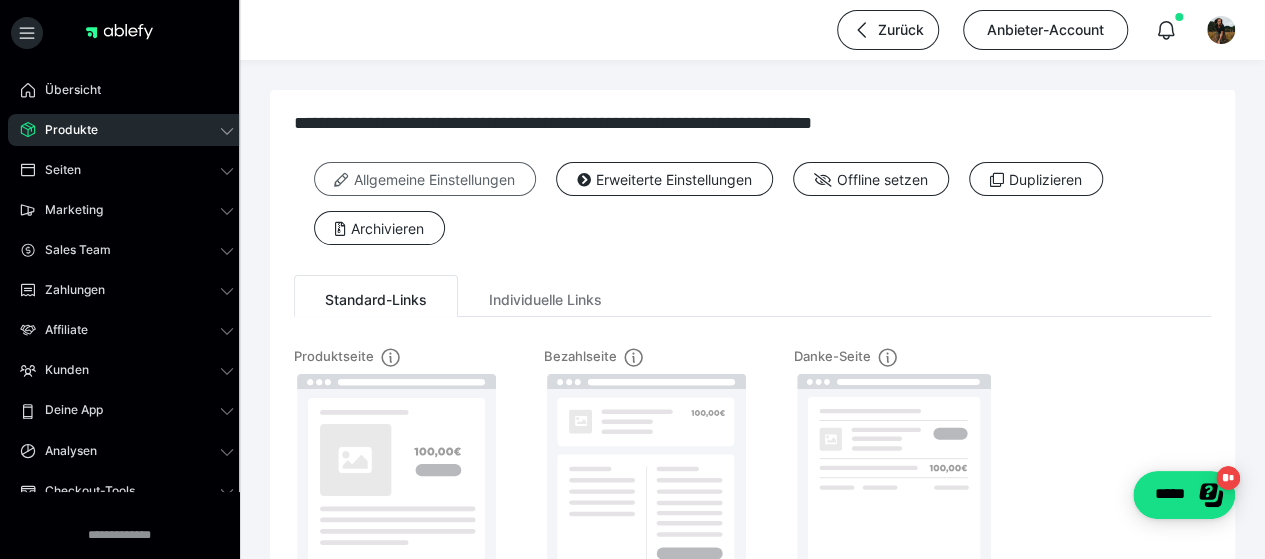 click on "Allgemeine Einstellungen" at bounding box center [425, 179] 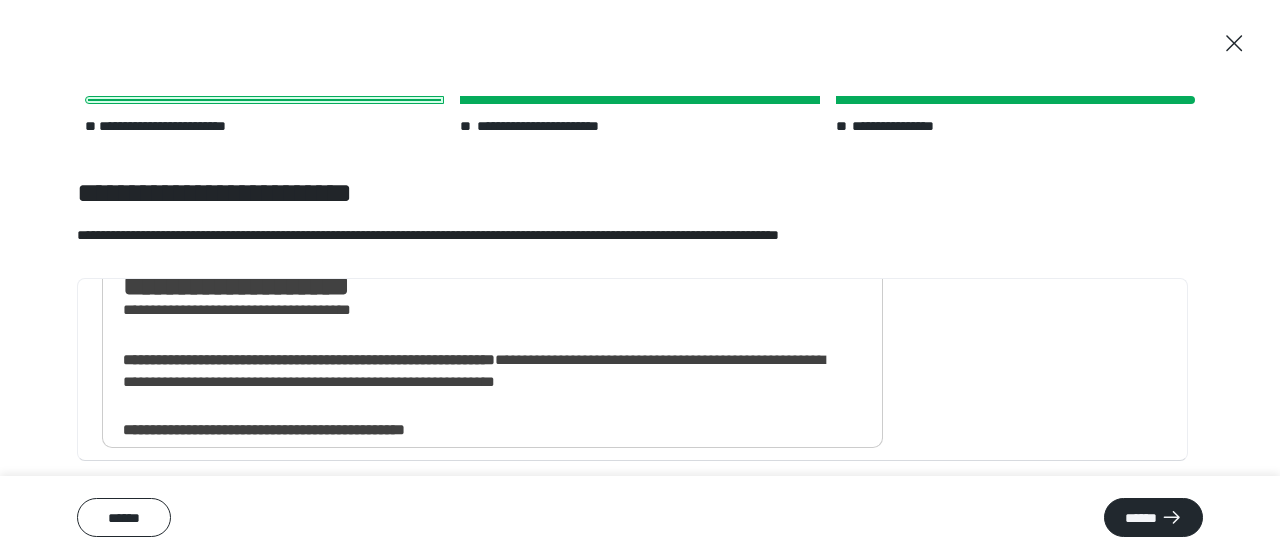 scroll, scrollTop: 532, scrollLeft: 0, axis: vertical 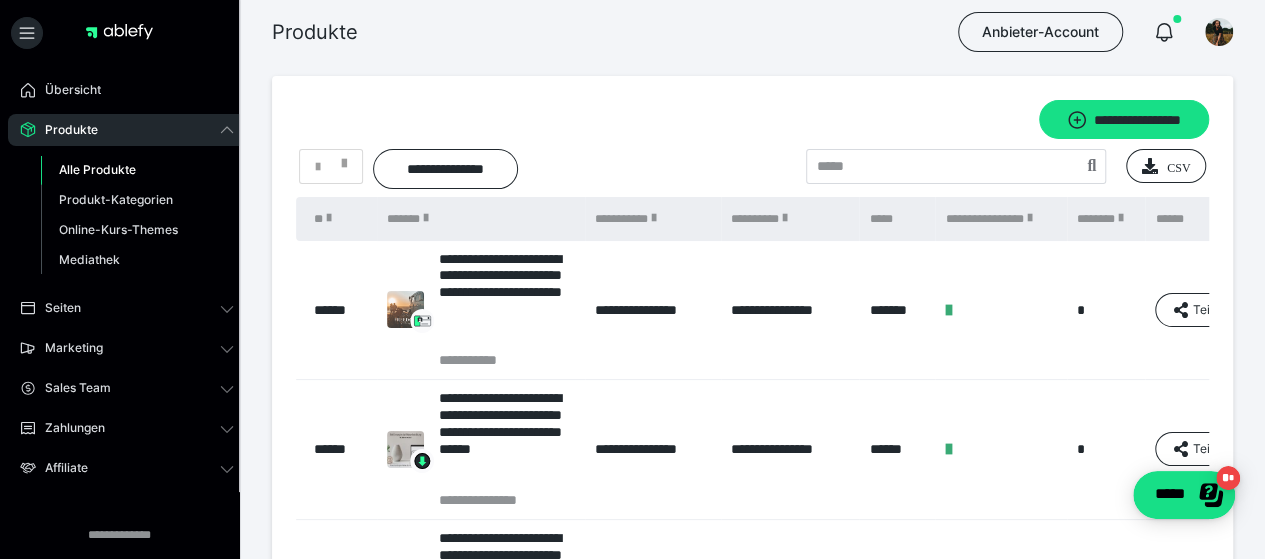 click on "Alle Produkte" at bounding box center [97, 169] 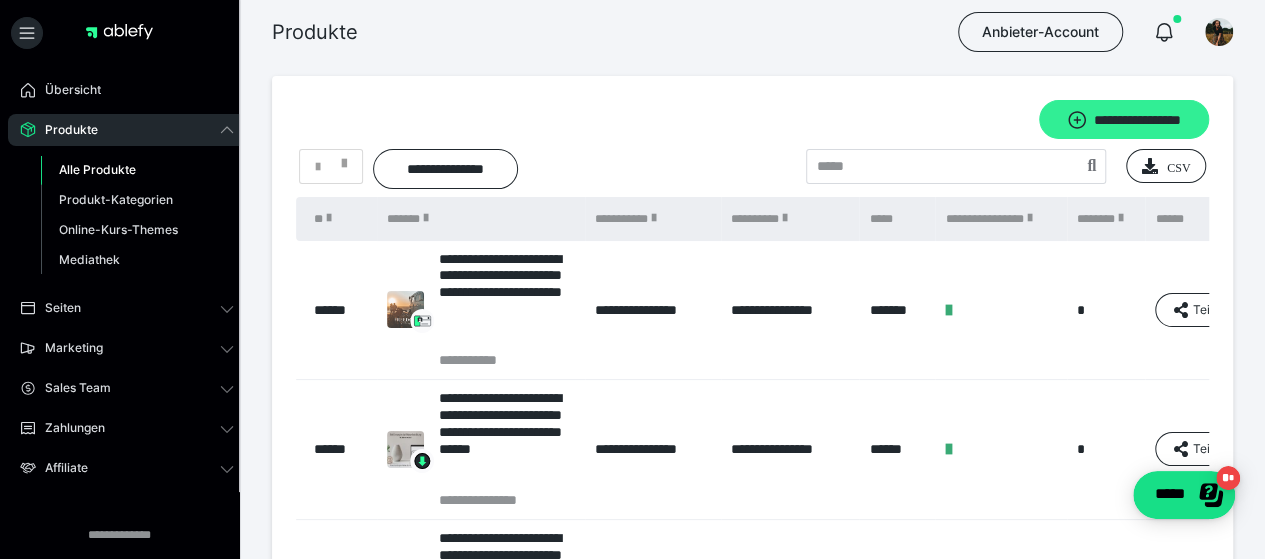 click on "**********" at bounding box center [1124, 119] 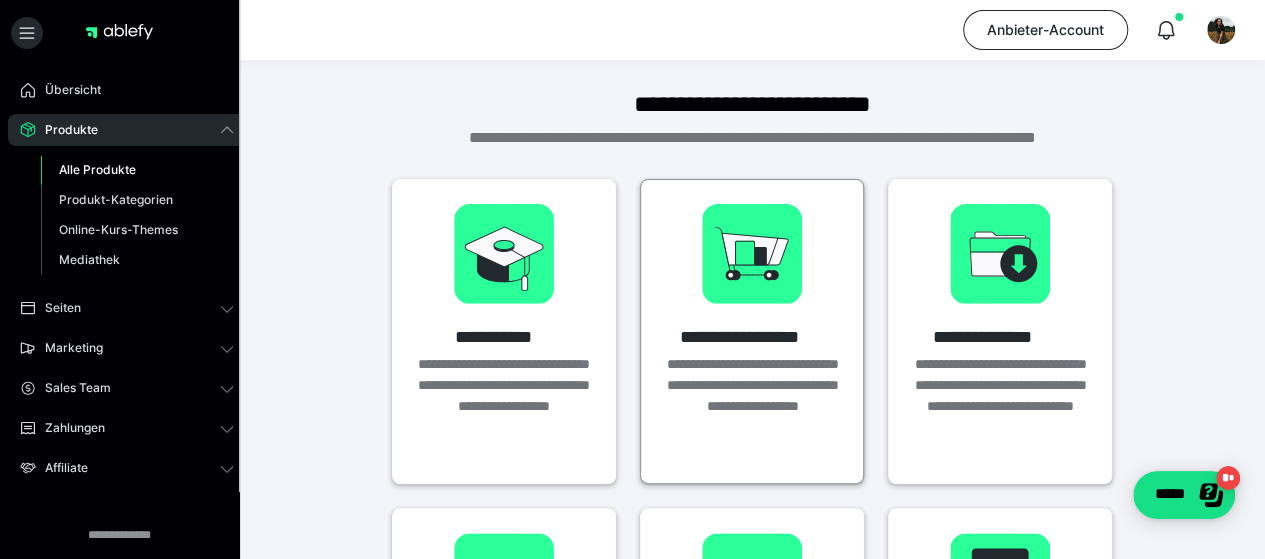 click on "**********" at bounding box center (752, 321) 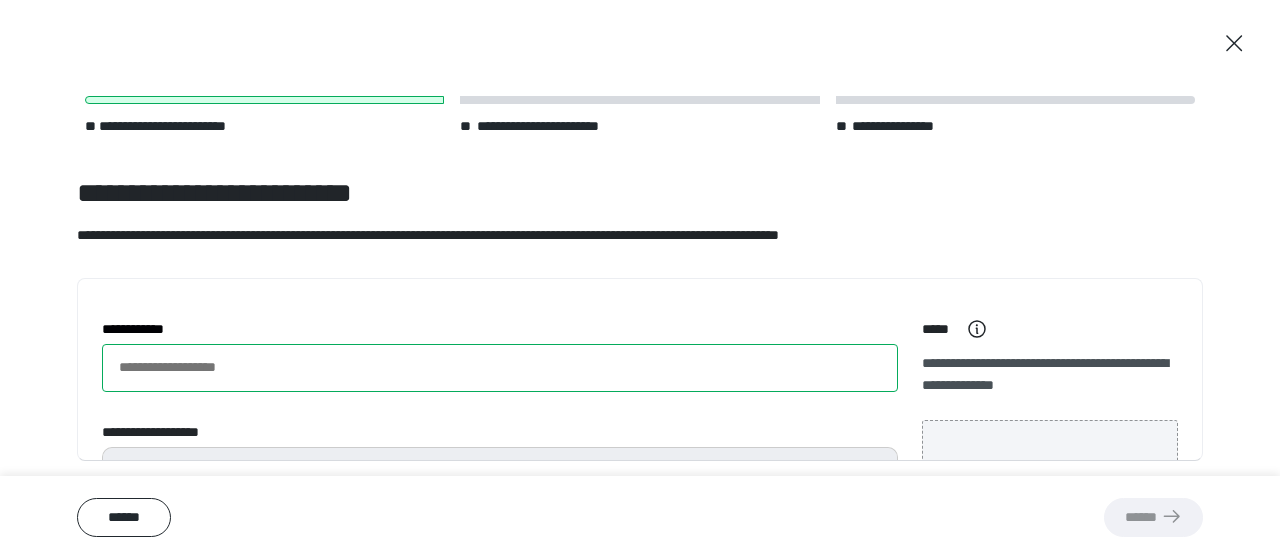 click on "**********" at bounding box center (500, 368) 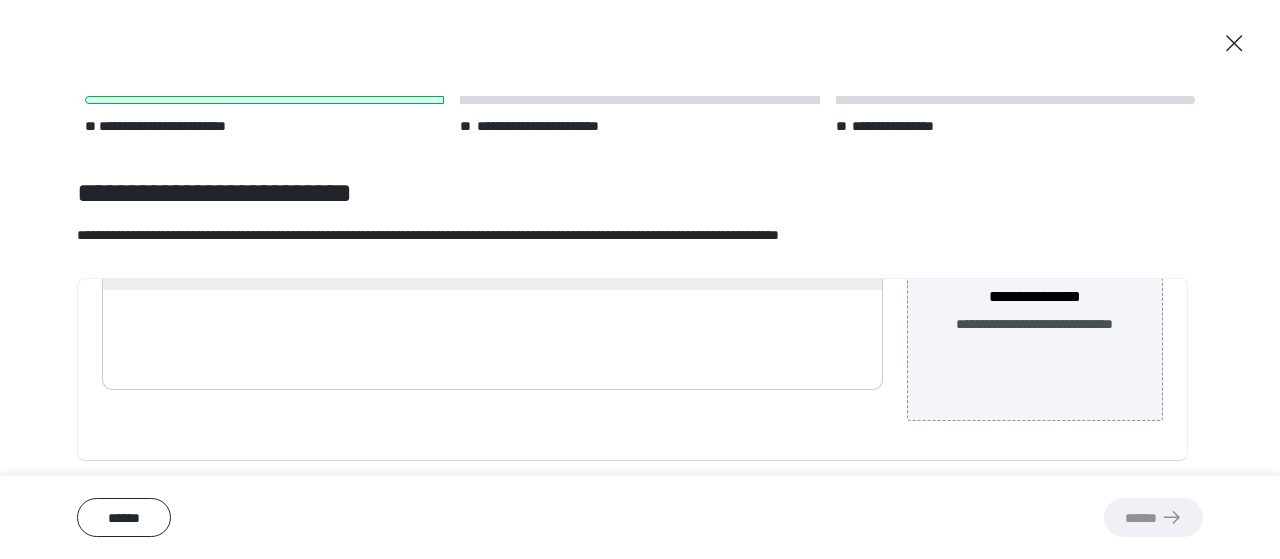 scroll, scrollTop: 0, scrollLeft: 0, axis: both 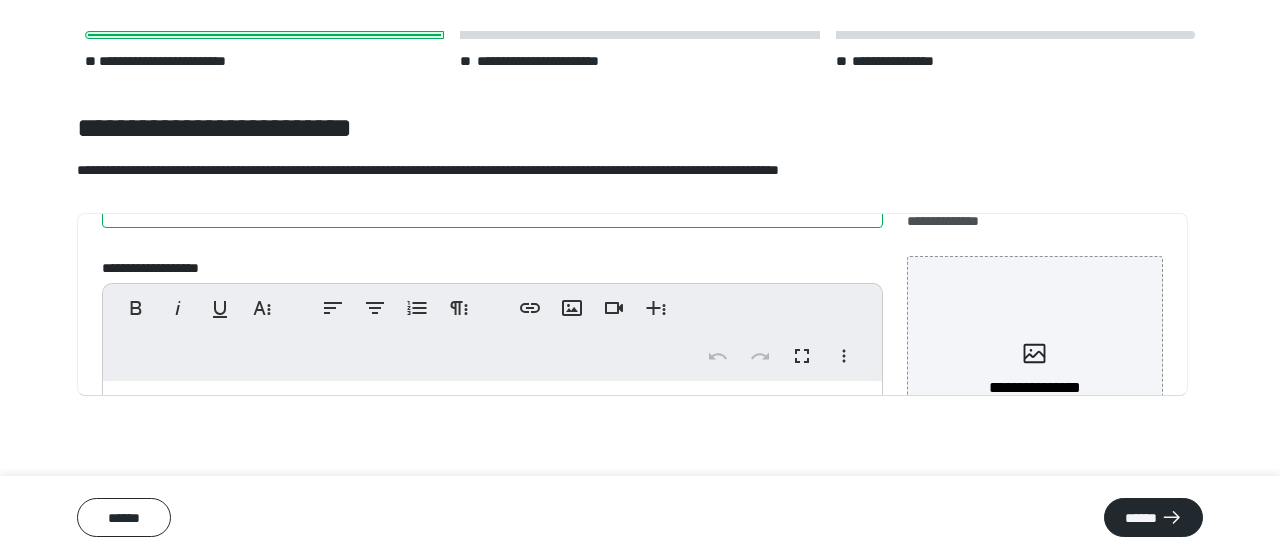 type on "**********" 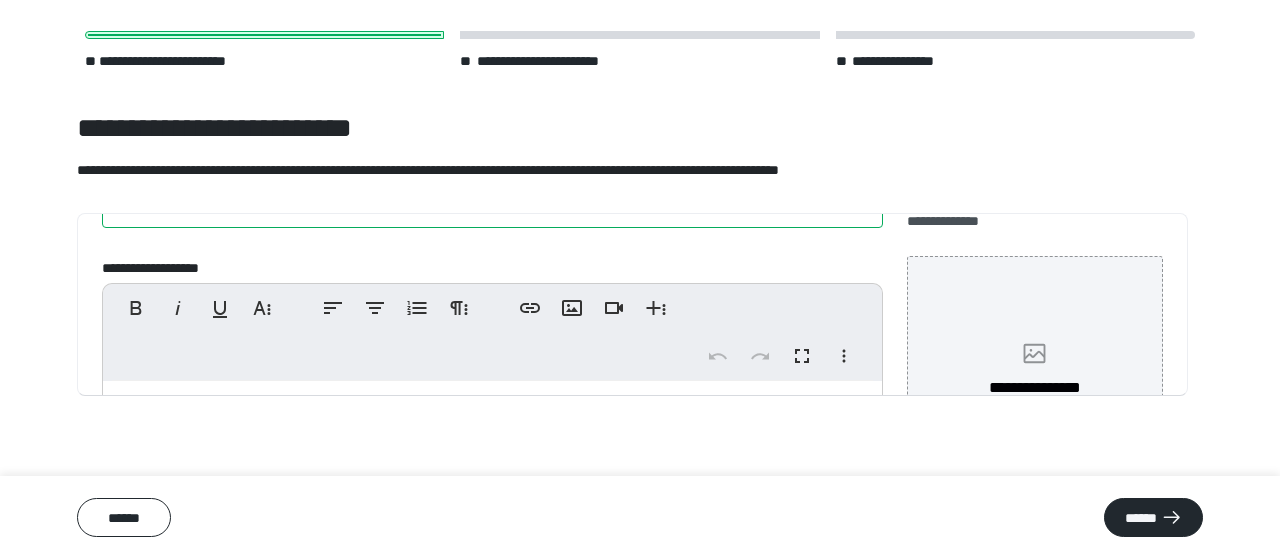 scroll, scrollTop: 255, scrollLeft: 0, axis: vertical 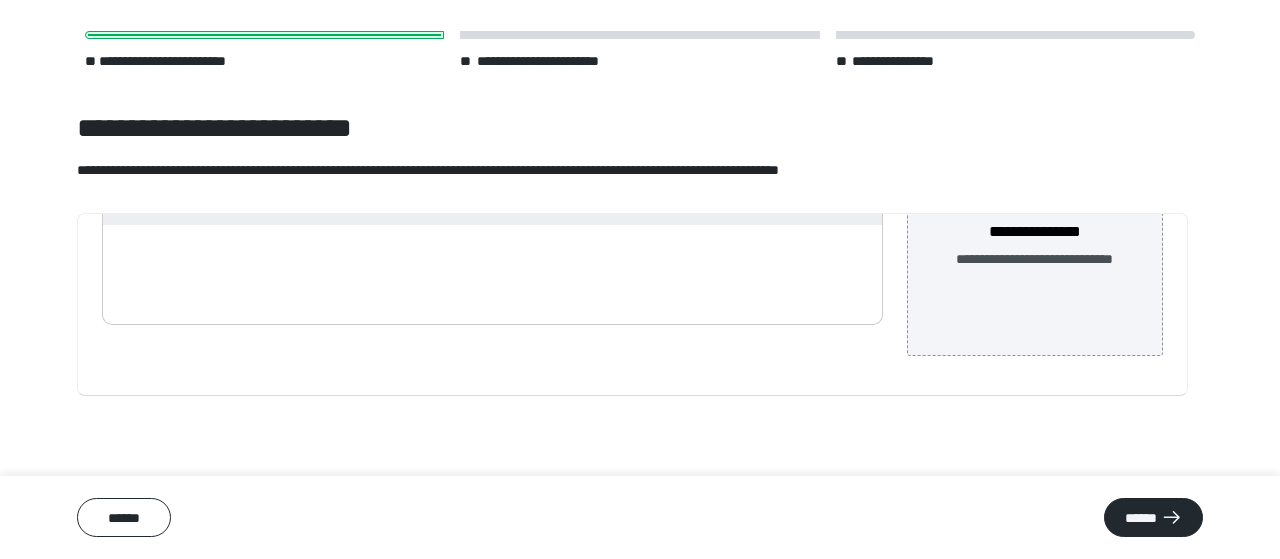 click on "**********" at bounding box center (1034, 259) 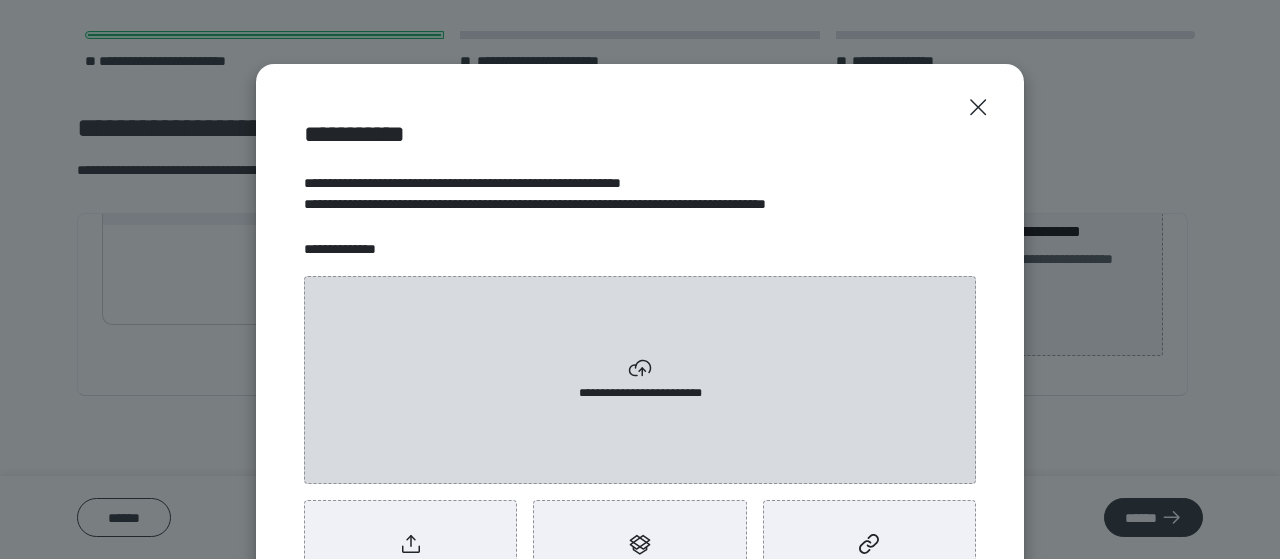 click on "**********" at bounding box center (640, 380) 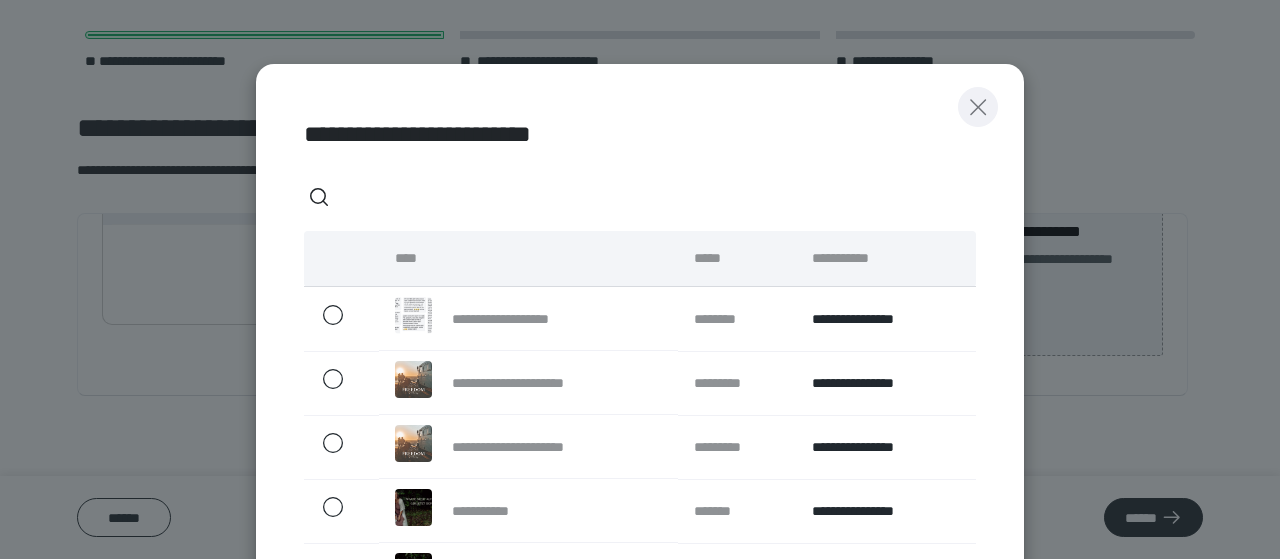 click at bounding box center (978, 107) 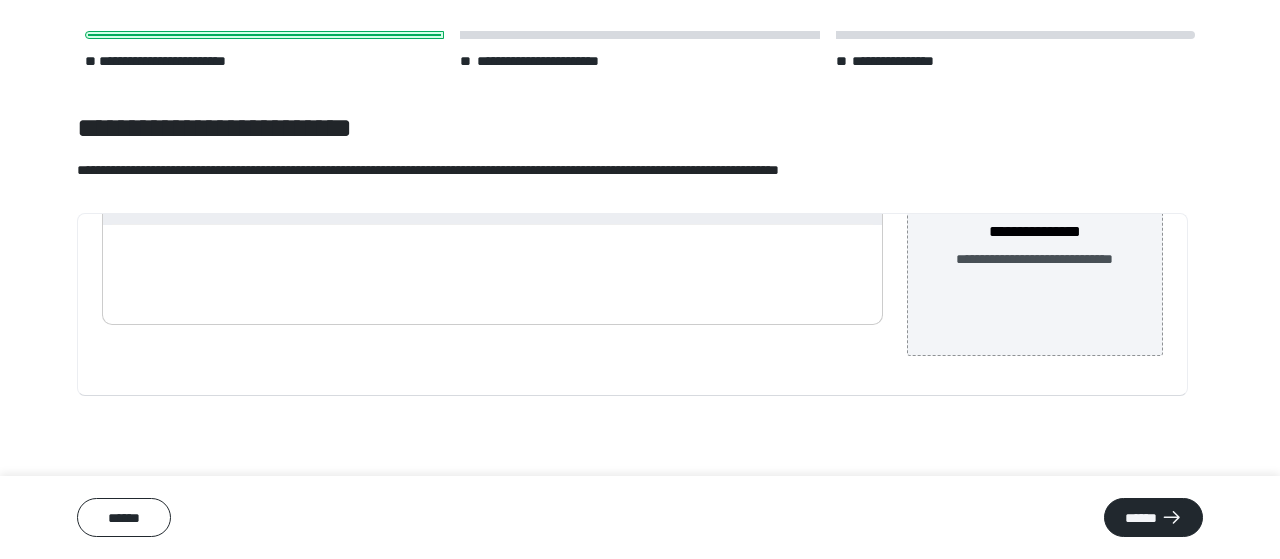 click on "**********" at bounding box center (1035, 228) 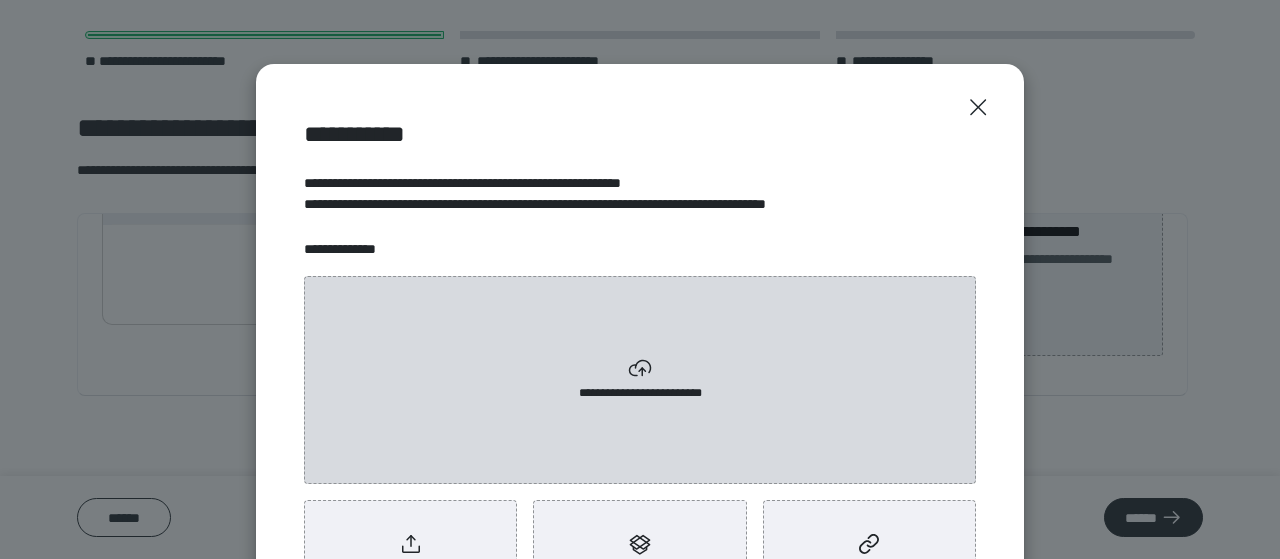 scroll, scrollTop: 179, scrollLeft: 0, axis: vertical 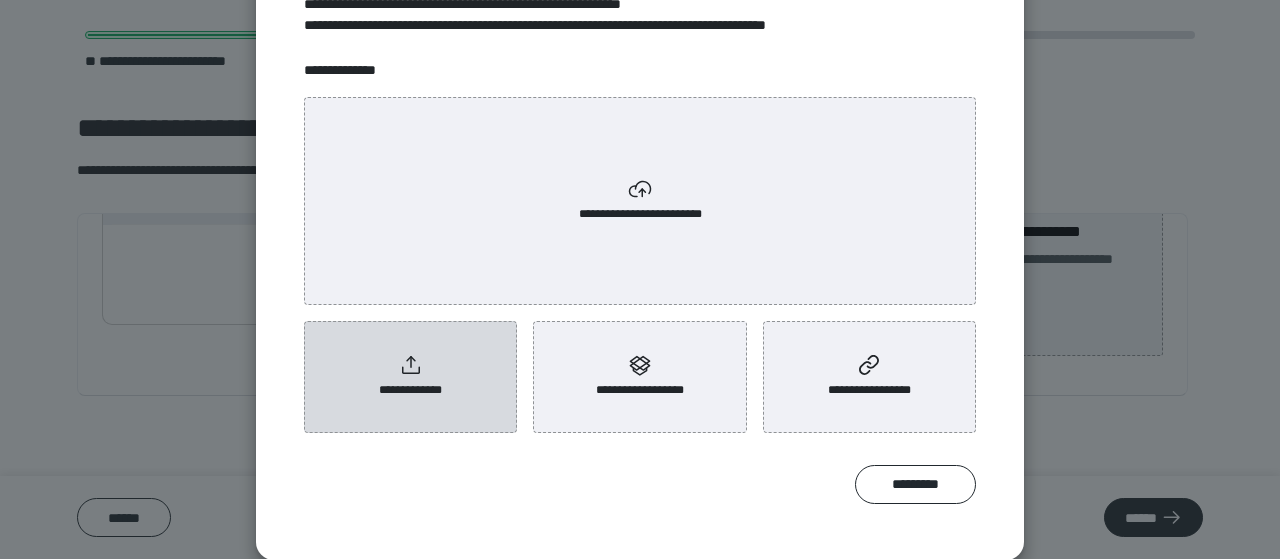 click on "**********" at bounding box center (410, 377) 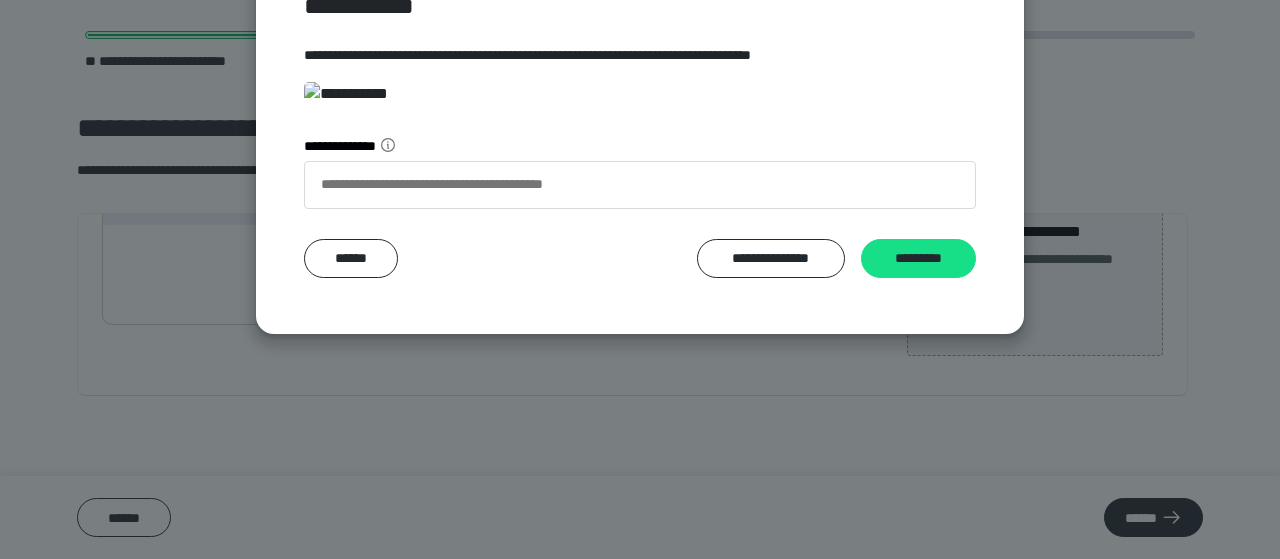 scroll, scrollTop: 541, scrollLeft: 0, axis: vertical 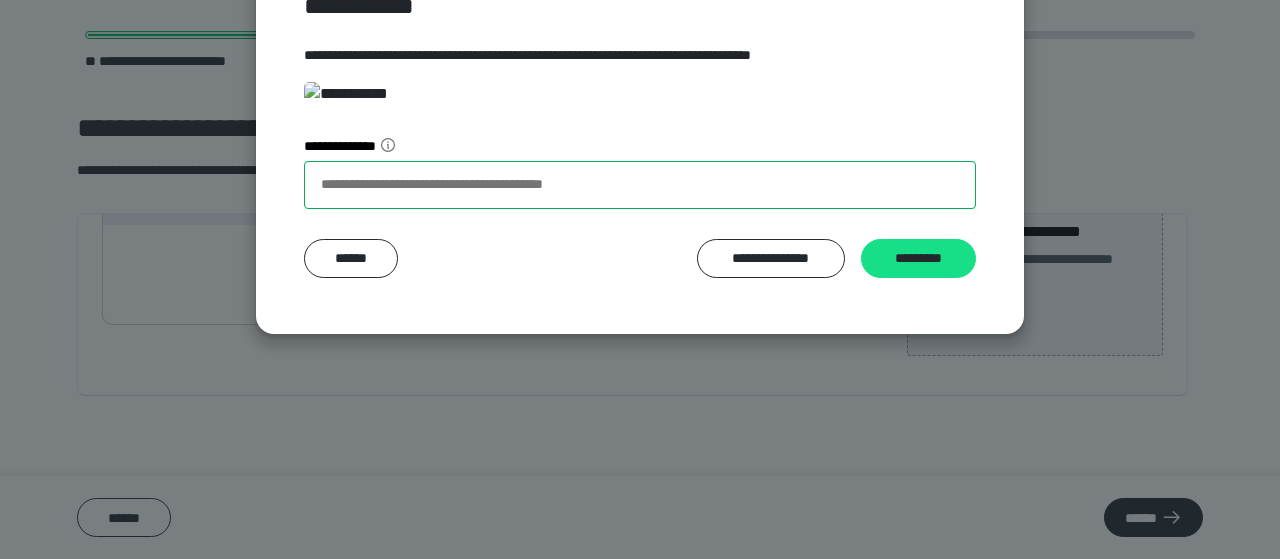 click on "**********" at bounding box center (640, 185) 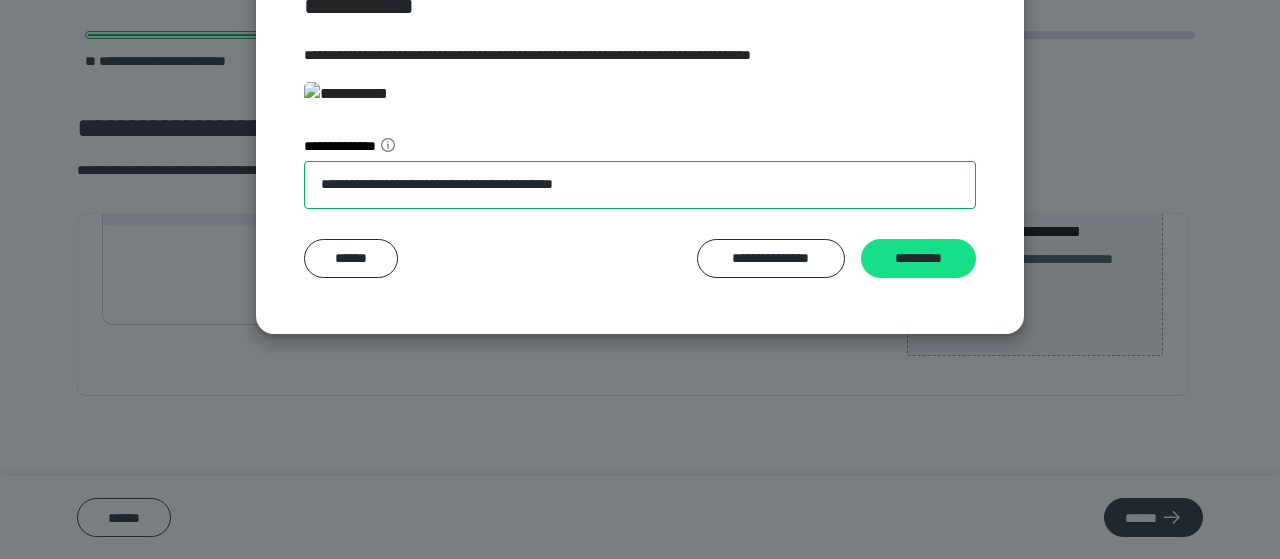 click on "**********" at bounding box center (640, 185) 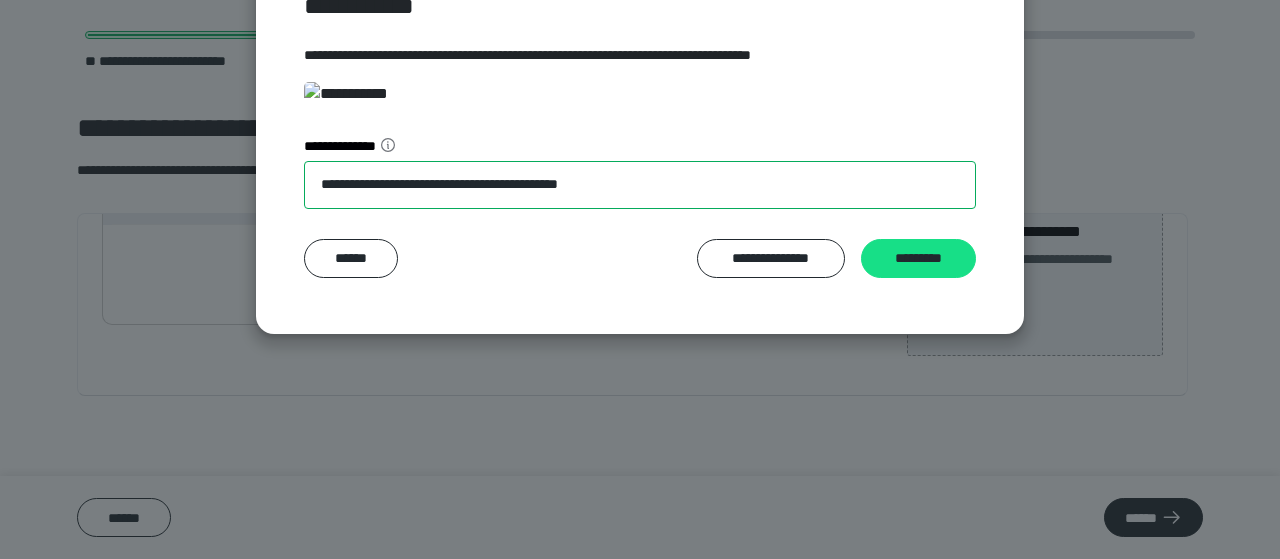 click on "**********" at bounding box center (640, 185) 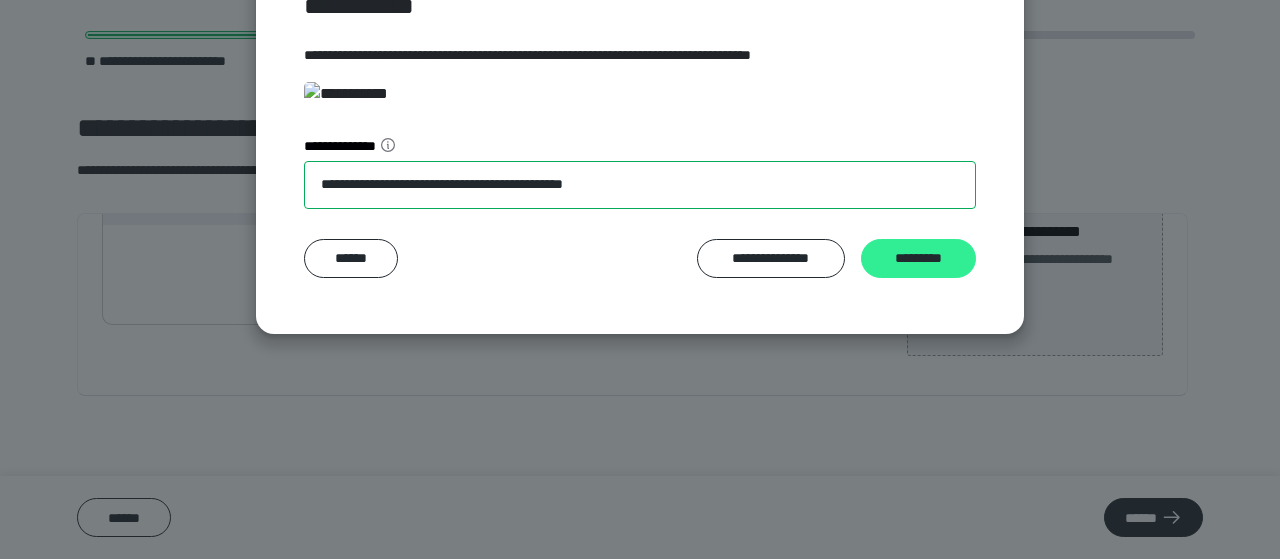 type on "**********" 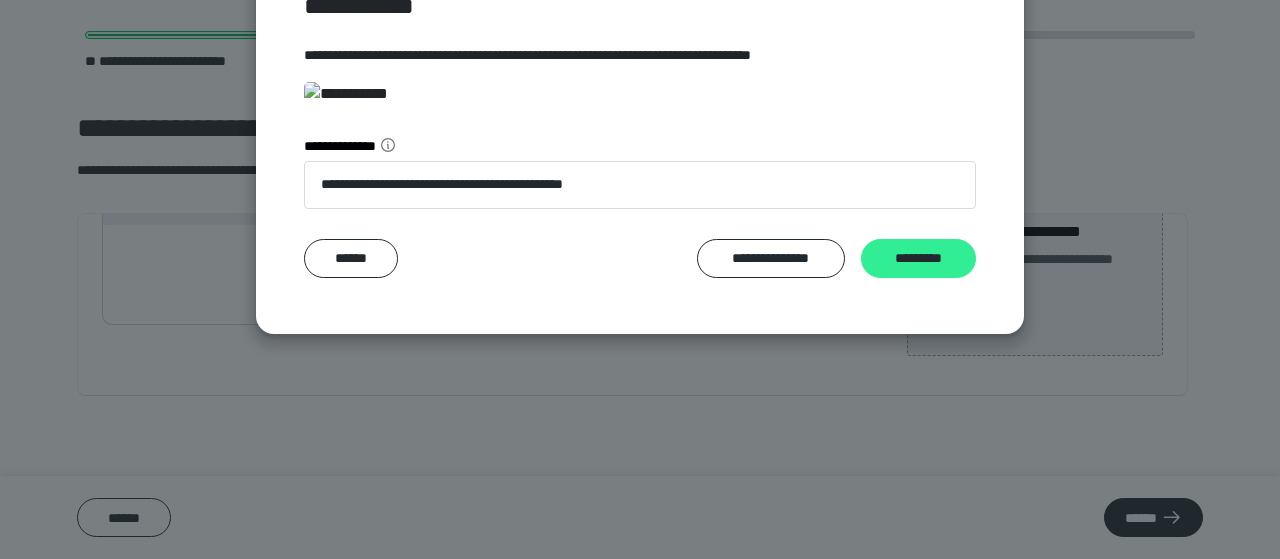 click on "*********" at bounding box center (918, 258) 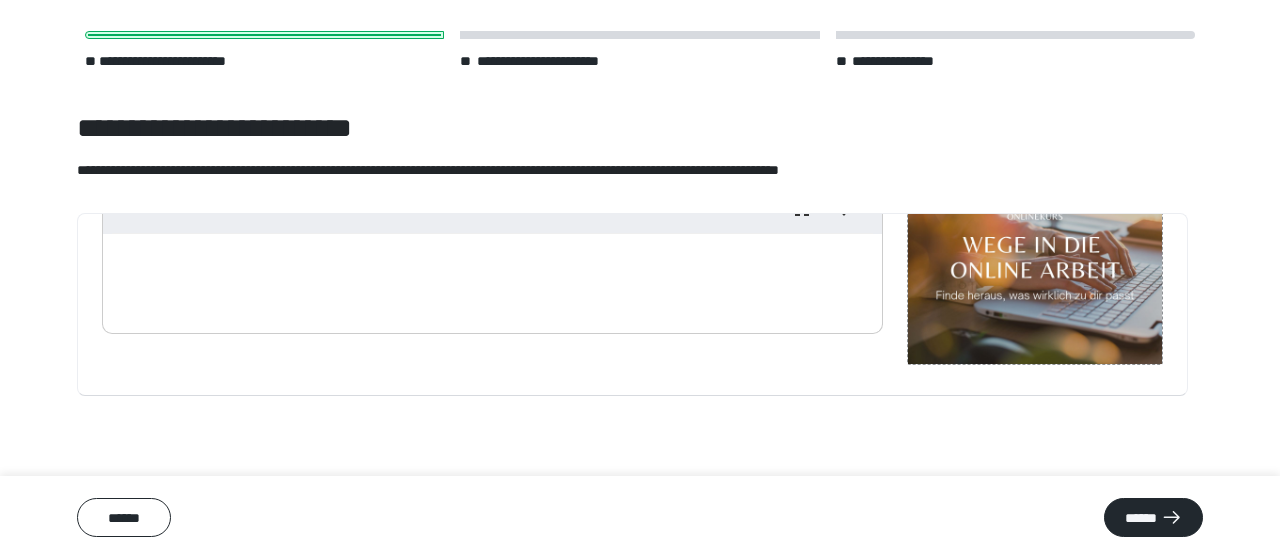 scroll, scrollTop: 255, scrollLeft: 0, axis: vertical 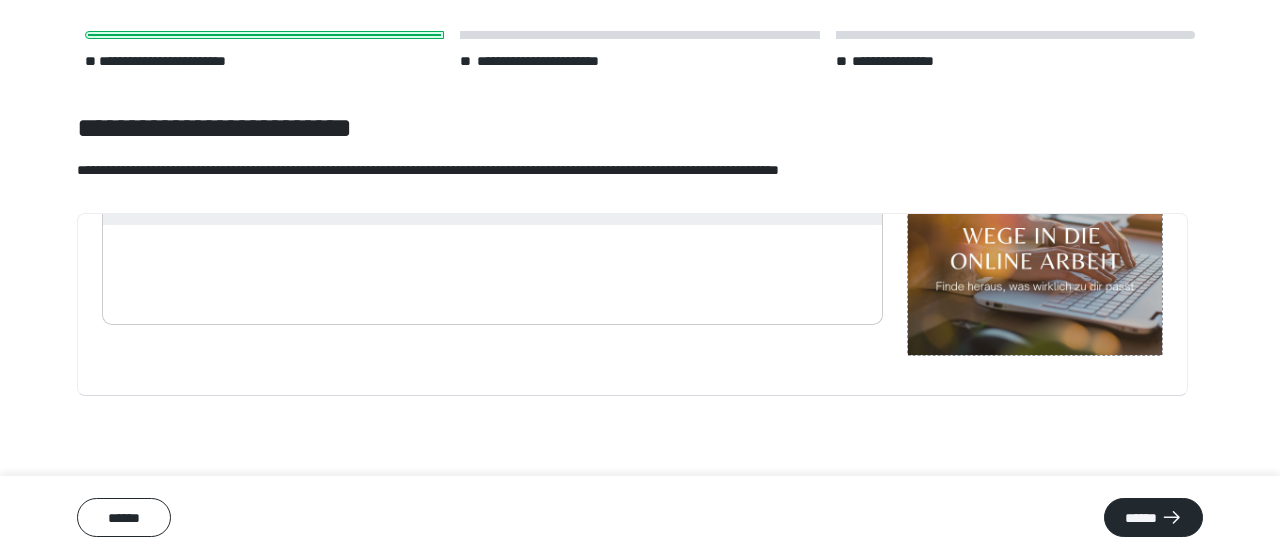 click at bounding box center (492, 270) 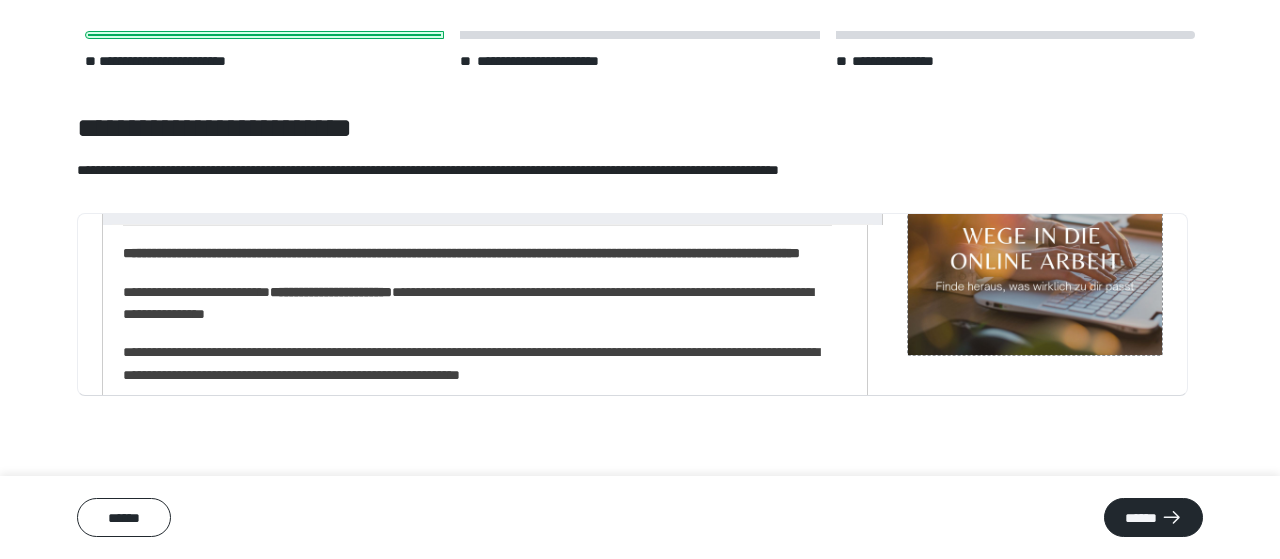 scroll, scrollTop: 0, scrollLeft: 0, axis: both 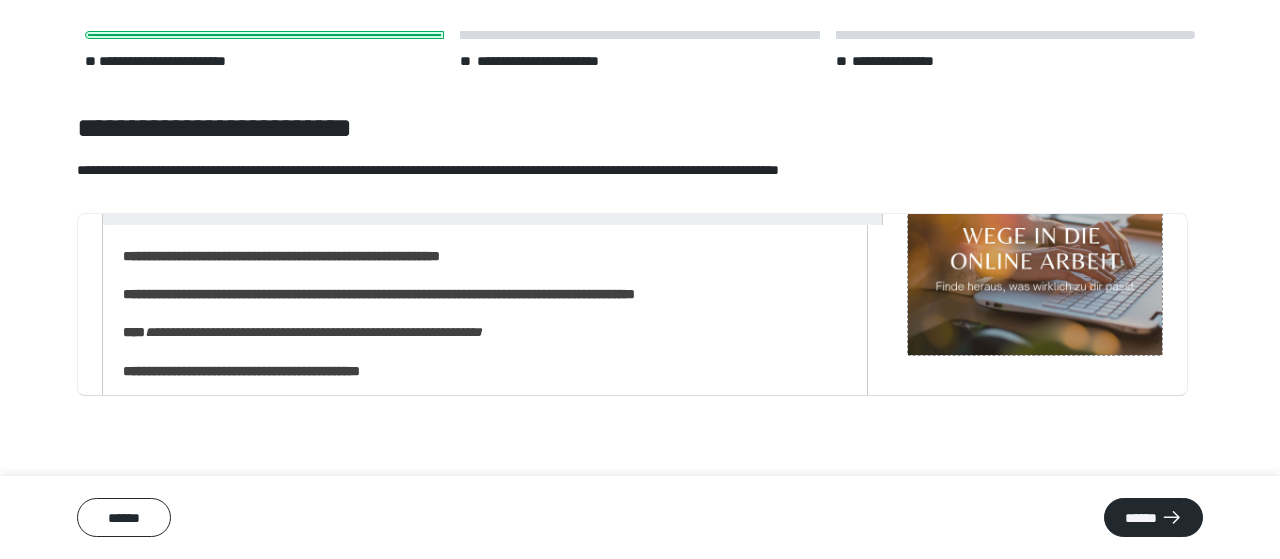 click on "**********" at bounding box center [477, 2729] 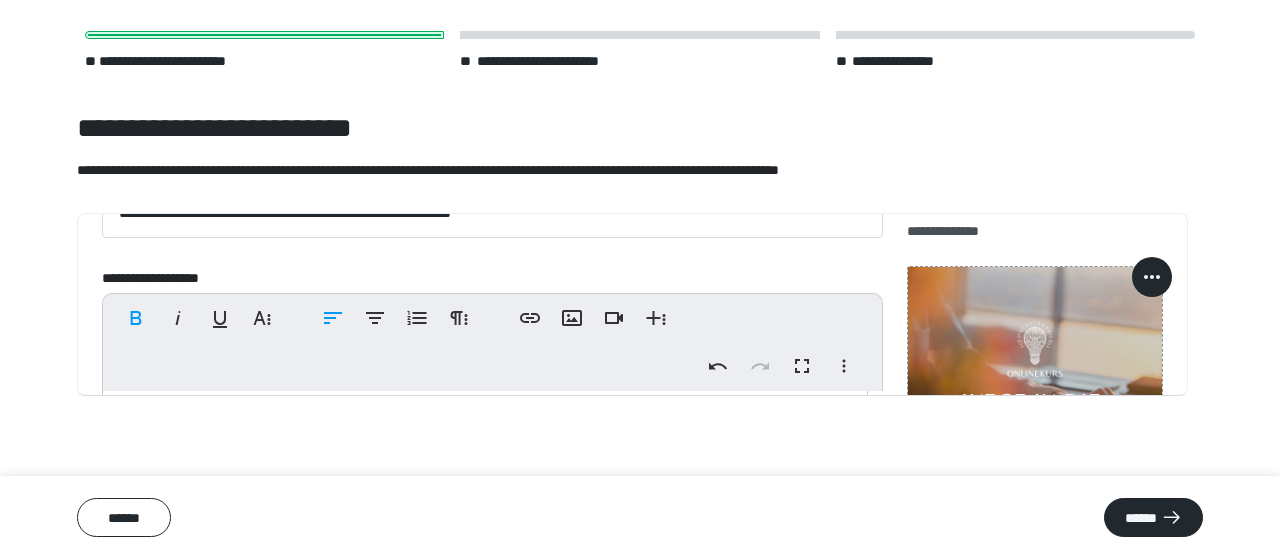 scroll, scrollTop: 128, scrollLeft: 0, axis: vertical 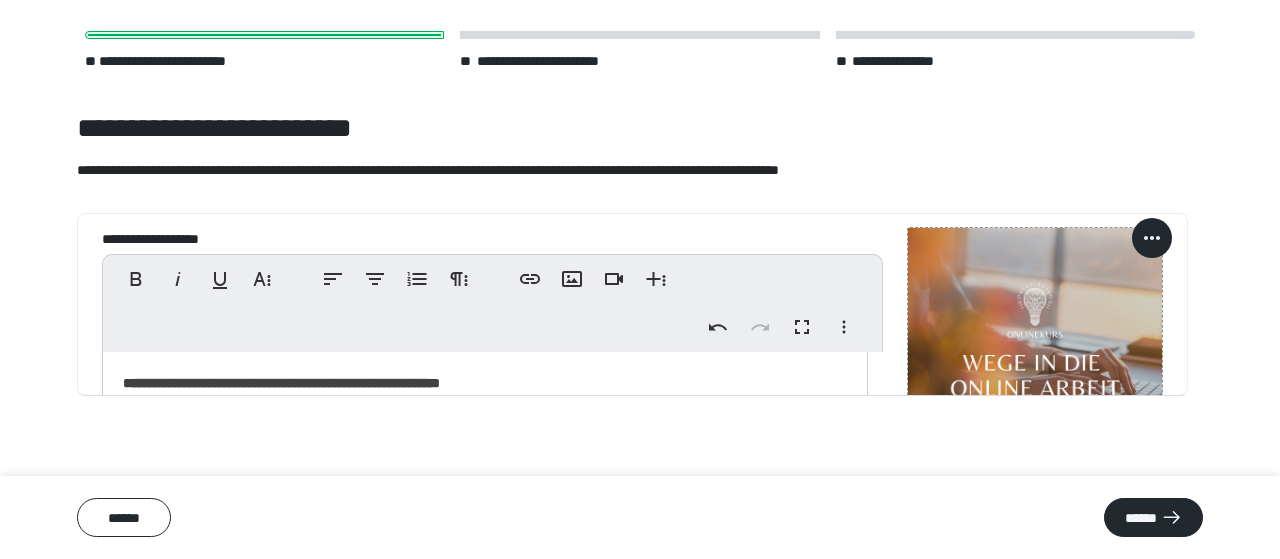 click at bounding box center [1035, 355] 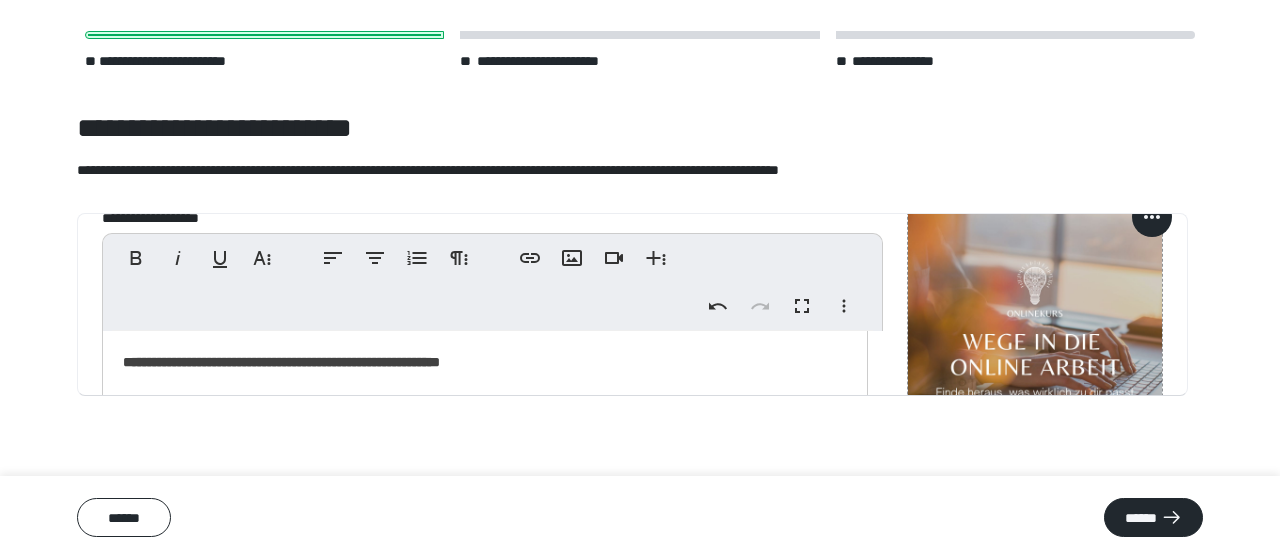 scroll, scrollTop: 158, scrollLeft: 0, axis: vertical 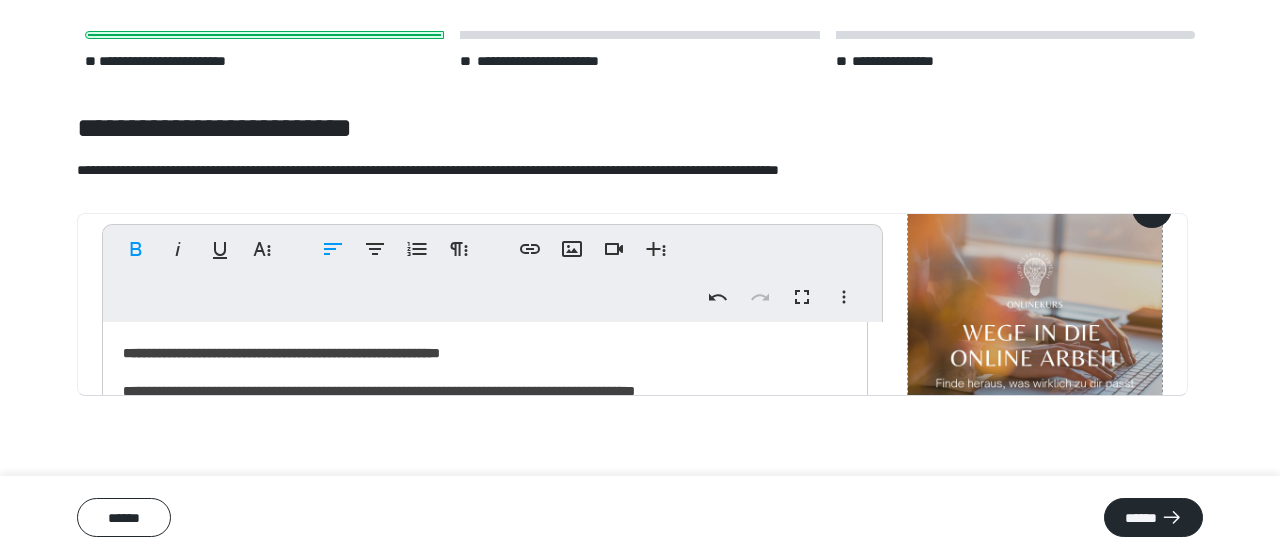 click on "**********" at bounding box center (281, 353) 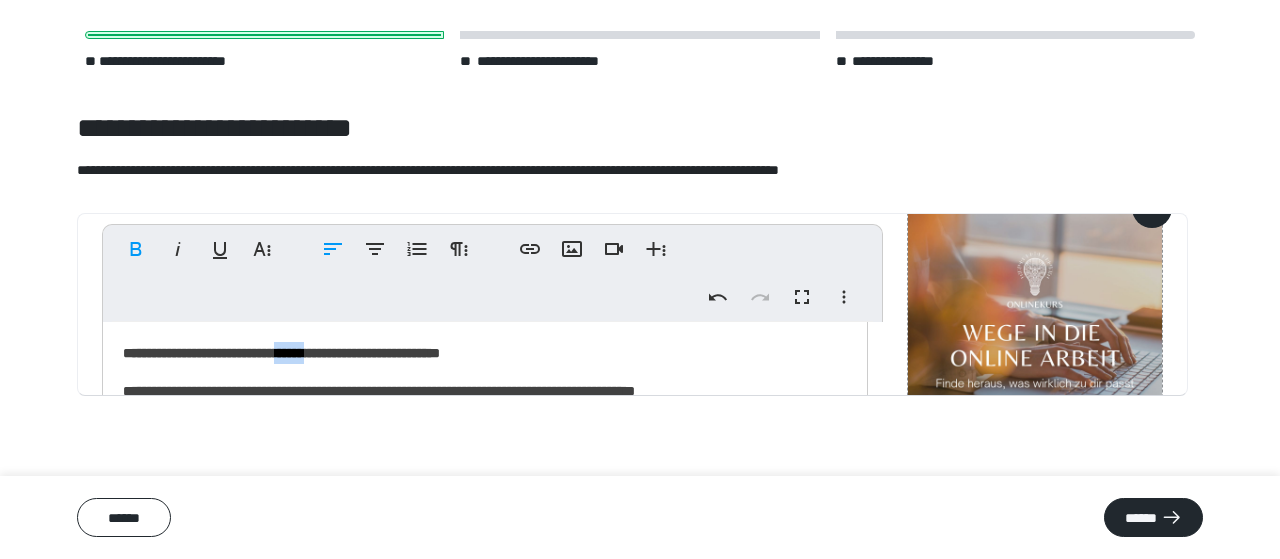 click on "**********" at bounding box center (281, 353) 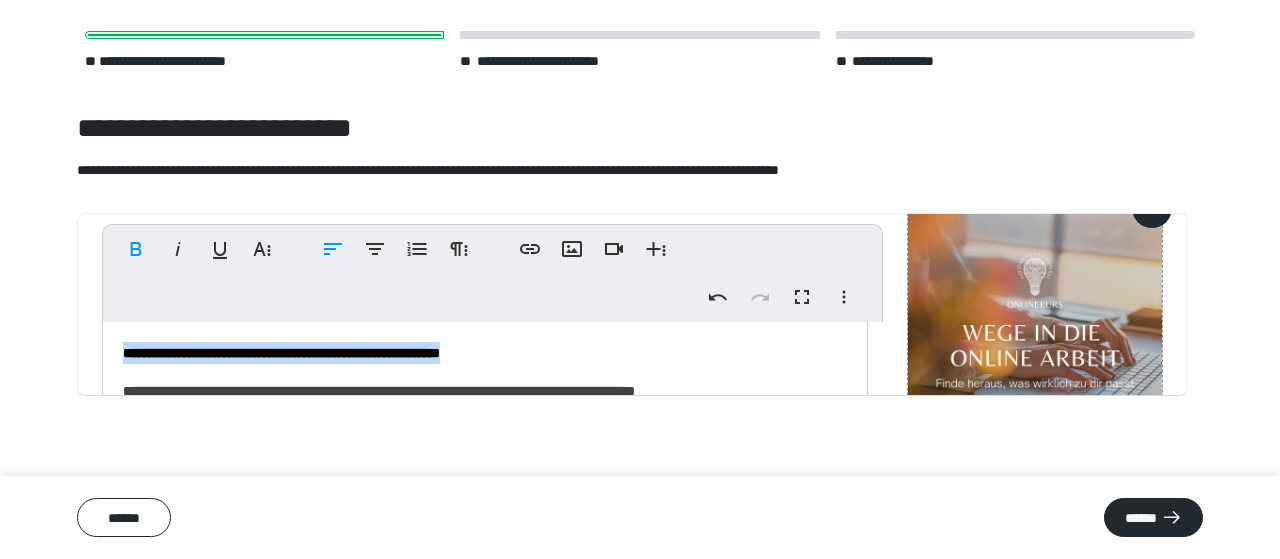 click on "**********" at bounding box center [281, 353] 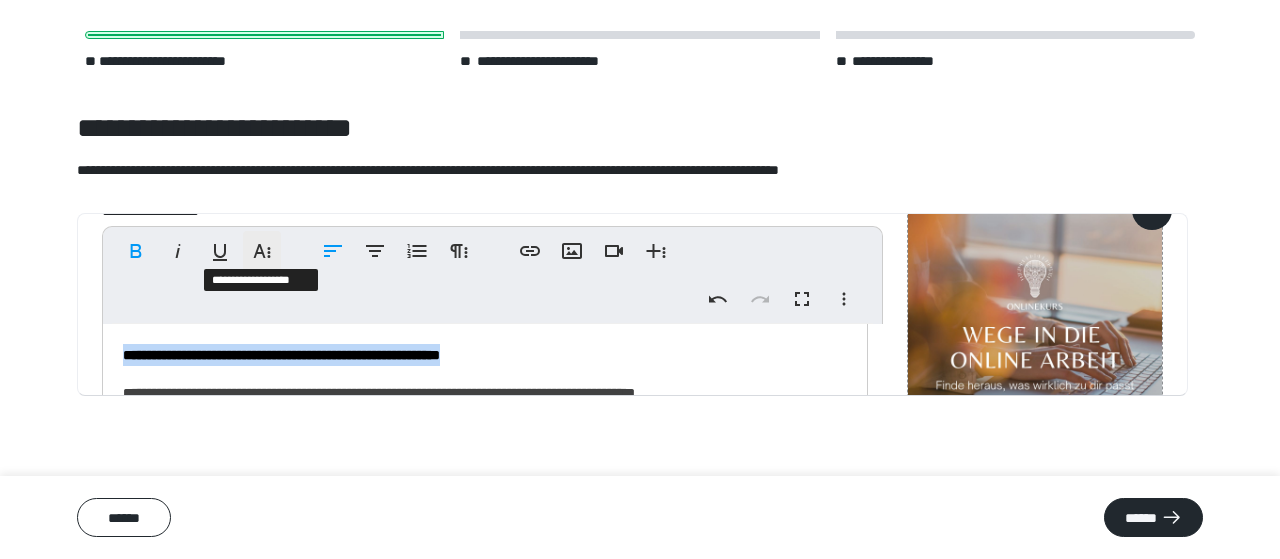 click 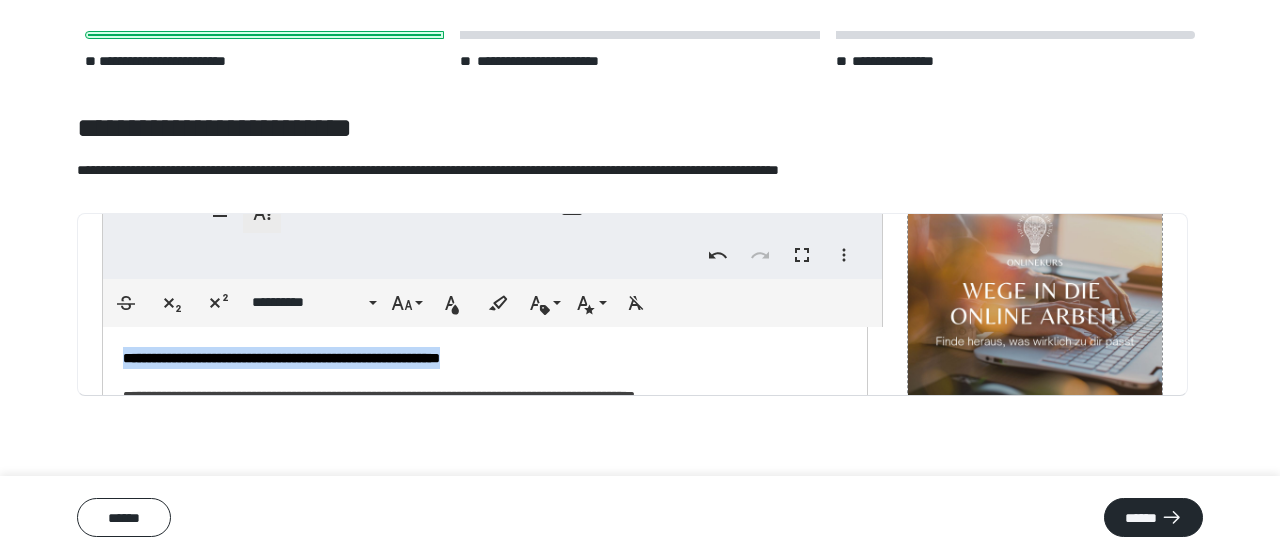scroll, scrollTop: 203, scrollLeft: 0, axis: vertical 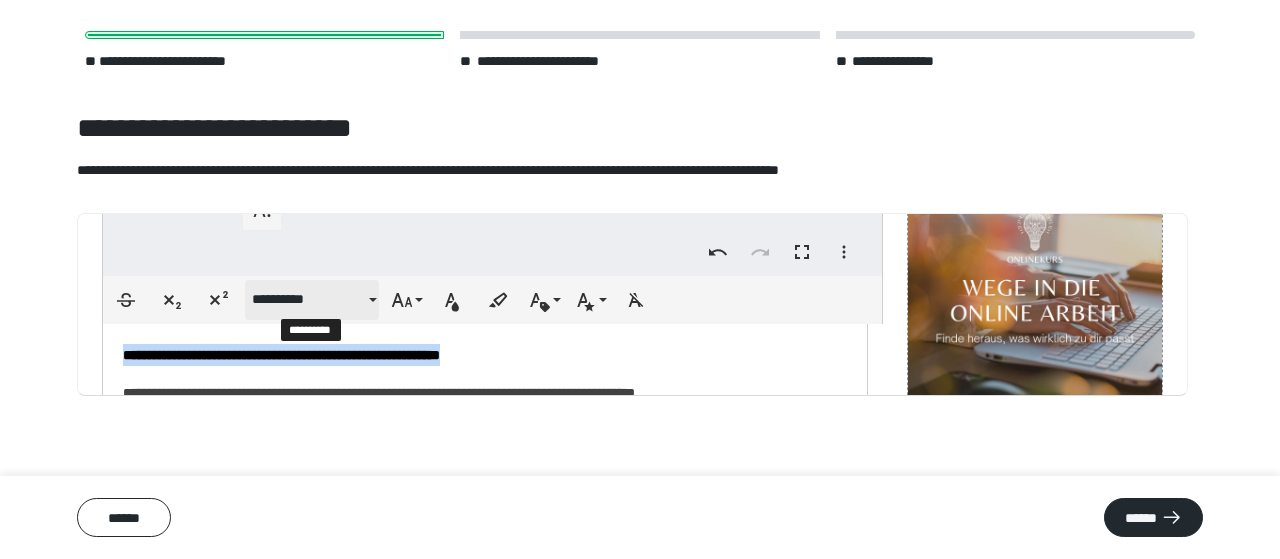 click on "**********" at bounding box center (308, 299) 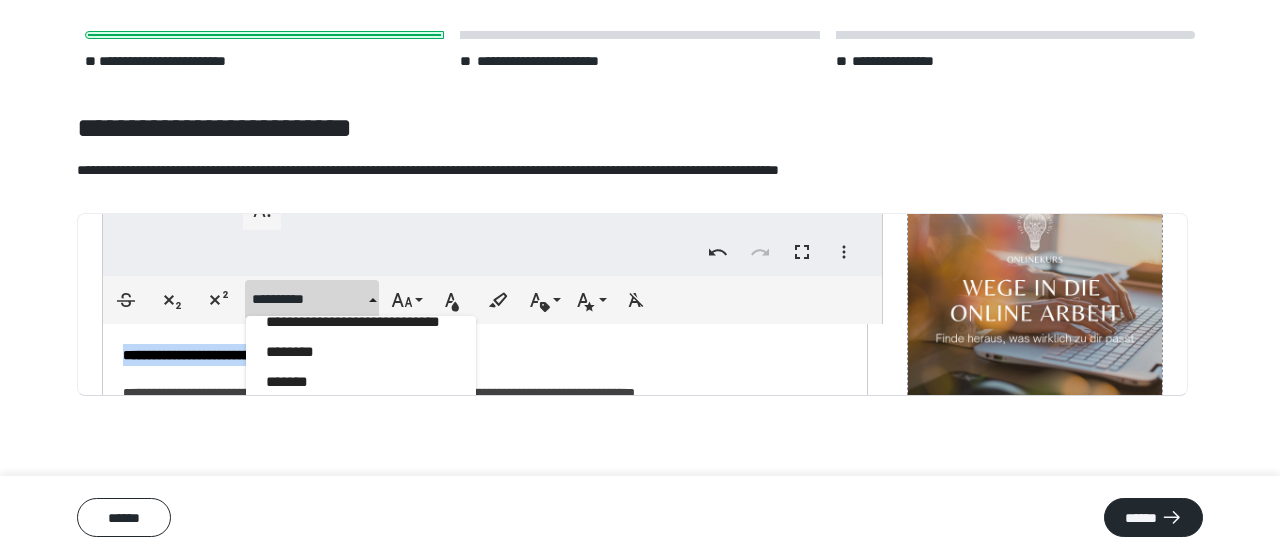 scroll, scrollTop: 570, scrollLeft: 0, axis: vertical 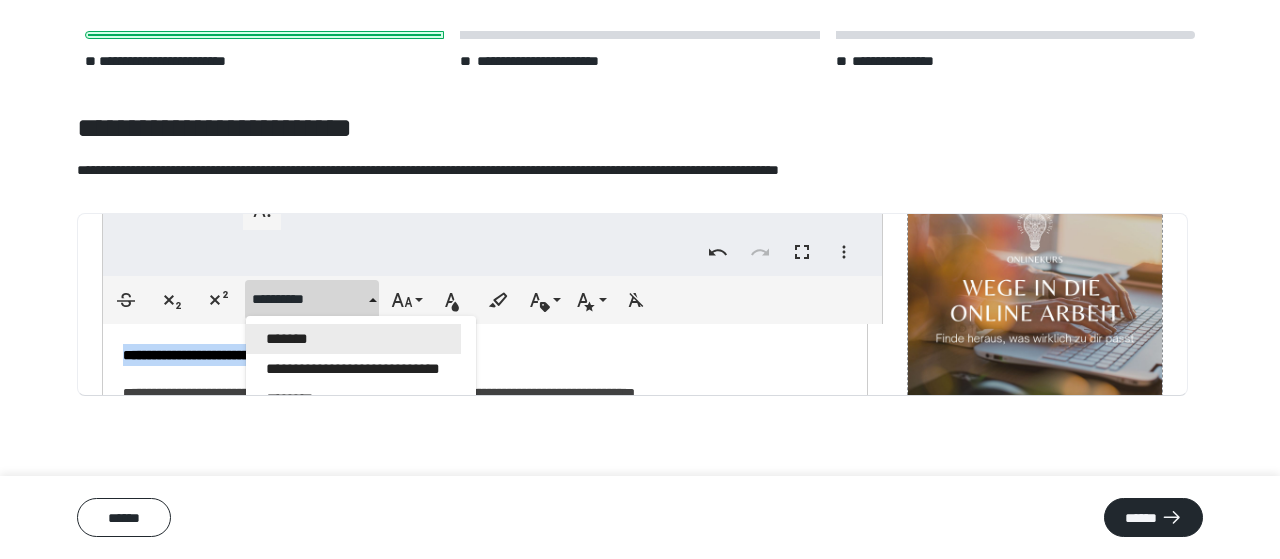 click on "*******" at bounding box center [353, 339] 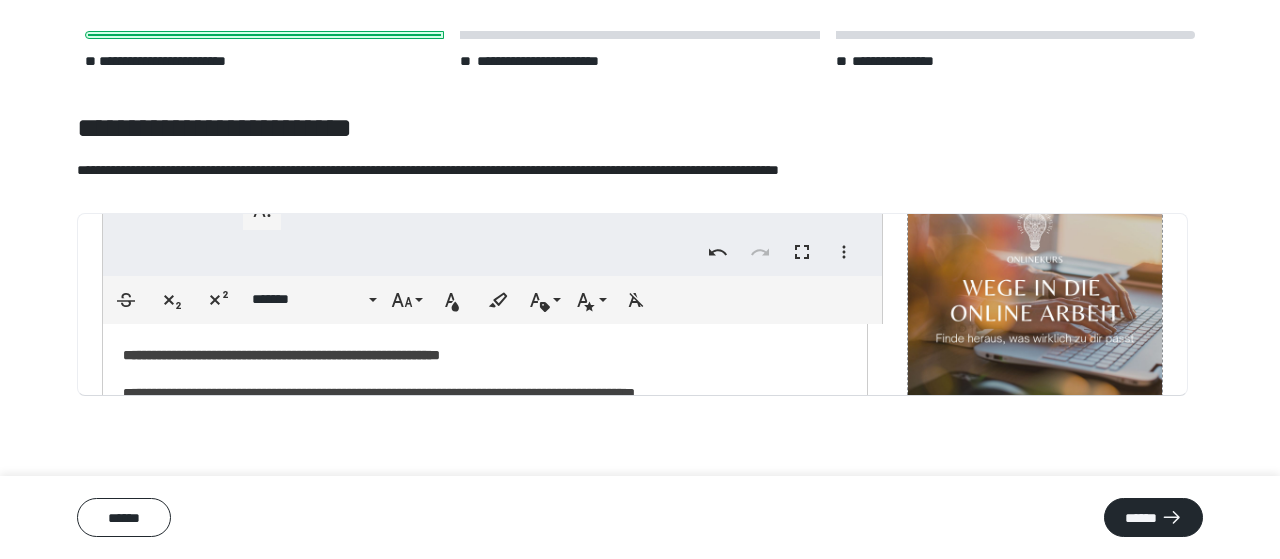 type 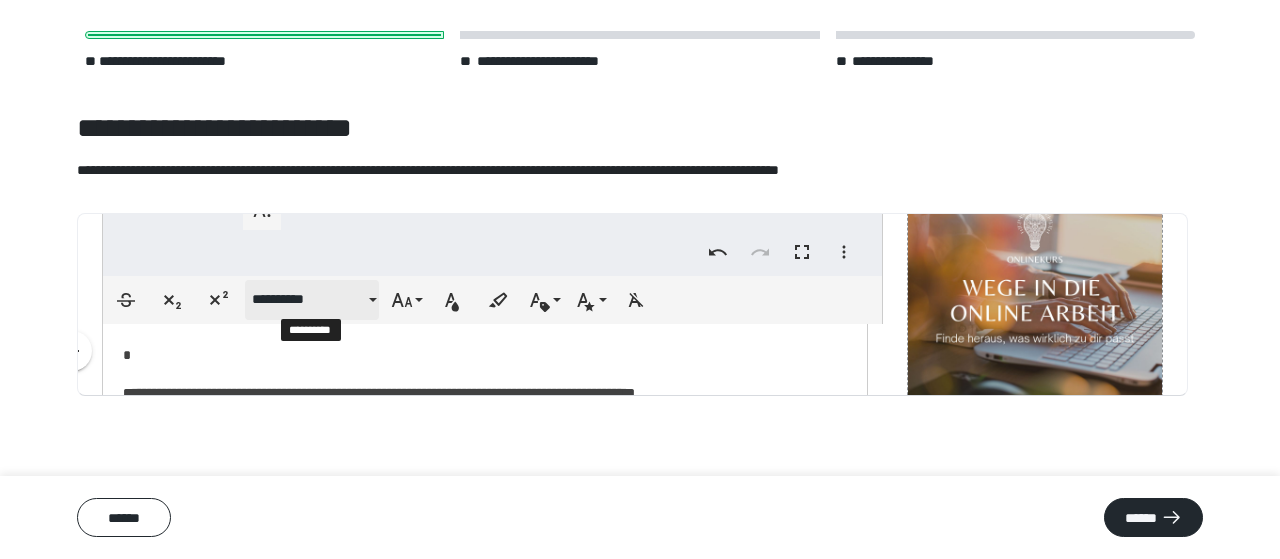 click on "**********" at bounding box center [308, 299] 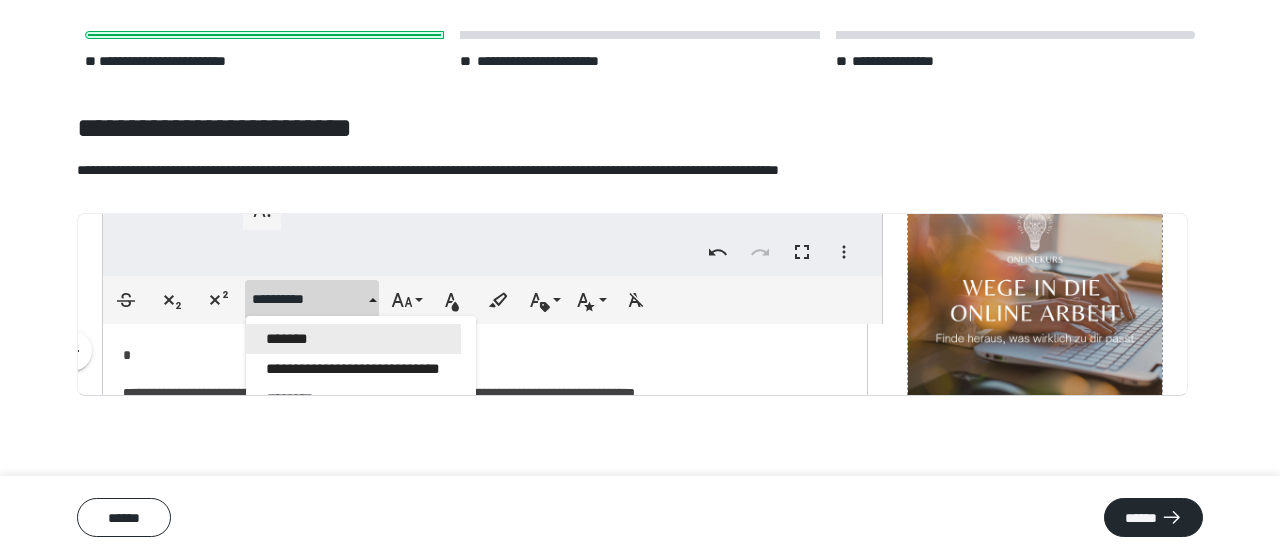 click on "*******" at bounding box center [353, 339] 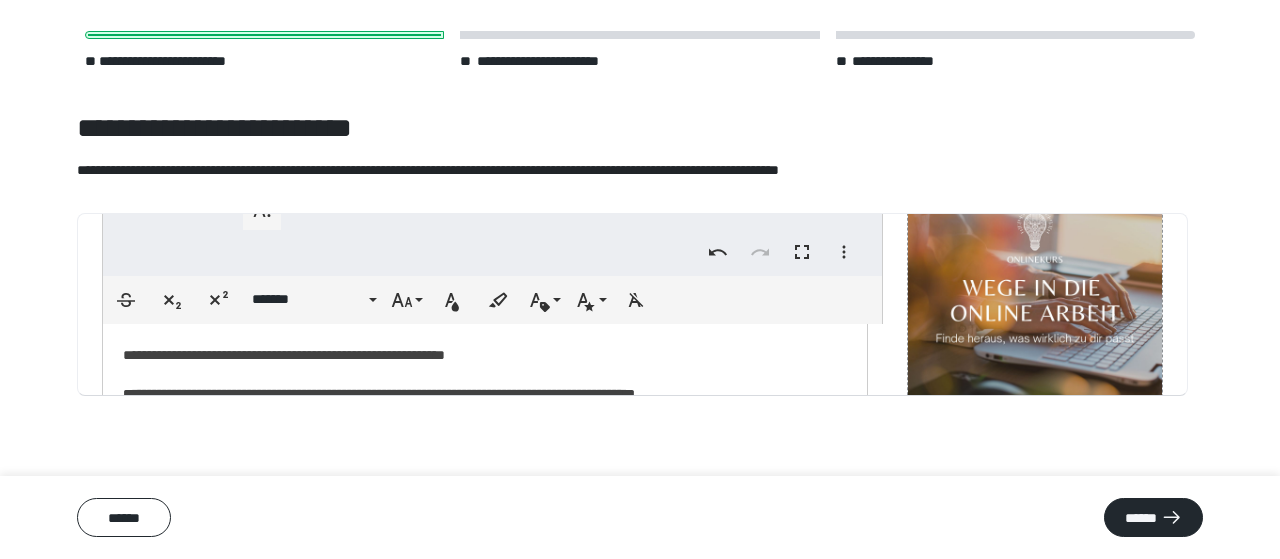click on "**********" at bounding box center (289, 355) 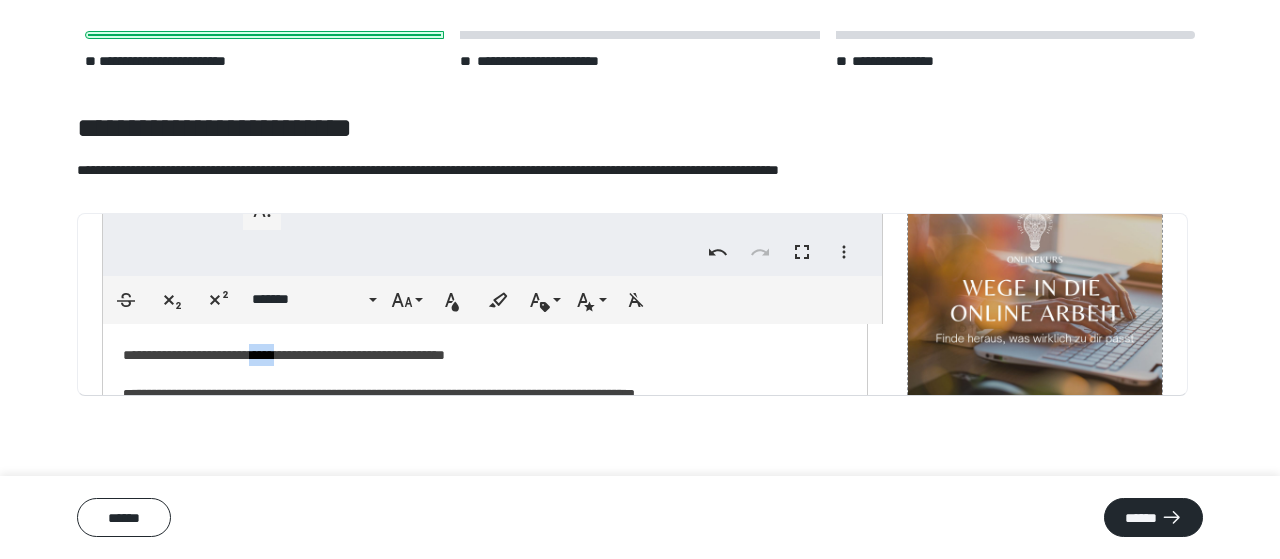 click on "**********" at bounding box center (289, 355) 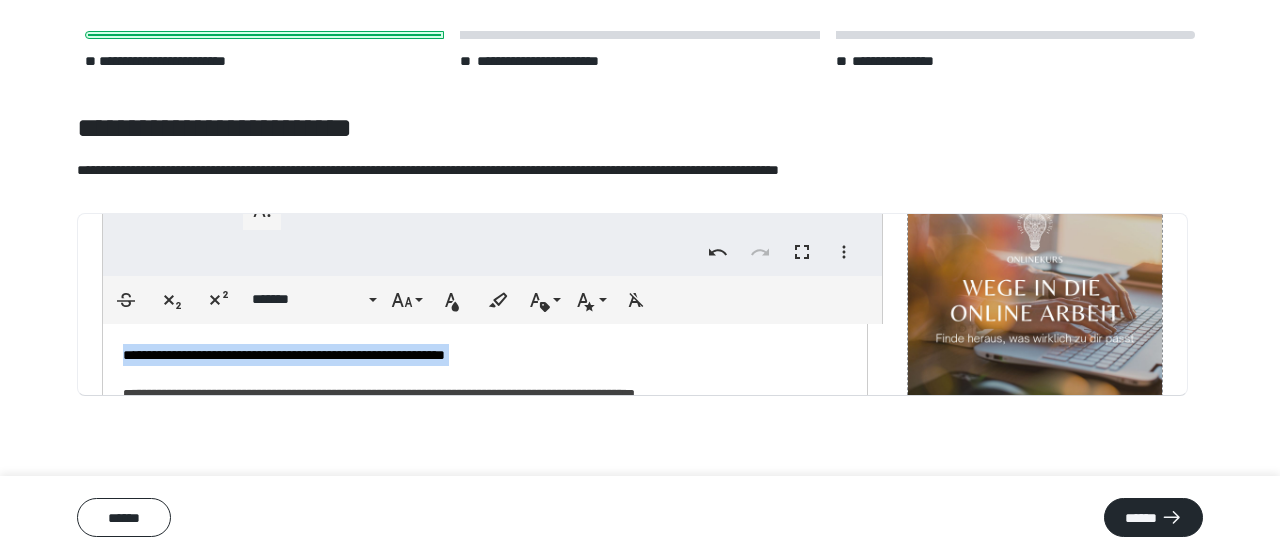 click on "**********" at bounding box center (289, 355) 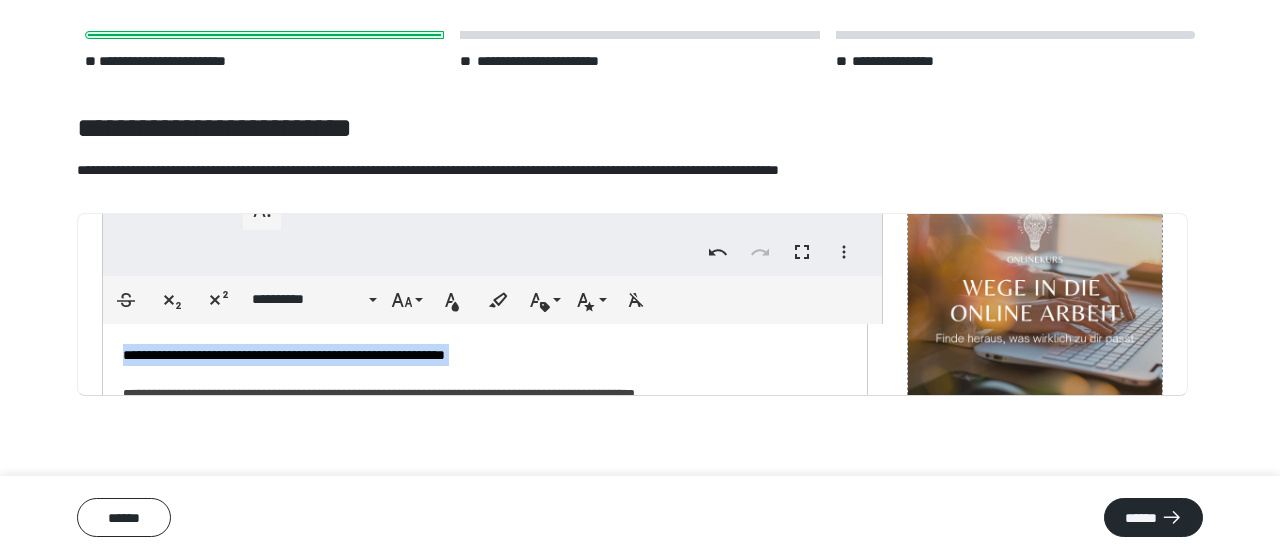 click on "**********" at bounding box center [289, 355] 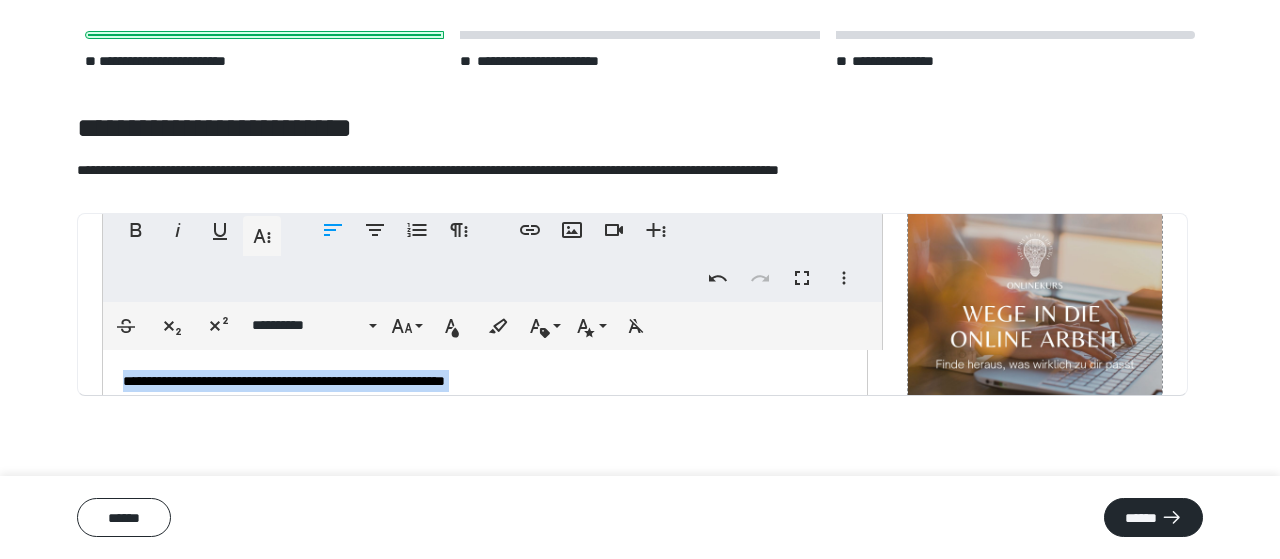 scroll, scrollTop: 168, scrollLeft: 0, axis: vertical 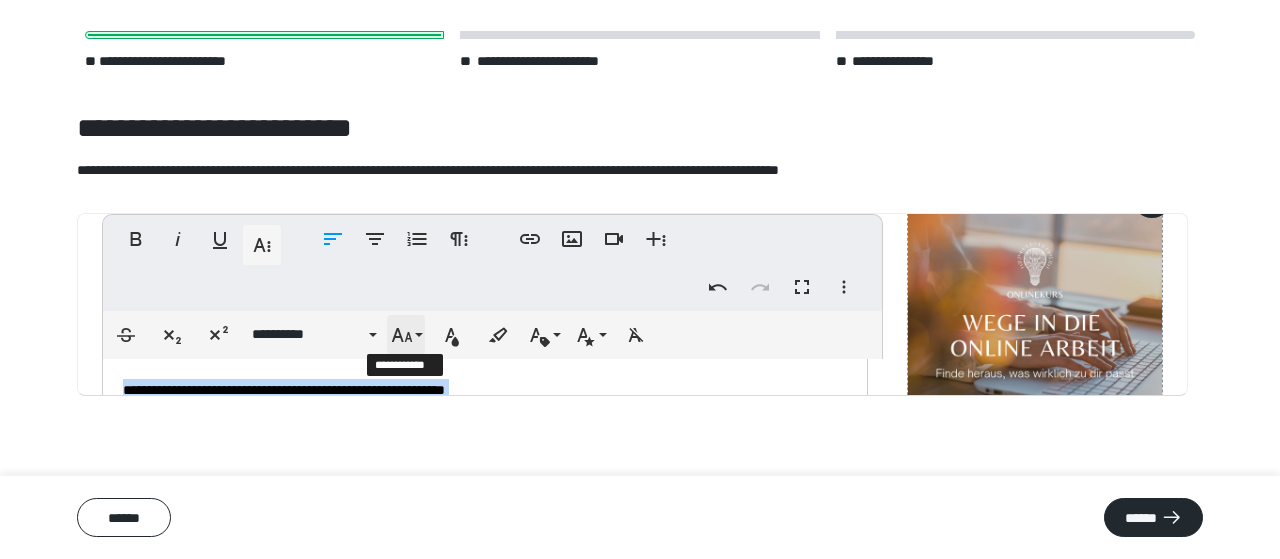 click 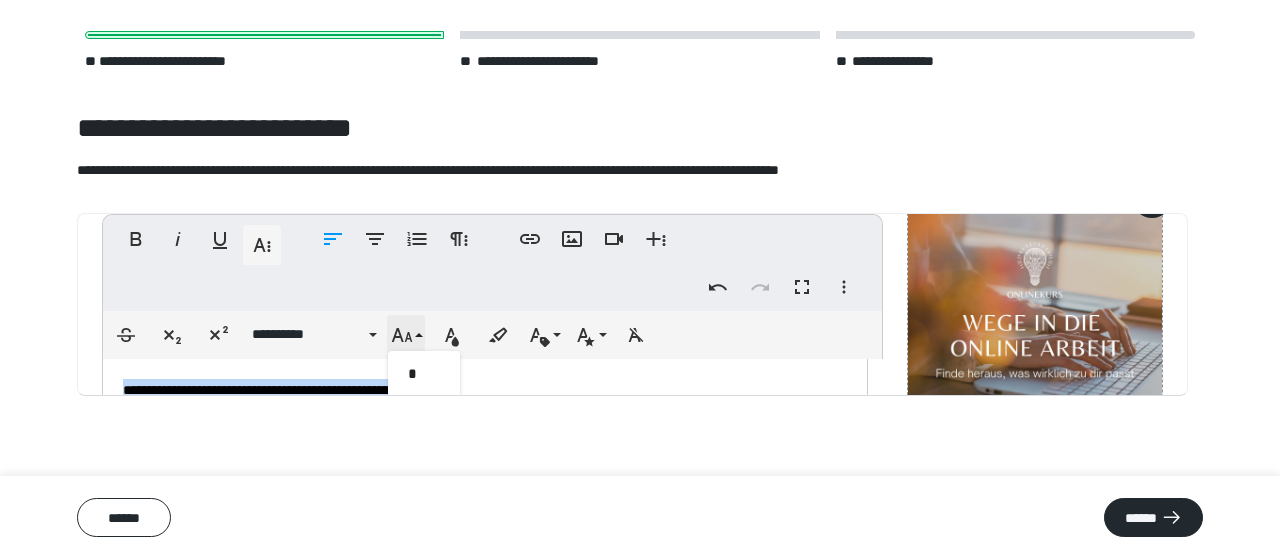 scroll, scrollTop: 412, scrollLeft: 0, axis: vertical 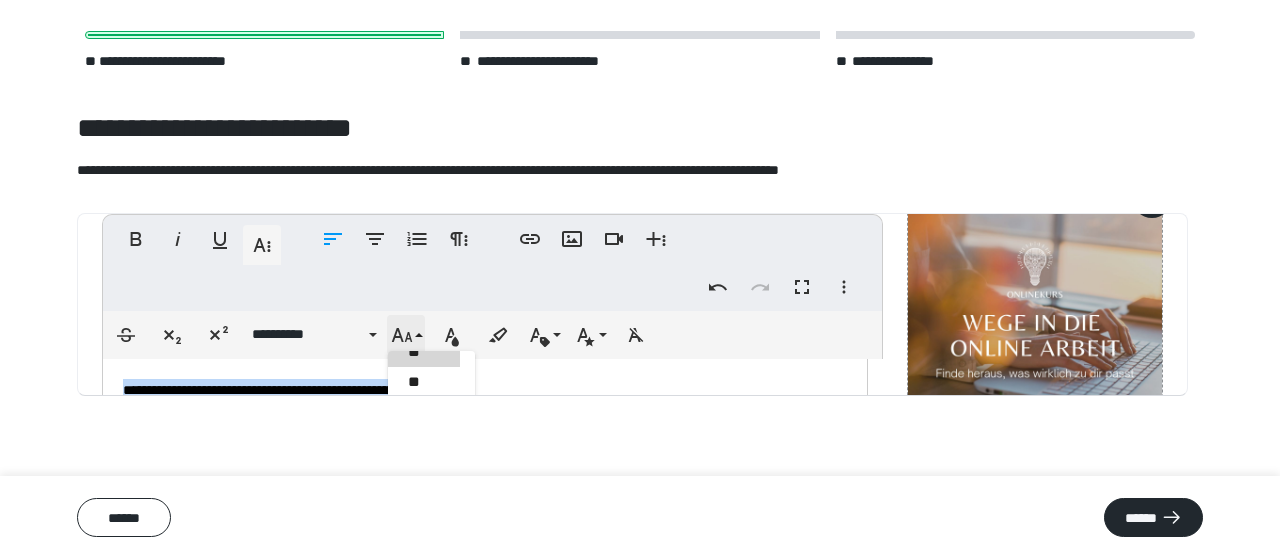 click 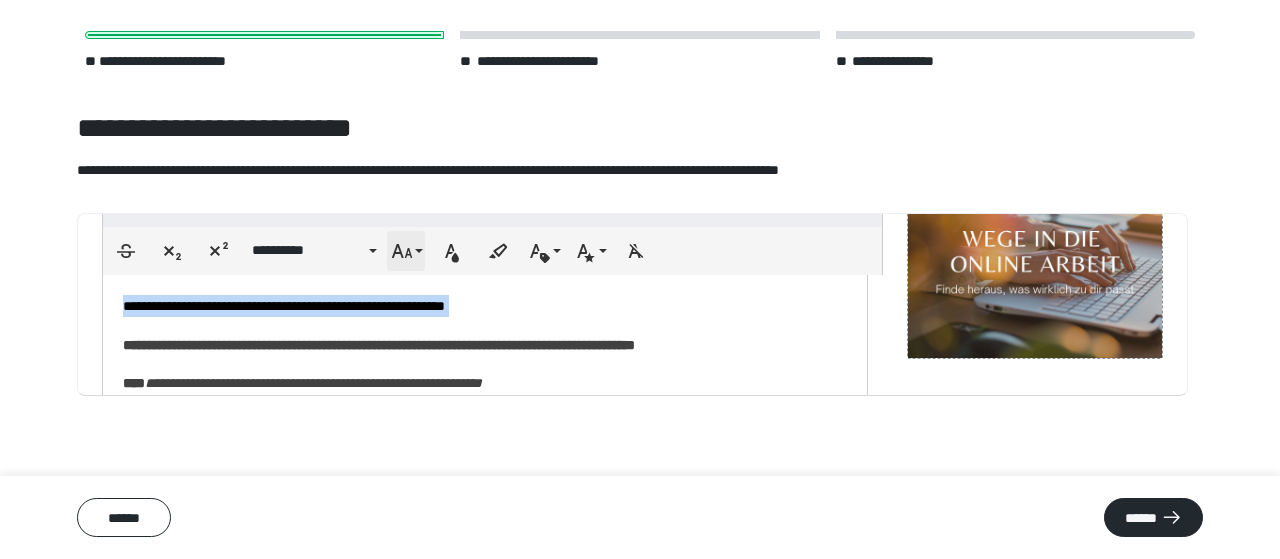 scroll, scrollTop: 261, scrollLeft: 0, axis: vertical 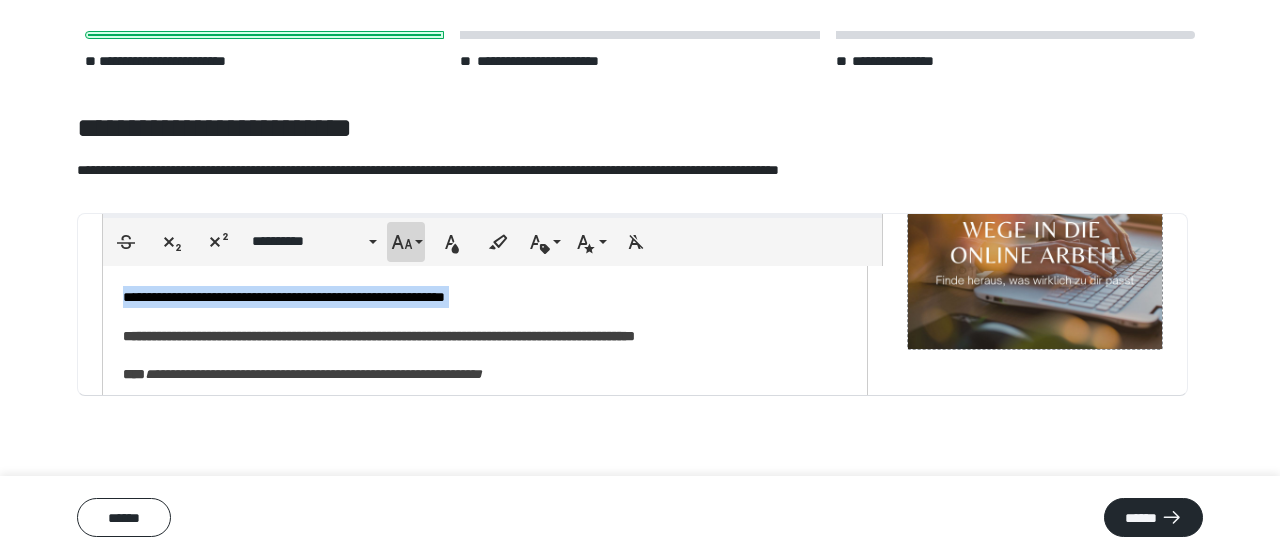 click on "**********" at bounding box center [406, 242] 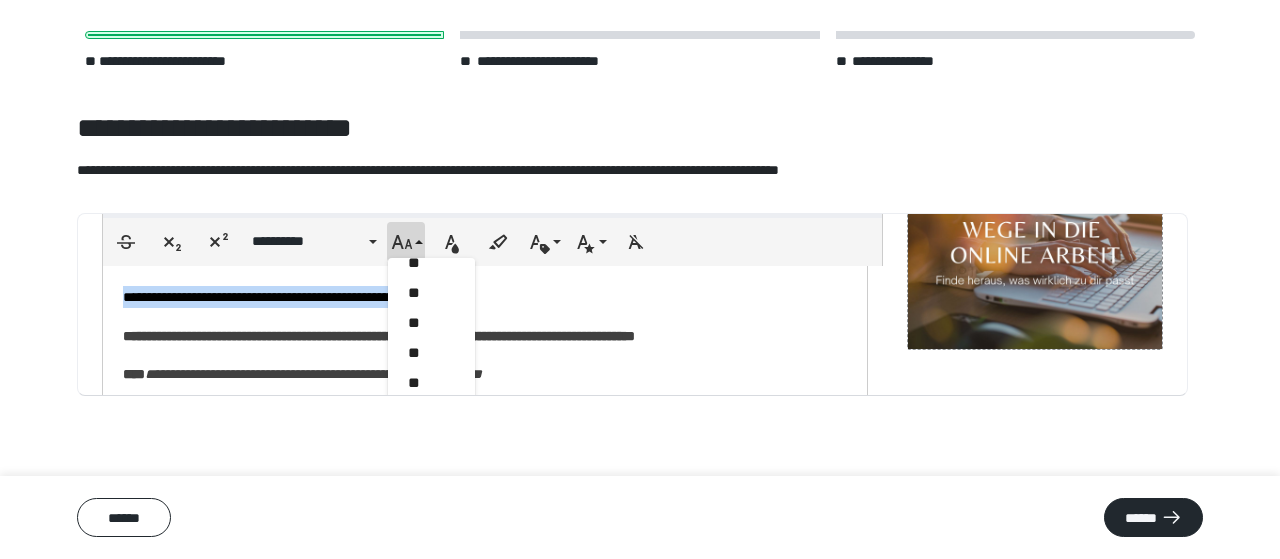 scroll, scrollTop: 528, scrollLeft: 0, axis: vertical 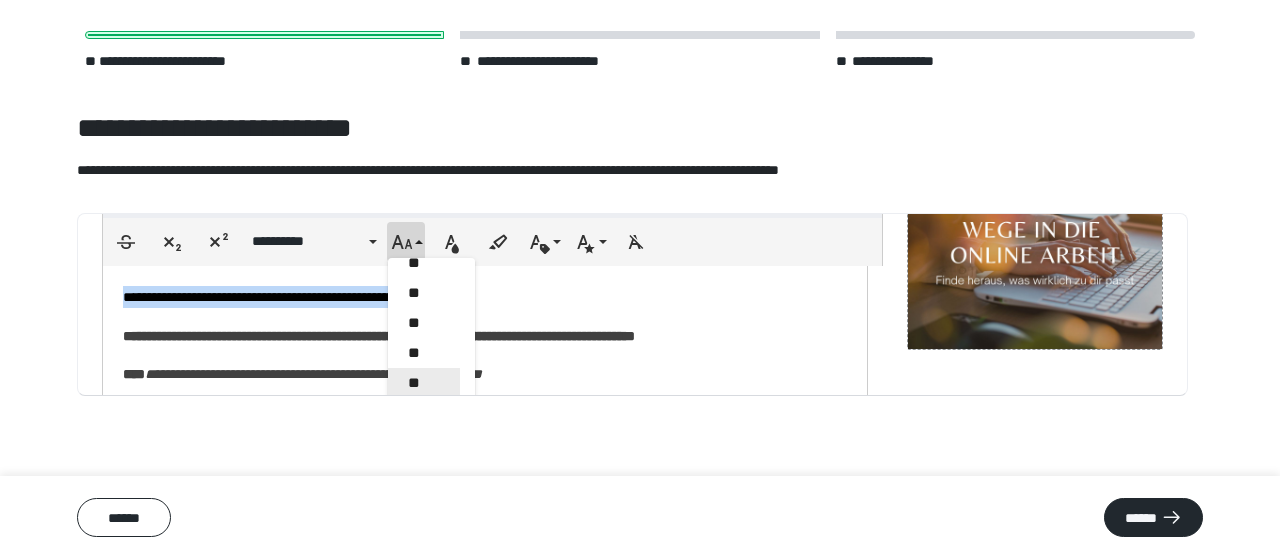 click on "**" at bounding box center (424, 383) 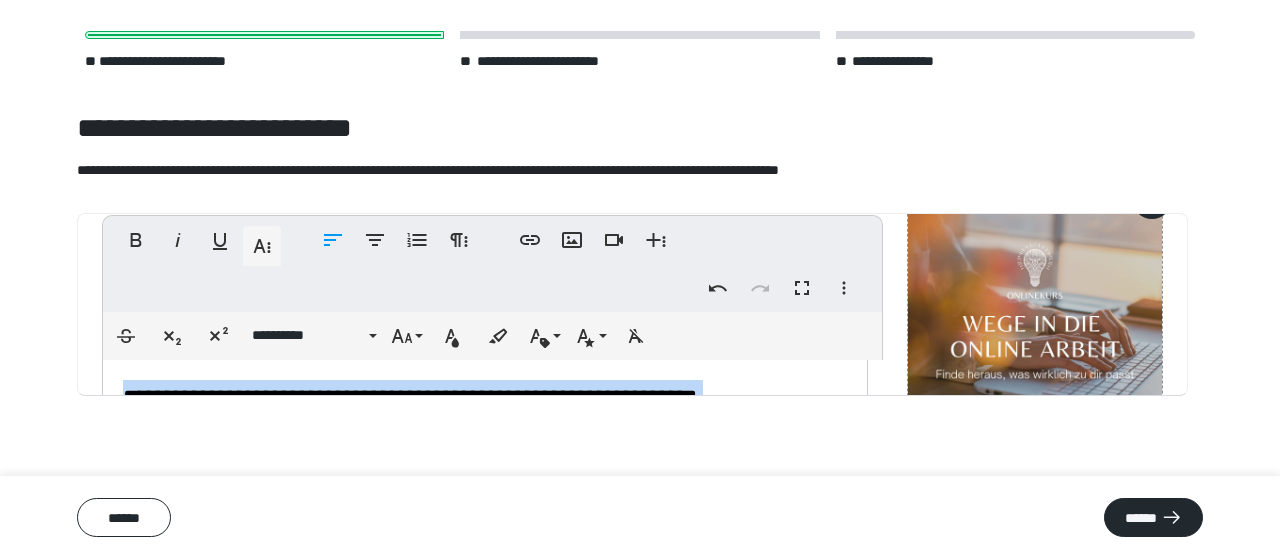 scroll, scrollTop: 159, scrollLeft: 0, axis: vertical 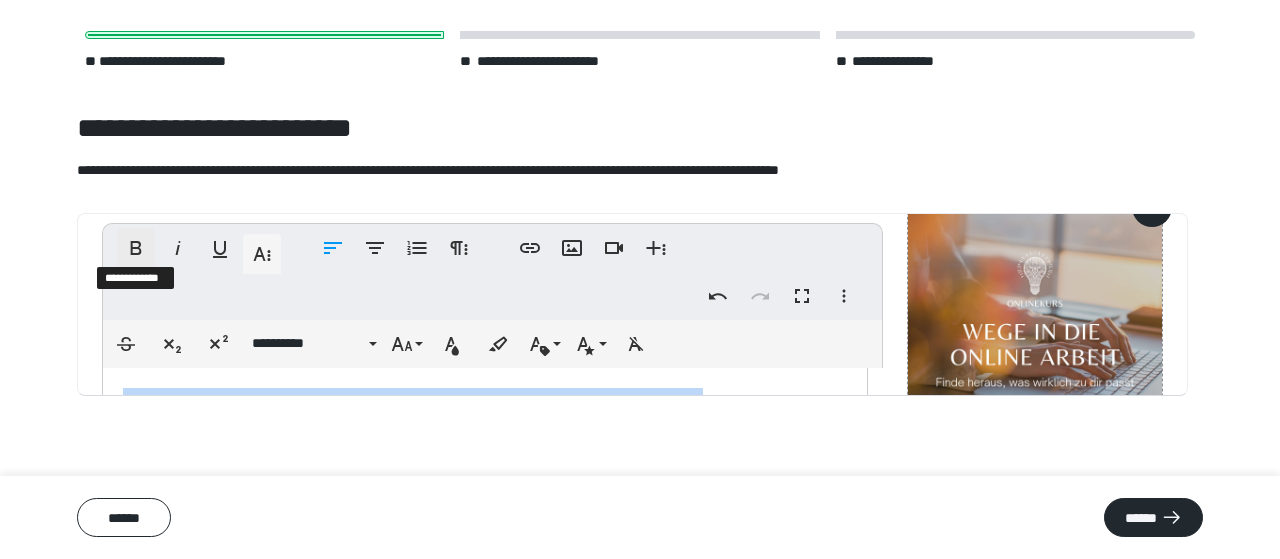 click 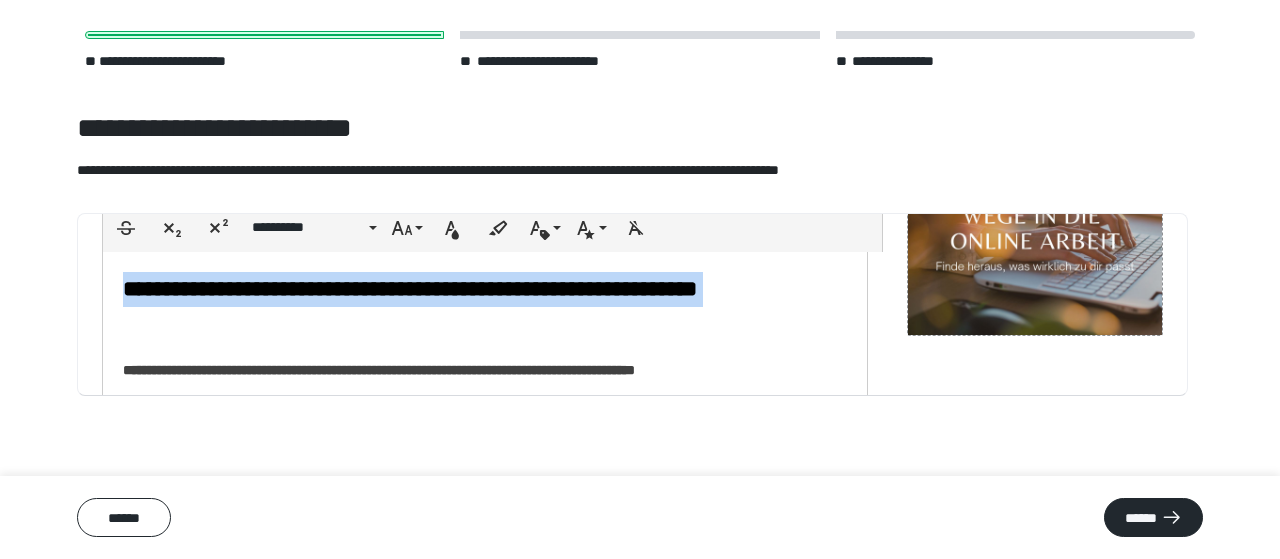 scroll, scrollTop: 279, scrollLeft: 0, axis: vertical 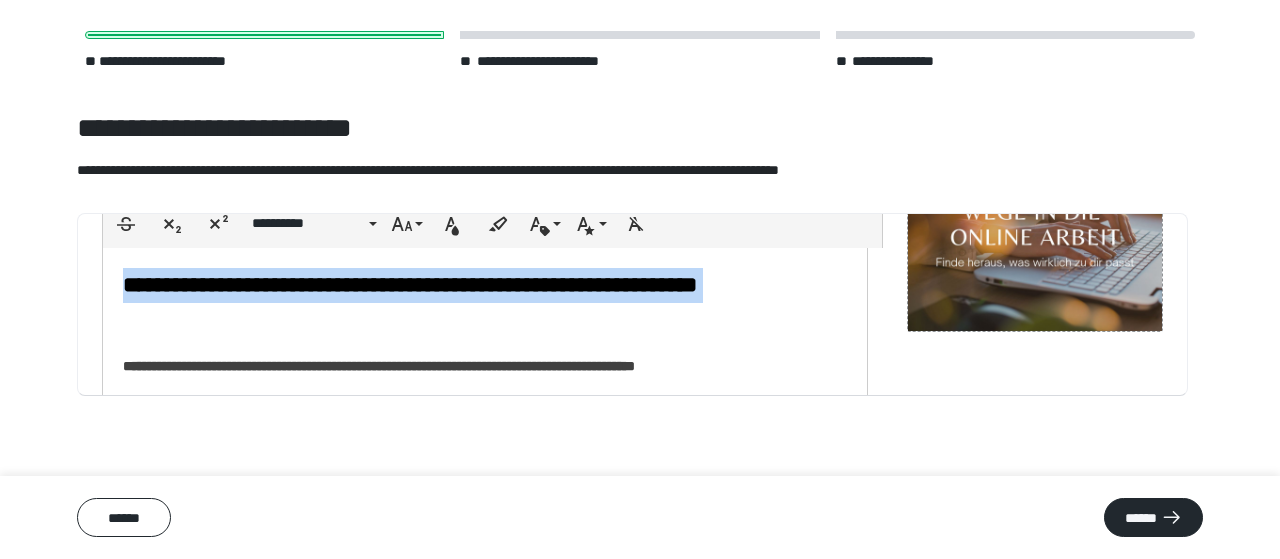 click on "**********" at bounding box center [477, 304] 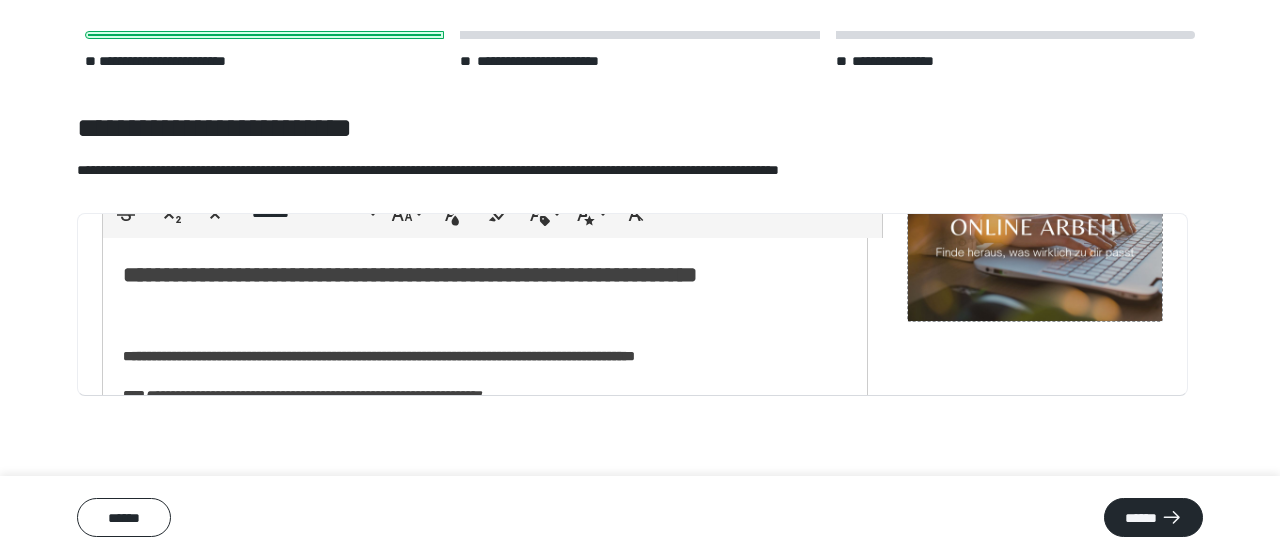scroll, scrollTop: 292, scrollLeft: 0, axis: vertical 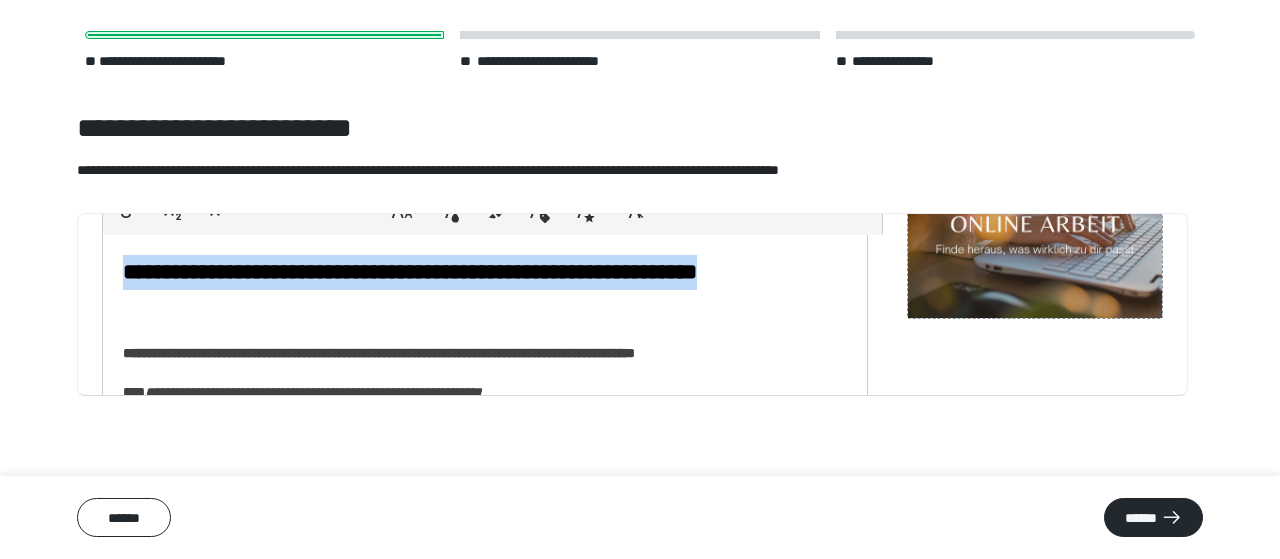 drag, startPoint x: 461, startPoint y: 315, endPoint x: 120, endPoint y: 265, distance: 344.6462 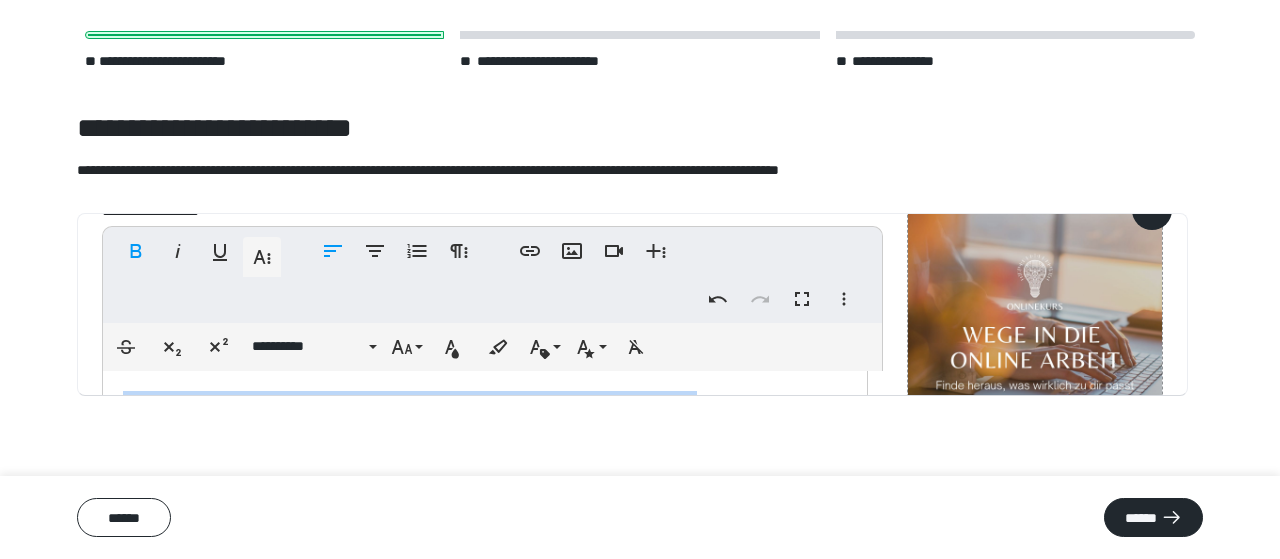 scroll, scrollTop: 155, scrollLeft: 0, axis: vertical 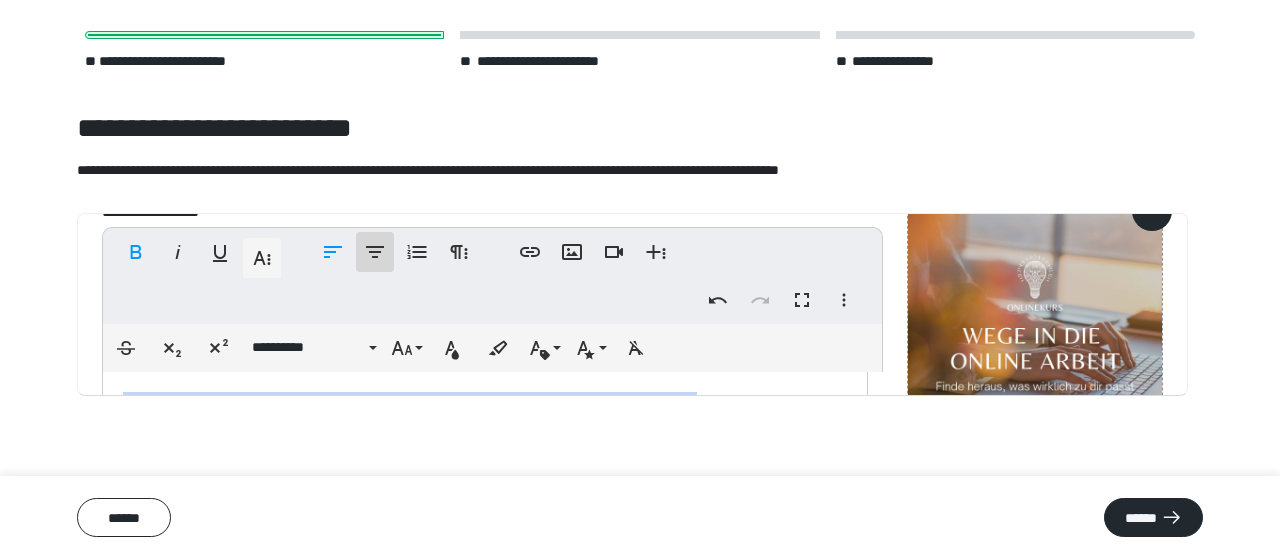 click 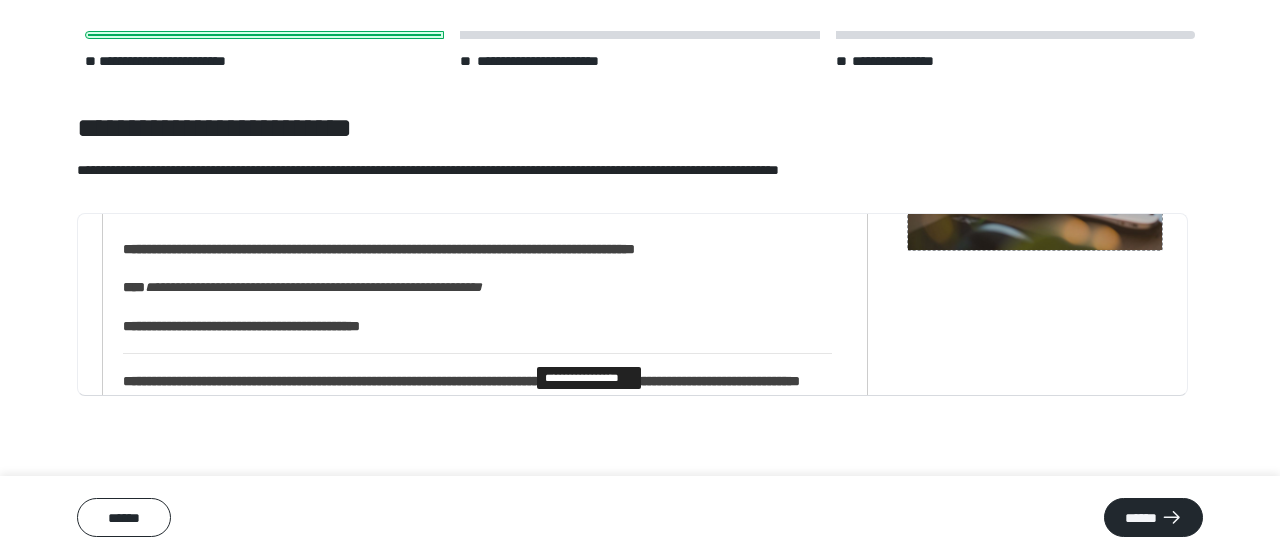 scroll, scrollTop: 361, scrollLeft: 0, axis: vertical 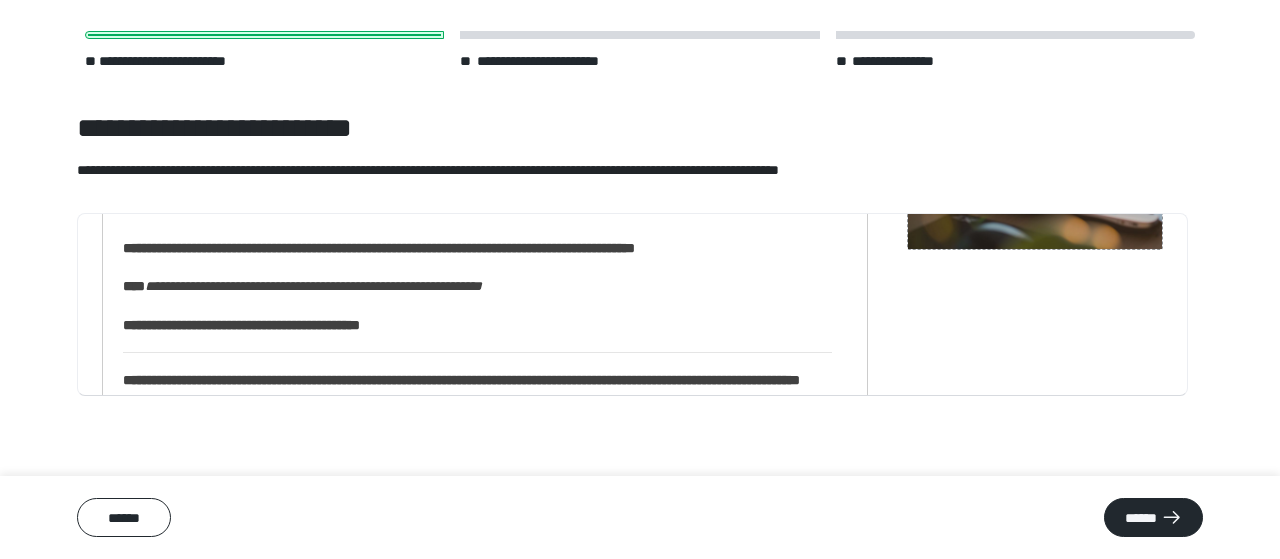 click on "**********" at bounding box center [477, 325] 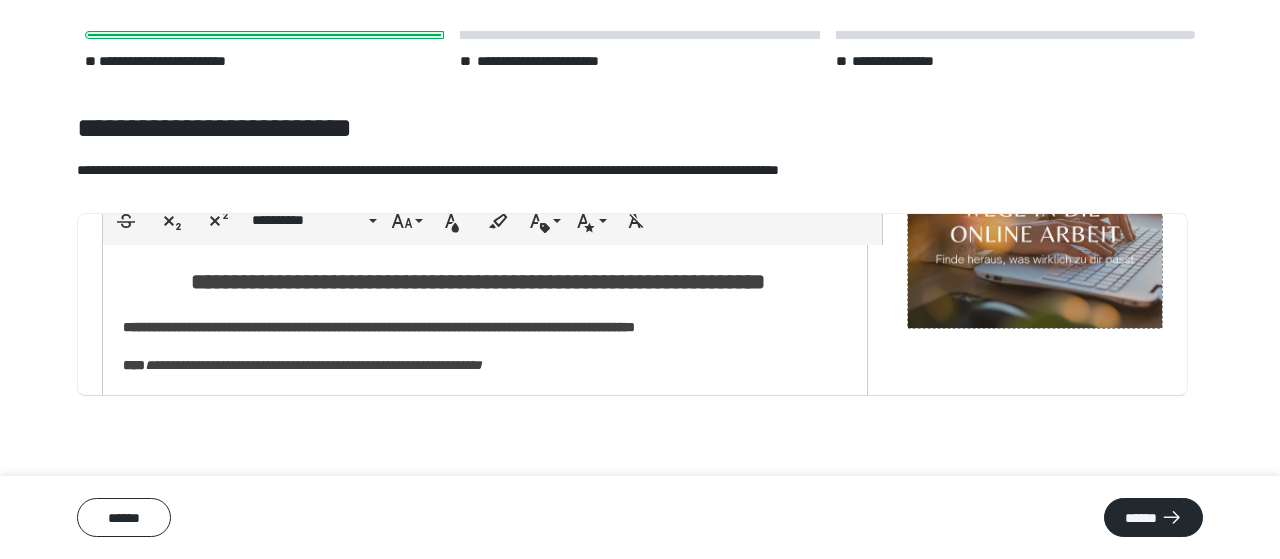 scroll, scrollTop: 281, scrollLeft: 0, axis: vertical 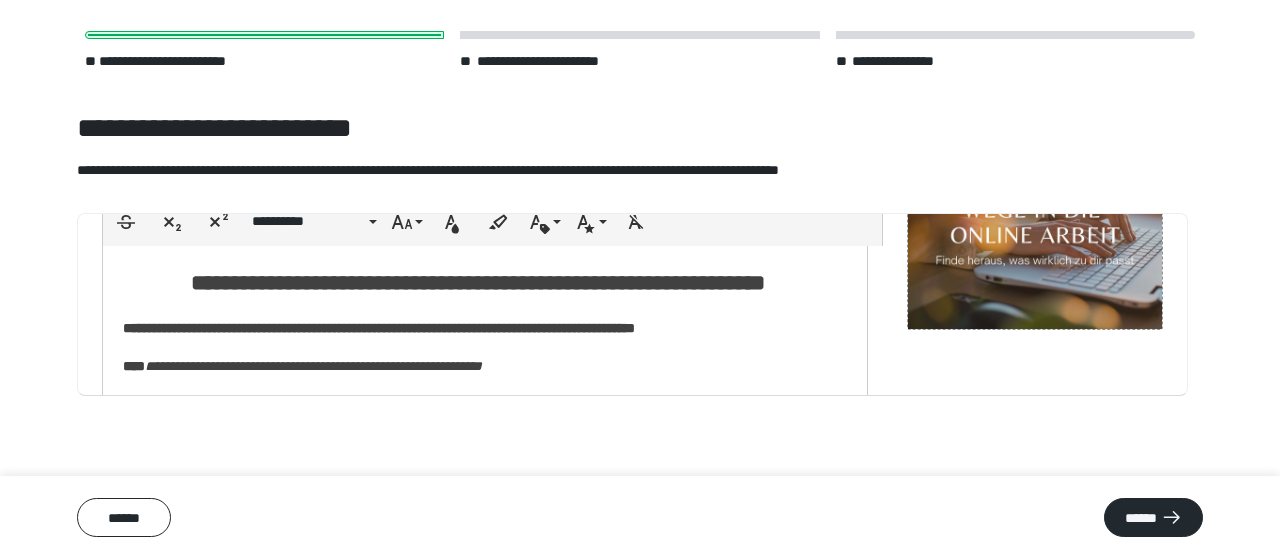 click on "**********" at bounding box center [486, 283] 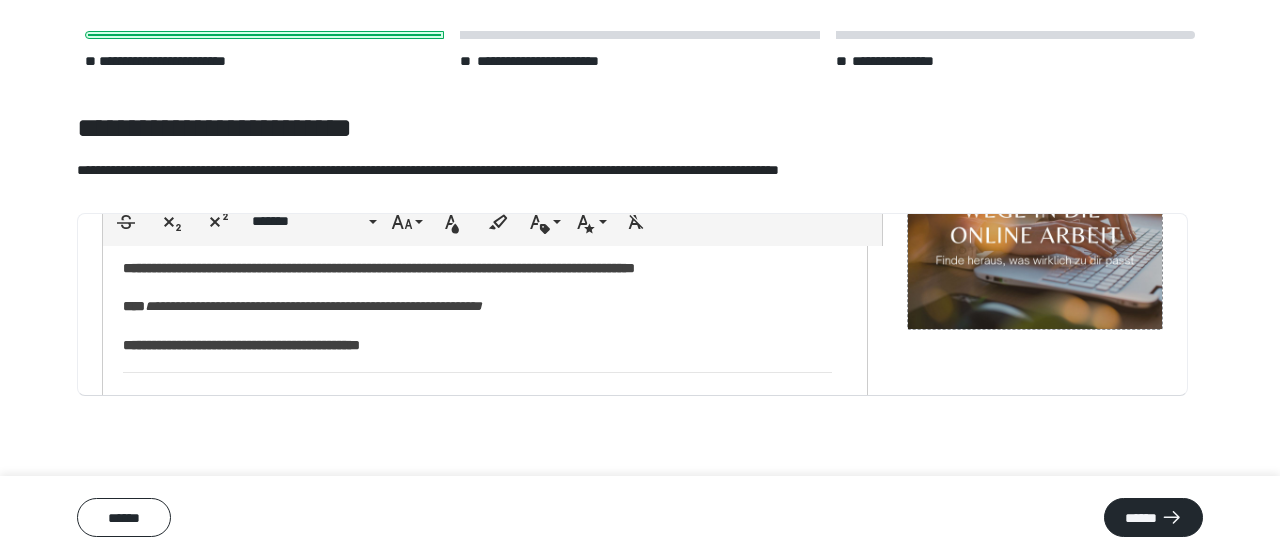 scroll, scrollTop: 112, scrollLeft: 0, axis: vertical 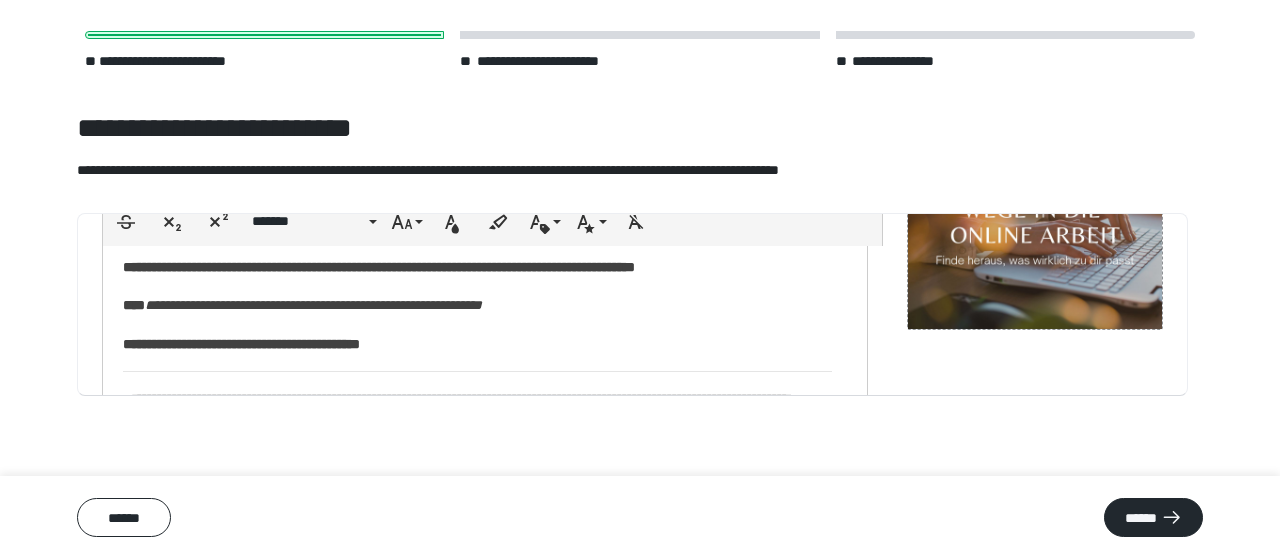 click on "**********" at bounding box center (477, 305) 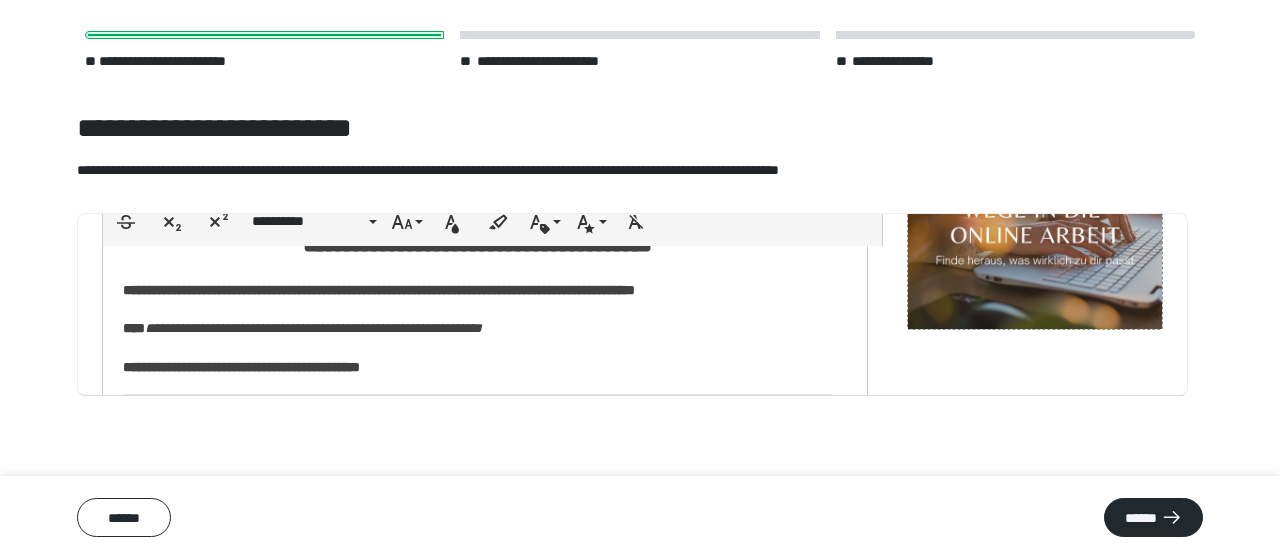 scroll, scrollTop: 90, scrollLeft: 0, axis: vertical 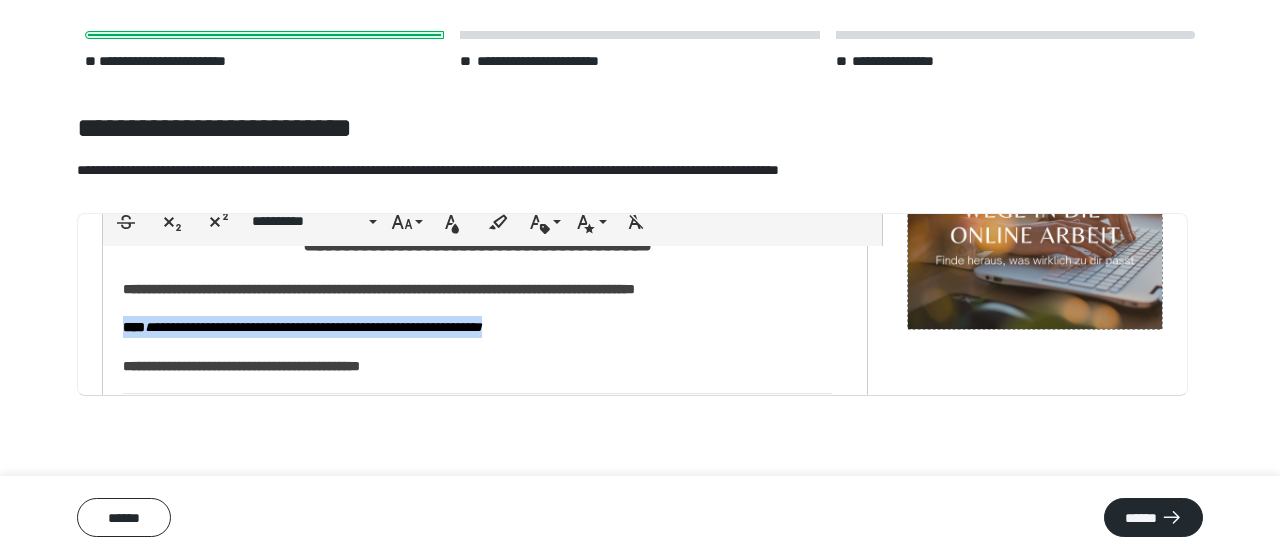 drag, startPoint x: 588, startPoint y: 330, endPoint x: 127, endPoint y: 314, distance: 461.2776 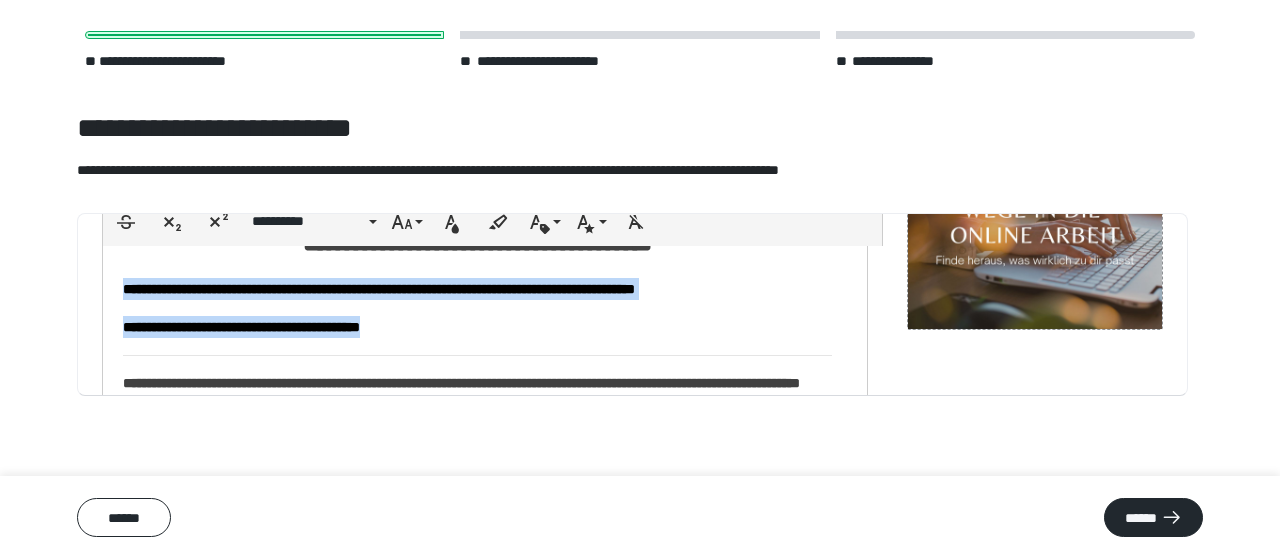 drag, startPoint x: 498, startPoint y: 329, endPoint x: 112, endPoint y: 284, distance: 388.6142 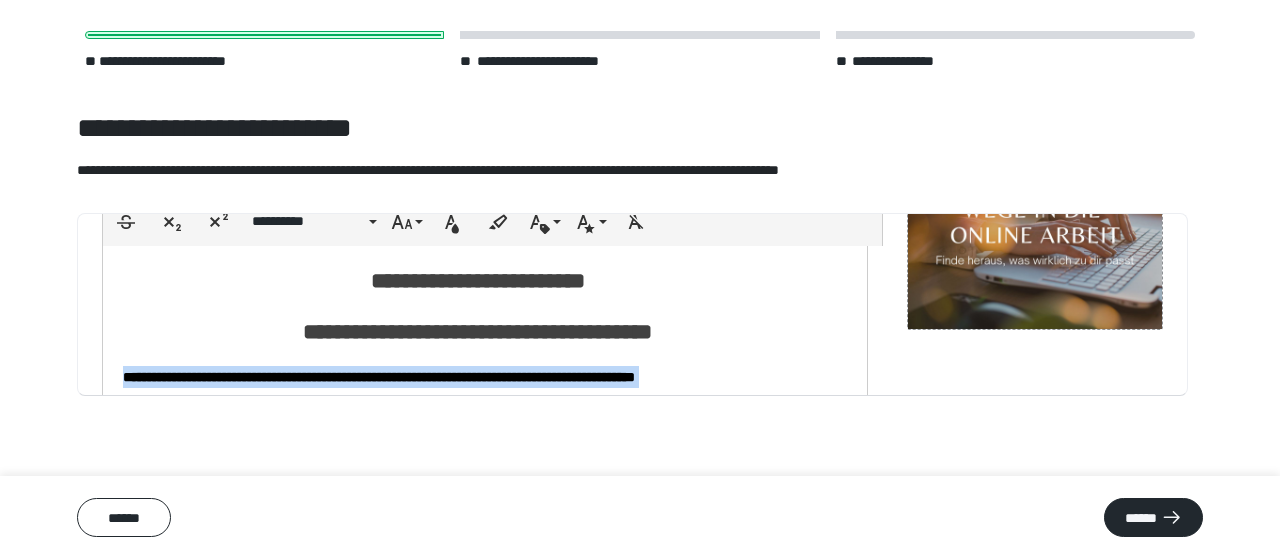 scroll, scrollTop: 0, scrollLeft: 0, axis: both 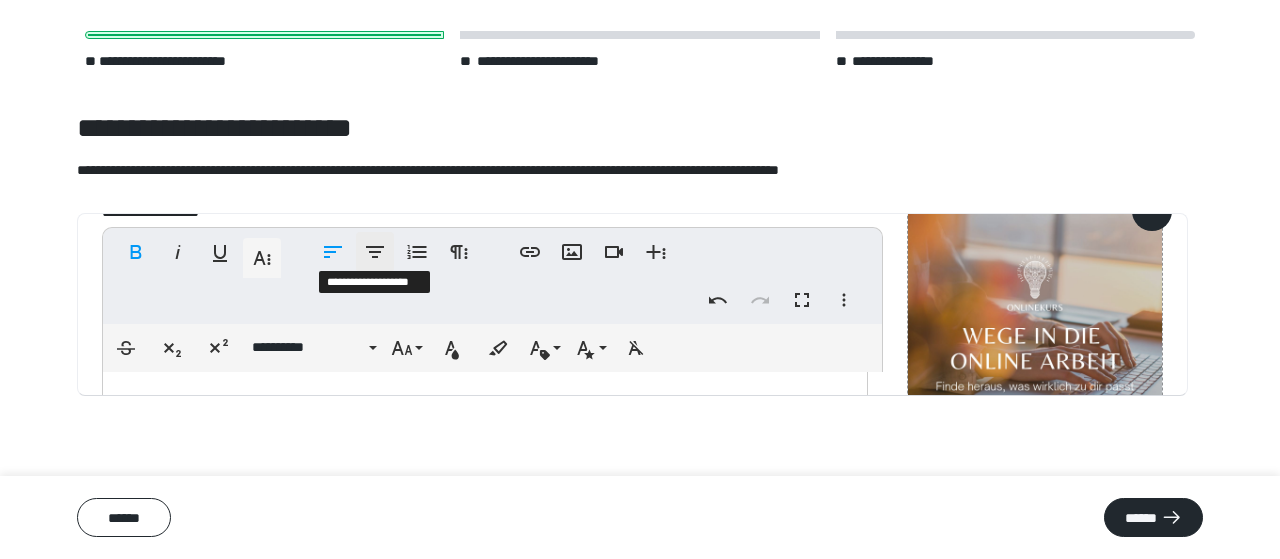 click 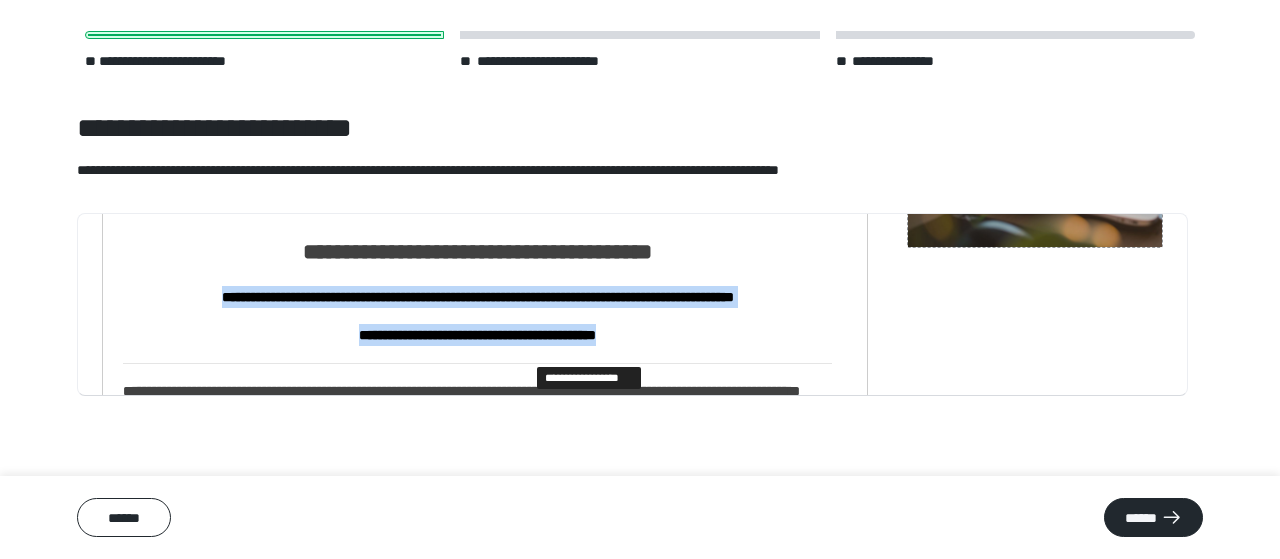 scroll, scrollTop: 366, scrollLeft: 0, axis: vertical 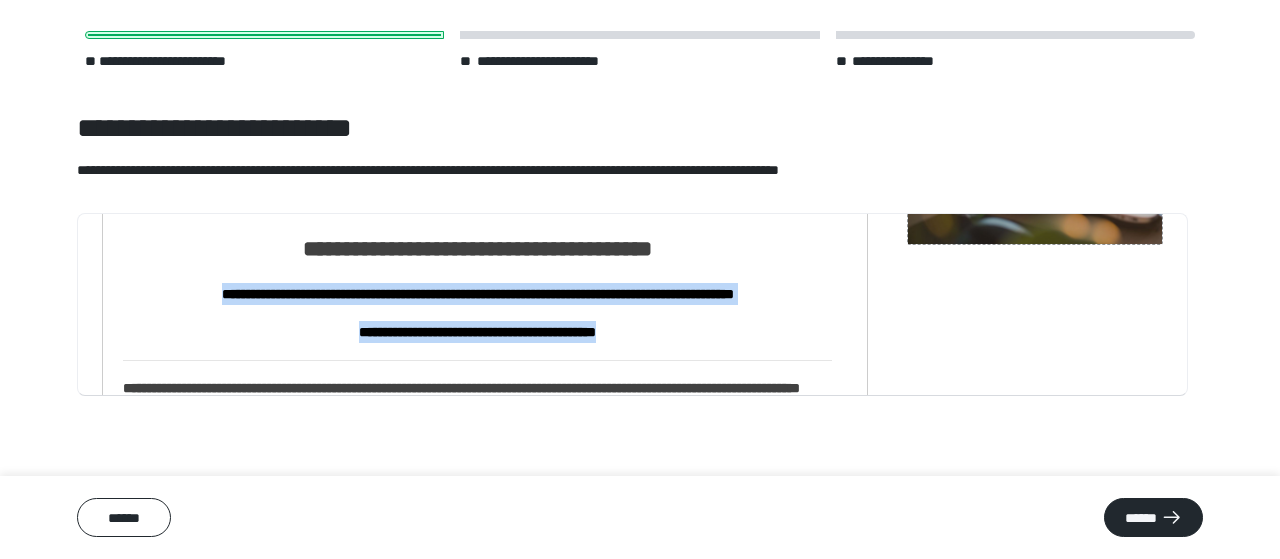 click on "**********" at bounding box center [477, 332] 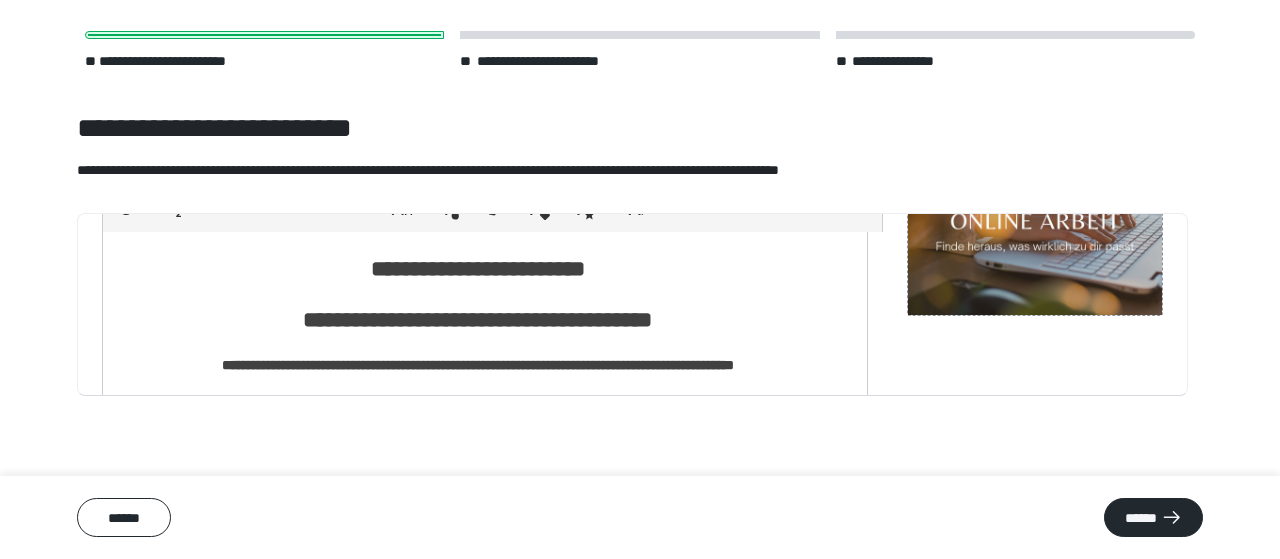 scroll, scrollTop: 290, scrollLeft: 0, axis: vertical 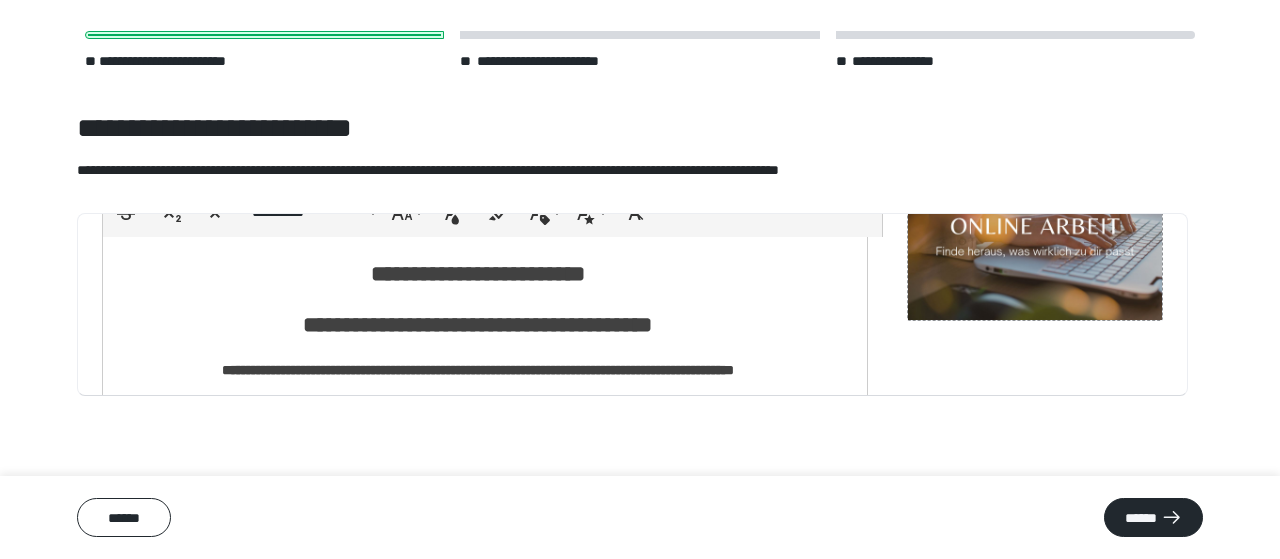 click on "**********" at bounding box center [477, 325] 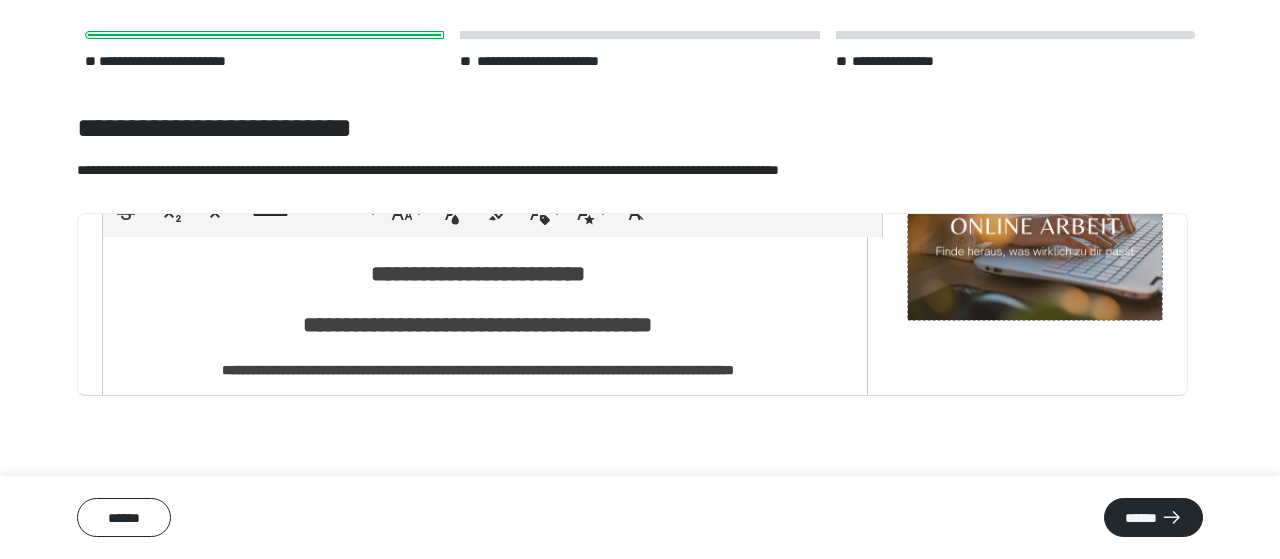 click on "**********" at bounding box center [477, 2755] 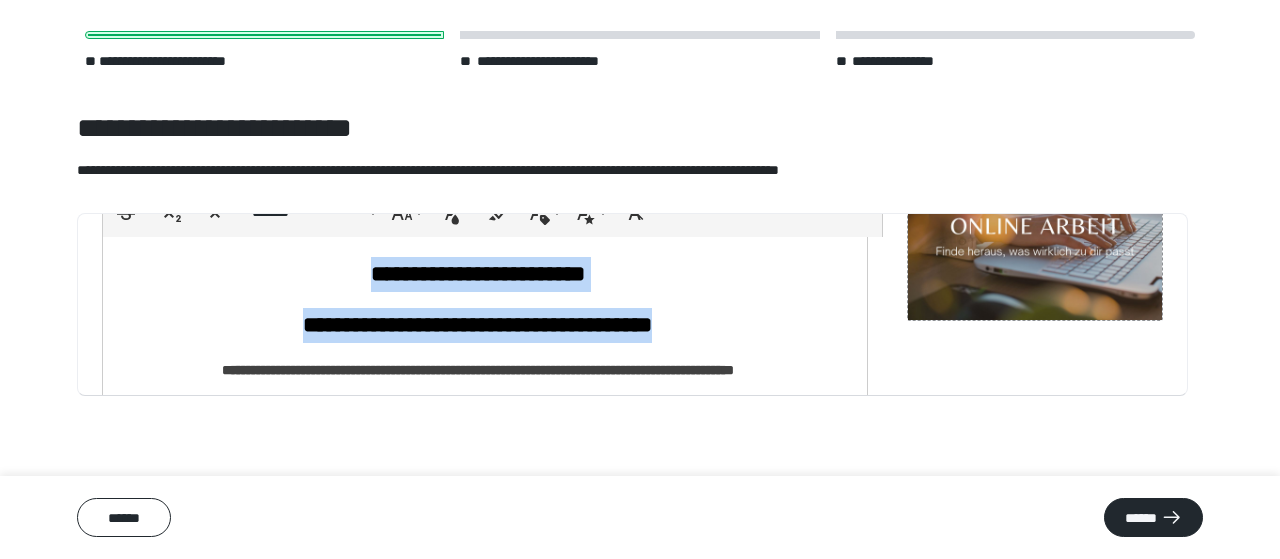 drag, startPoint x: 720, startPoint y: 309, endPoint x: 322, endPoint y: 266, distance: 400.31613 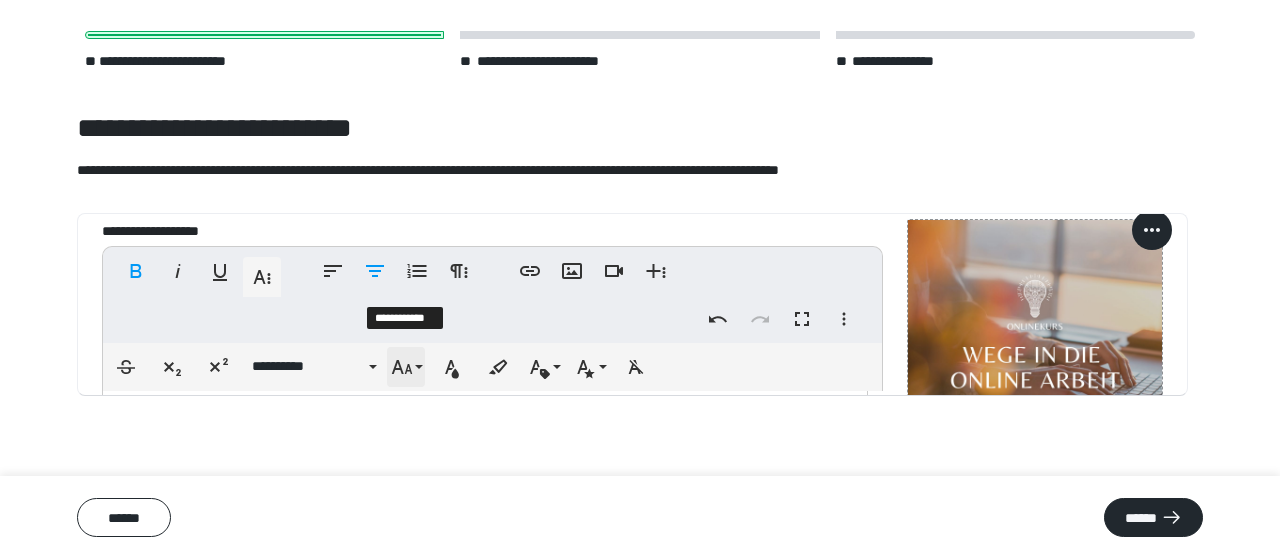 scroll, scrollTop: 135, scrollLeft: 0, axis: vertical 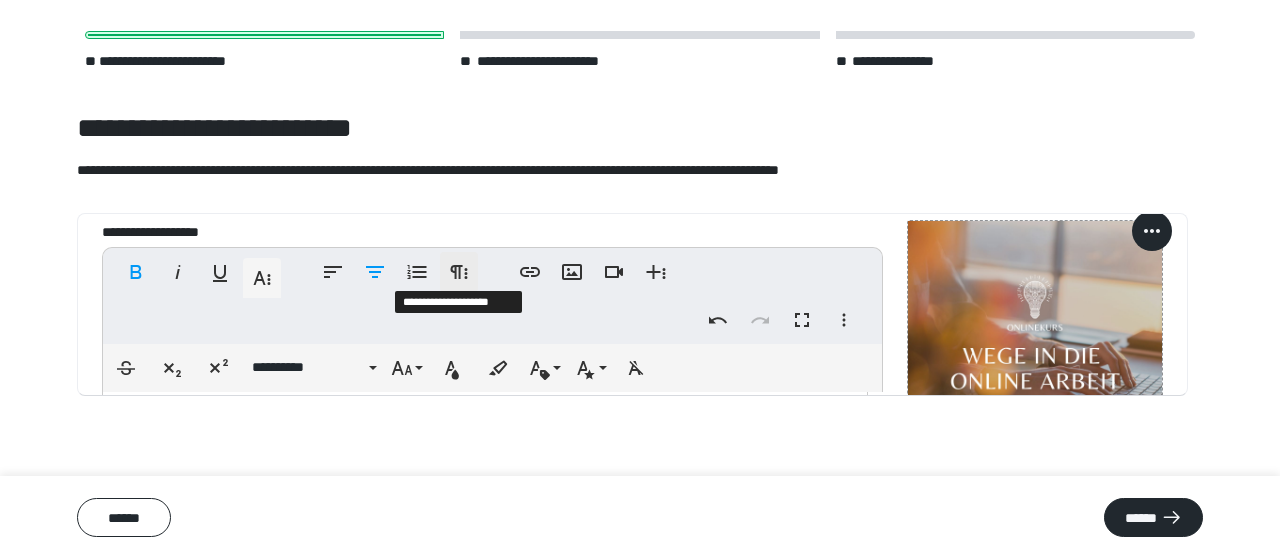 click on "**********" at bounding box center (459, 272) 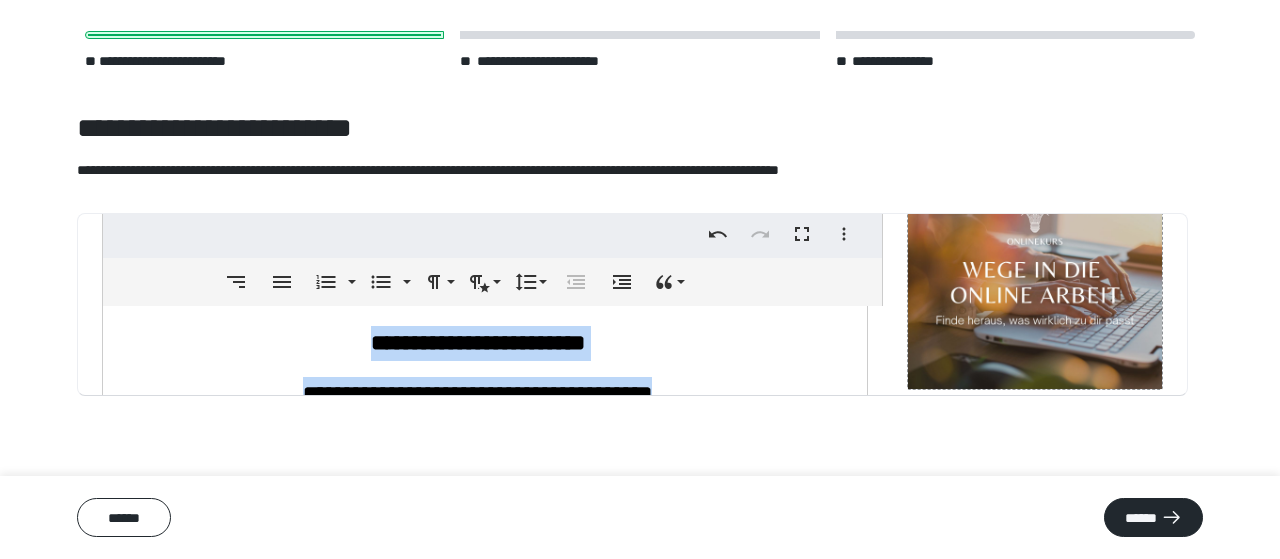 scroll, scrollTop: 237, scrollLeft: 0, axis: vertical 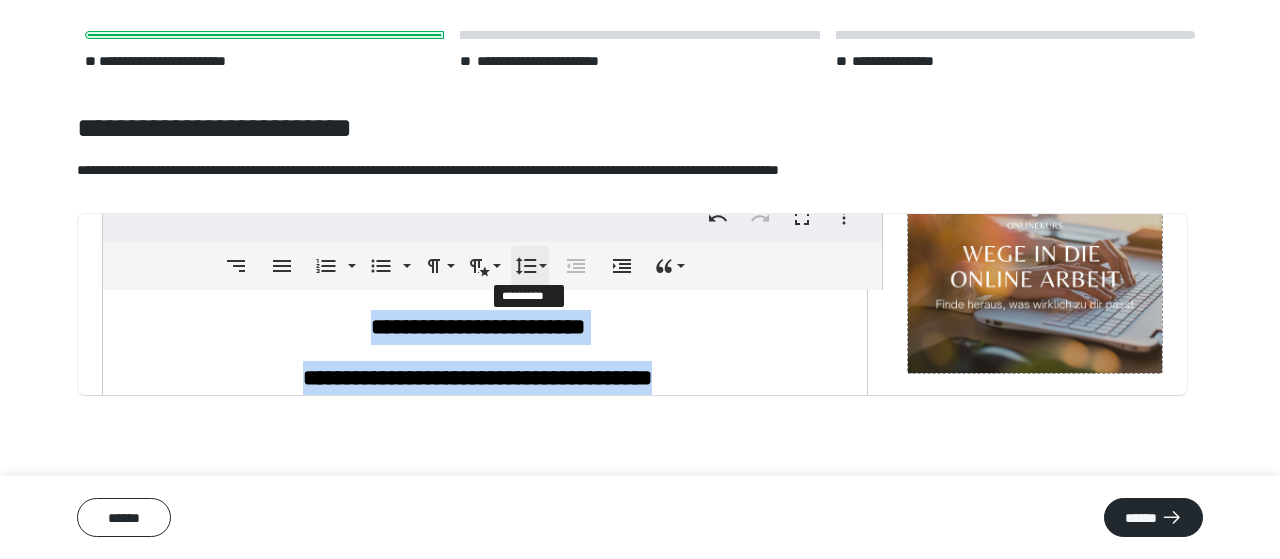 click 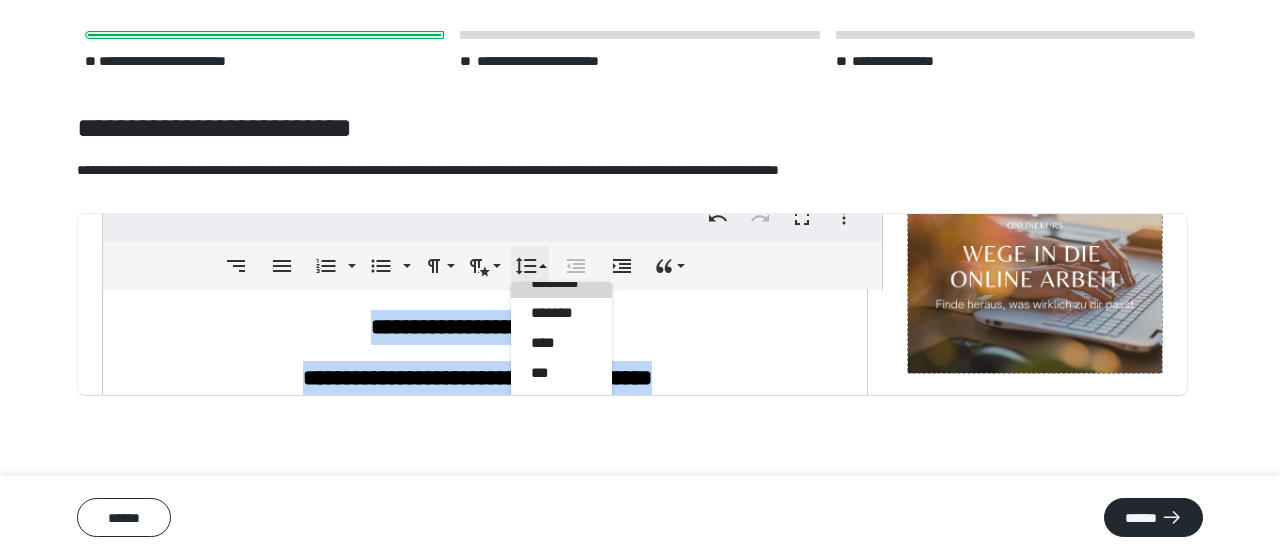 scroll, scrollTop: 0, scrollLeft: 0, axis: both 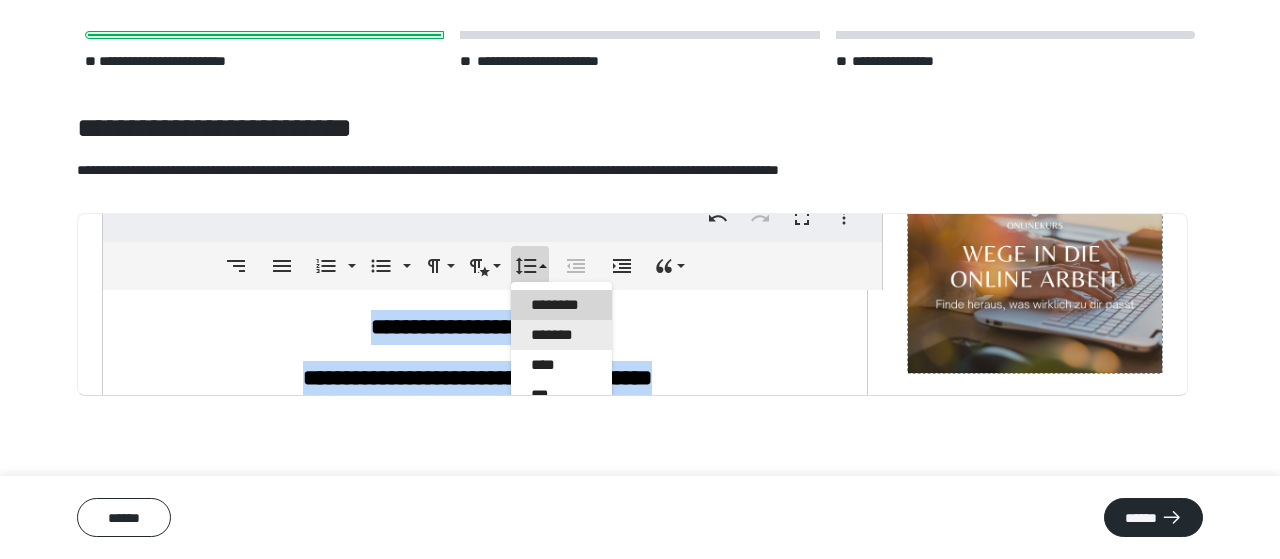 click on "*******" at bounding box center (561, 335) 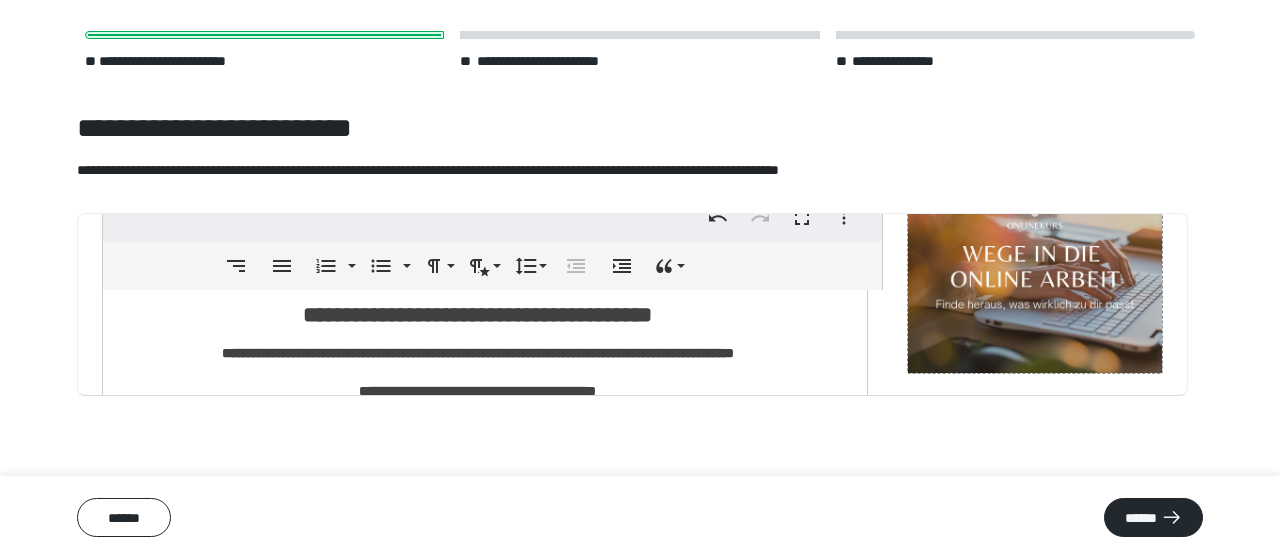 scroll, scrollTop: 76, scrollLeft: 0, axis: vertical 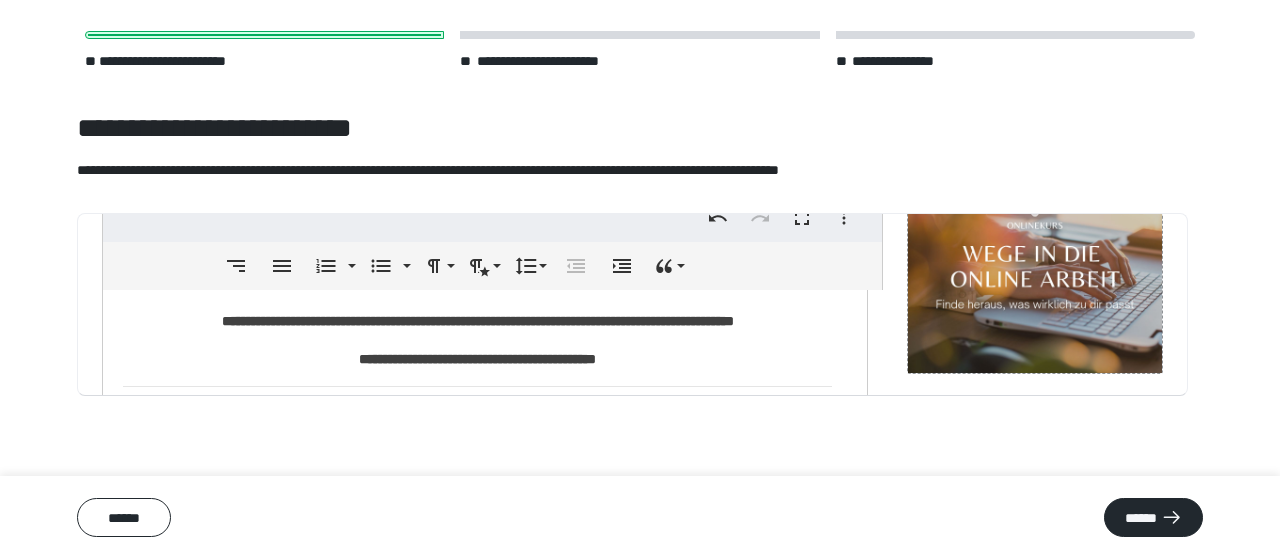 click on "**********" at bounding box center (477, 2718) 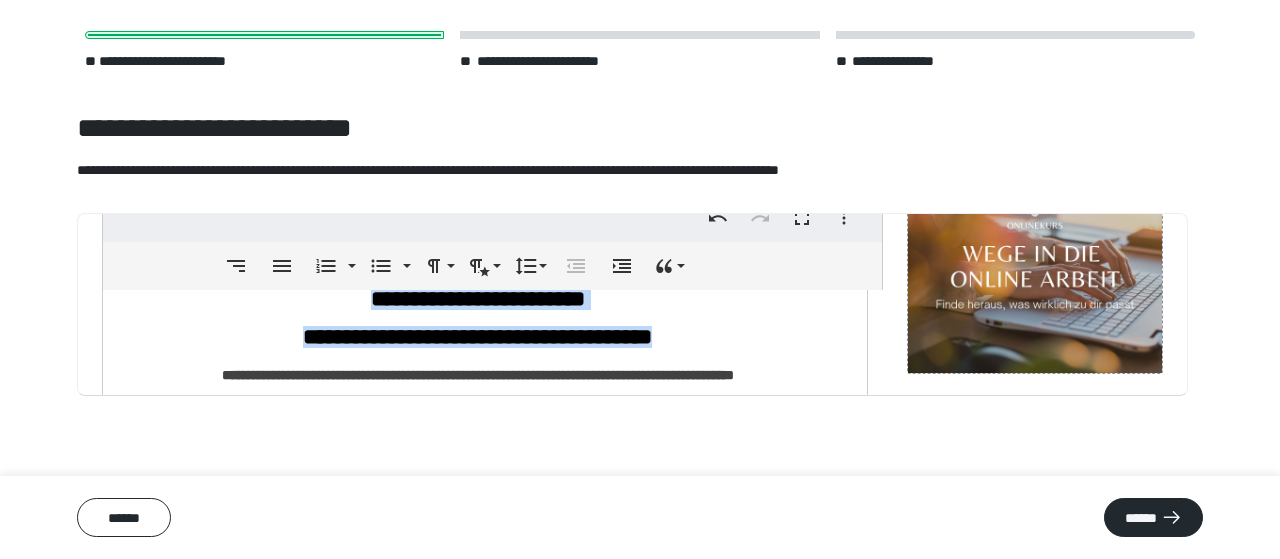 scroll, scrollTop: 12, scrollLeft: 0, axis: vertical 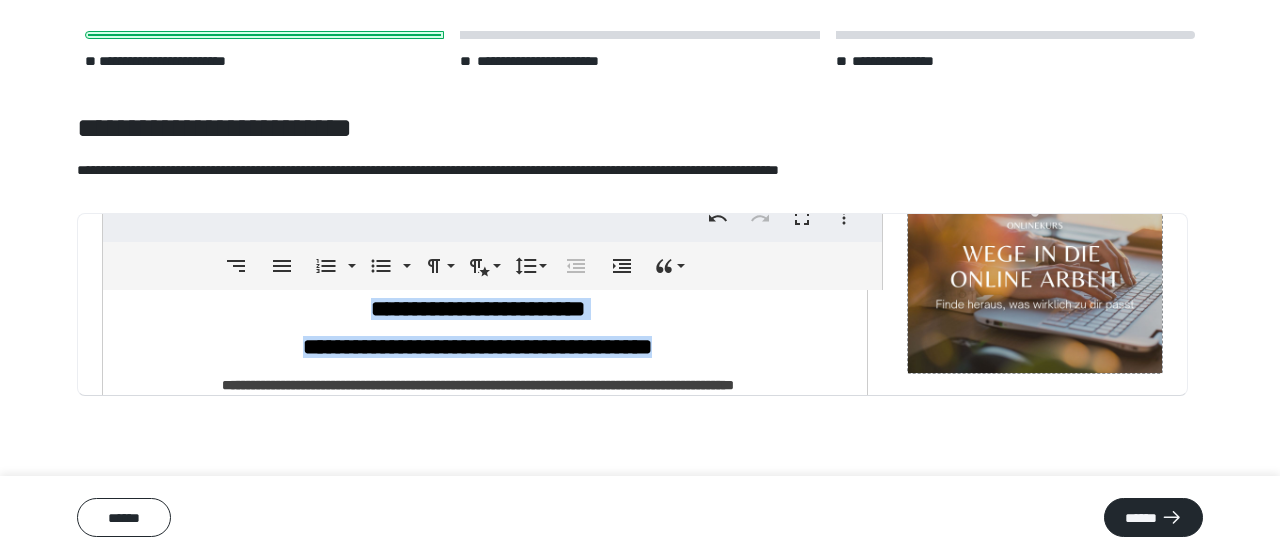 drag, startPoint x: 736, startPoint y: 335, endPoint x: 316, endPoint y: 300, distance: 421.4558 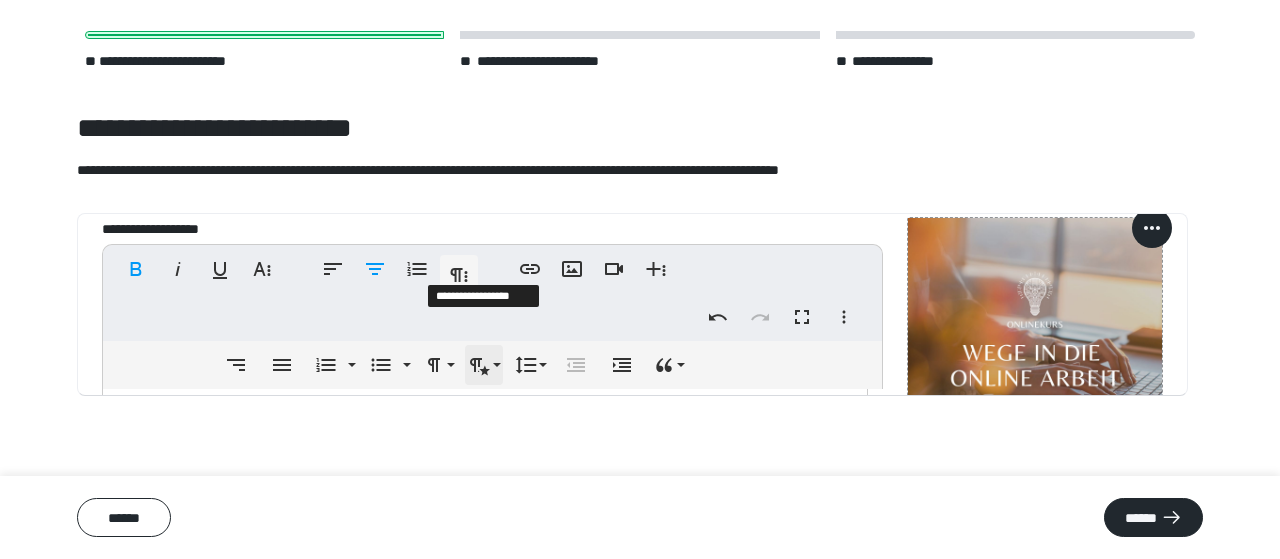 scroll, scrollTop: 135, scrollLeft: 0, axis: vertical 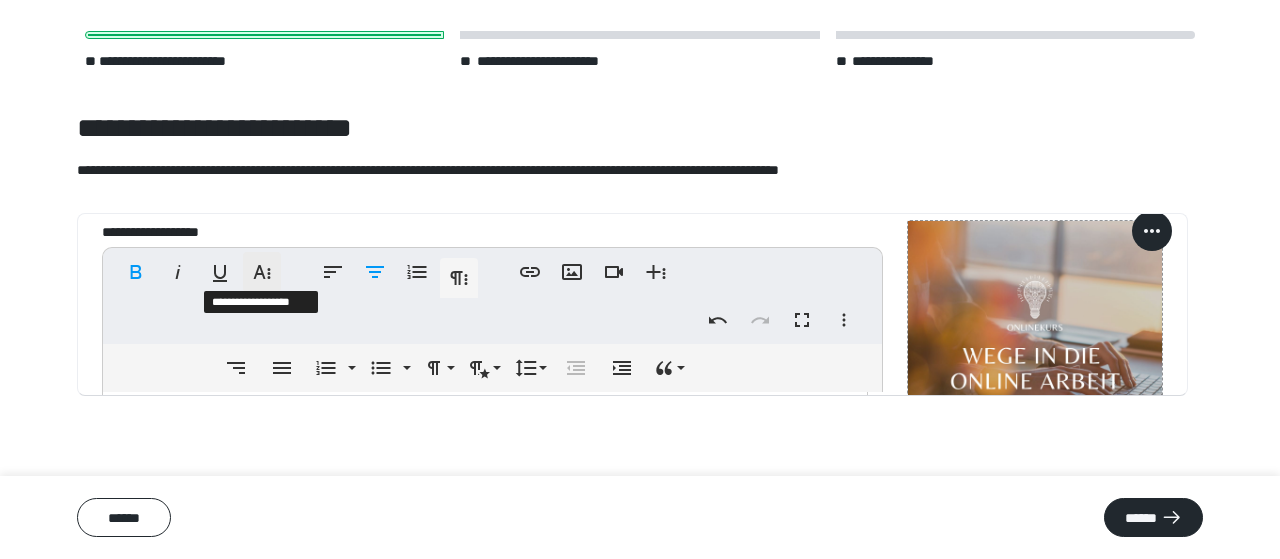 click on "**********" at bounding box center (262, 272) 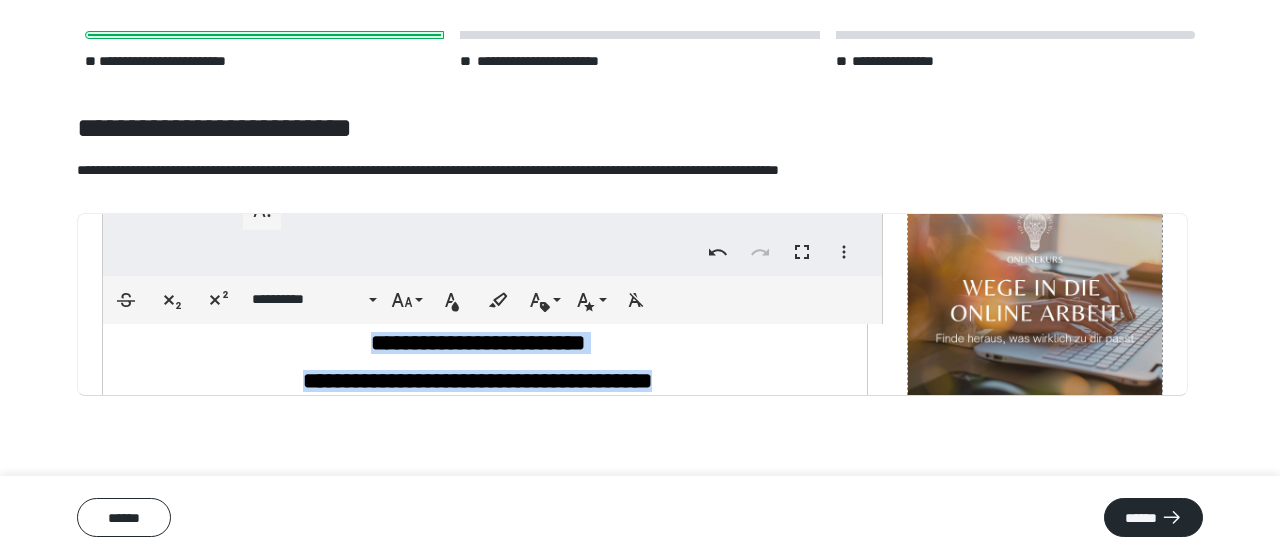 scroll, scrollTop: 204, scrollLeft: 0, axis: vertical 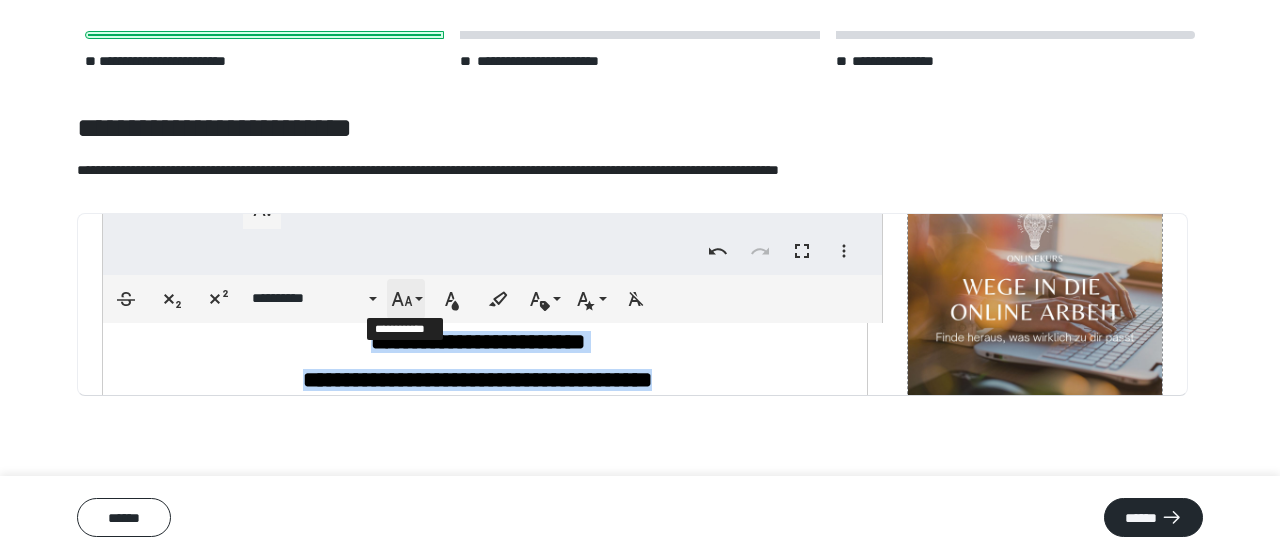 click 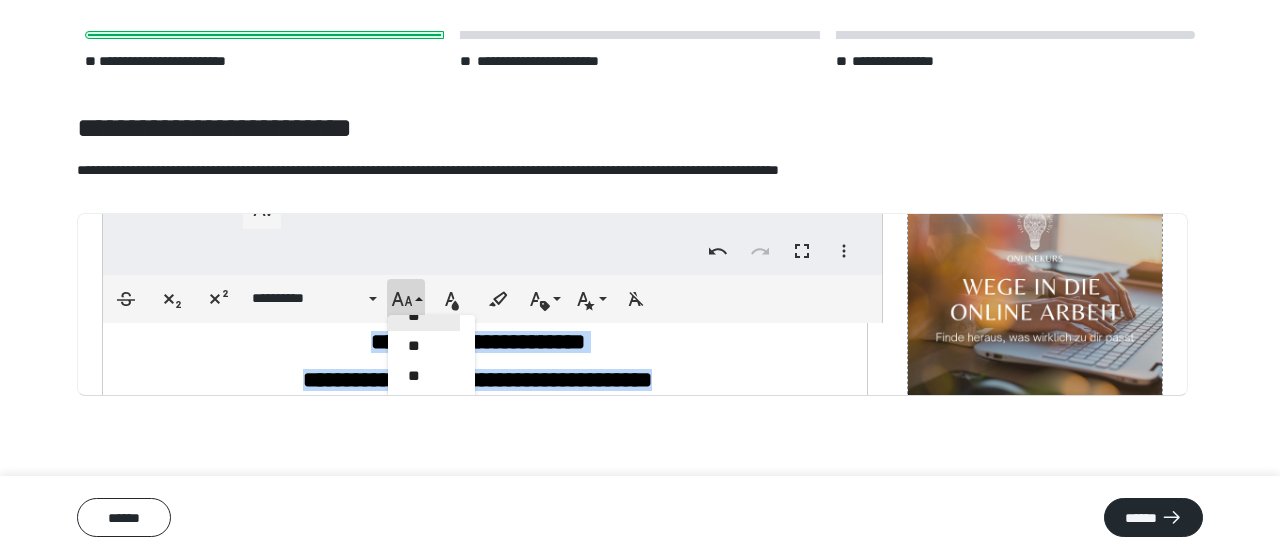 scroll, scrollTop: 712, scrollLeft: 0, axis: vertical 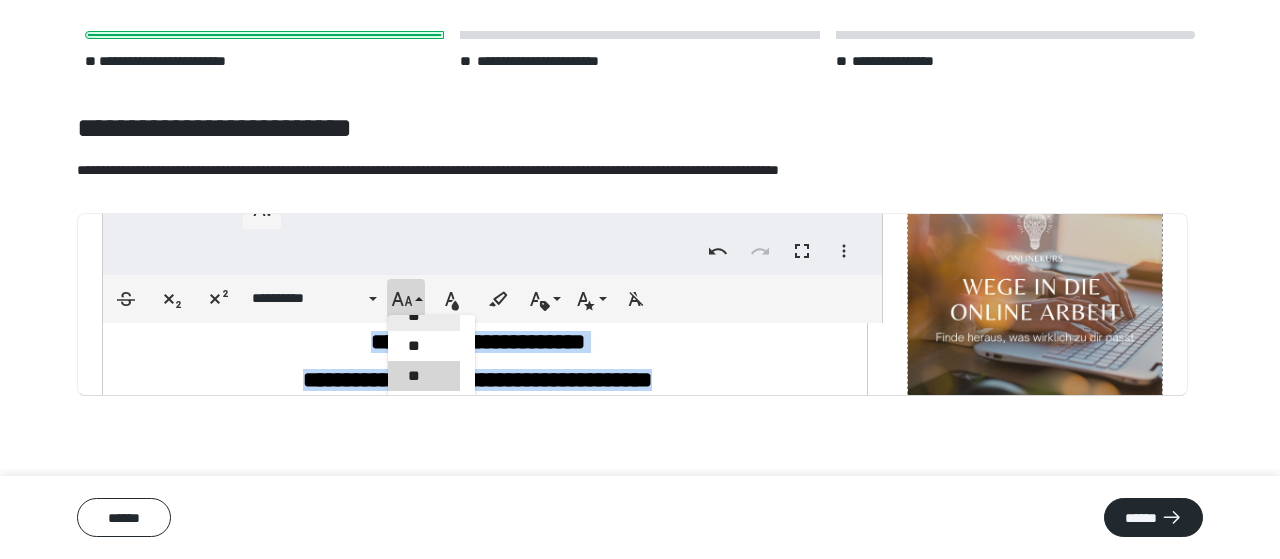 click on "**" at bounding box center [424, 376] 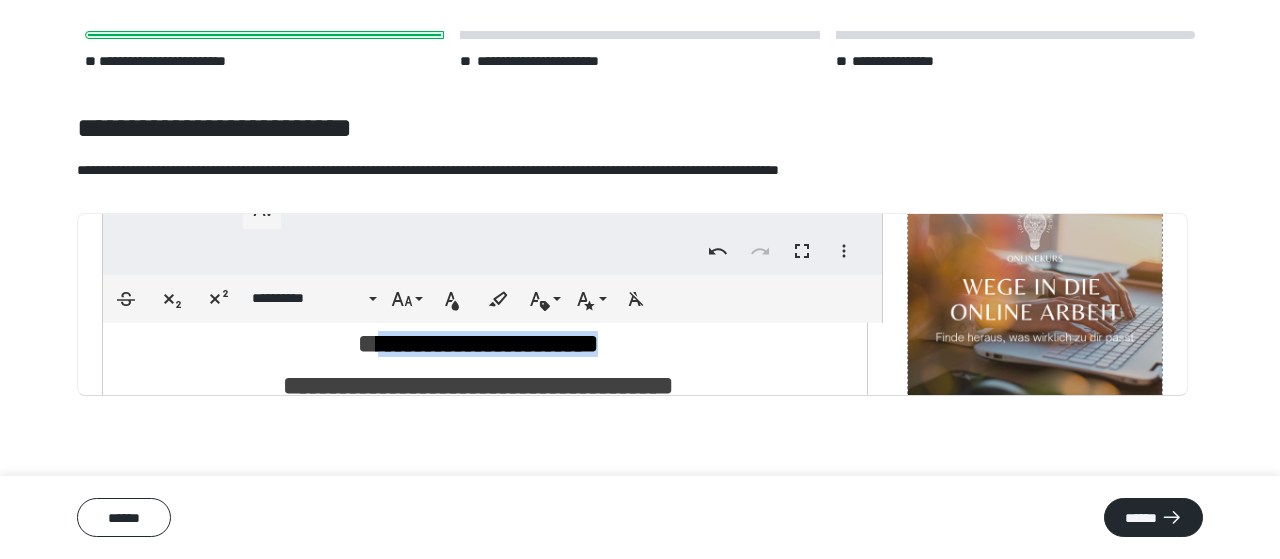 click on "**********" at bounding box center (477, 344) 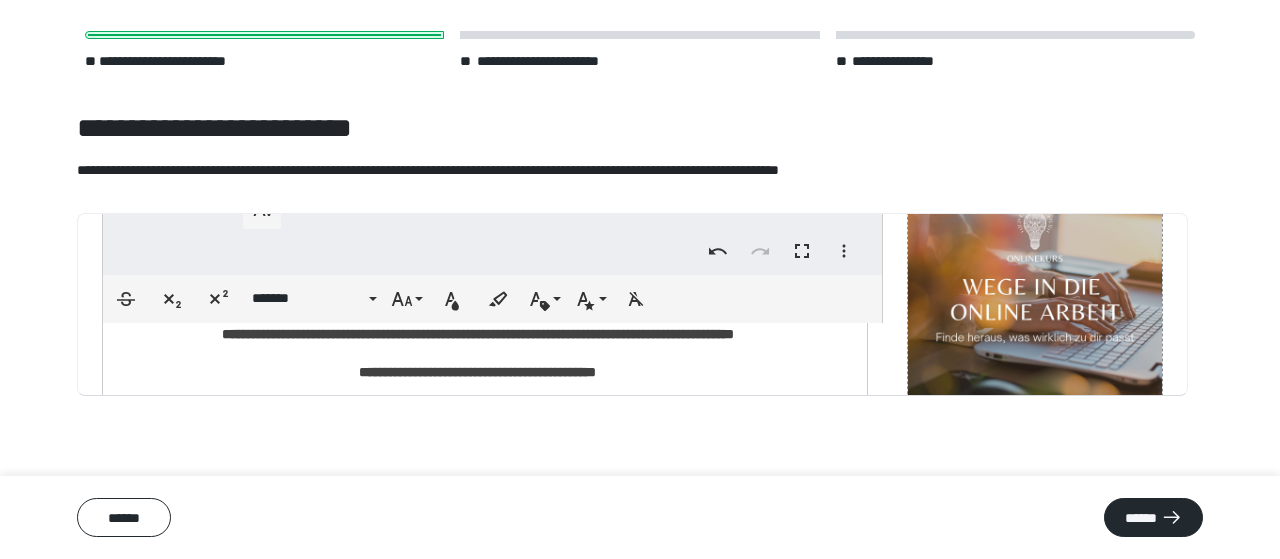scroll, scrollTop: 104, scrollLeft: 0, axis: vertical 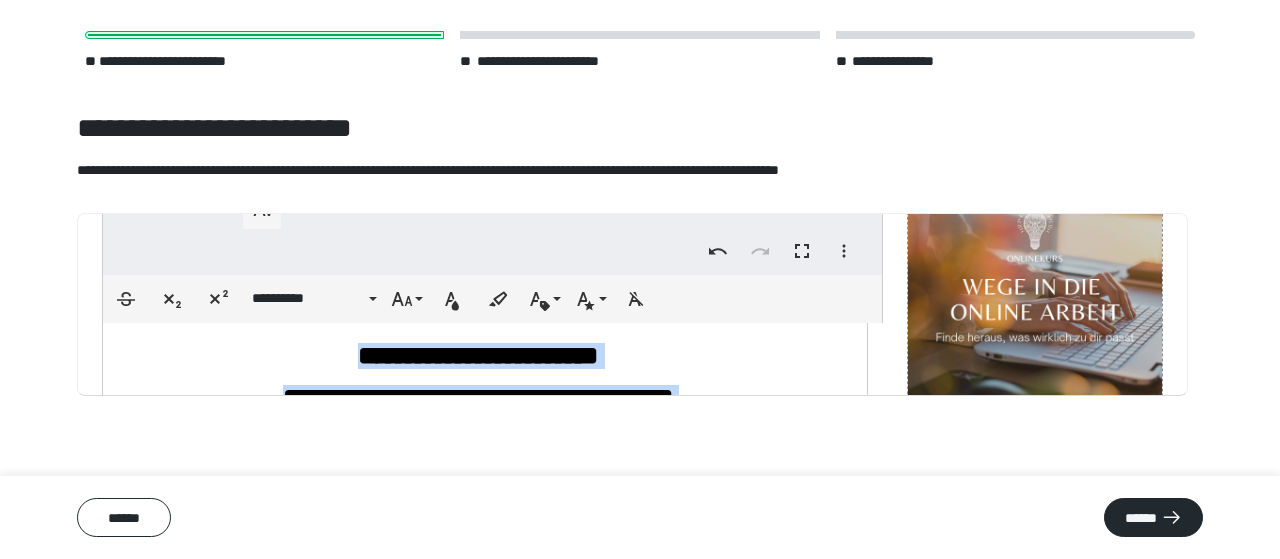drag, startPoint x: 674, startPoint y: 363, endPoint x: 87, endPoint y: 329, distance: 587.9838 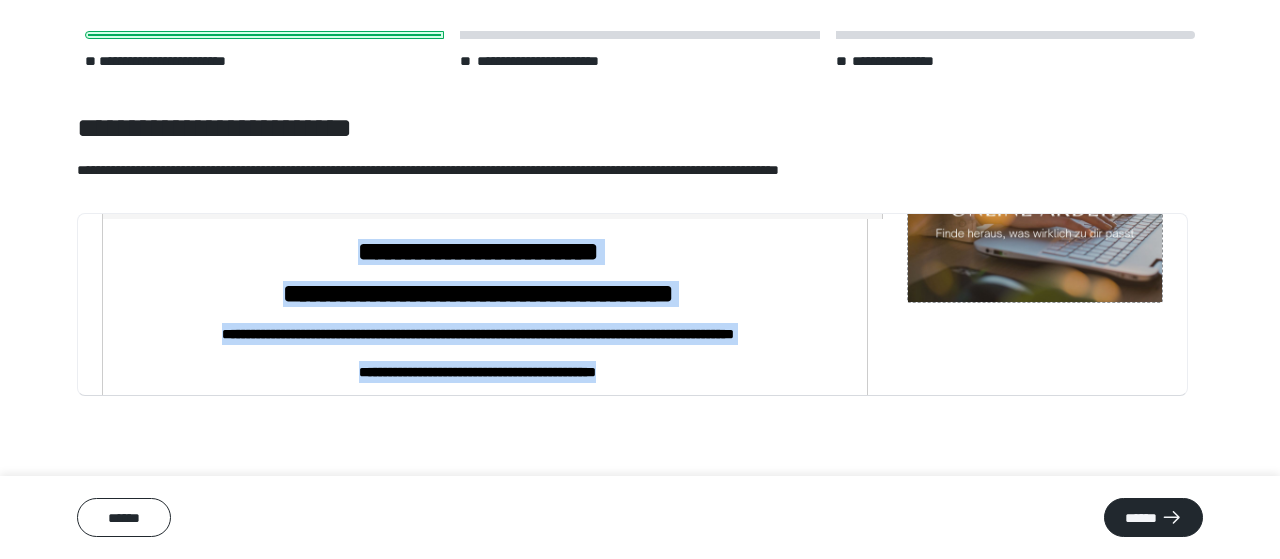 click on "**********" at bounding box center (477, 2727) 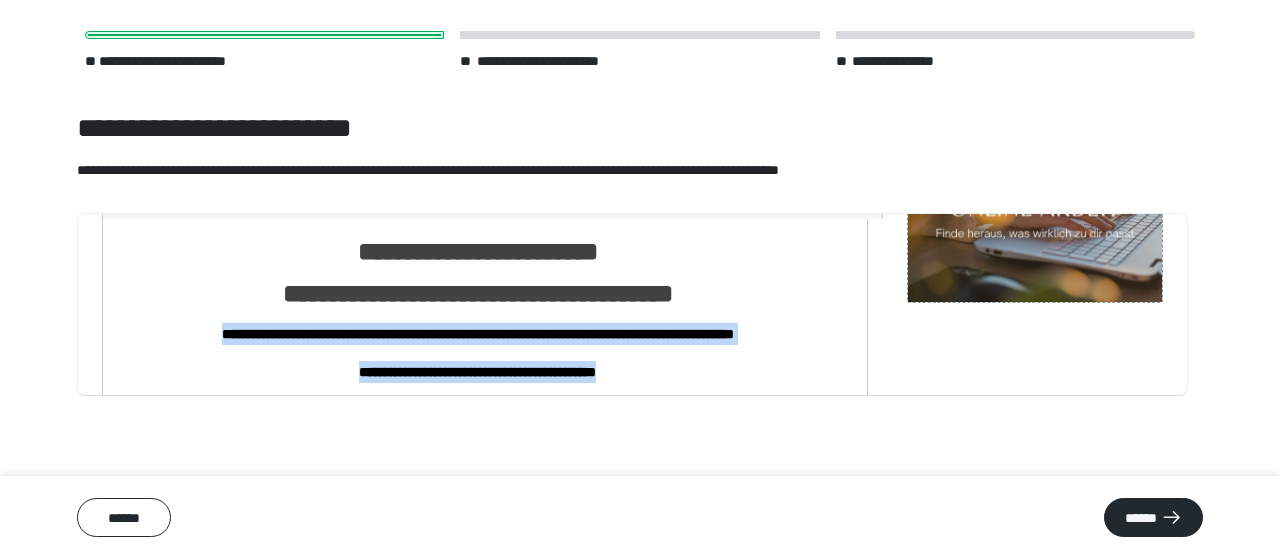 drag, startPoint x: 124, startPoint y: 332, endPoint x: 658, endPoint y: 376, distance: 535.8097 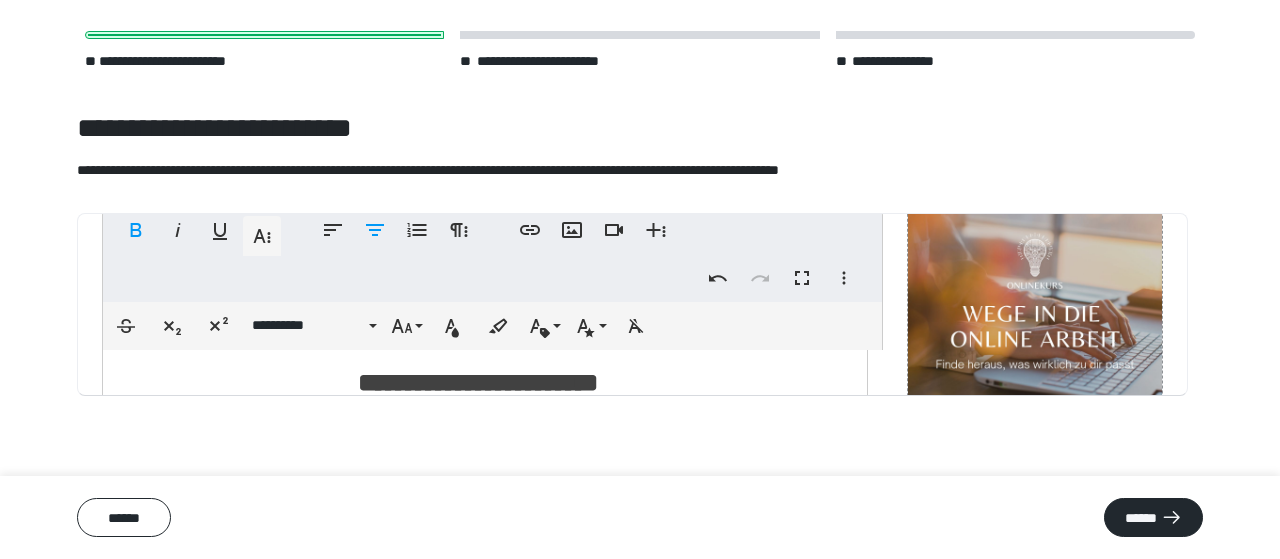 scroll, scrollTop: 133, scrollLeft: 0, axis: vertical 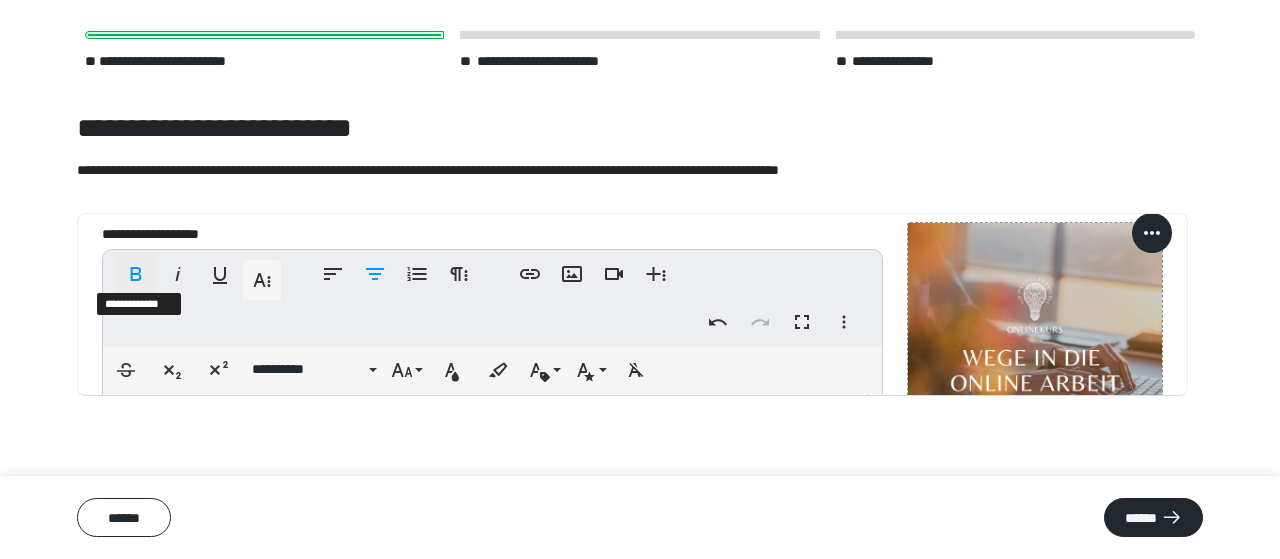 click 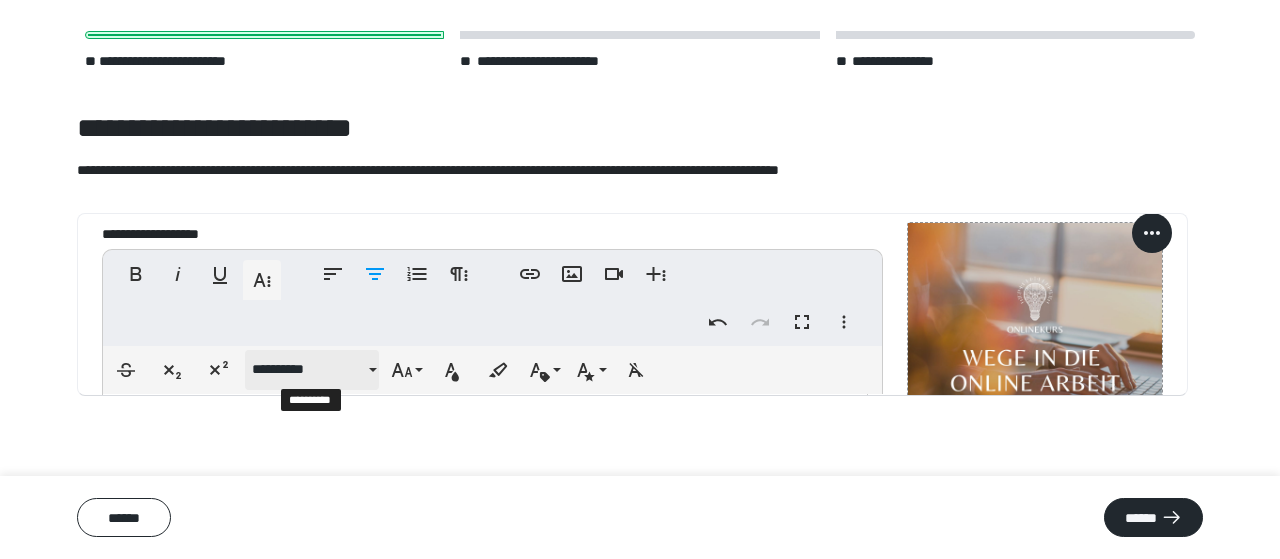 click on "**********" at bounding box center [308, 369] 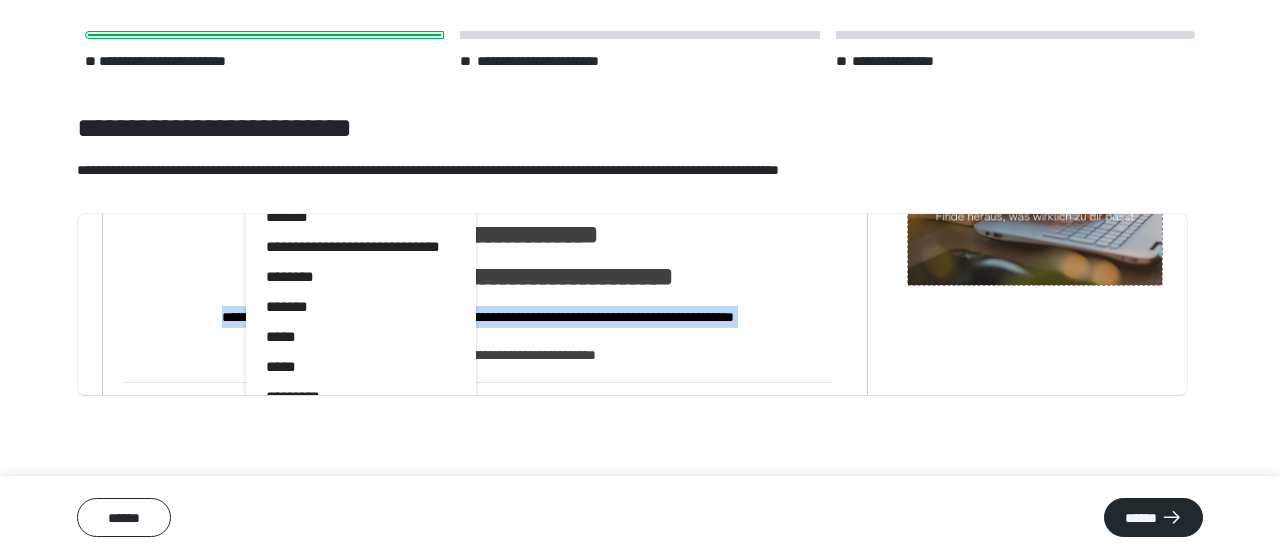 scroll, scrollTop: 329, scrollLeft: 0, axis: vertical 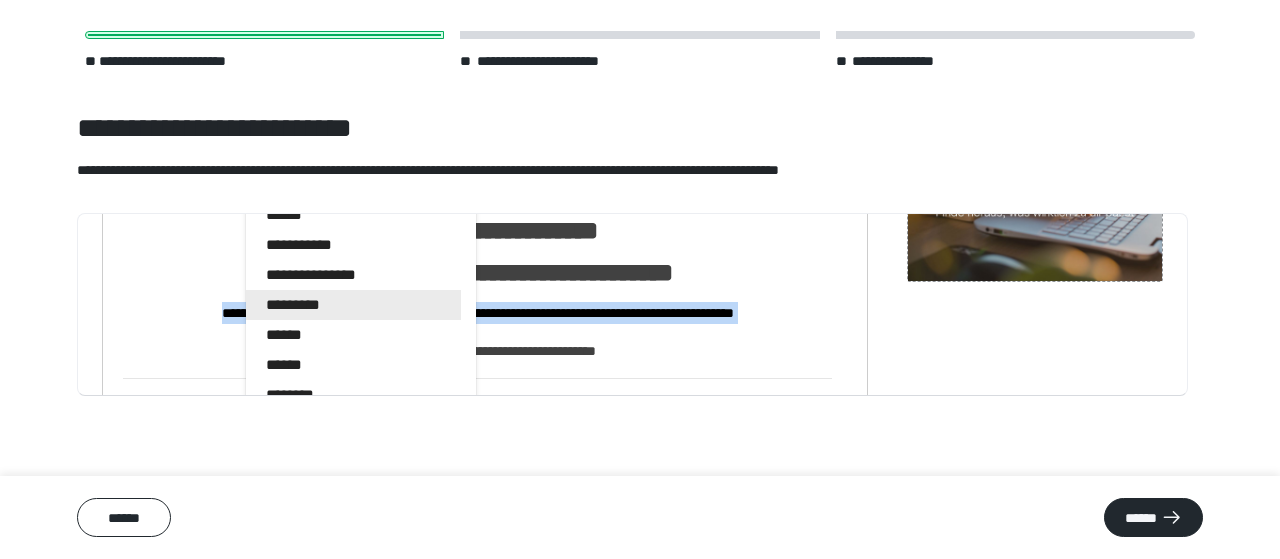 click on "*********" at bounding box center [353, 305] 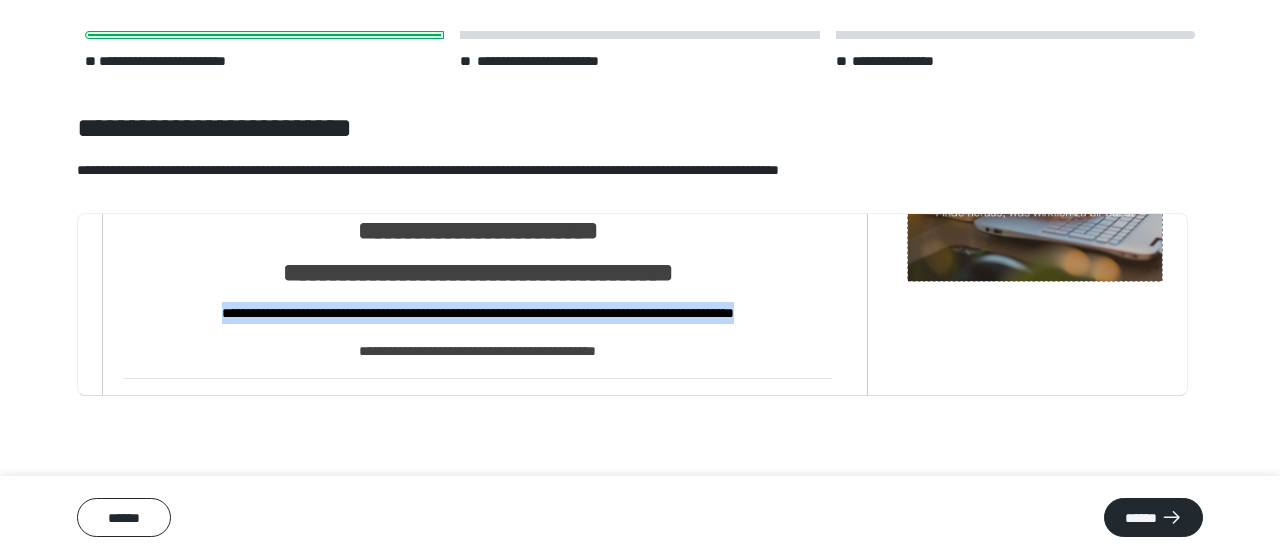 click on "**********" at bounding box center (477, 351) 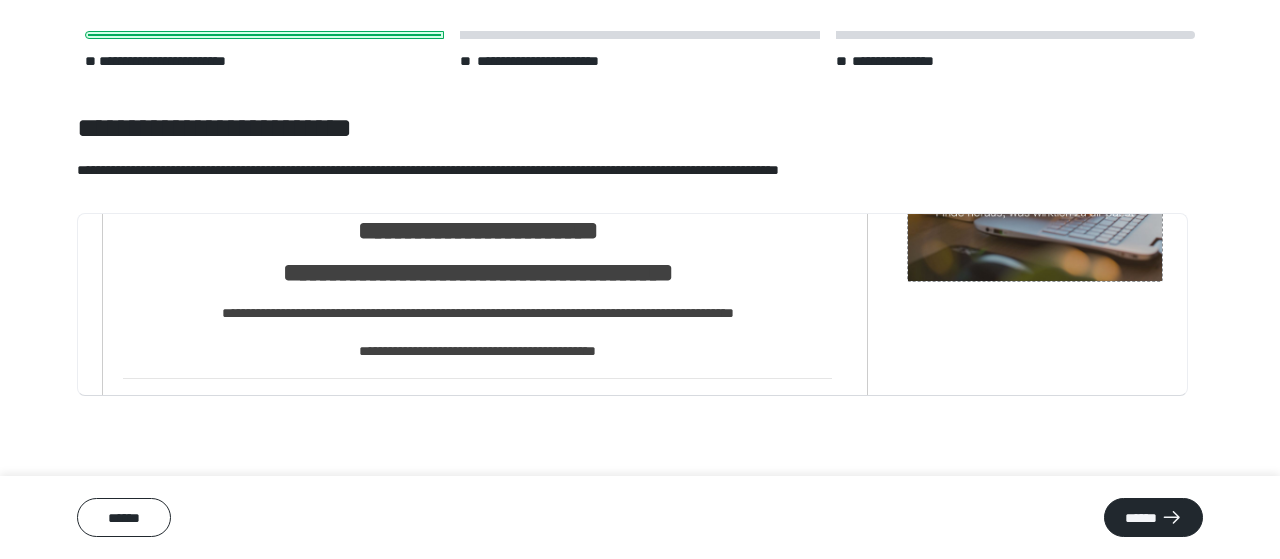 click on "**********" at bounding box center (478, 313) 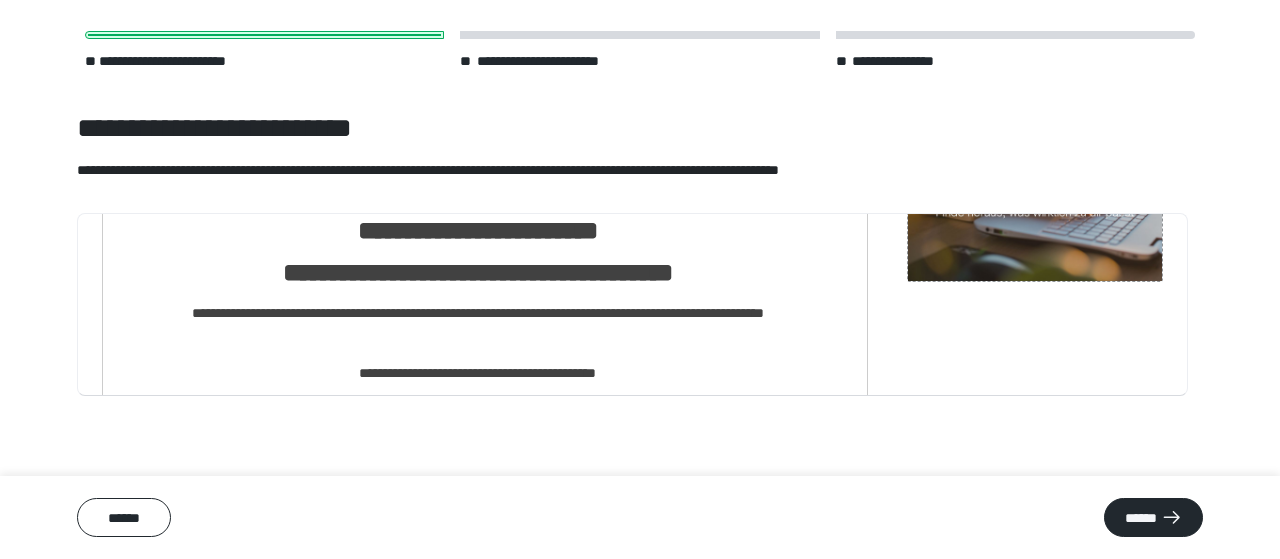 scroll, scrollTop: 63, scrollLeft: 0, axis: vertical 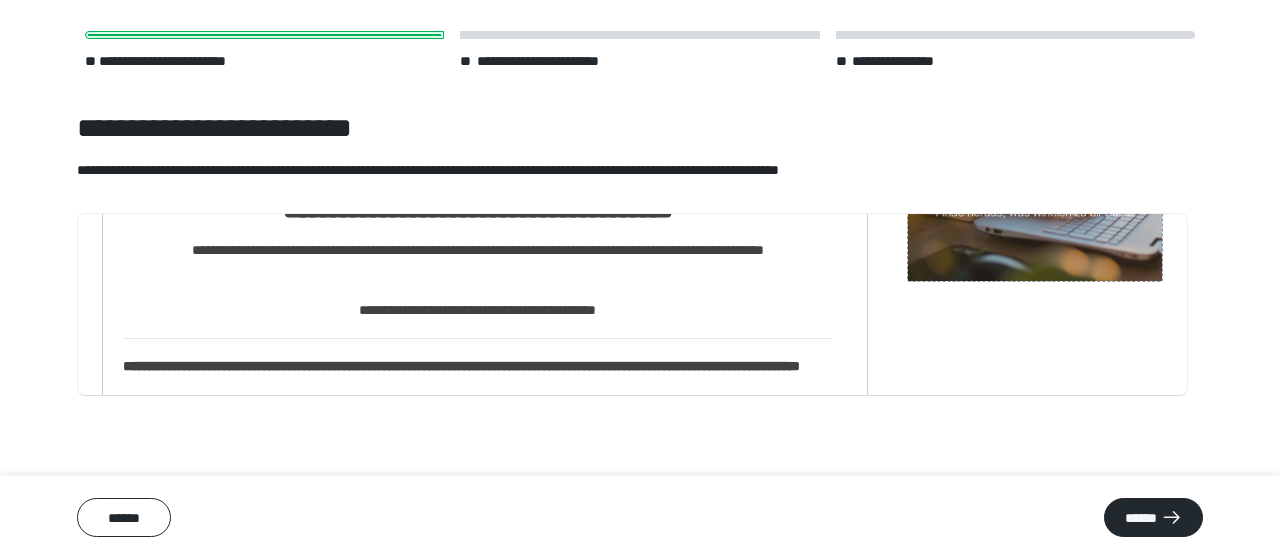 click on "**********" at bounding box center (477, 310) 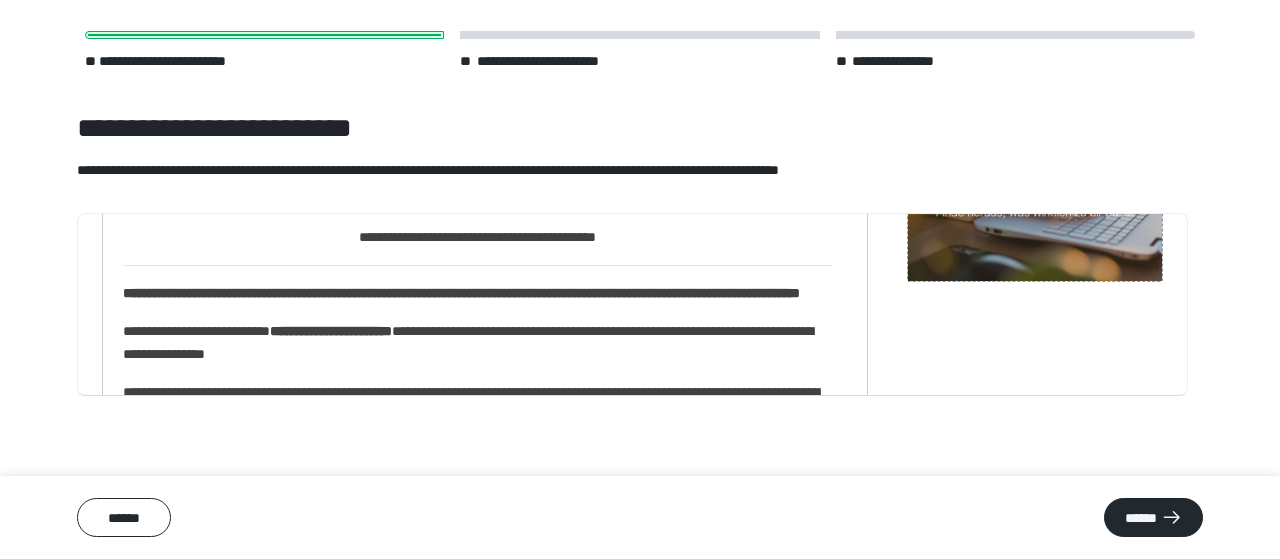 scroll, scrollTop: 153, scrollLeft: 0, axis: vertical 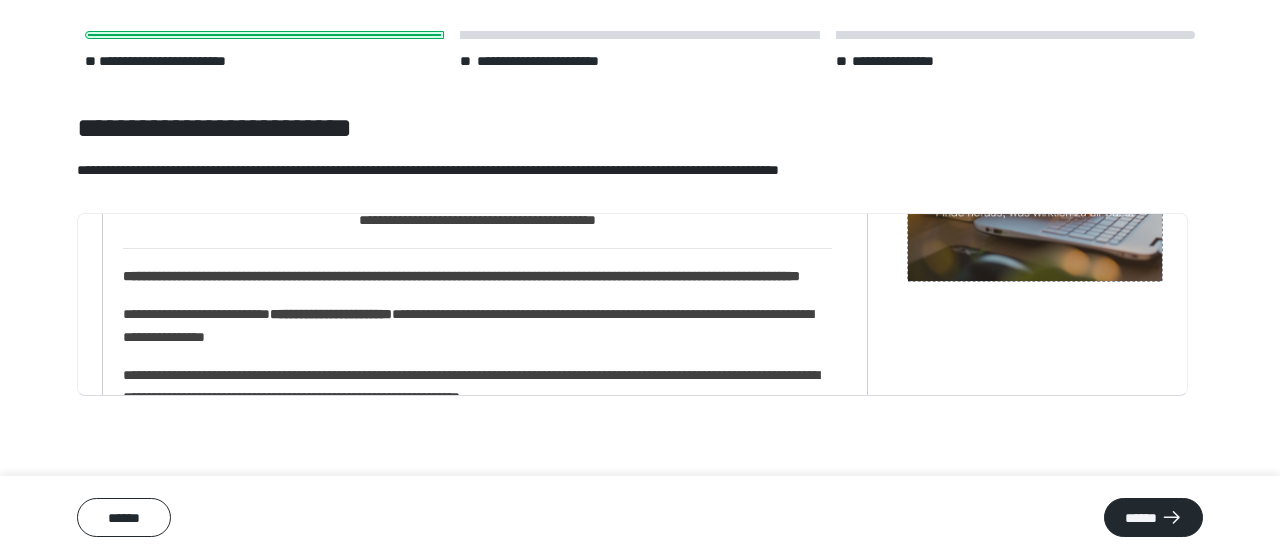click on "**********" at bounding box center (477, 276) 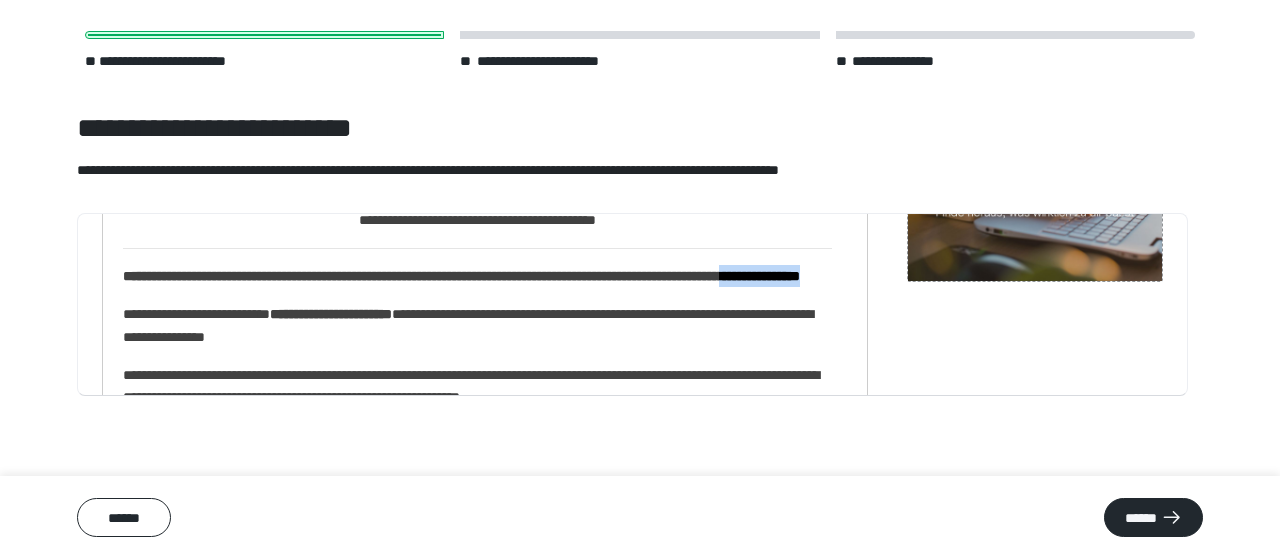 drag, startPoint x: 363, startPoint y: 297, endPoint x: 227, endPoint y: 293, distance: 136.0588 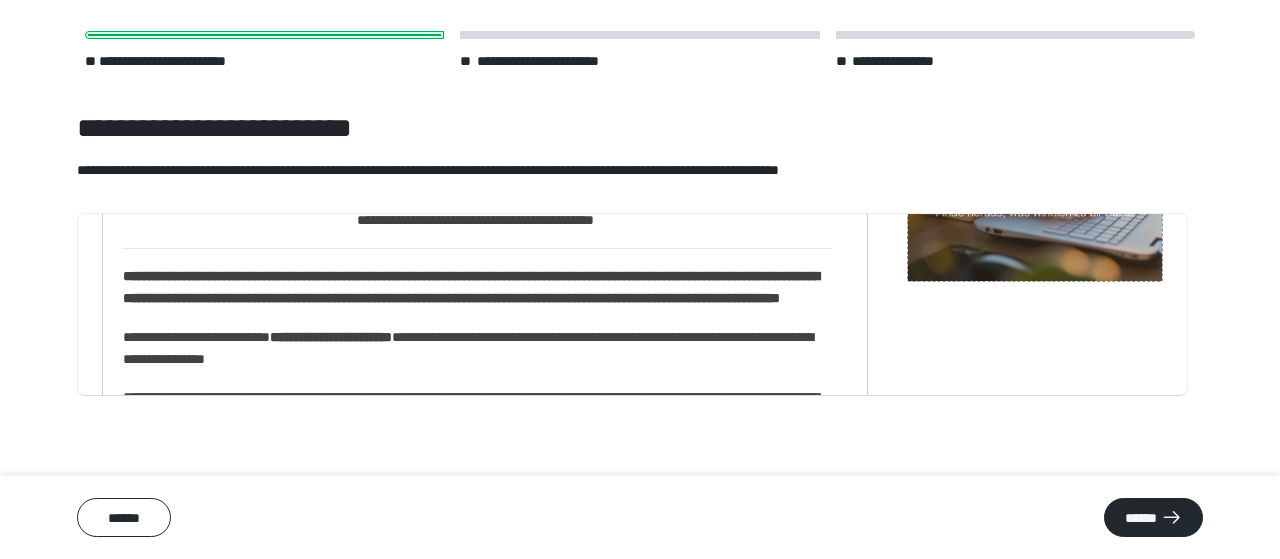 click on "**********" at bounding box center (471, 287) 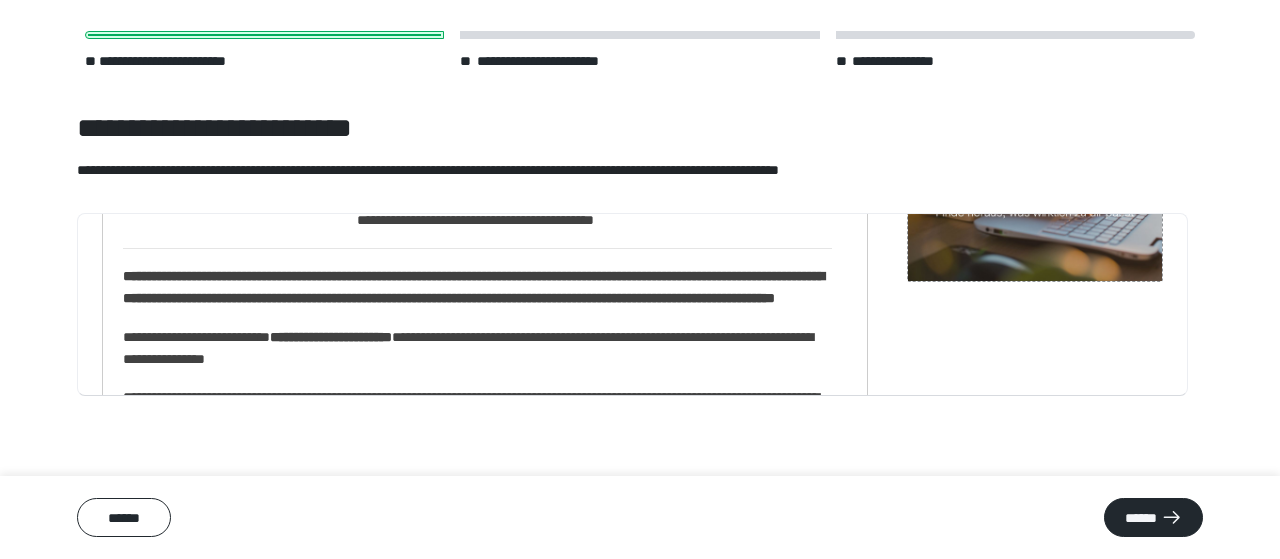 click on "**********" at bounding box center [473, 287] 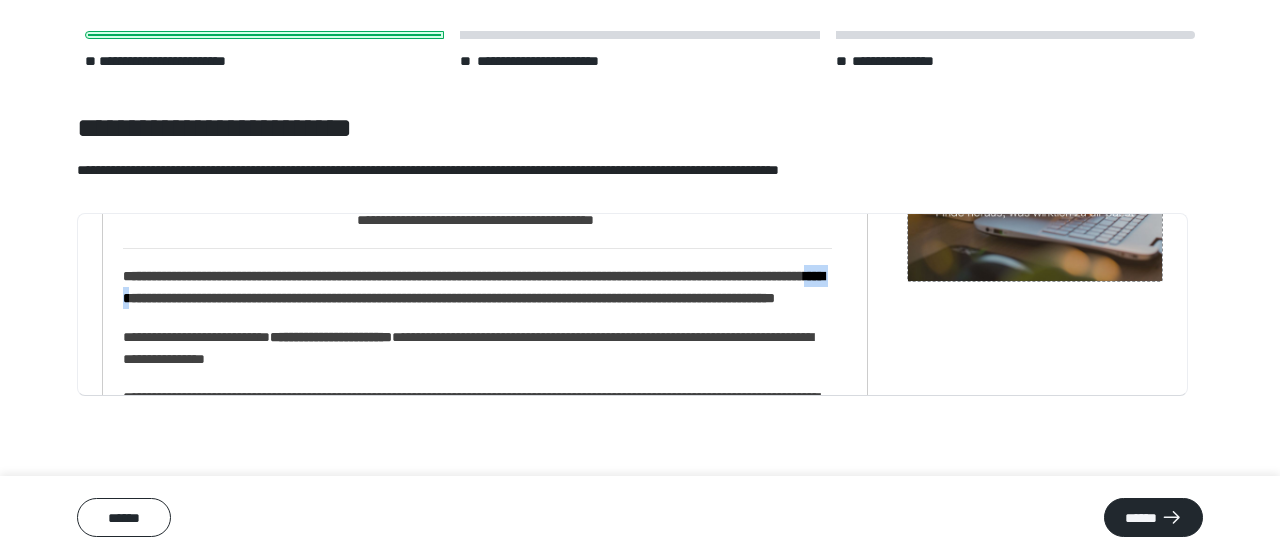 click on "**********" at bounding box center (473, 287) 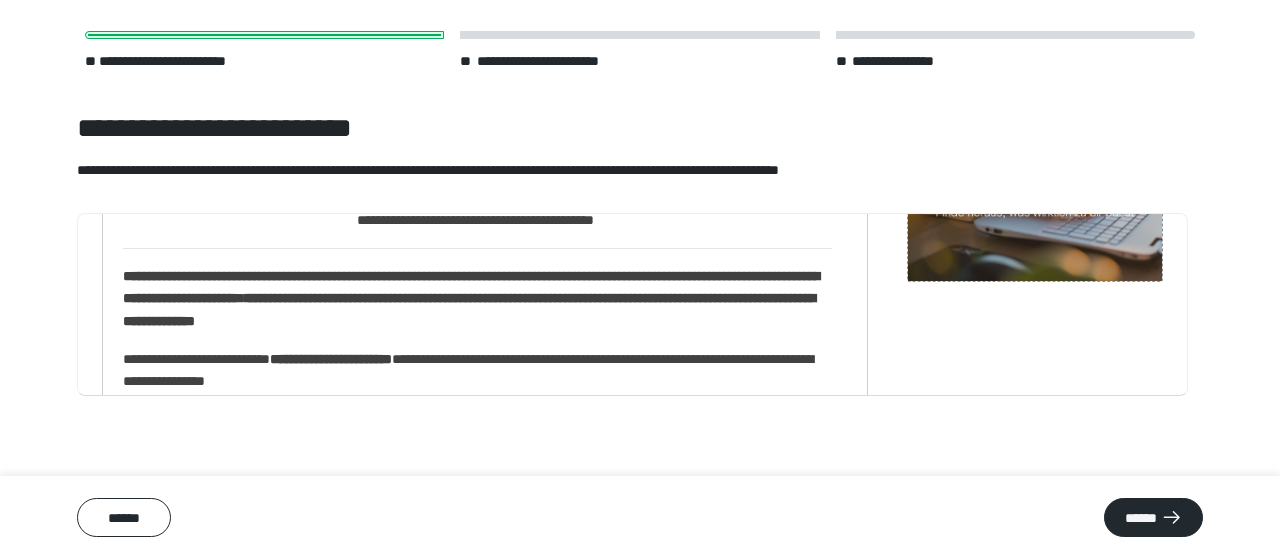 click on "**********" at bounding box center (477, 298) 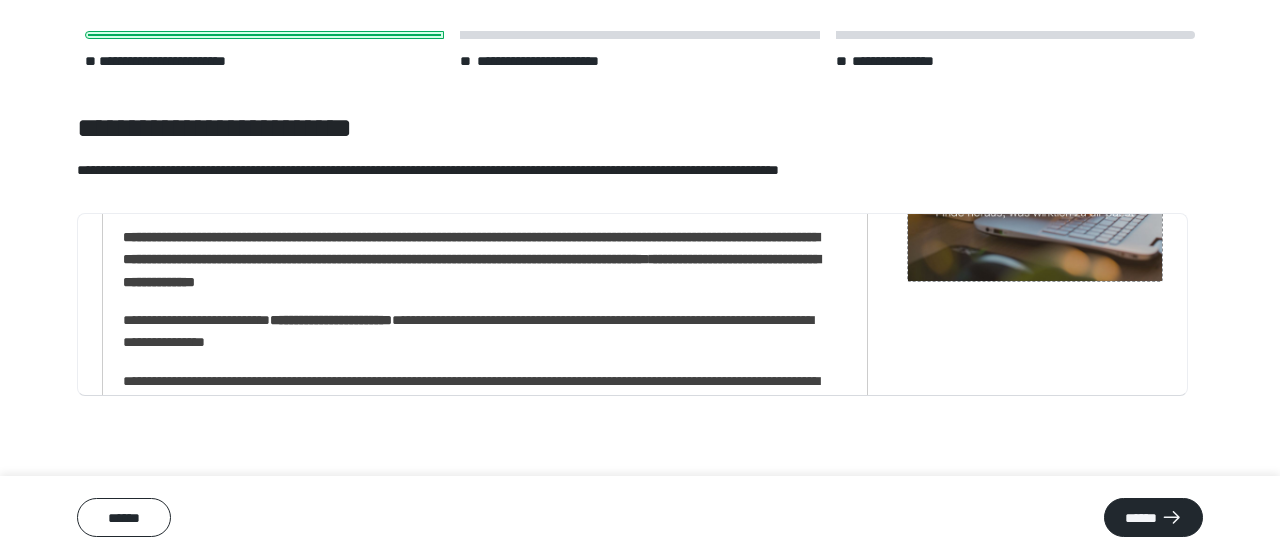 scroll, scrollTop: 195, scrollLeft: 0, axis: vertical 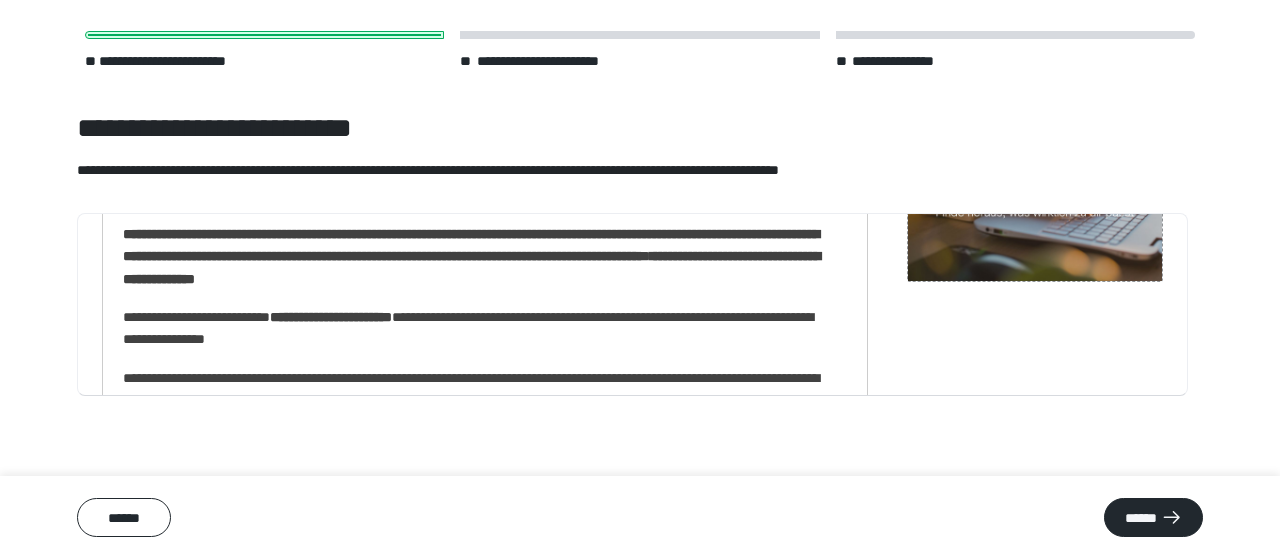click on "**********" at bounding box center [477, 328] 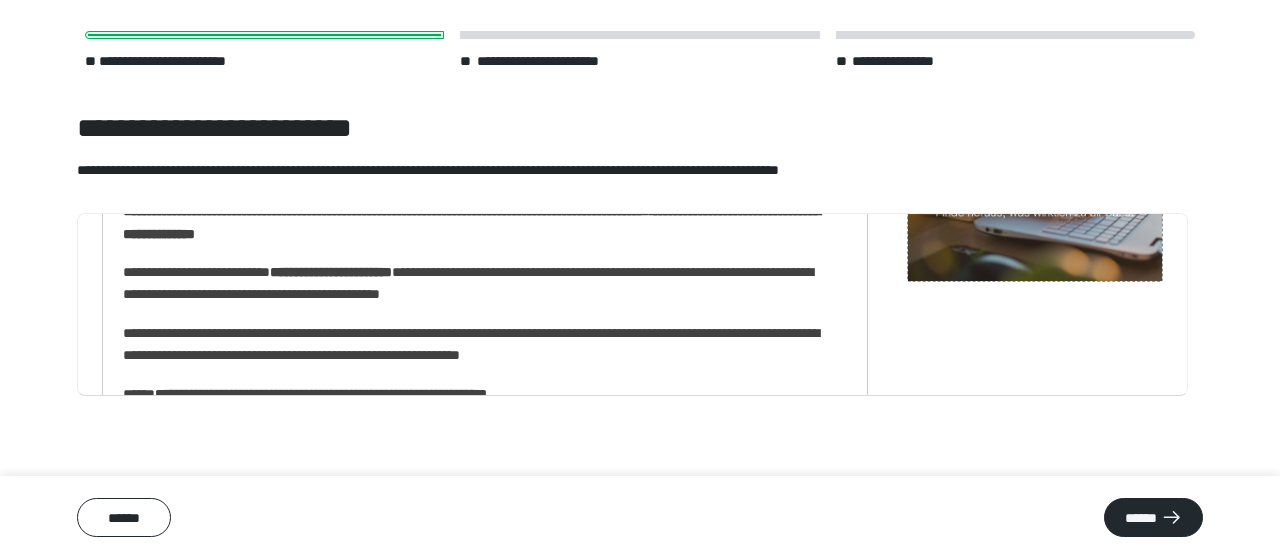 scroll, scrollTop: 259, scrollLeft: 0, axis: vertical 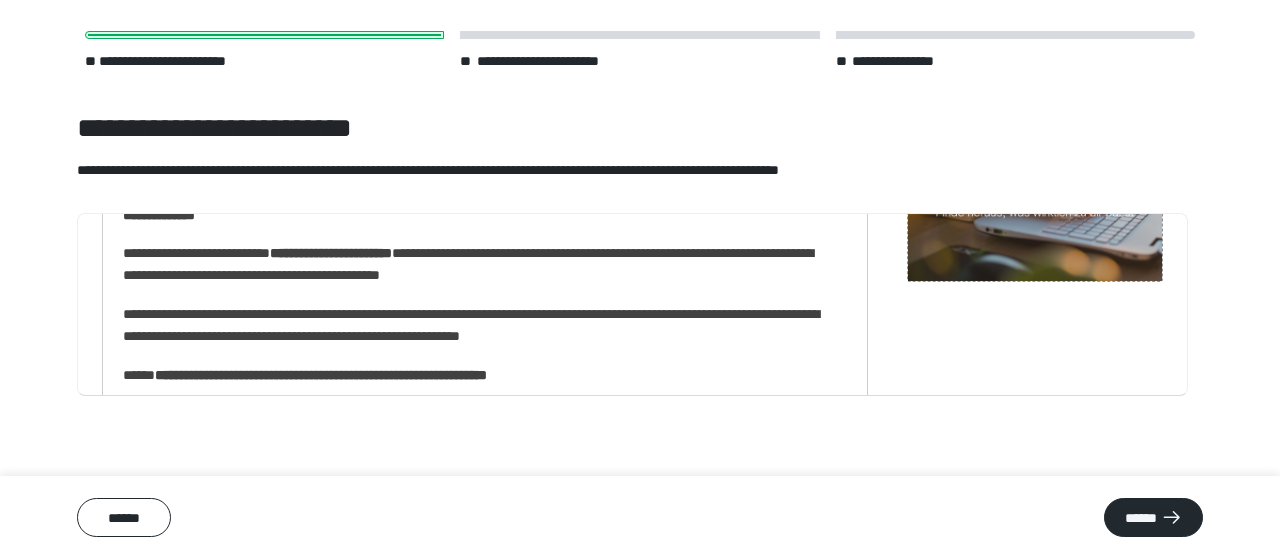 click on "**********" at bounding box center [477, 325] 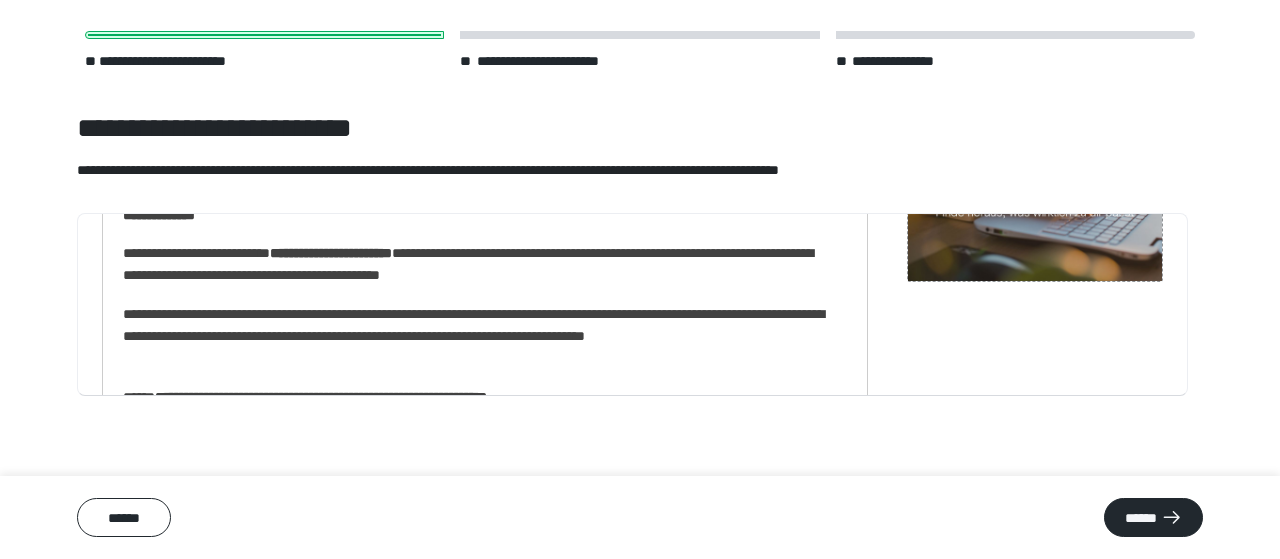 click on "**********" at bounding box center (477, 336) 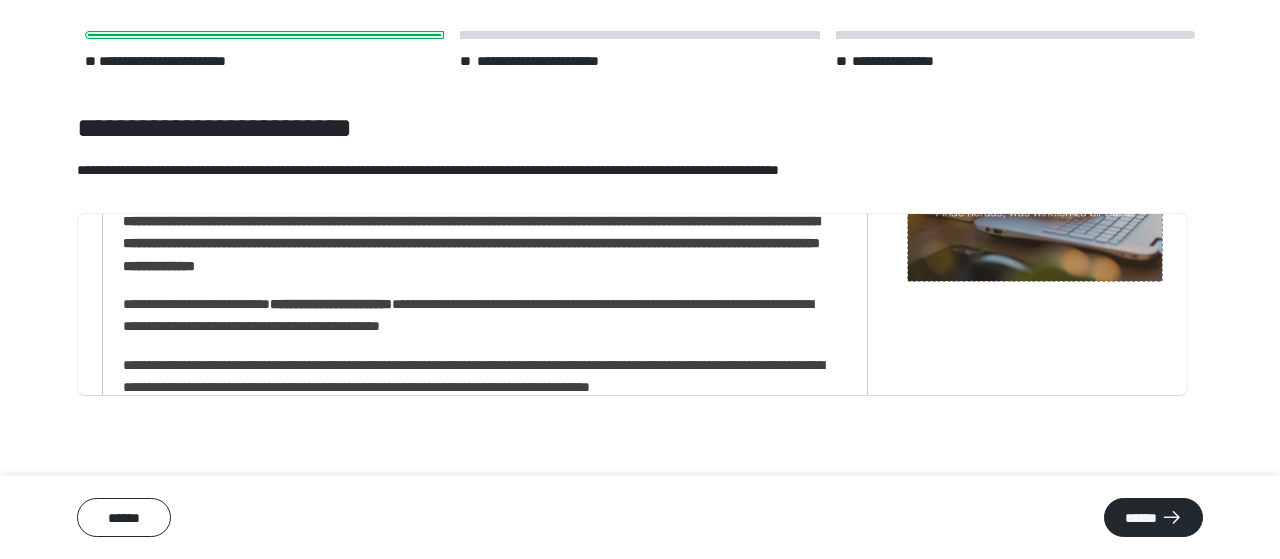 scroll, scrollTop: 175, scrollLeft: 0, axis: vertical 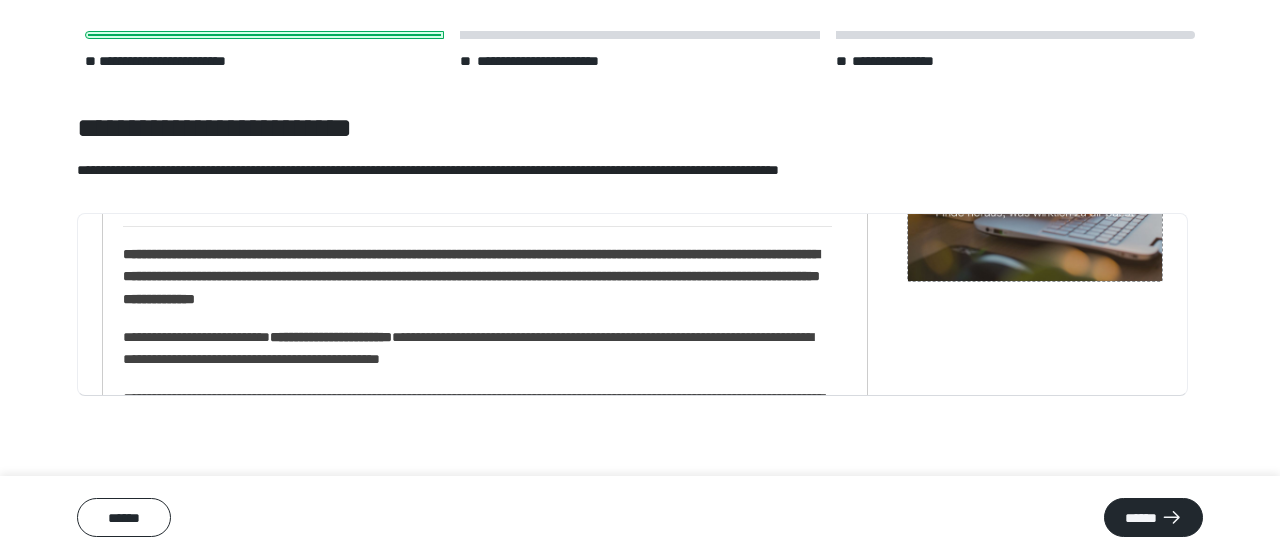 click on "**********" at bounding box center [471, 276] 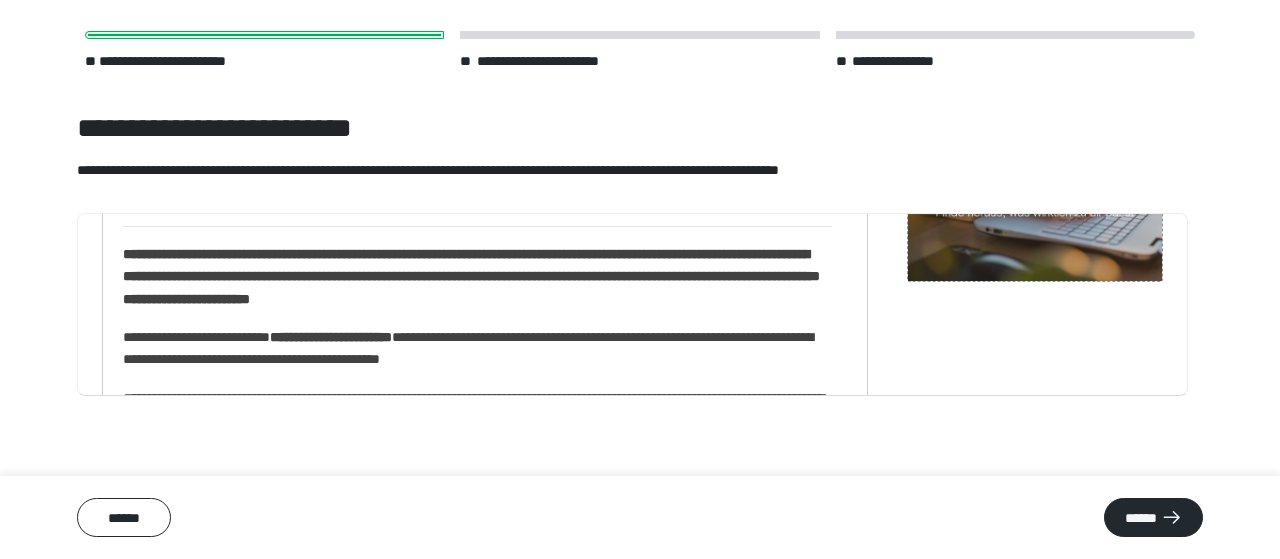 click on "**********" at bounding box center [471, 276] 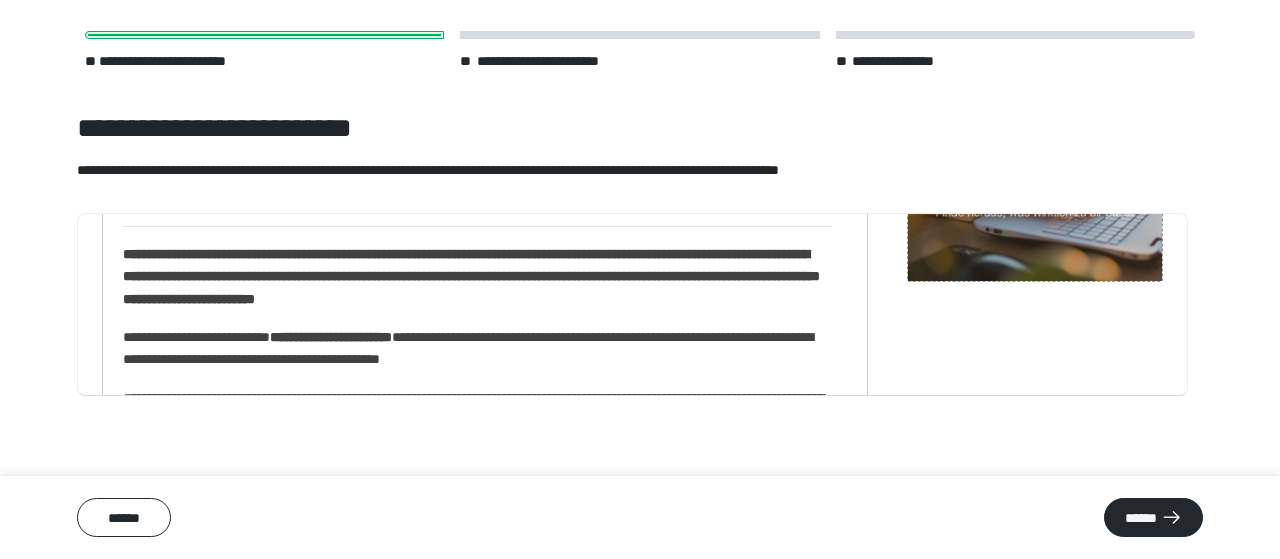 click on "**********" at bounding box center [477, 276] 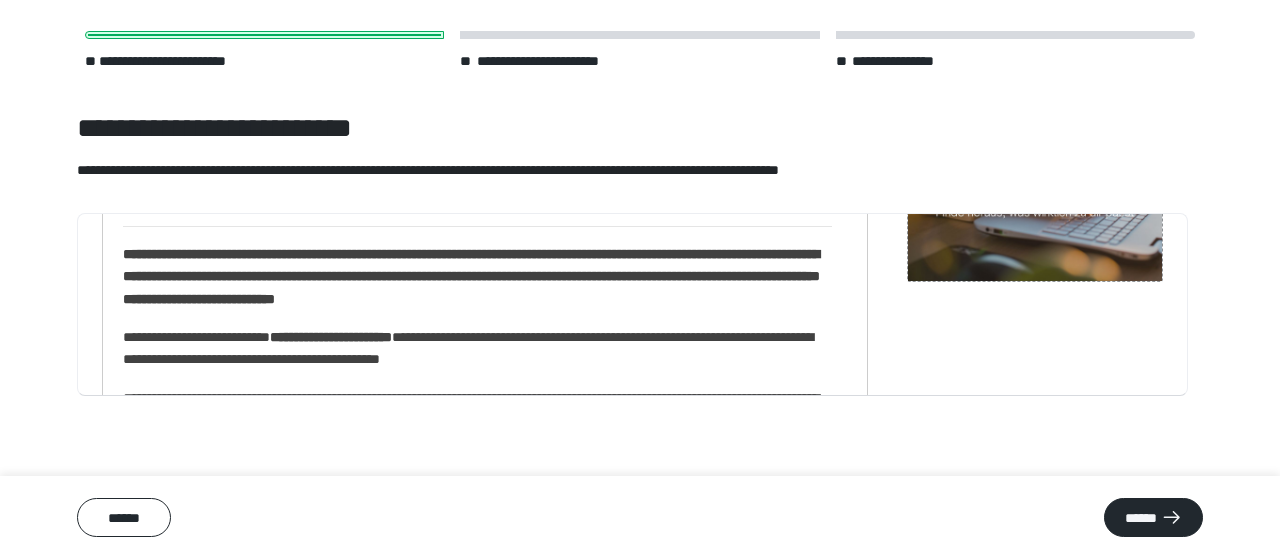 click on "**********" at bounding box center (471, 276) 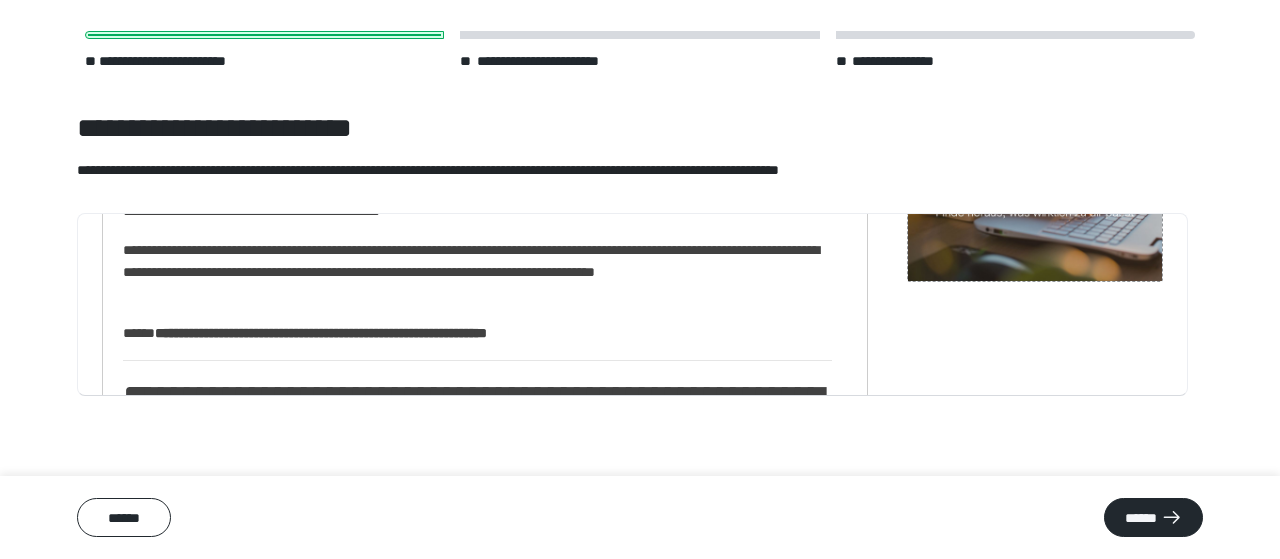 scroll, scrollTop: 322, scrollLeft: 0, axis: vertical 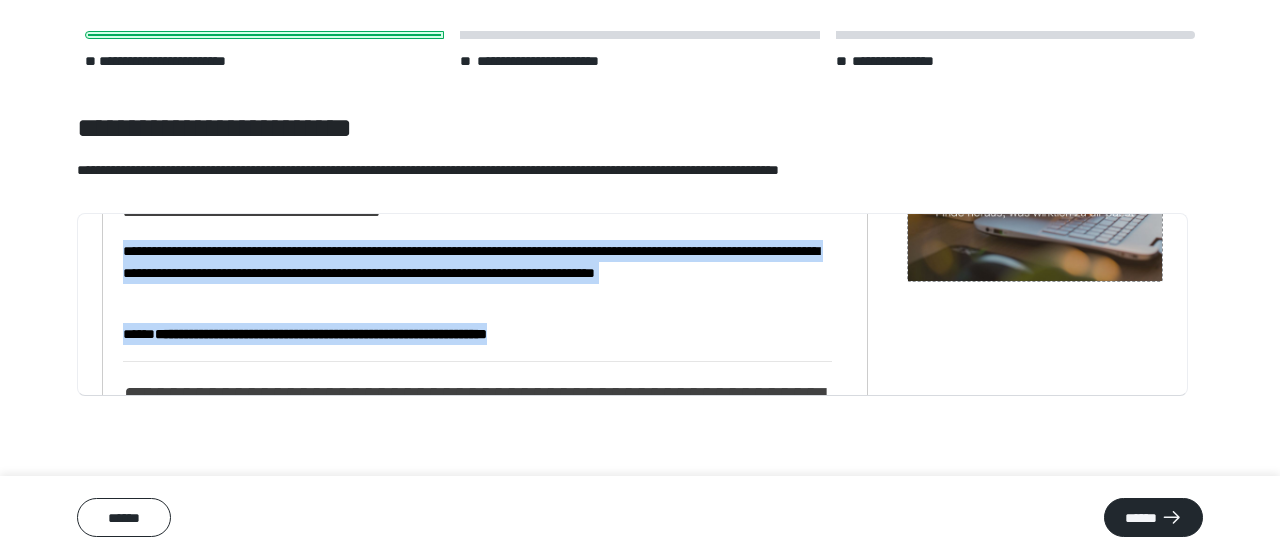 drag, startPoint x: 656, startPoint y: 329, endPoint x: 122, endPoint y: 241, distance: 541.2024 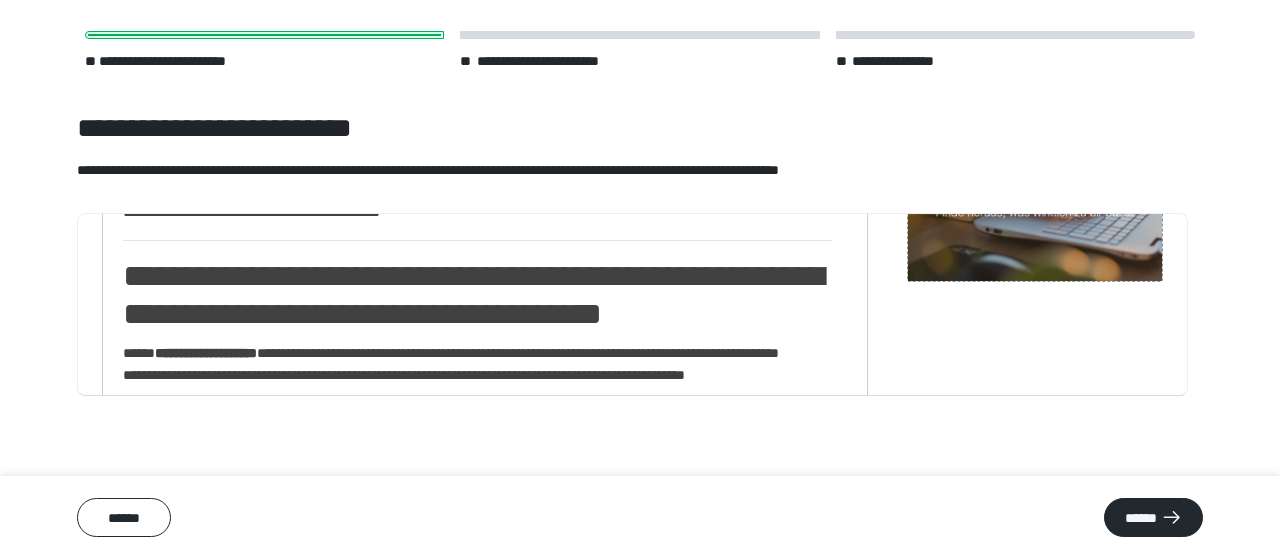 click on "**********" at bounding box center [477, 295] 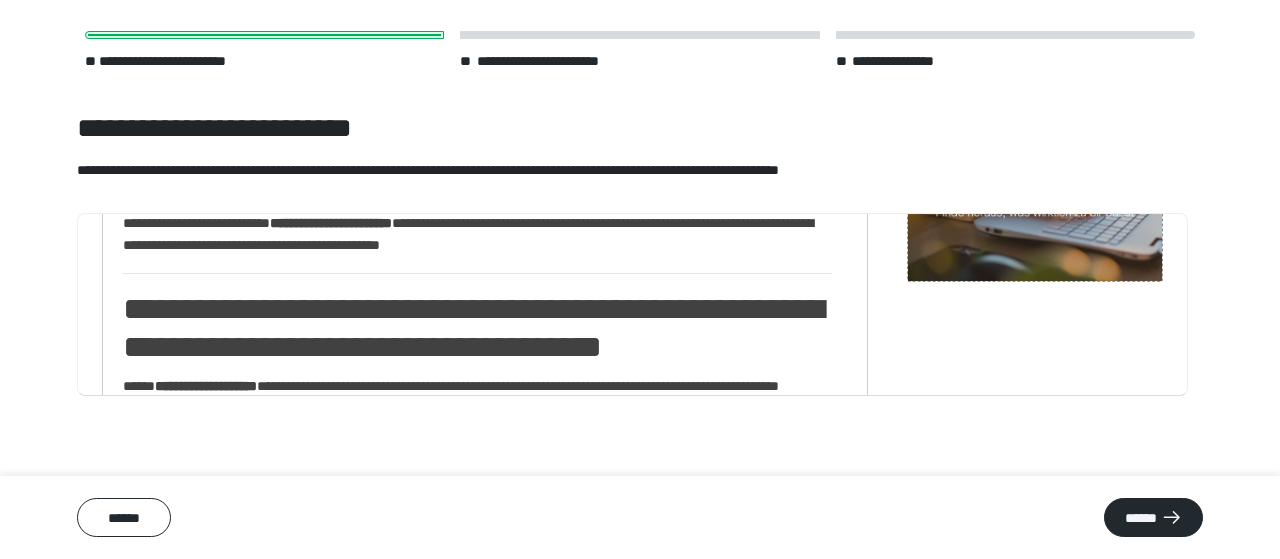 scroll, scrollTop: 287, scrollLeft: 0, axis: vertical 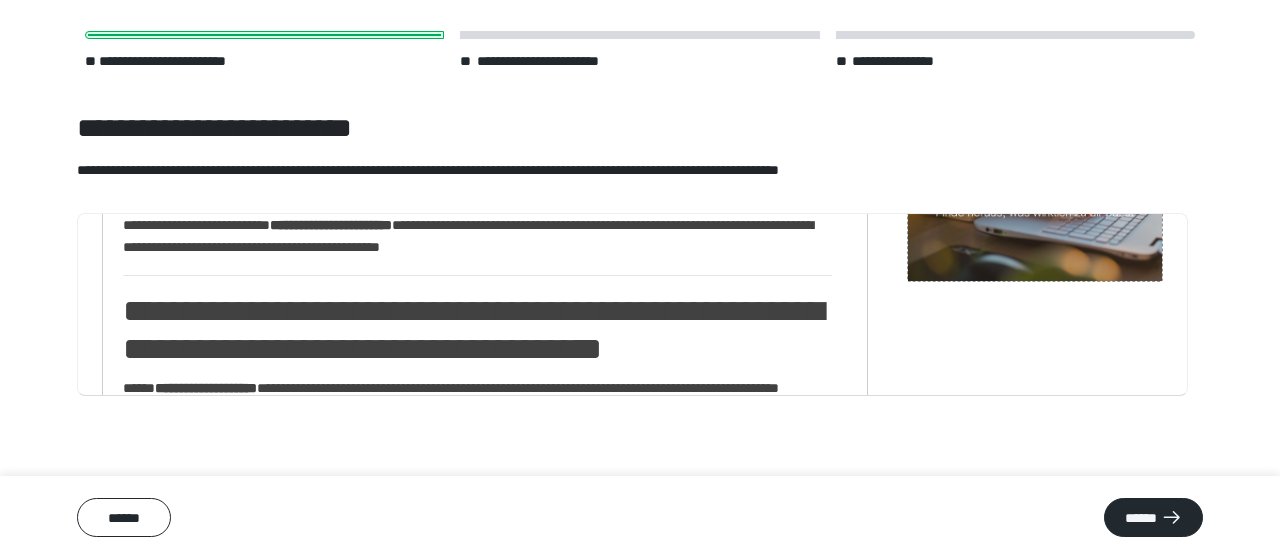 click on "**********" at bounding box center (477, 330) 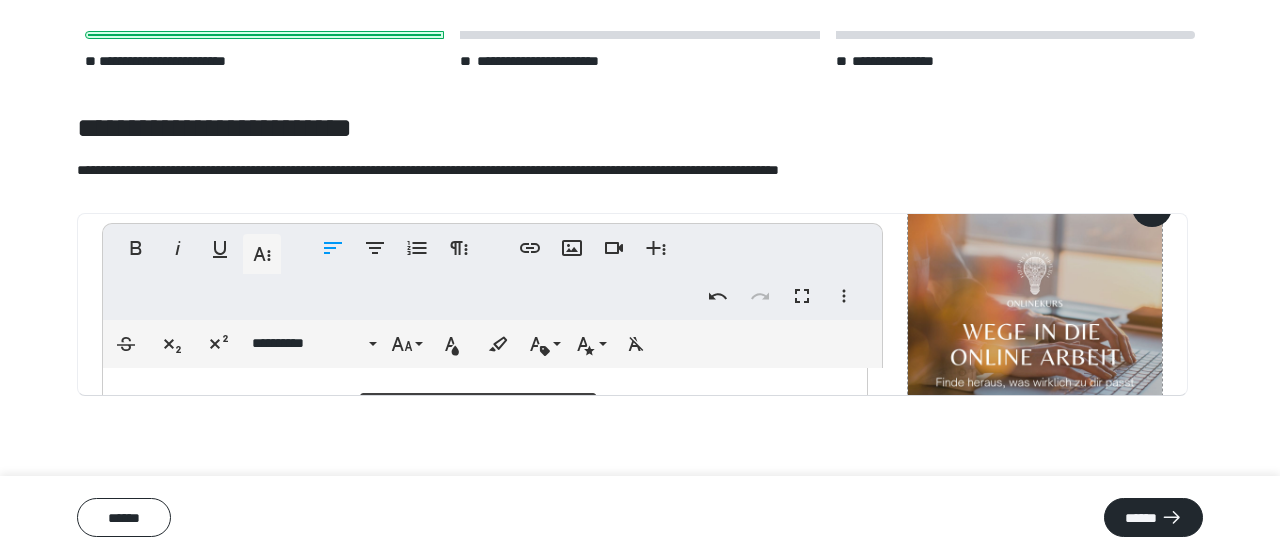scroll, scrollTop: 177, scrollLeft: 0, axis: vertical 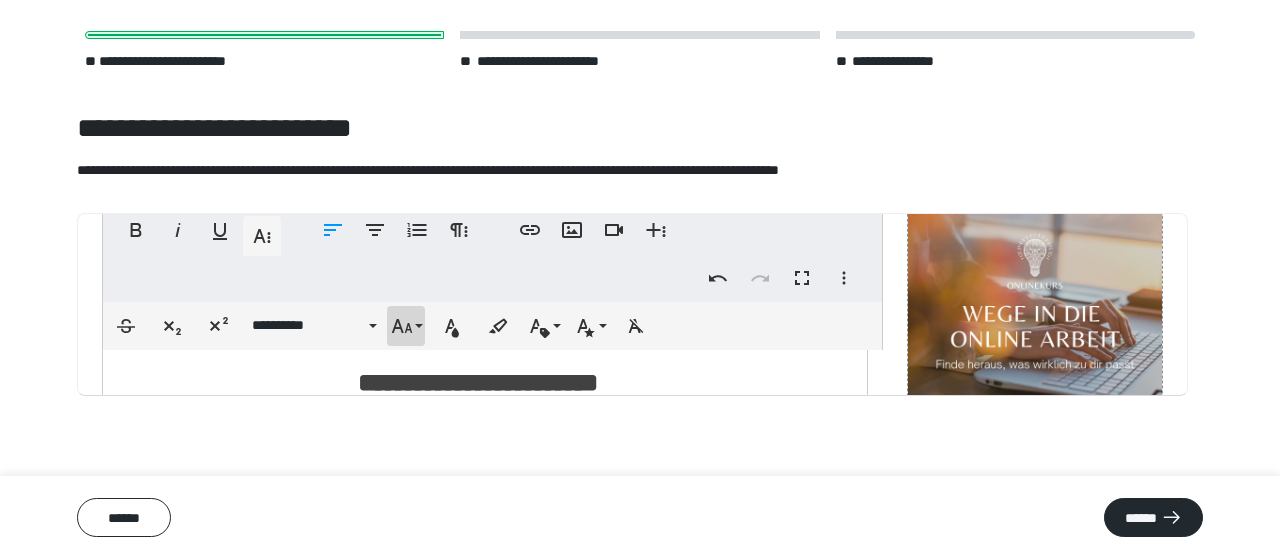 click on "**********" at bounding box center [406, 326] 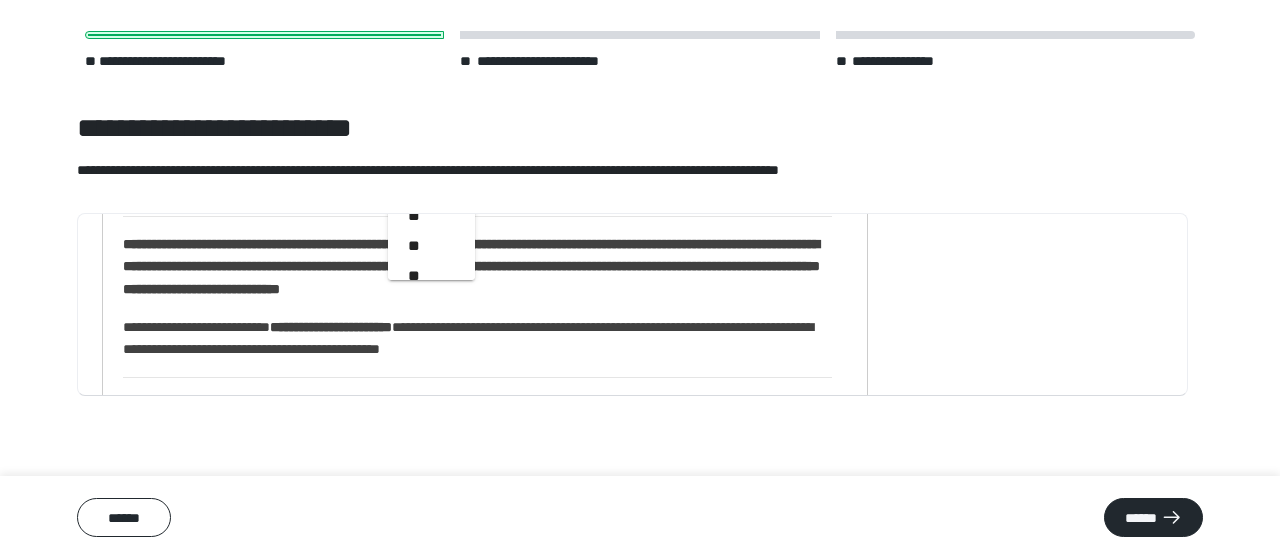 scroll, scrollTop: 516, scrollLeft: 0, axis: vertical 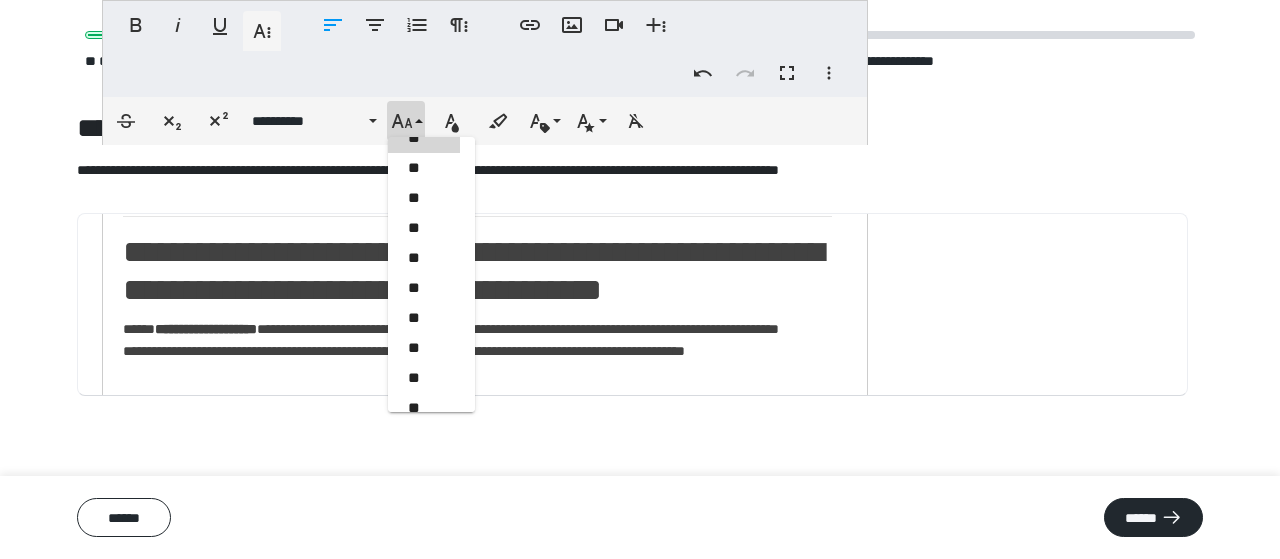 click on "**********" at bounding box center (477, 271) 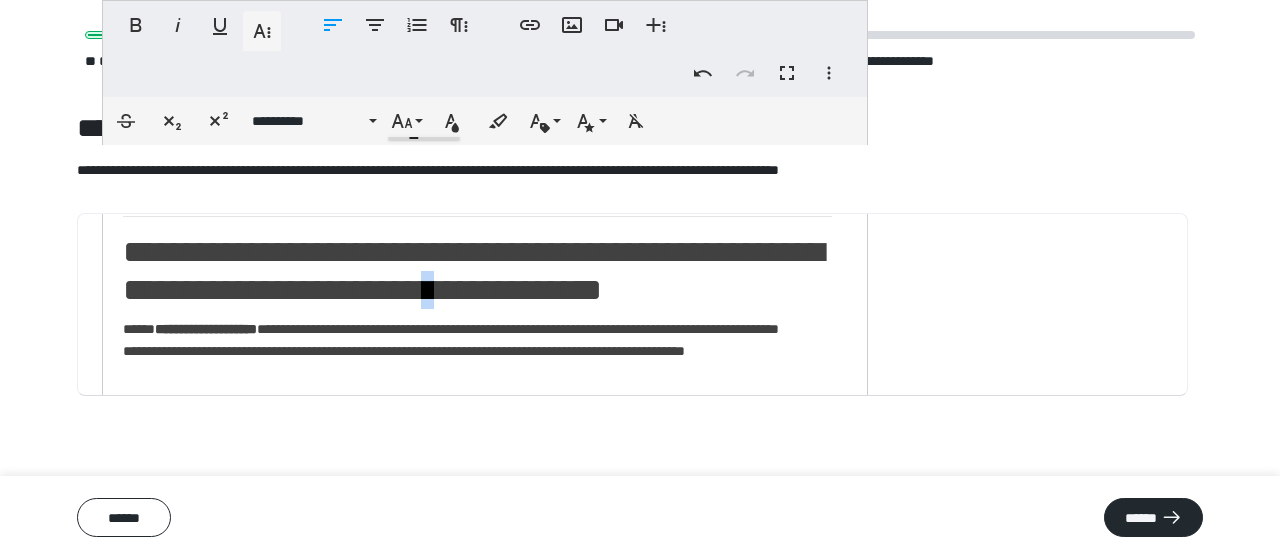 click on "**********" at bounding box center (477, 271) 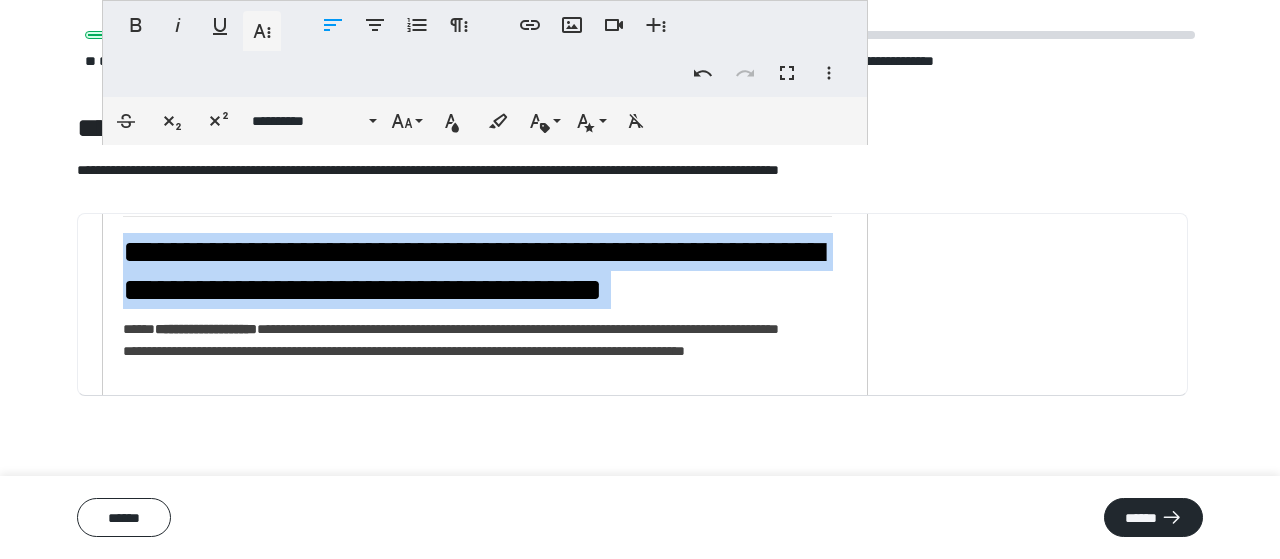 click on "**********" at bounding box center (477, 271) 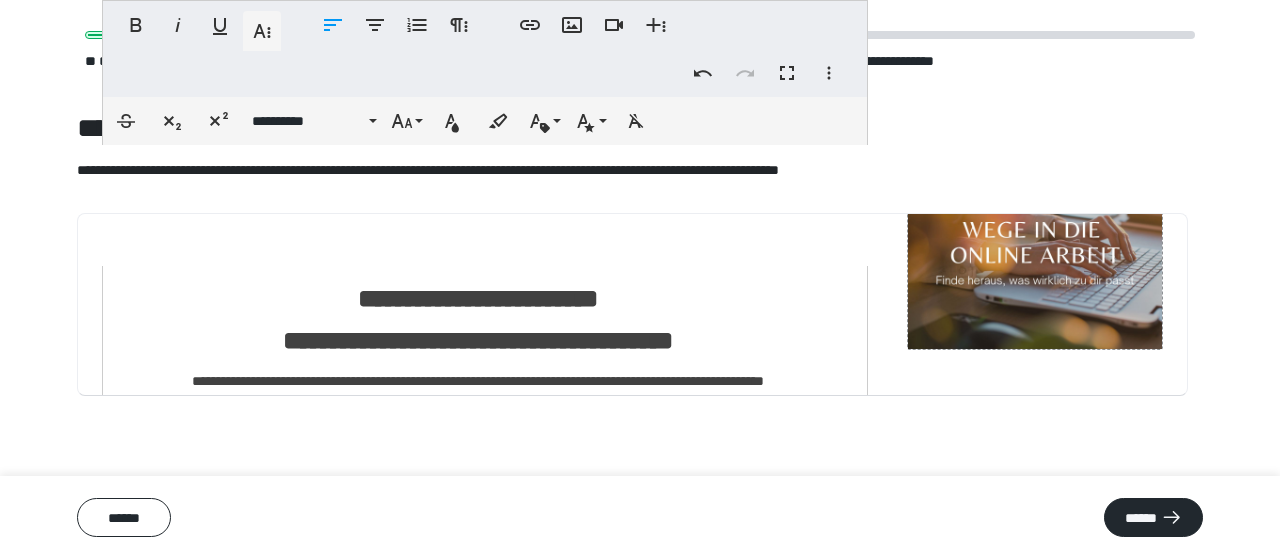 scroll, scrollTop: 243, scrollLeft: 0, axis: vertical 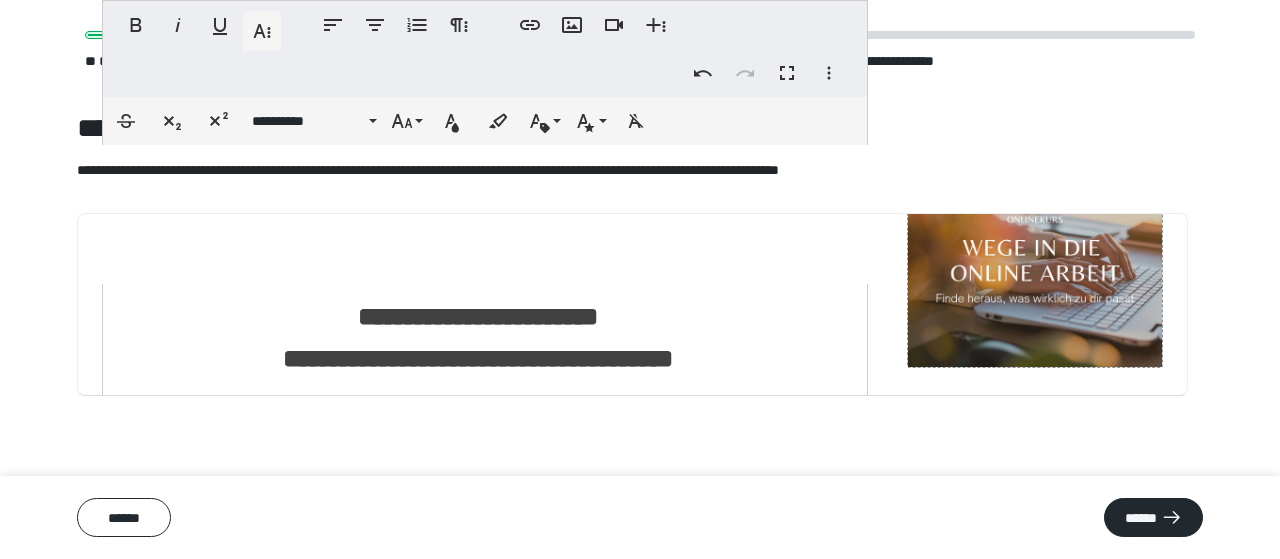 click at bounding box center (485, 211) 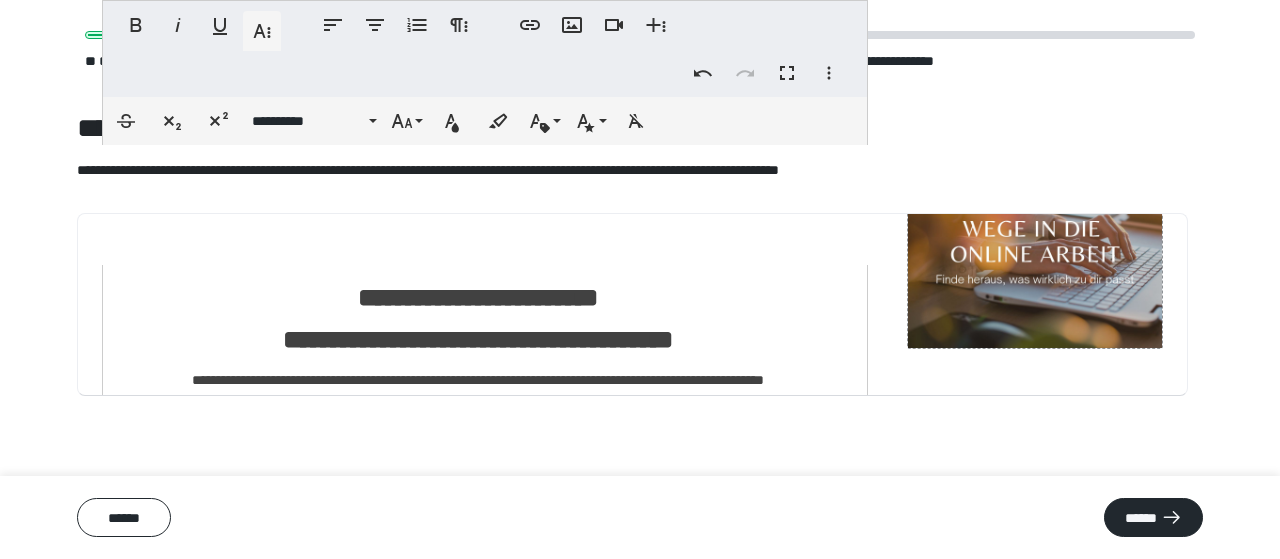 scroll, scrollTop: 268, scrollLeft: 0, axis: vertical 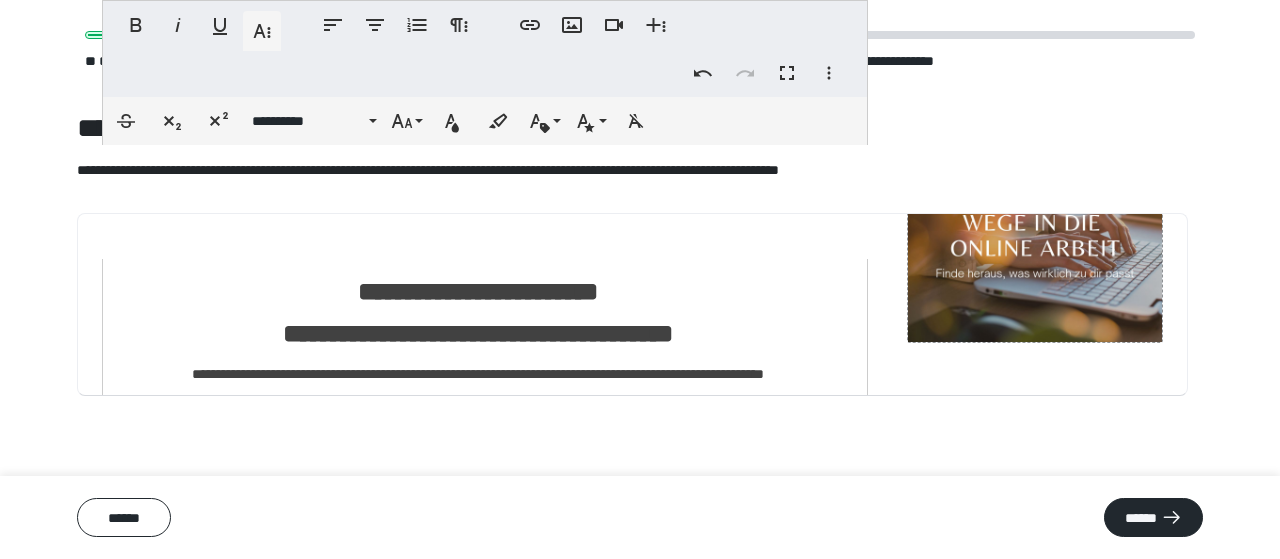 click at bounding box center (485, 186) 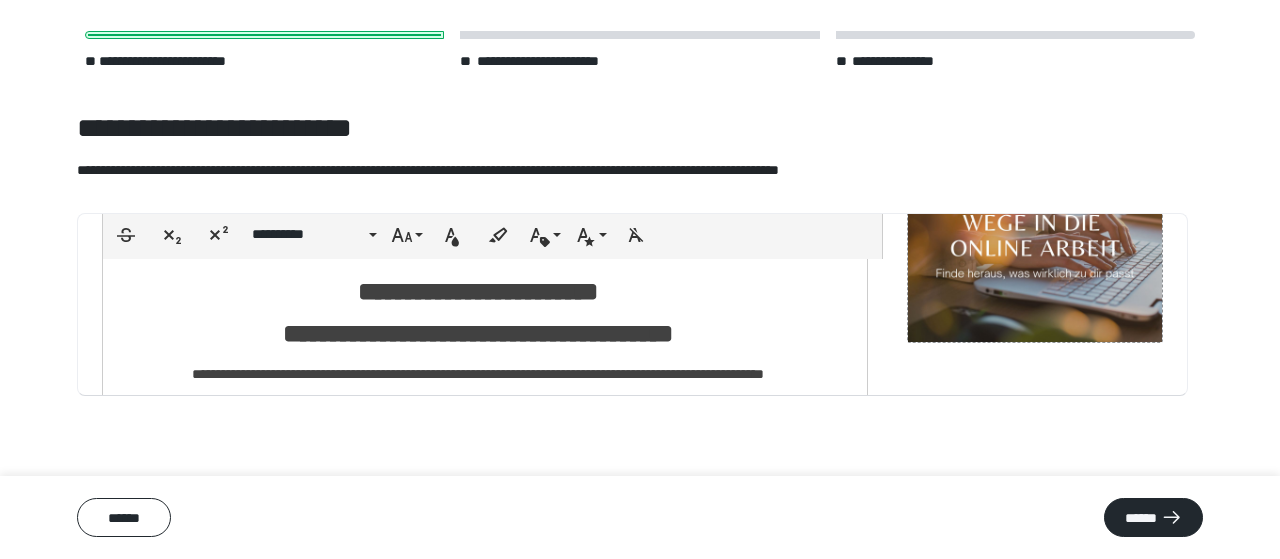 click on "**********" at bounding box center (477, 292) 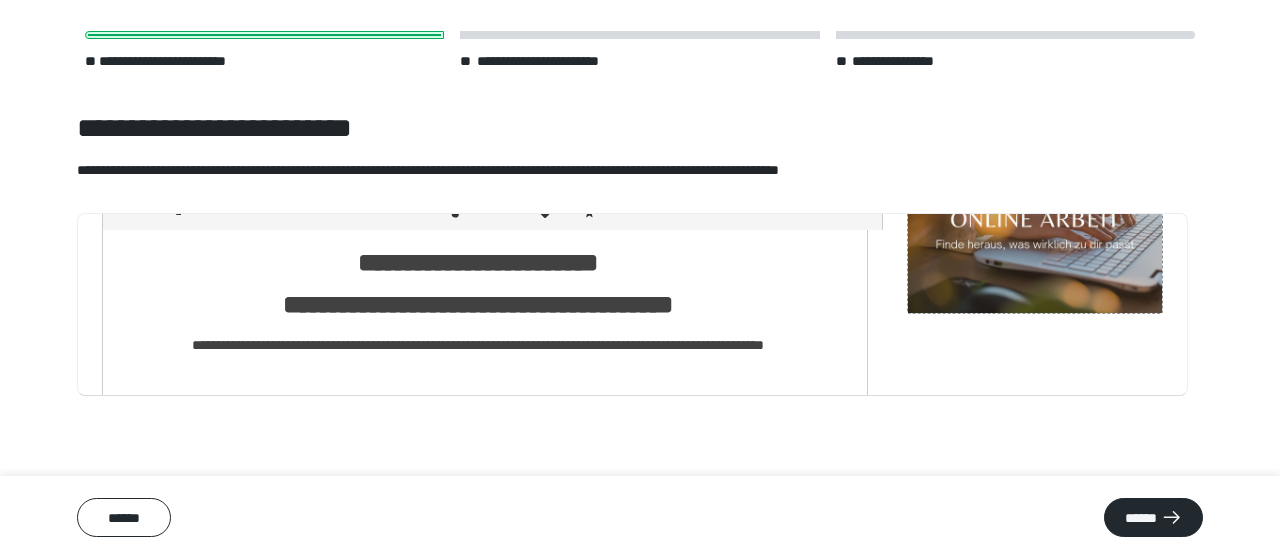 scroll, scrollTop: 298, scrollLeft: 0, axis: vertical 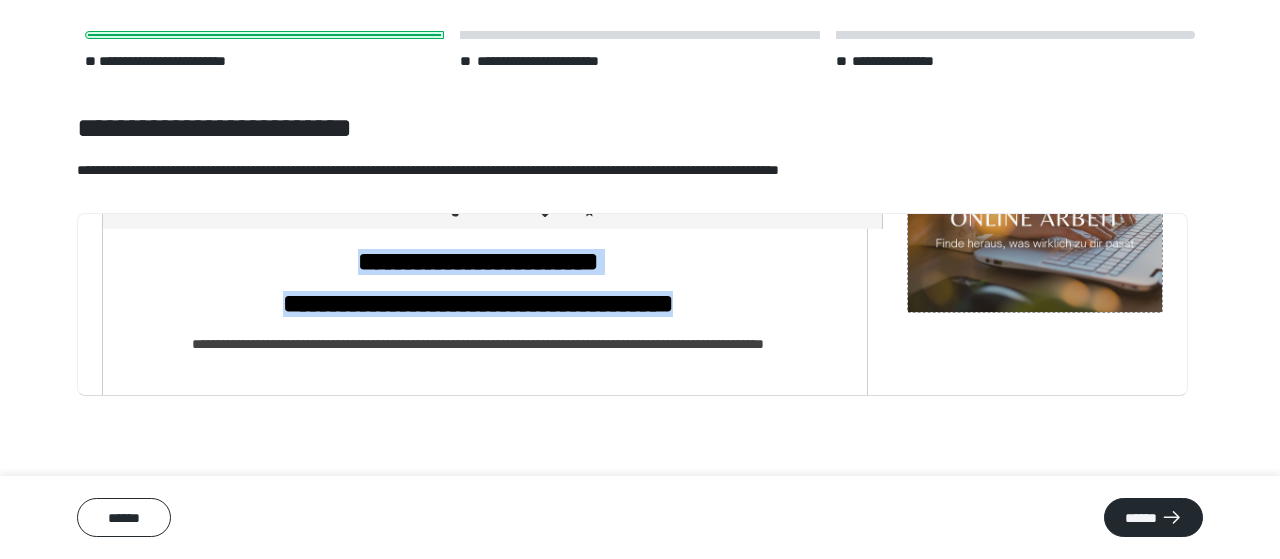 drag, startPoint x: 759, startPoint y: 304, endPoint x: 305, endPoint y: 255, distance: 456.63663 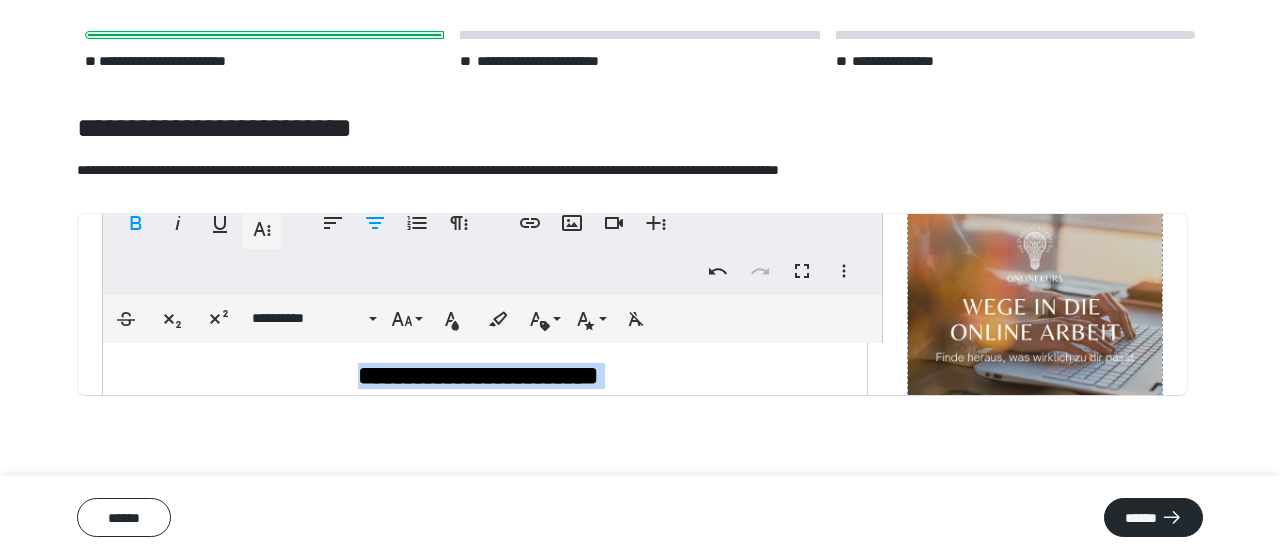 scroll, scrollTop: 179, scrollLeft: 0, axis: vertical 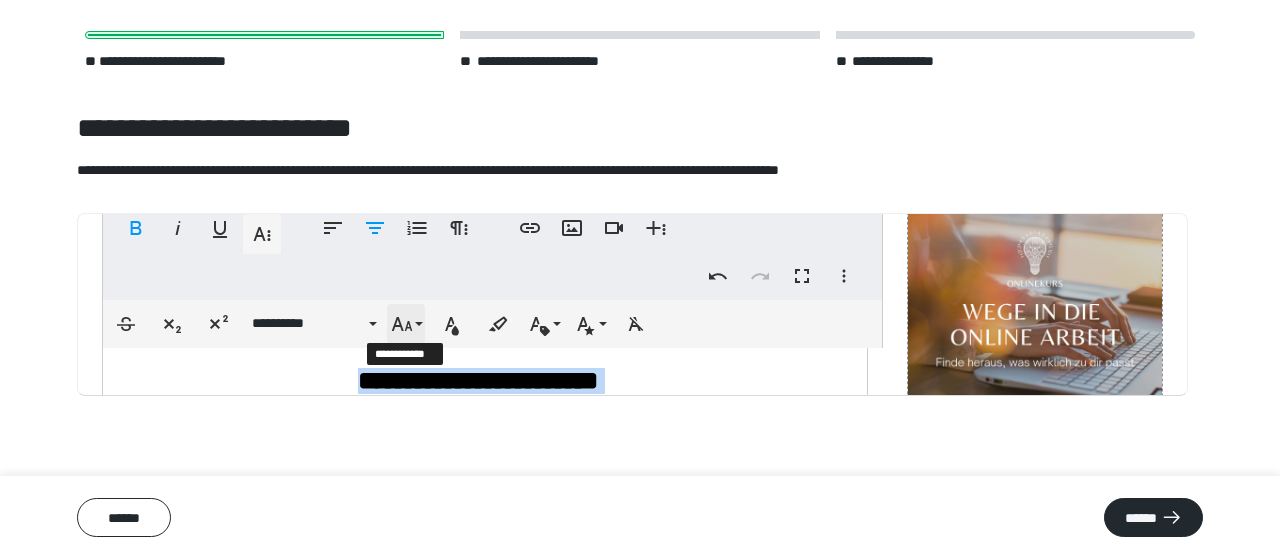 click on "**********" at bounding box center (406, 324) 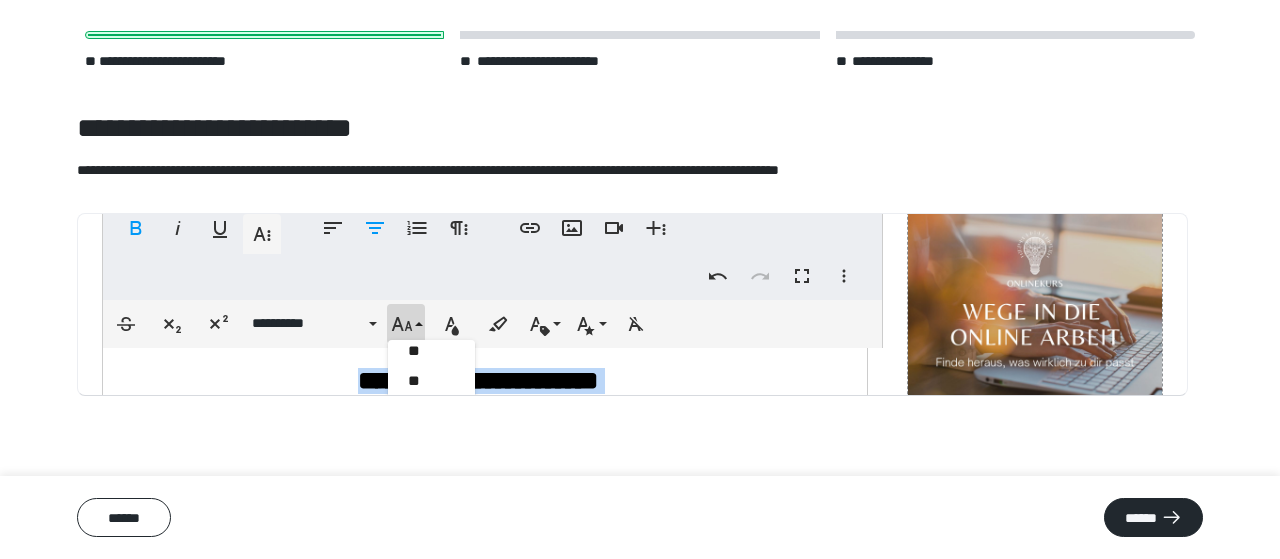 scroll, scrollTop: 852, scrollLeft: 0, axis: vertical 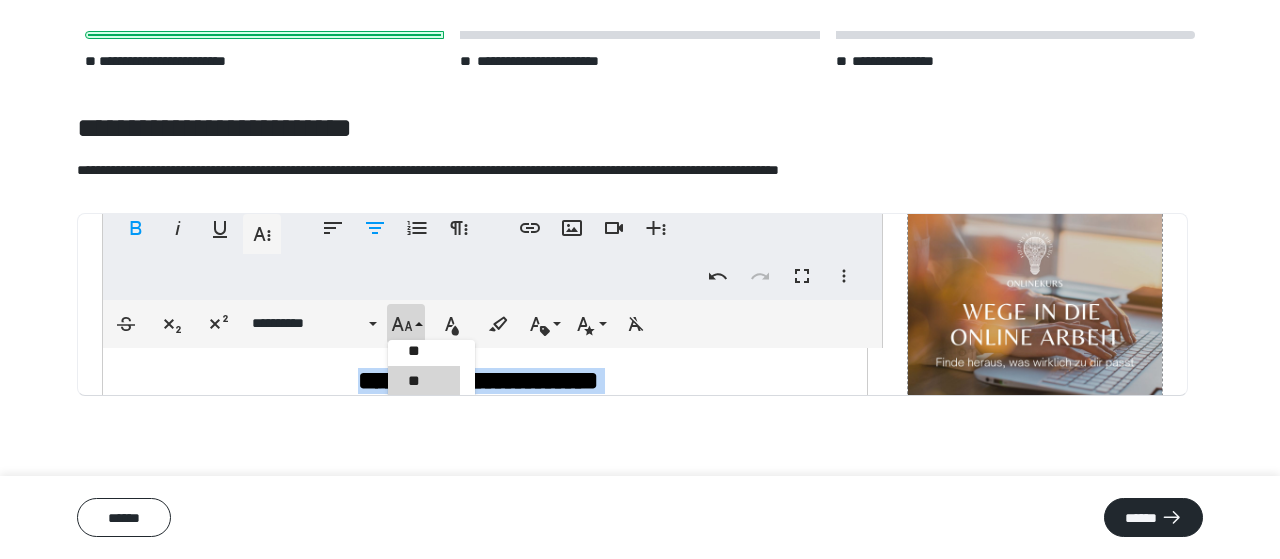 click on "**" at bounding box center (424, 381) 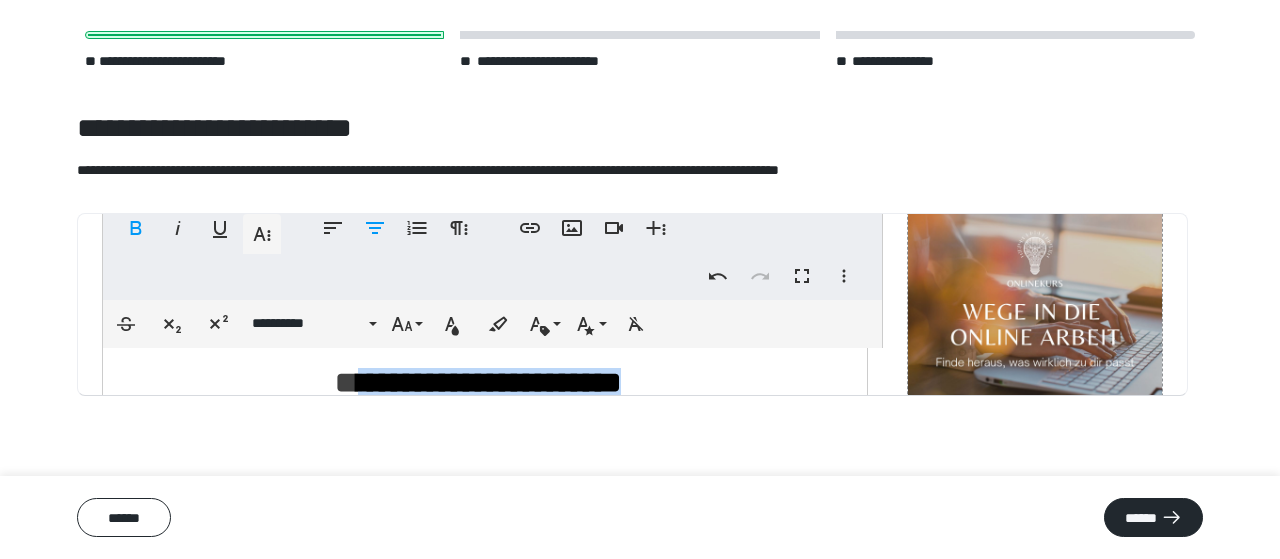 click on "**********" at bounding box center (477, 2833) 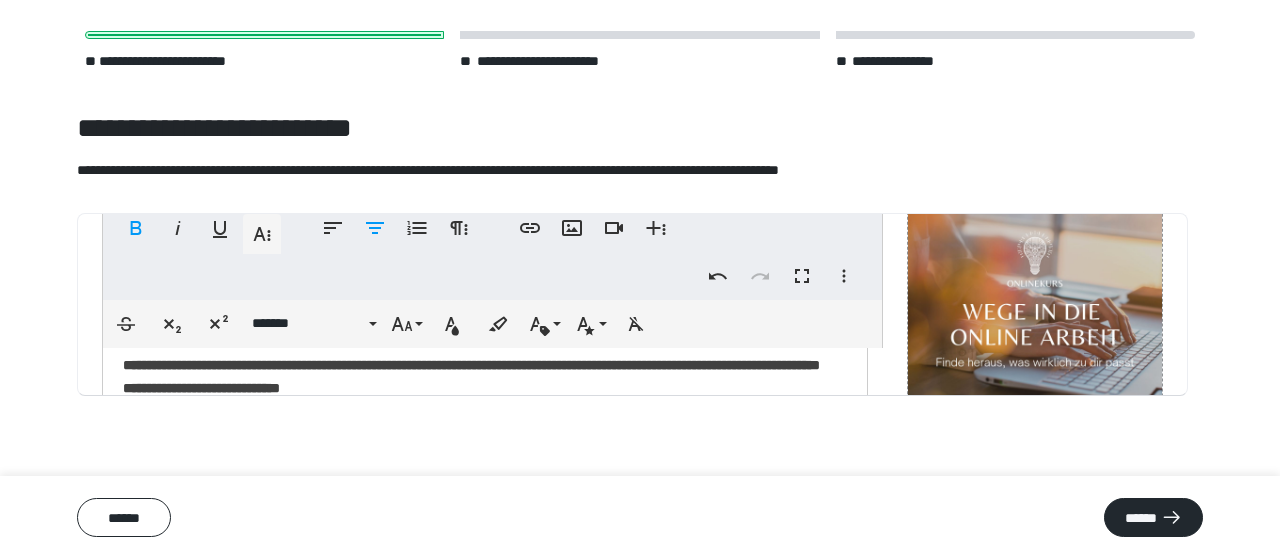 scroll, scrollTop: 246, scrollLeft: 0, axis: vertical 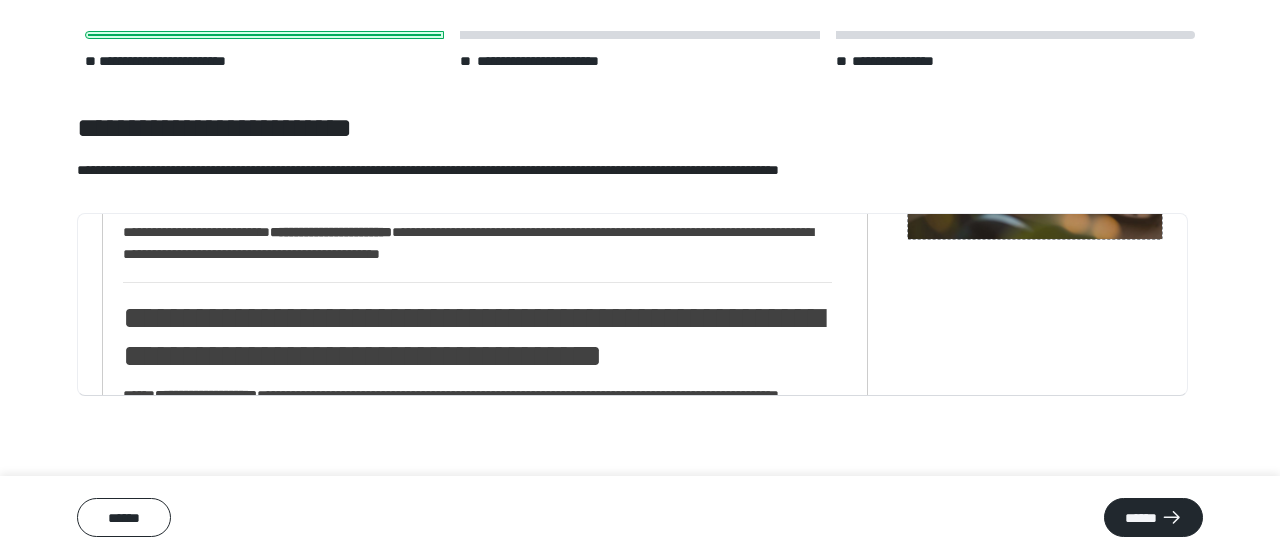 click on "**********" at bounding box center (477, 337) 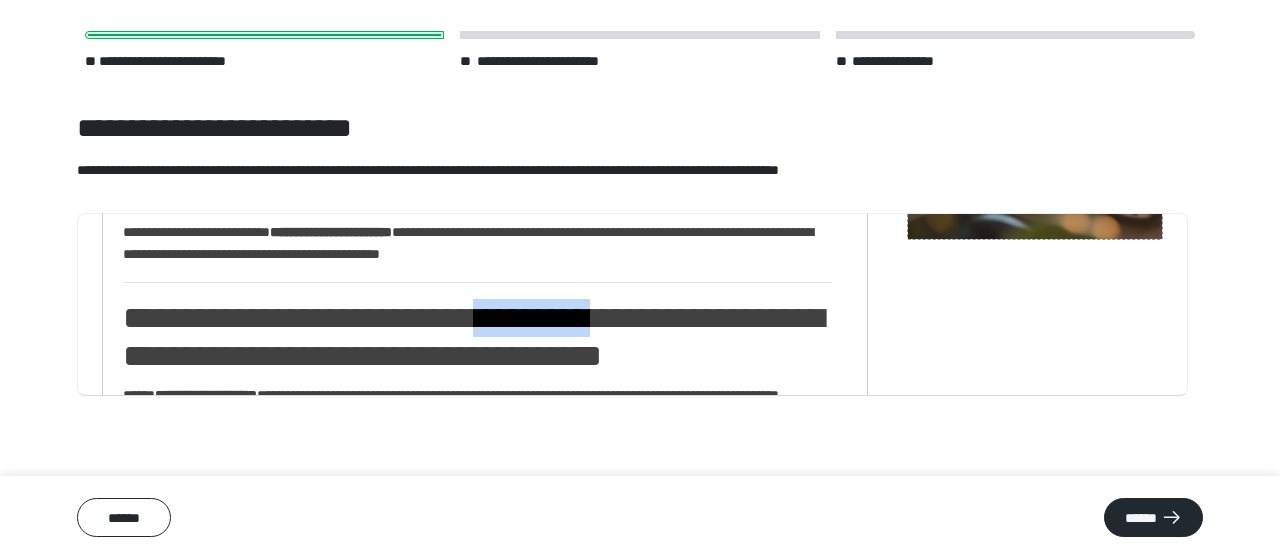 click on "**********" at bounding box center [477, 337] 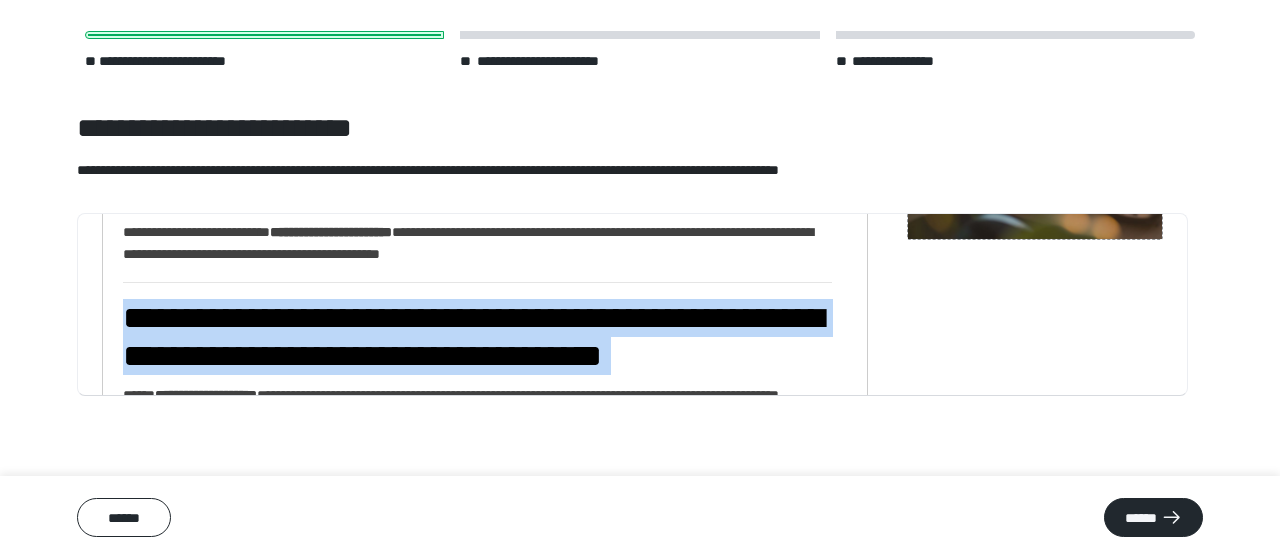 click on "**********" at bounding box center [477, 337] 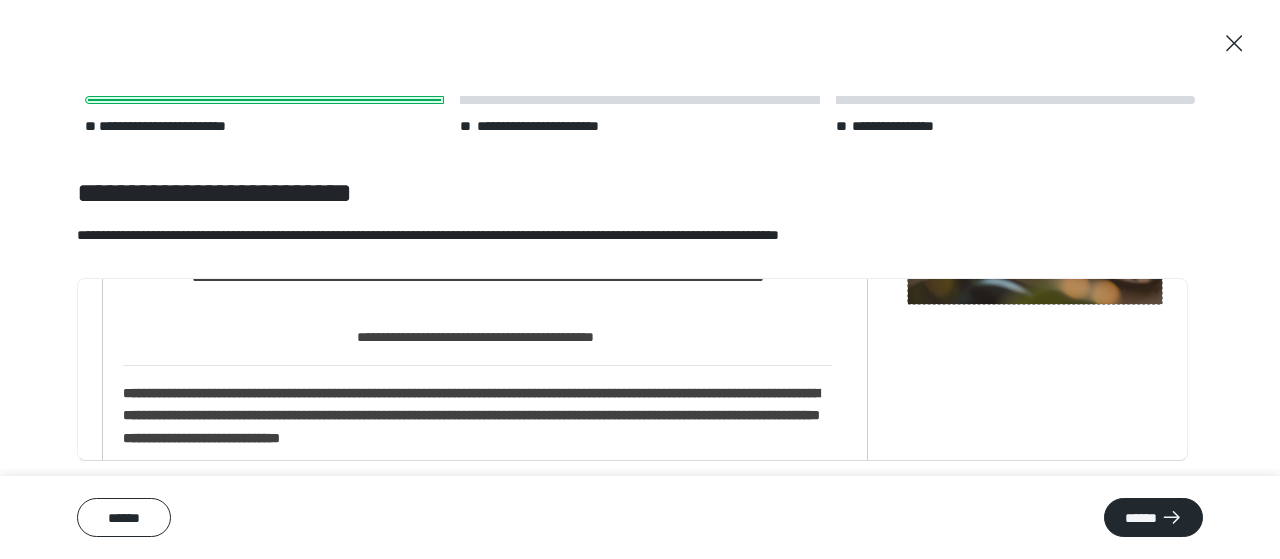 scroll, scrollTop: 0, scrollLeft: 0, axis: both 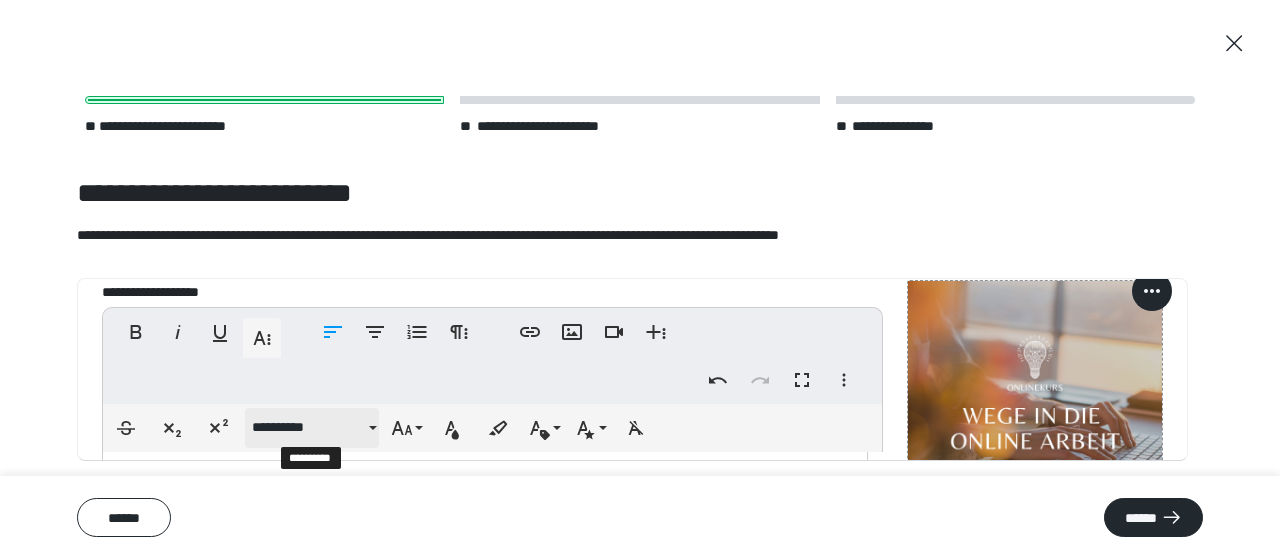 click on "**********" at bounding box center (308, 427) 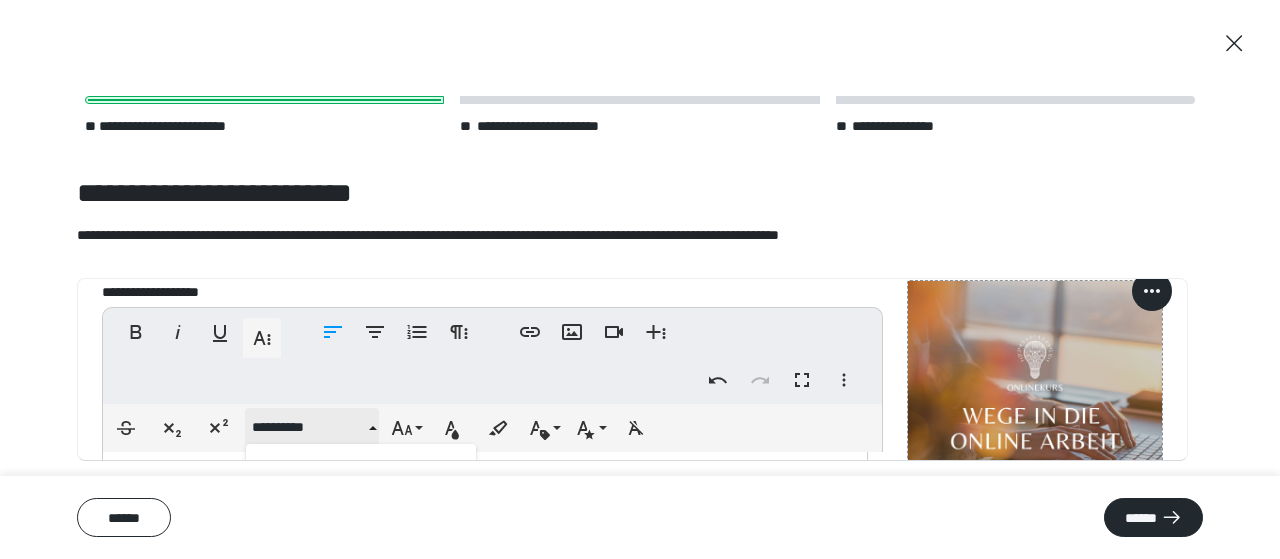 scroll 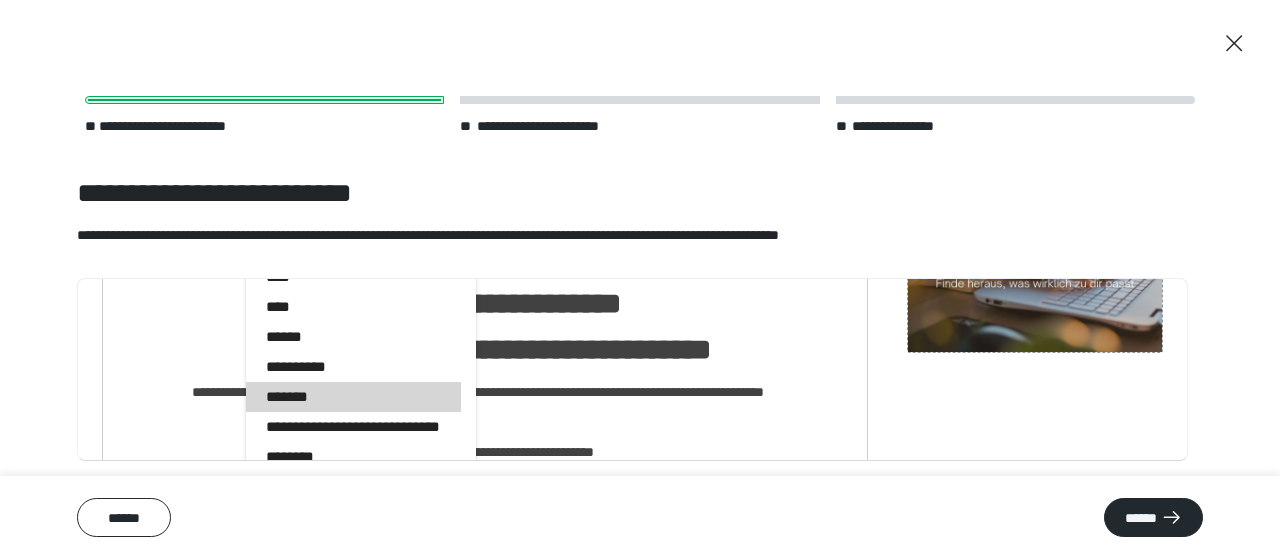 click on "*******" at bounding box center (353, 397) 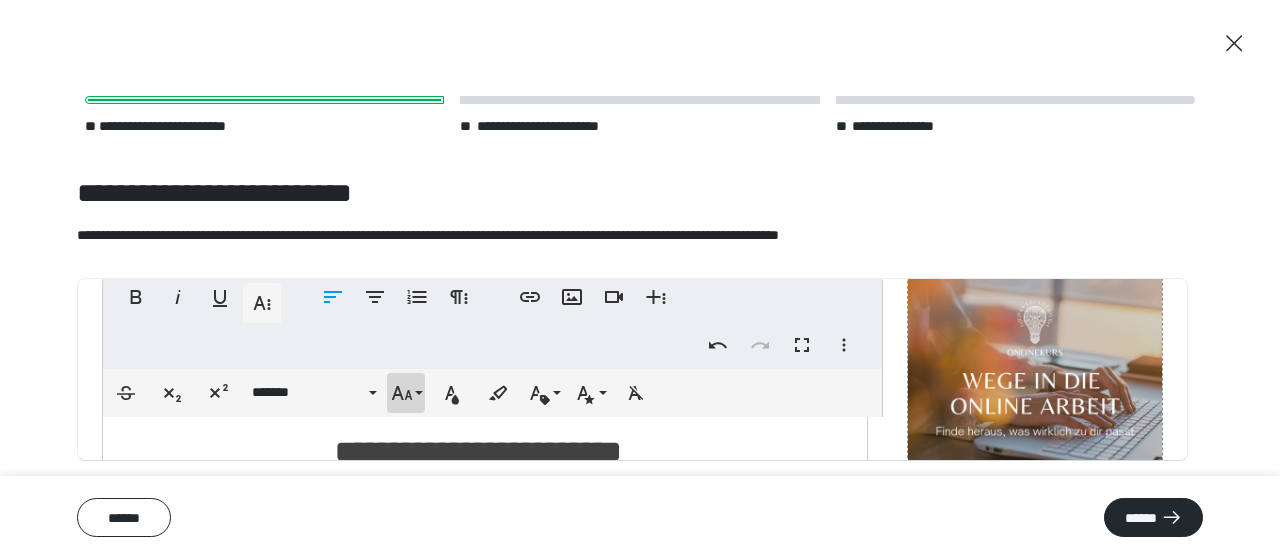 click on "**********" at bounding box center [406, 393] 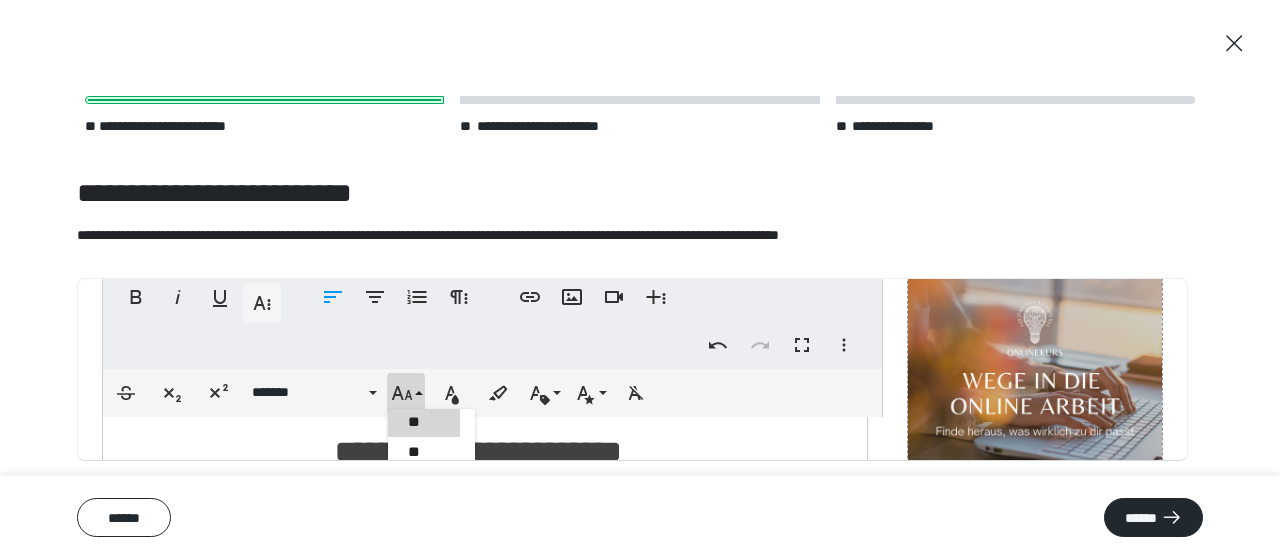 click on "**" at bounding box center [424, 422] 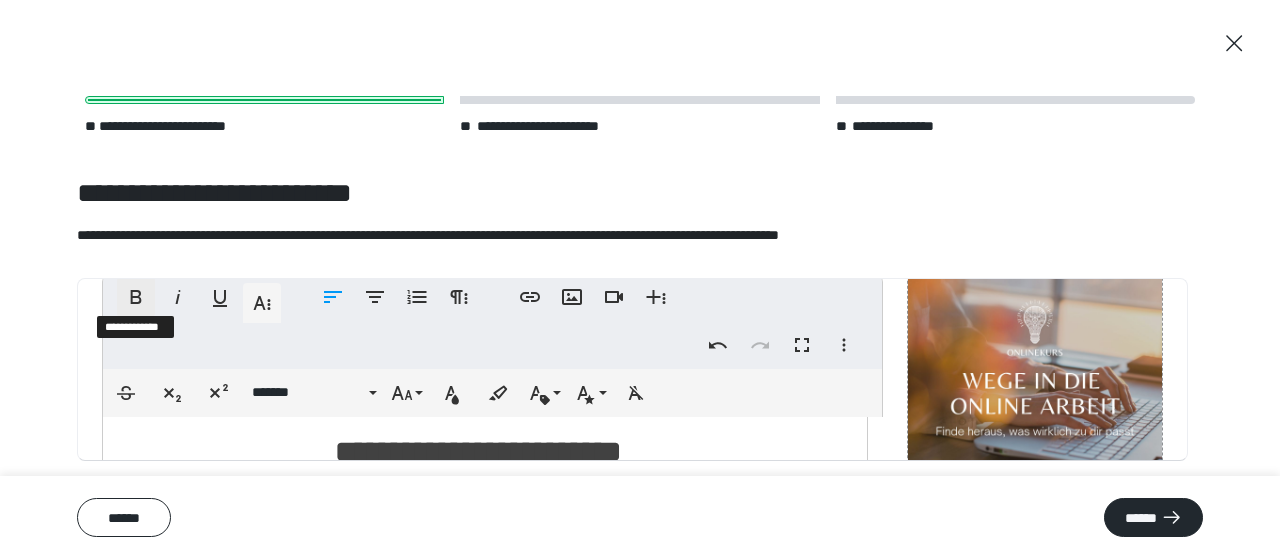 click 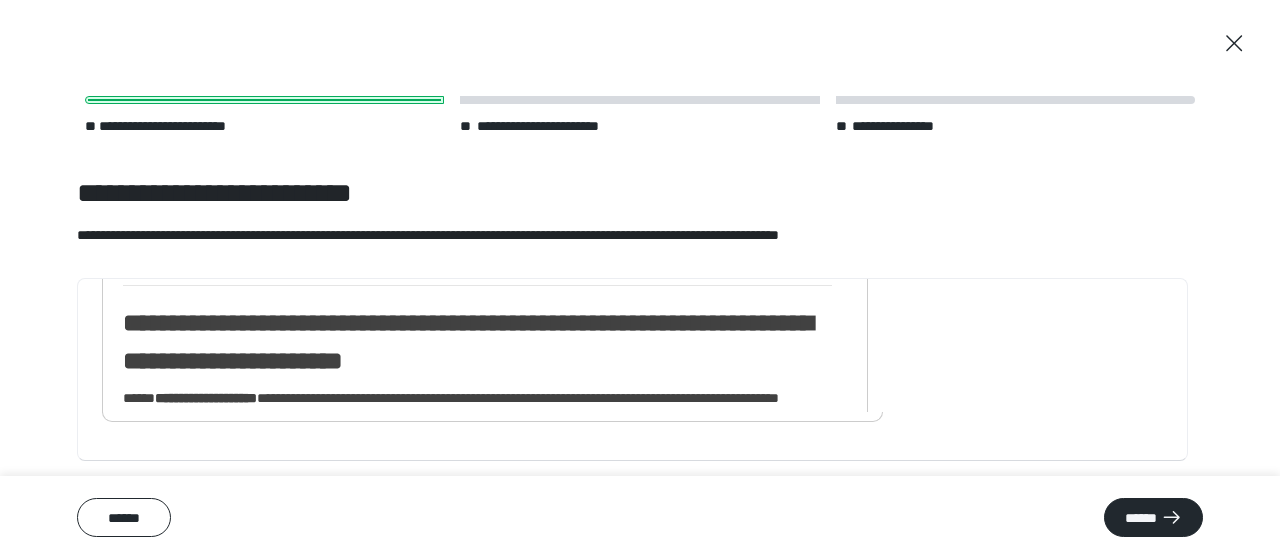 click on "**********" at bounding box center [477, 340] 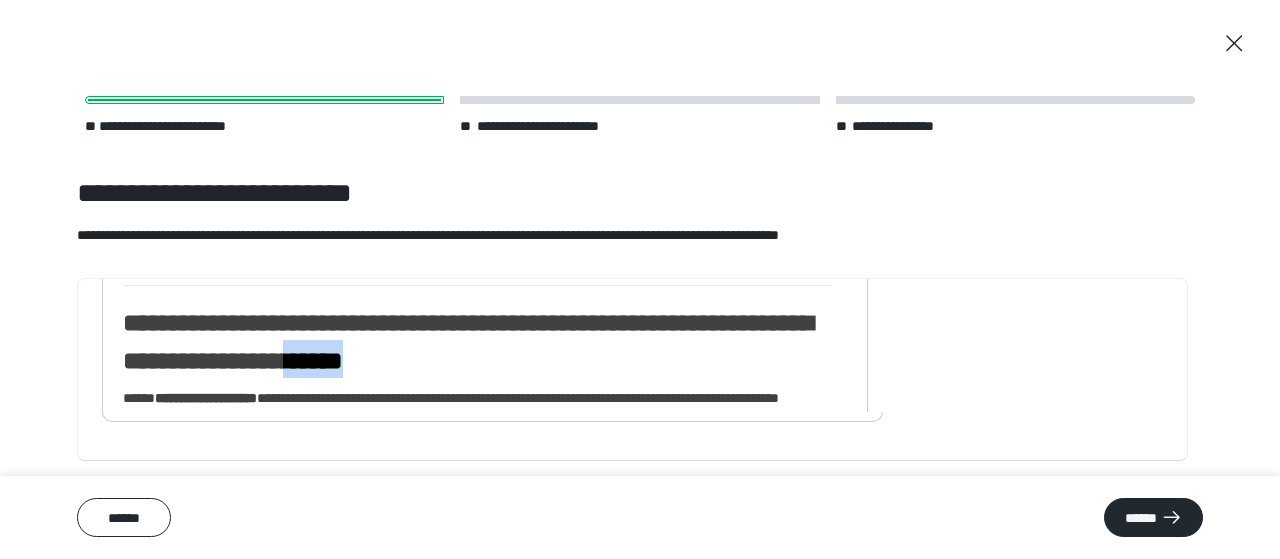 drag, startPoint x: 466, startPoint y: 363, endPoint x: 374, endPoint y: 364, distance: 92.00543 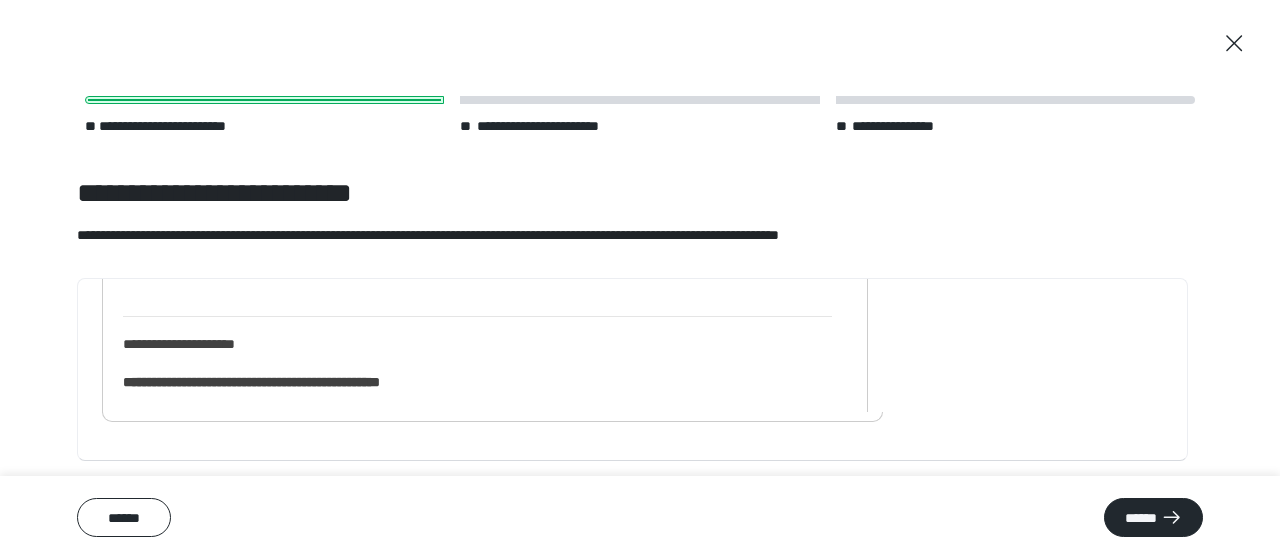 scroll, scrollTop: 274, scrollLeft: 0, axis: vertical 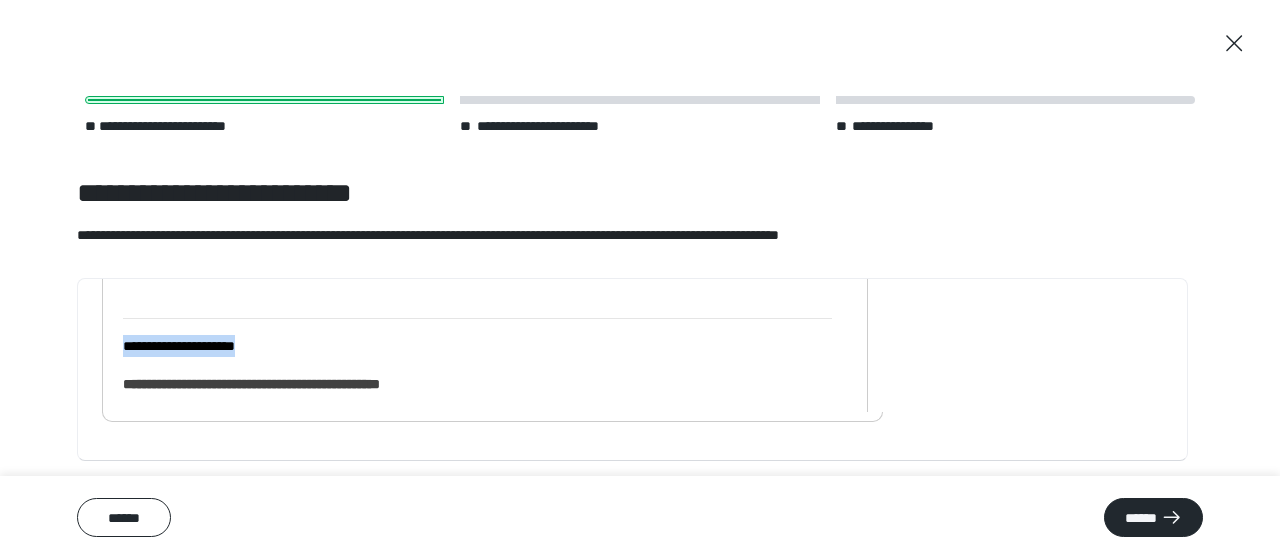 drag, startPoint x: 303, startPoint y: 343, endPoint x: 120, endPoint y: 352, distance: 183.22118 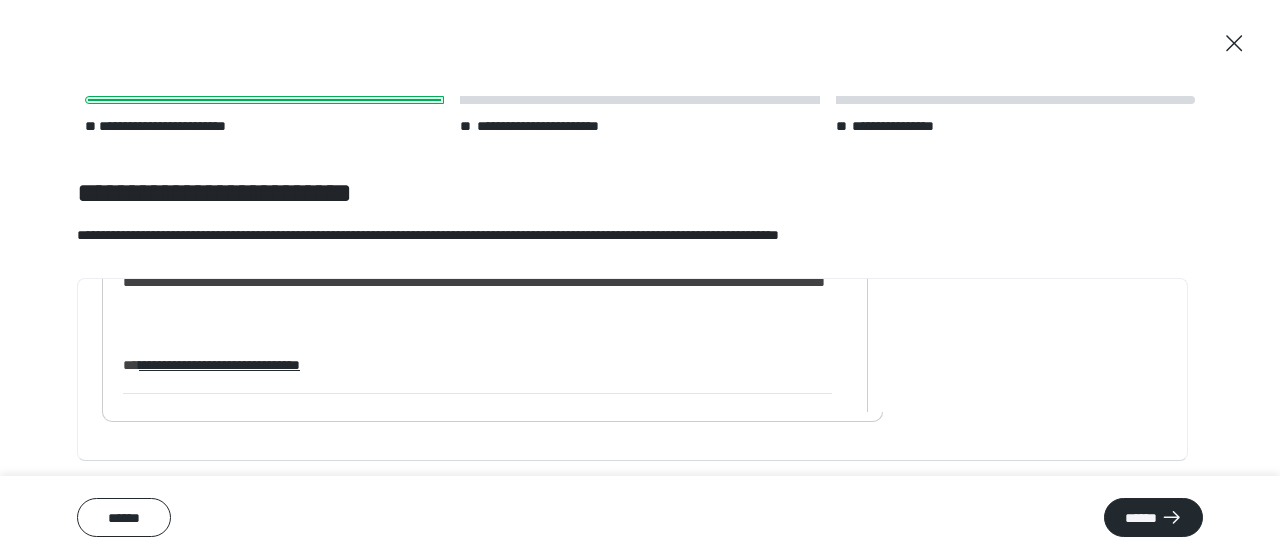 scroll, scrollTop: 446, scrollLeft: 0, axis: vertical 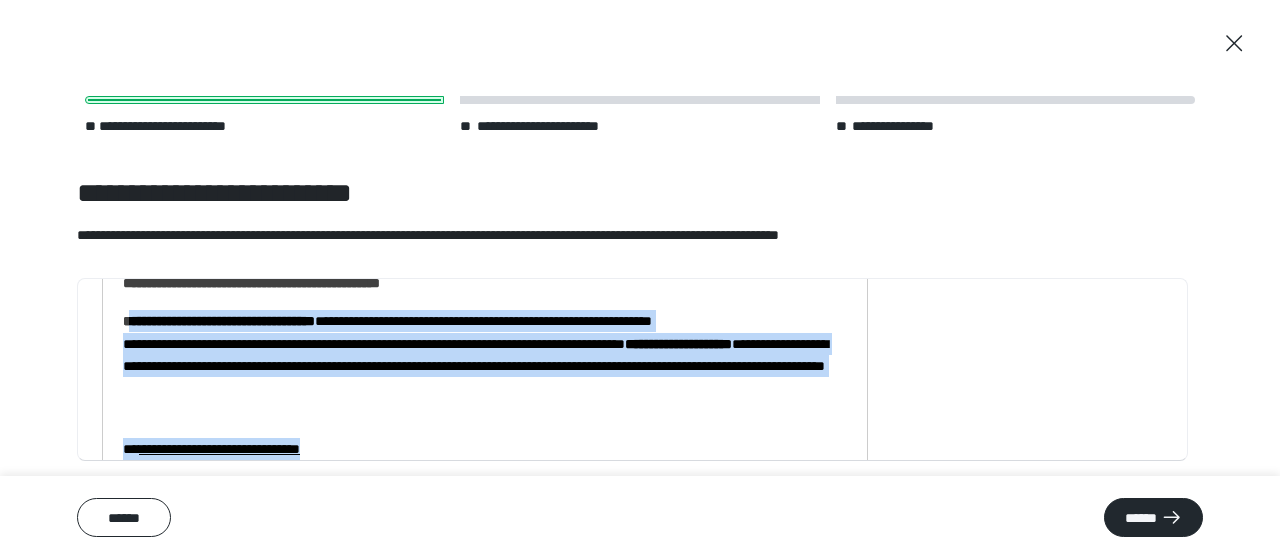 drag, startPoint x: 513, startPoint y: 329, endPoint x: 129, endPoint y: 301, distance: 385.01947 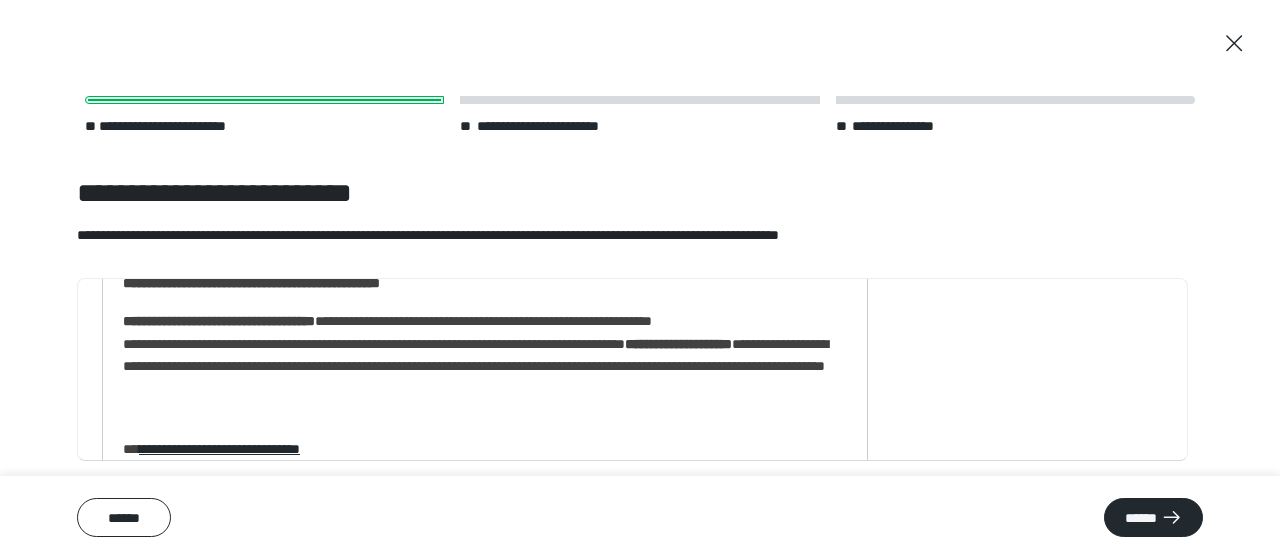 click on "**********" at bounding box center (477, 2142) 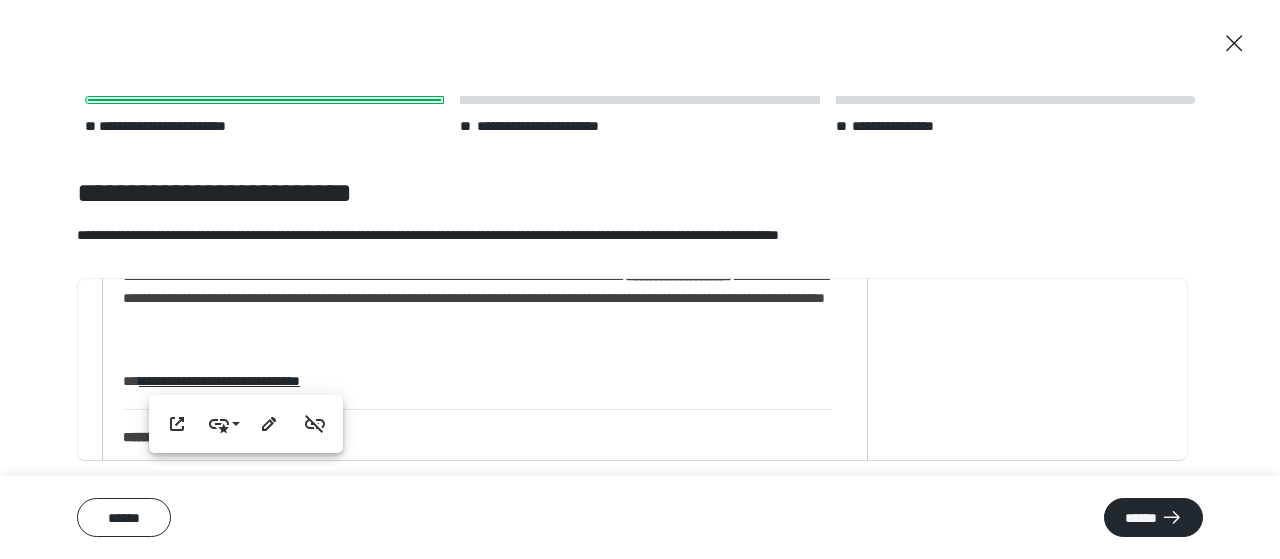 scroll, scrollTop: 515, scrollLeft: 0, axis: vertical 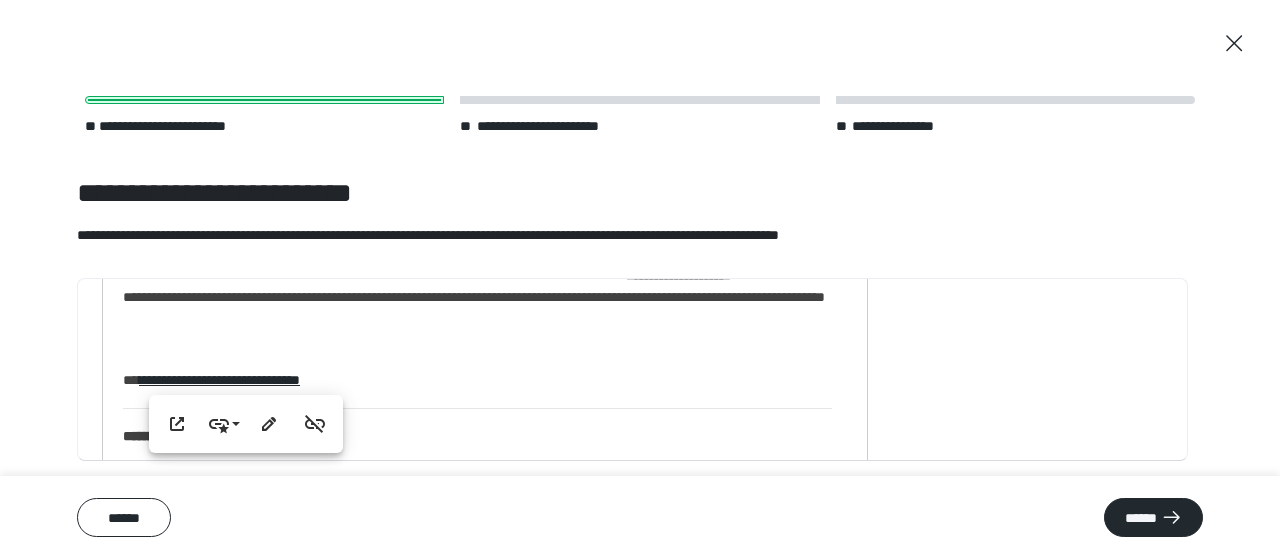 click on "**********" at bounding box center (477, 380) 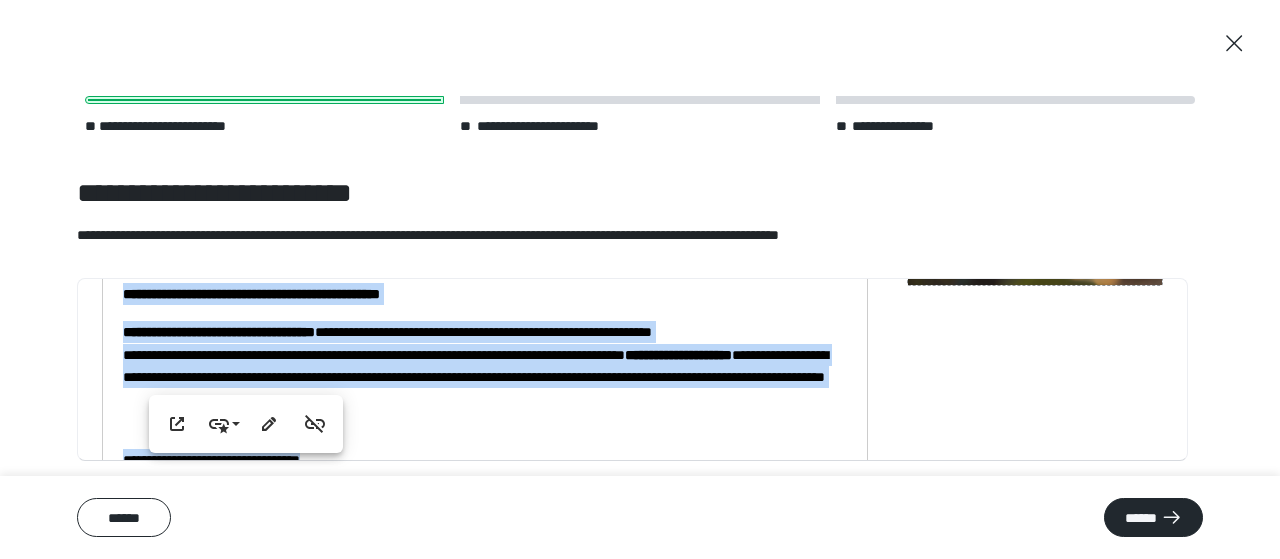 scroll, scrollTop: 312, scrollLeft: 0, axis: vertical 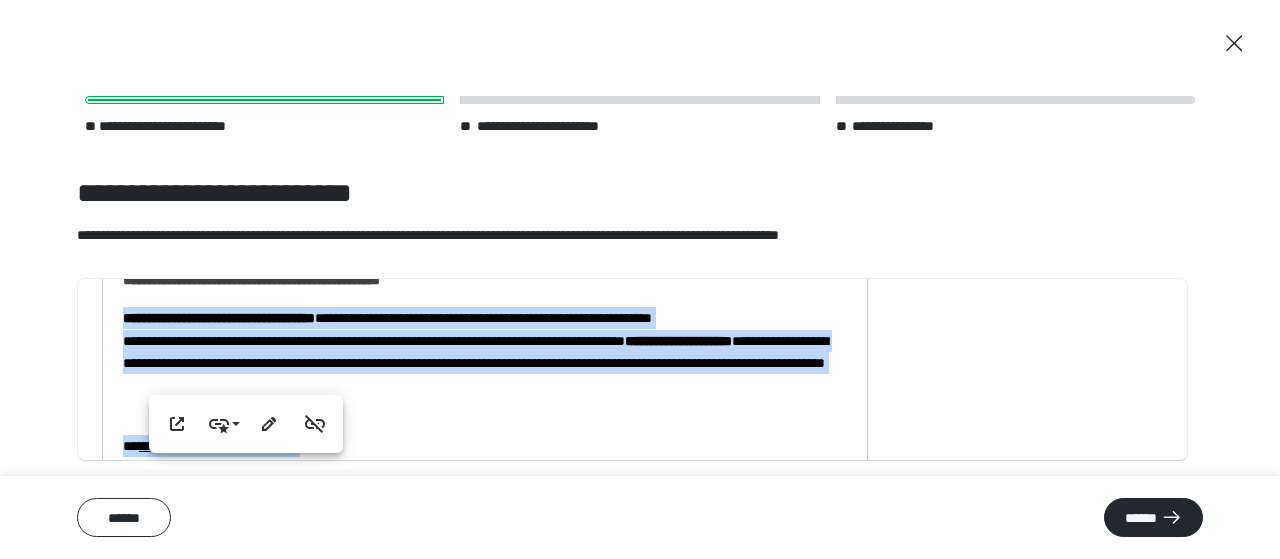 drag, startPoint x: 478, startPoint y: 383, endPoint x: 90, endPoint y: 292, distance: 398.52853 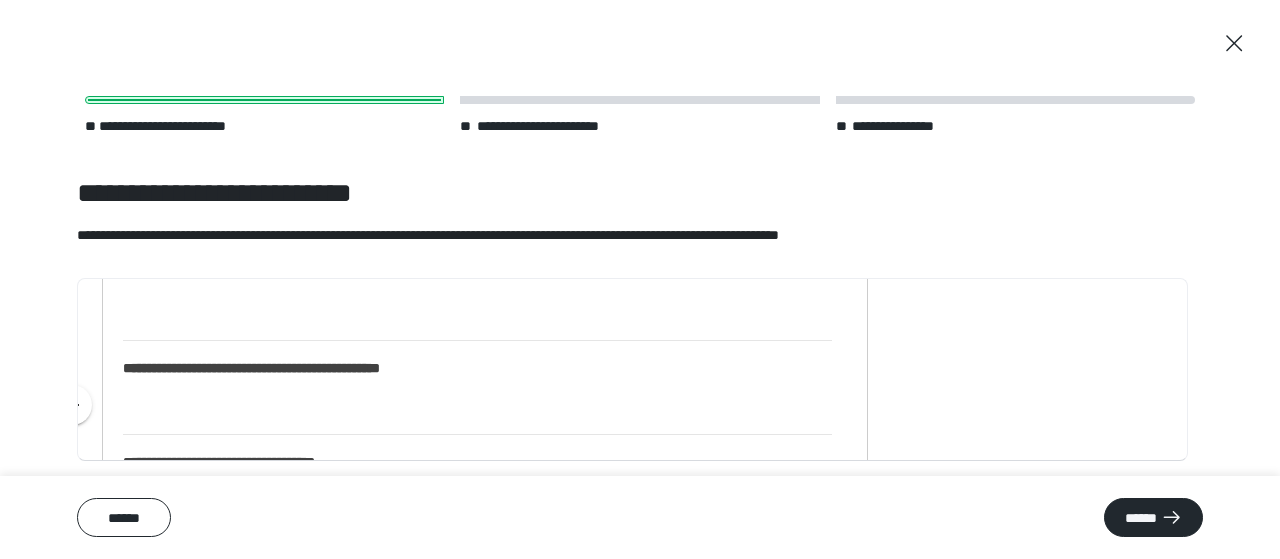 scroll, scrollTop: 285, scrollLeft: 0, axis: vertical 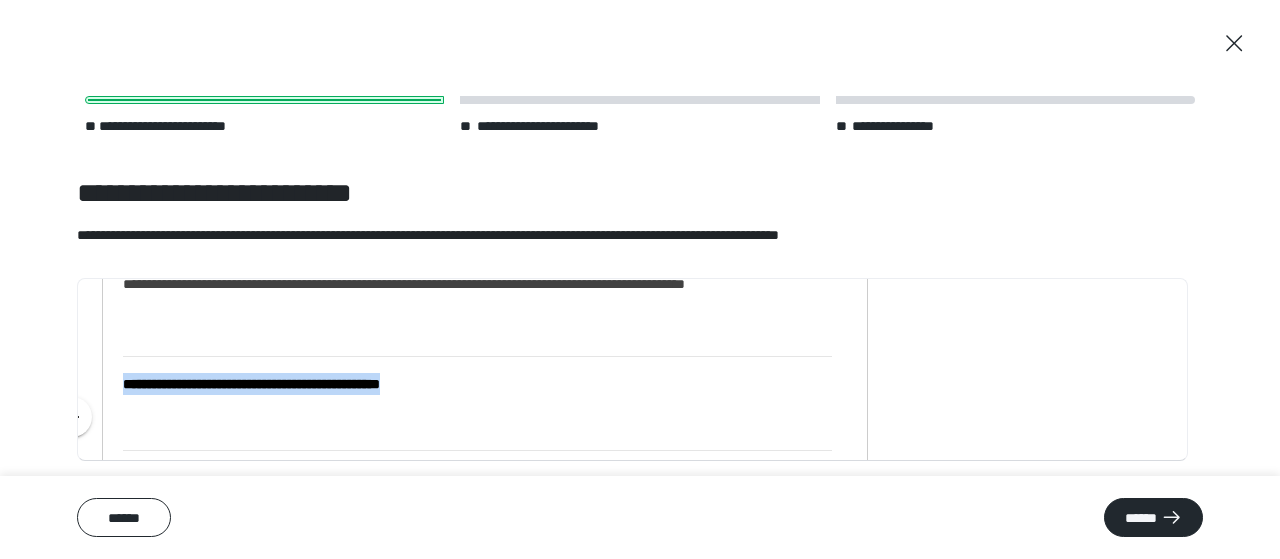 drag, startPoint x: 510, startPoint y: 383, endPoint x: 128, endPoint y: 353, distance: 383.1762 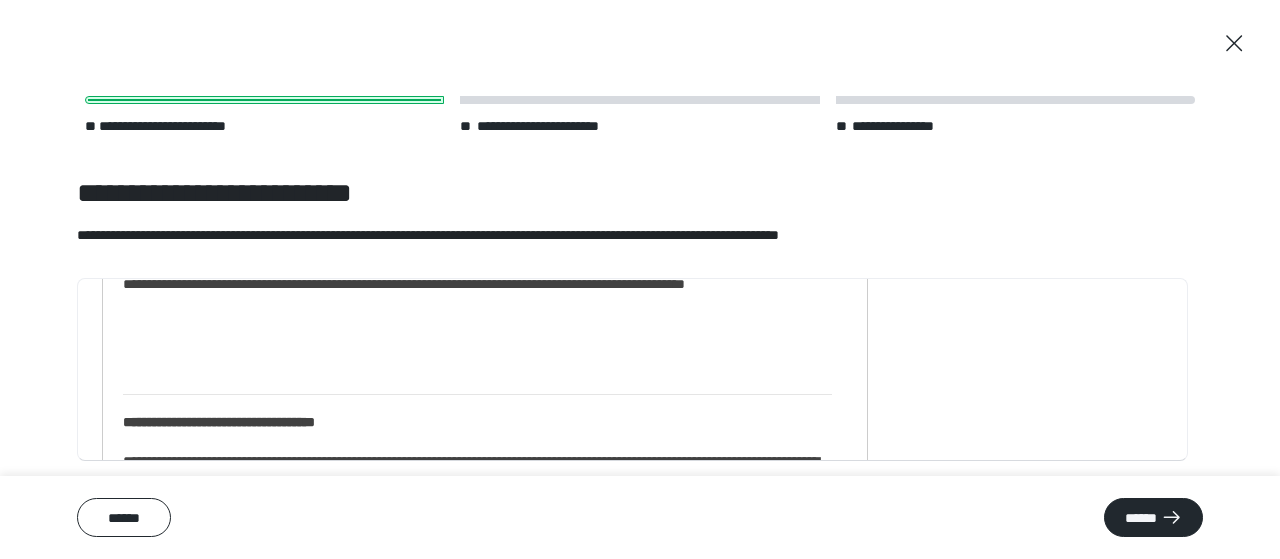 click on "**********" at bounding box center (477, 2151) 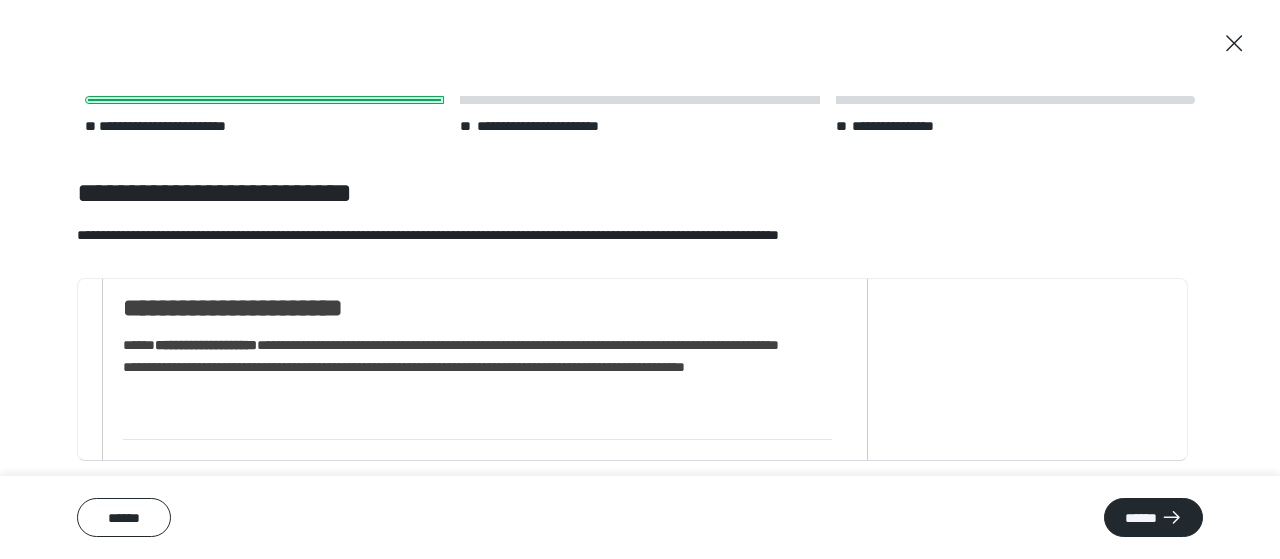 scroll, scrollTop: 174, scrollLeft: 0, axis: vertical 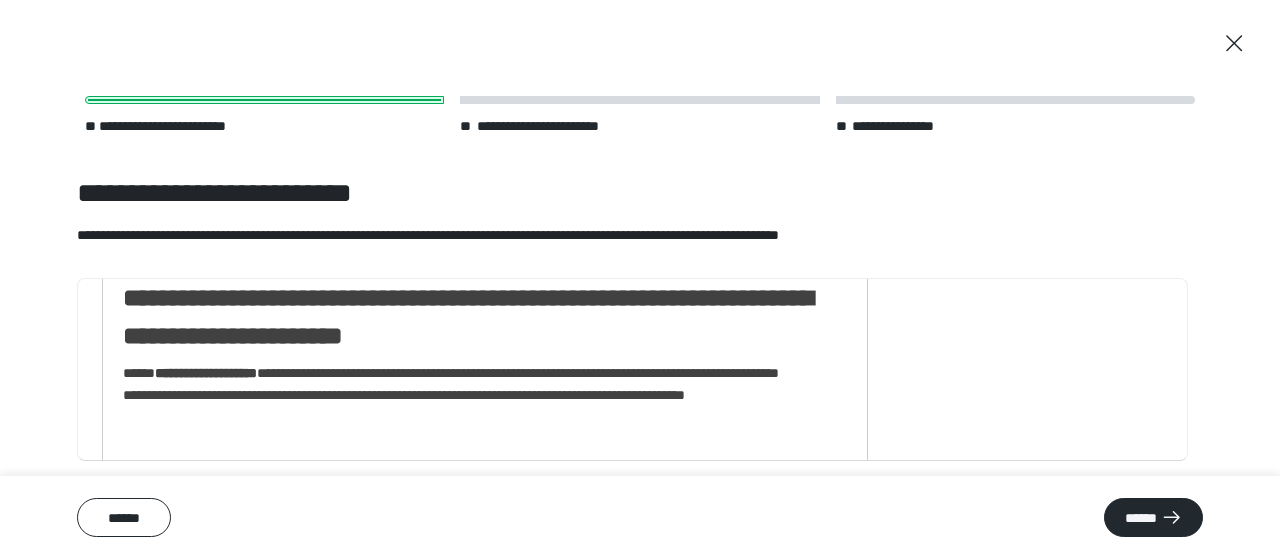 click on "**********" at bounding box center [477, 407] 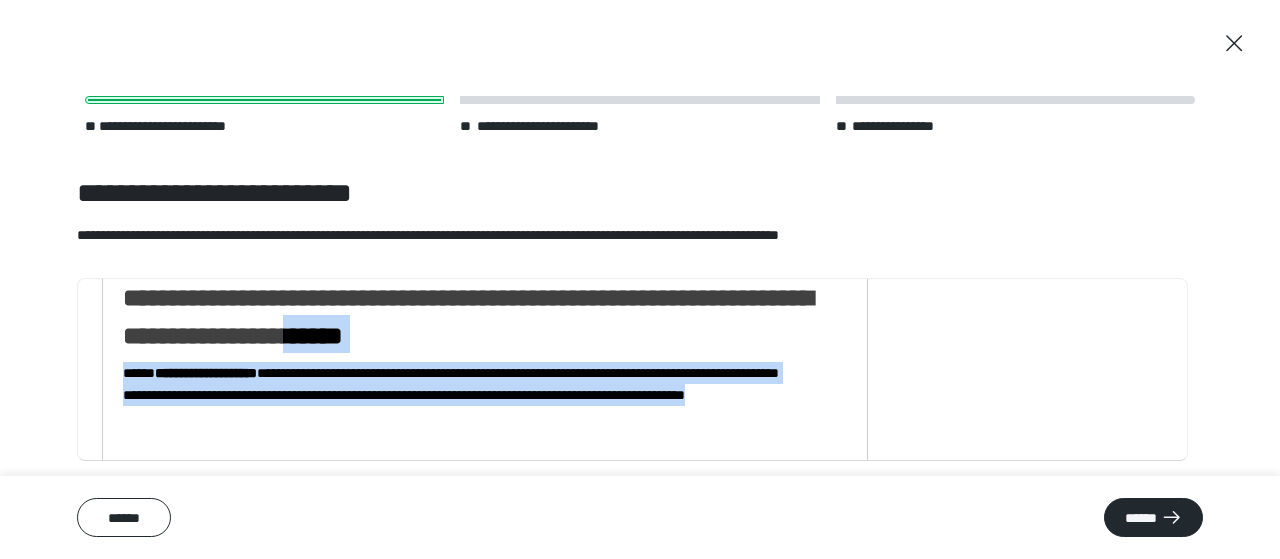drag, startPoint x: 221, startPoint y: 438, endPoint x: 112, endPoint y: 363, distance: 132.31024 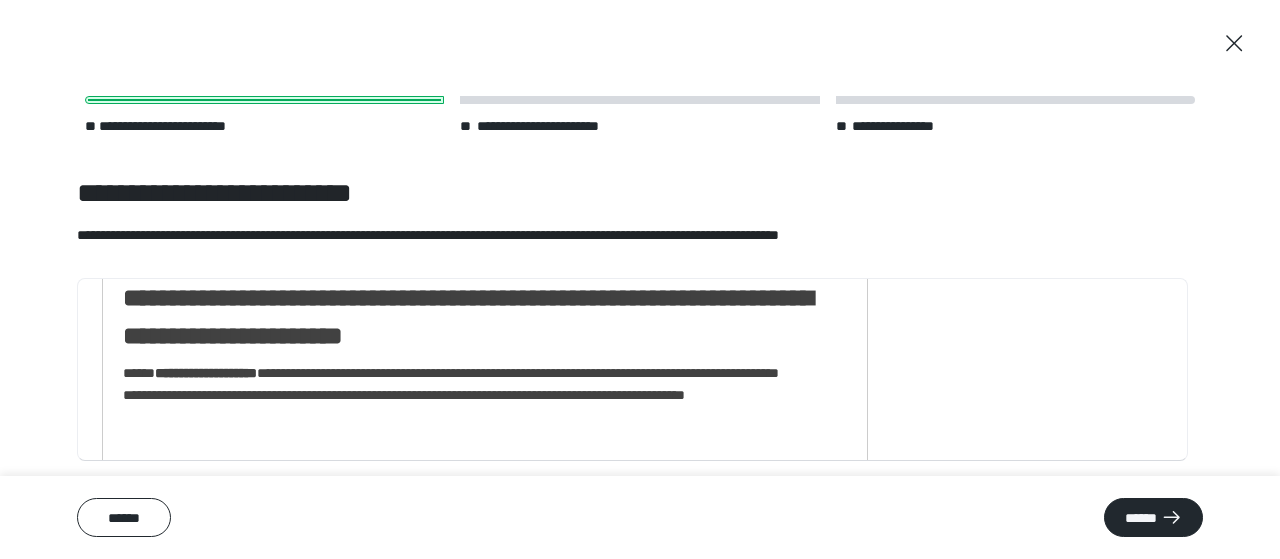 click on "**********" at bounding box center [477, 2243] 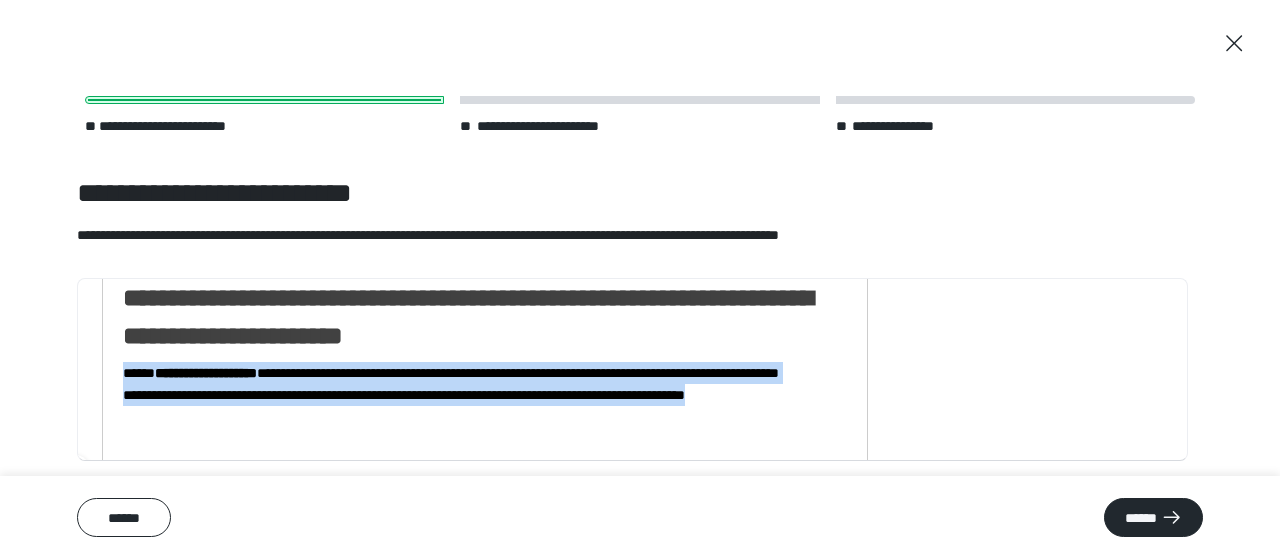 drag, startPoint x: 204, startPoint y: 446, endPoint x: 124, endPoint y: 371, distance: 109.65856 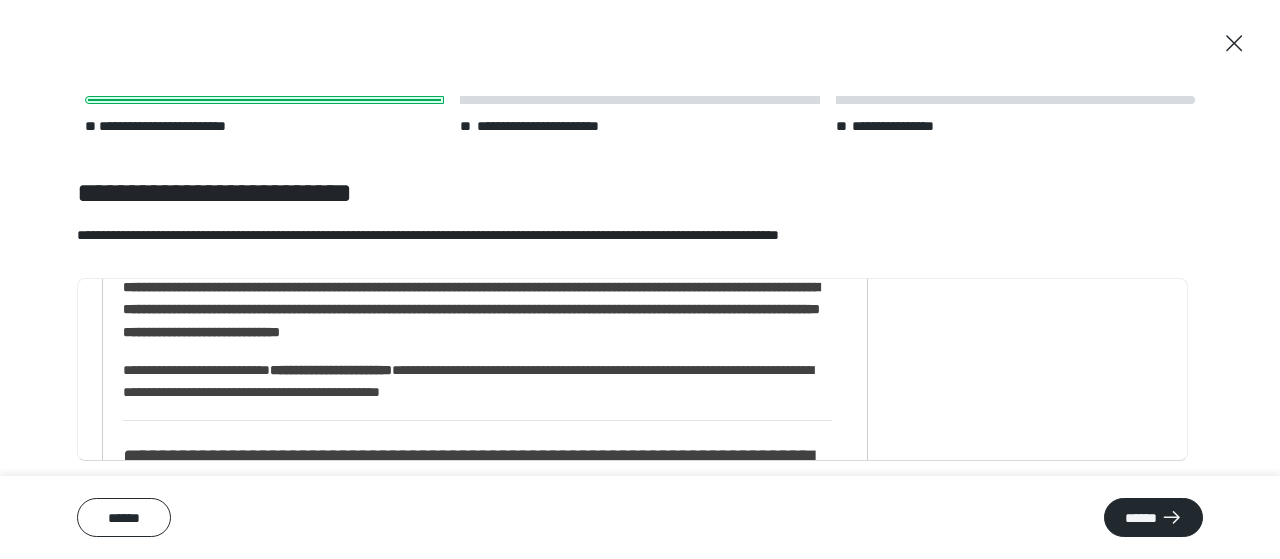 scroll, scrollTop: 0, scrollLeft: 0, axis: both 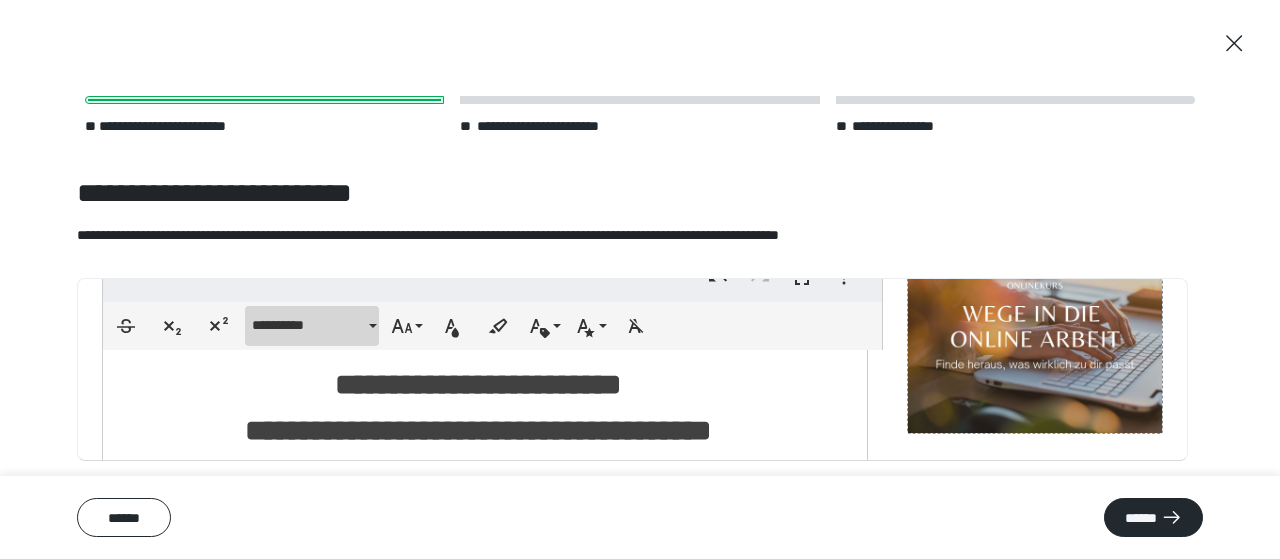 click on "**********" at bounding box center [312, 326] 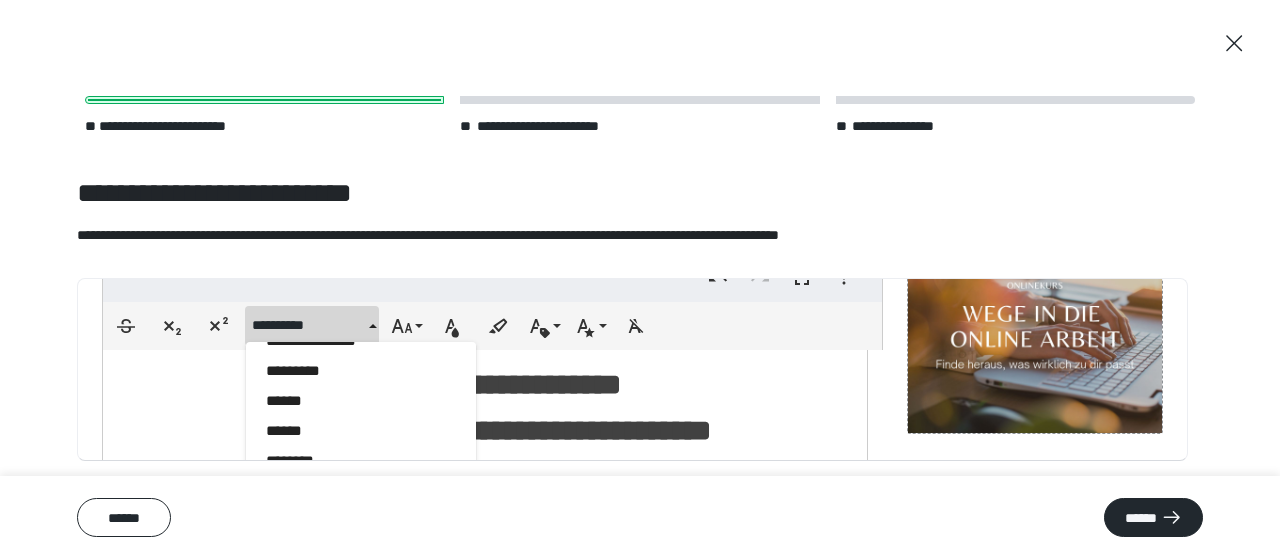 scroll, scrollTop: 2275, scrollLeft: 0, axis: vertical 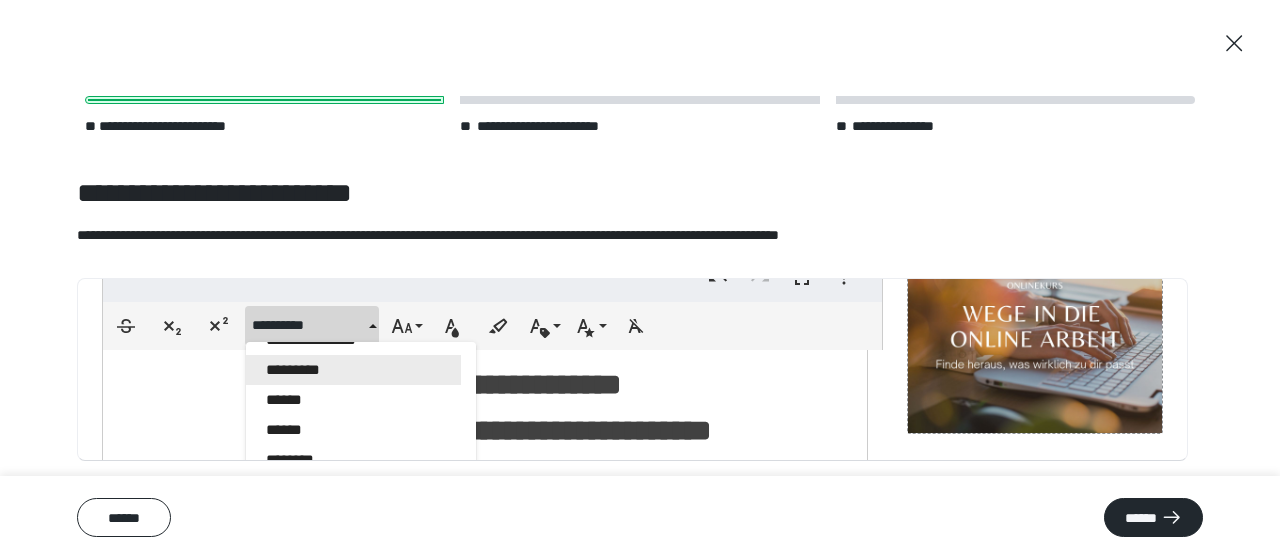 click on "*********" at bounding box center (353, 370) 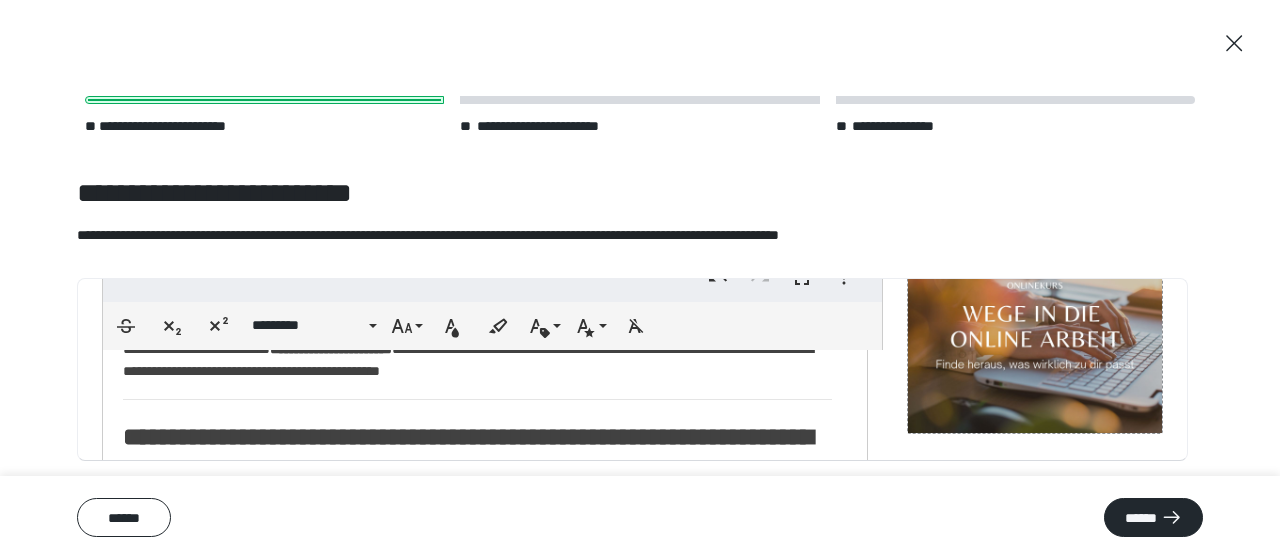 scroll, scrollTop: 261, scrollLeft: 0, axis: vertical 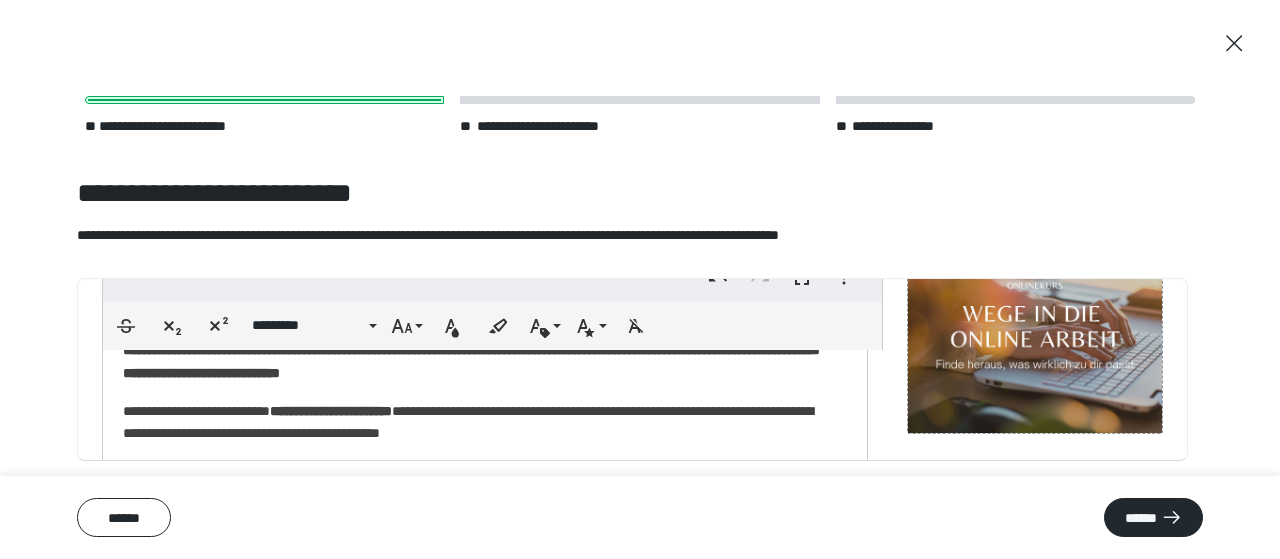 click on "**********" at bounding box center [477, 2444] 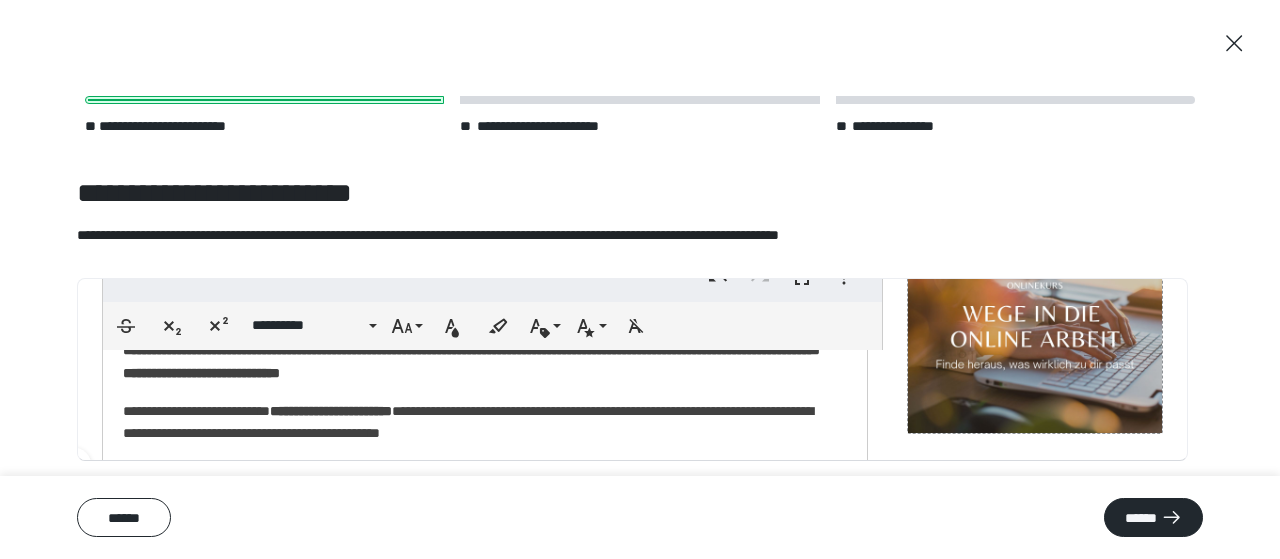 click on "**********" at bounding box center [477, 422] 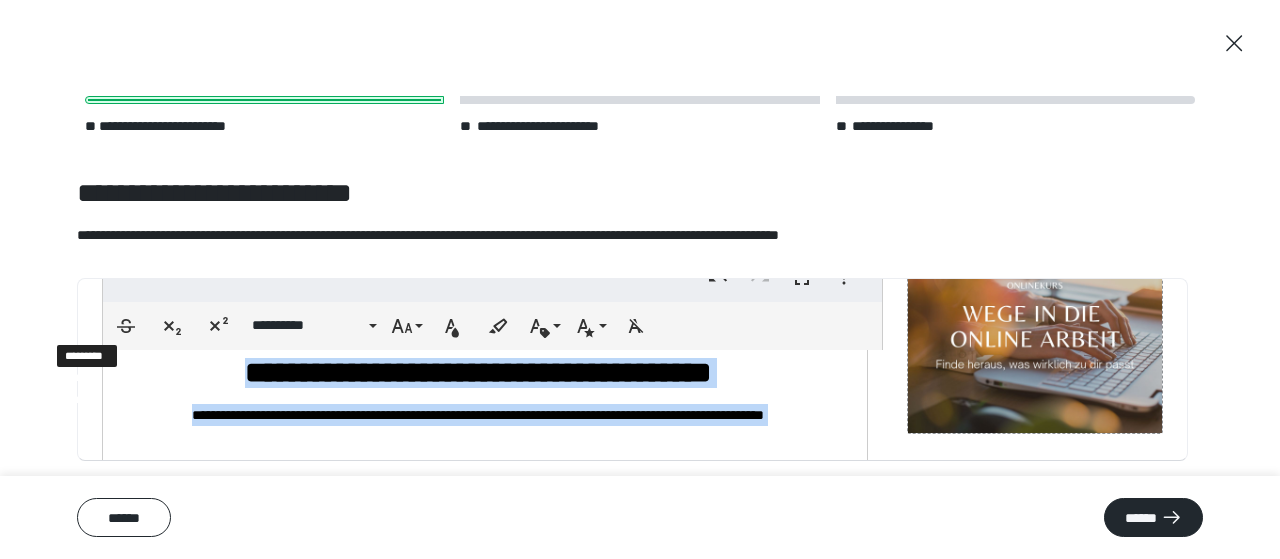 scroll, scrollTop: 0, scrollLeft: 0, axis: both 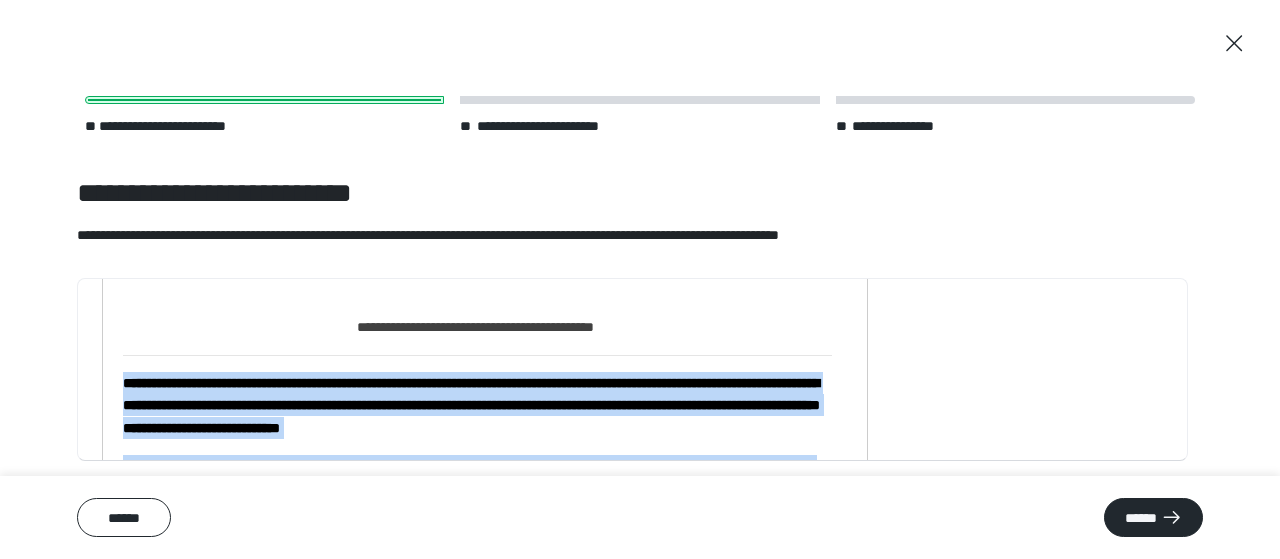 drag, startPoint x: 626, startPoint y: 414, endPoint x: 126, endPoint y: 379, distance: 501.2235 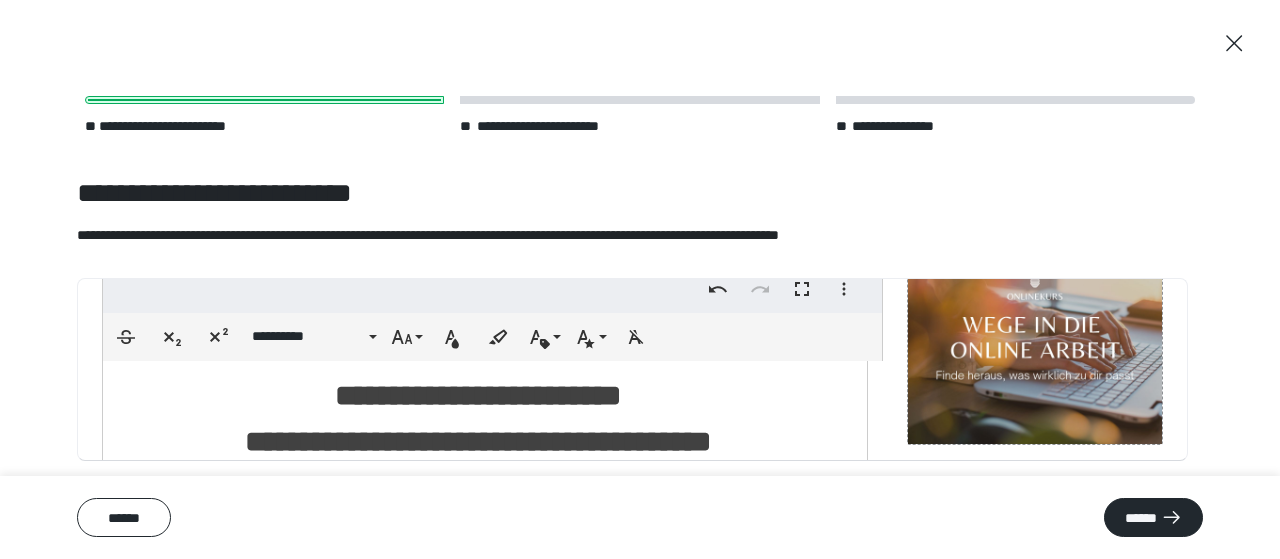 scroll, scrollTop: 236, scrollLeft: 0, axis: vertical 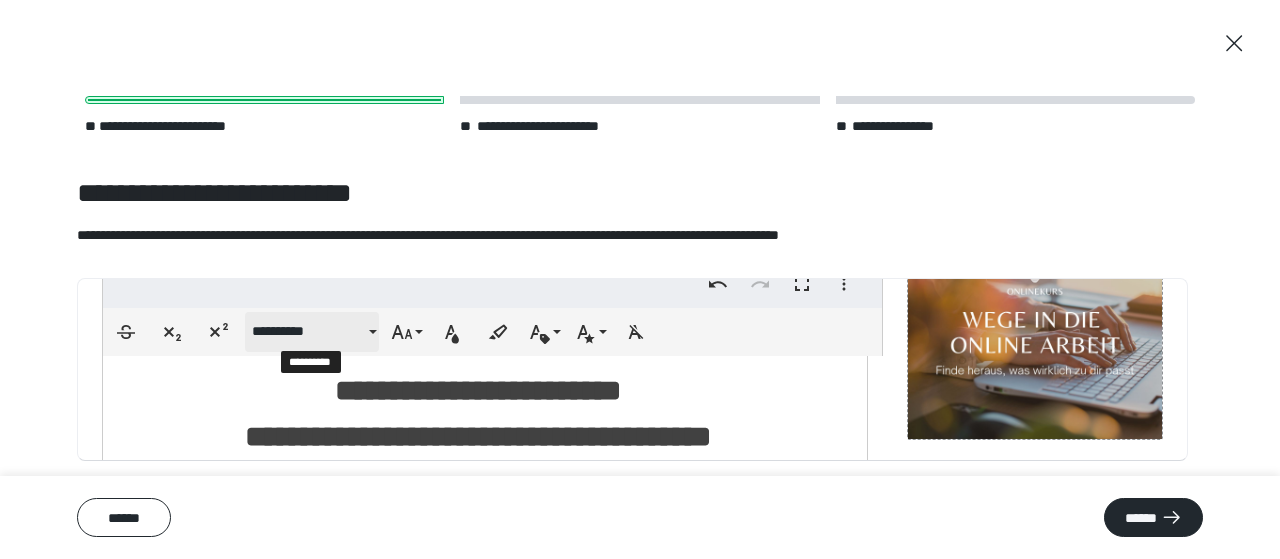 click on "**********" at bounding box center [312, 332] 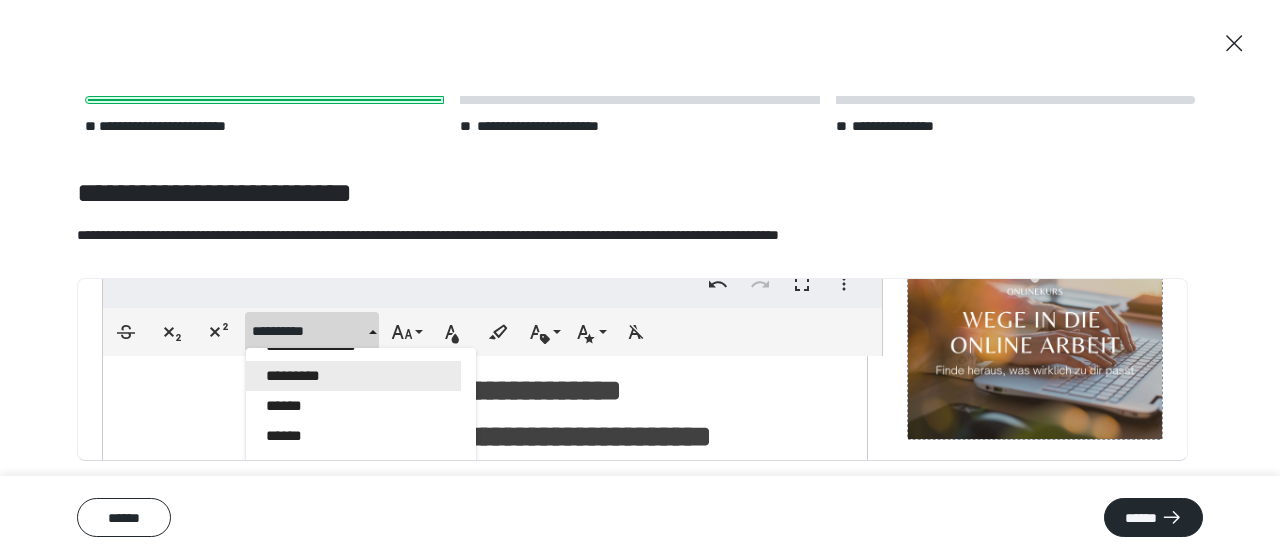 click on "*********" at bounding box center [353, 376] 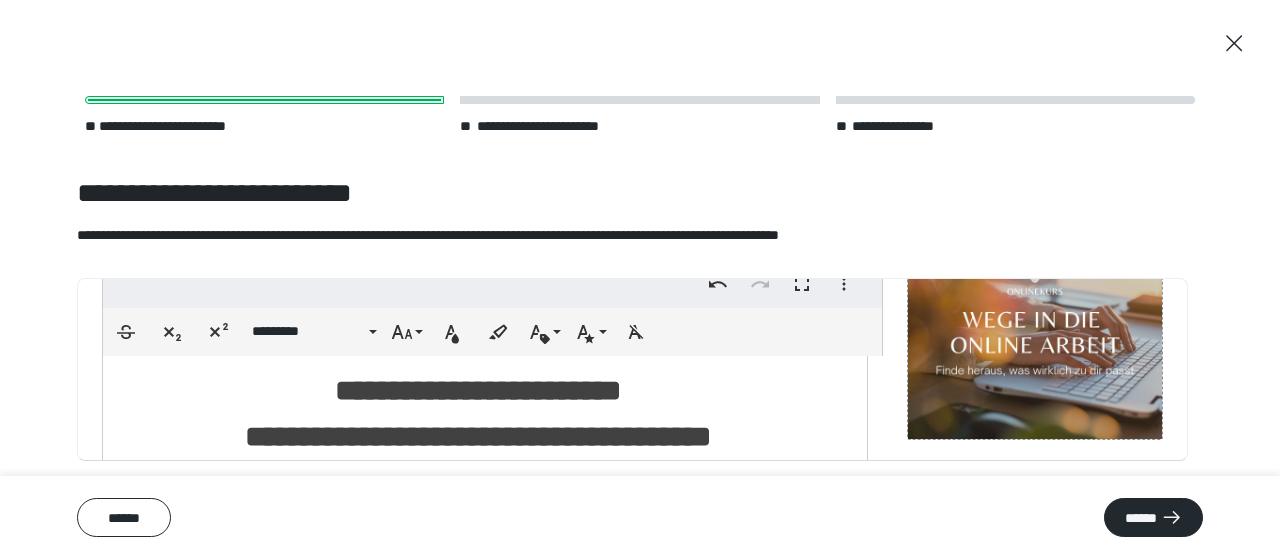 click on "**********" at bounding box center [477, 2722] 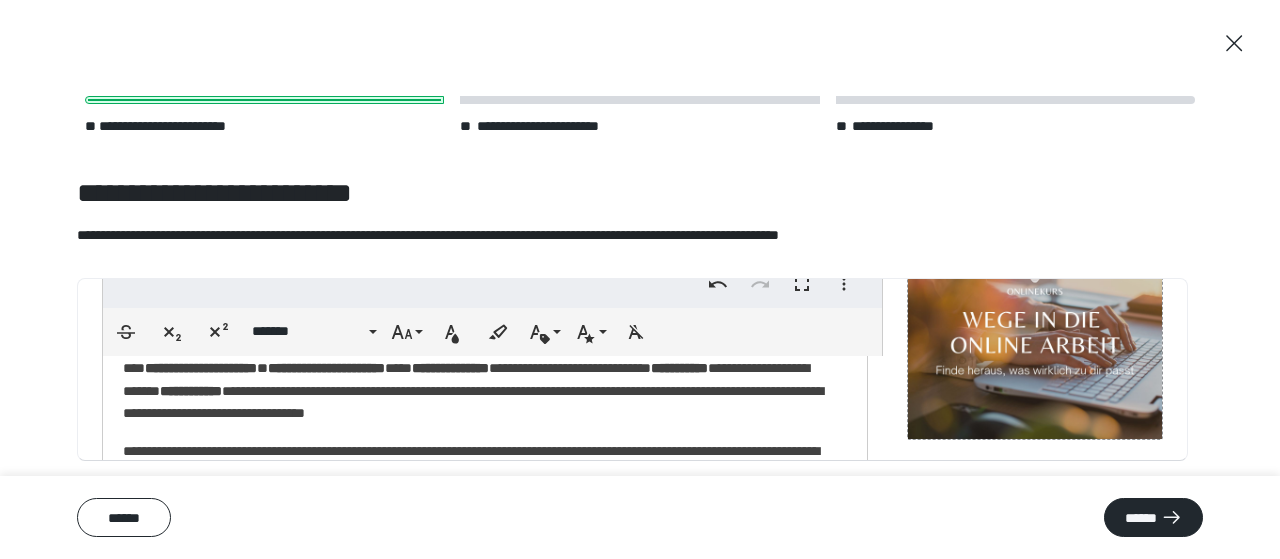 scroll, scrollTop: 679, scrollLeft: 0, axis: vertical 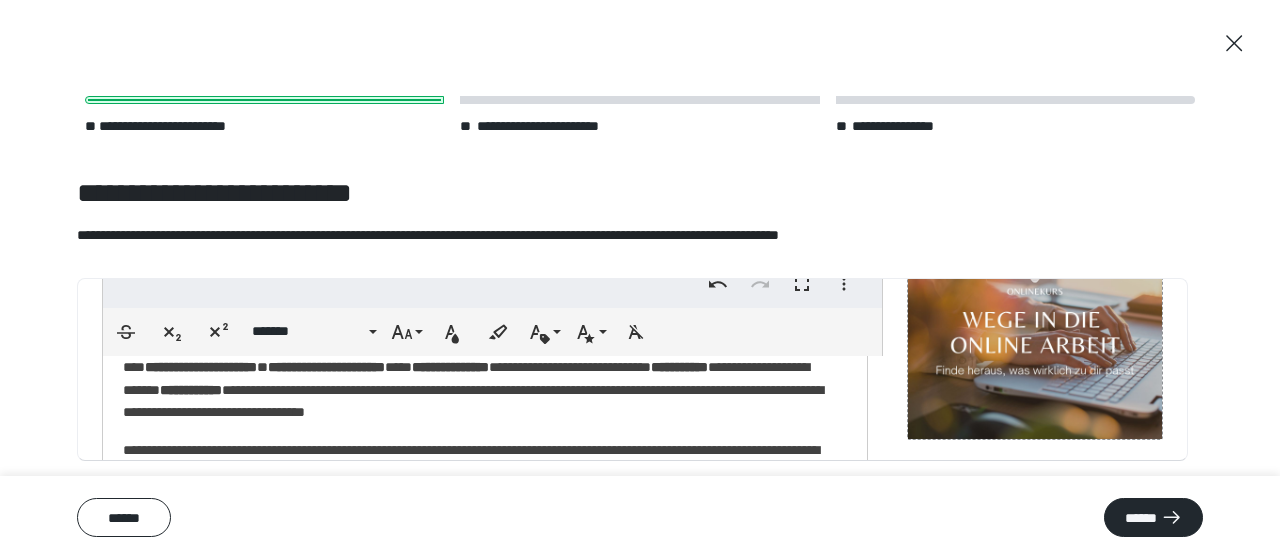 click on "**********" at bounding box center [191, 390] 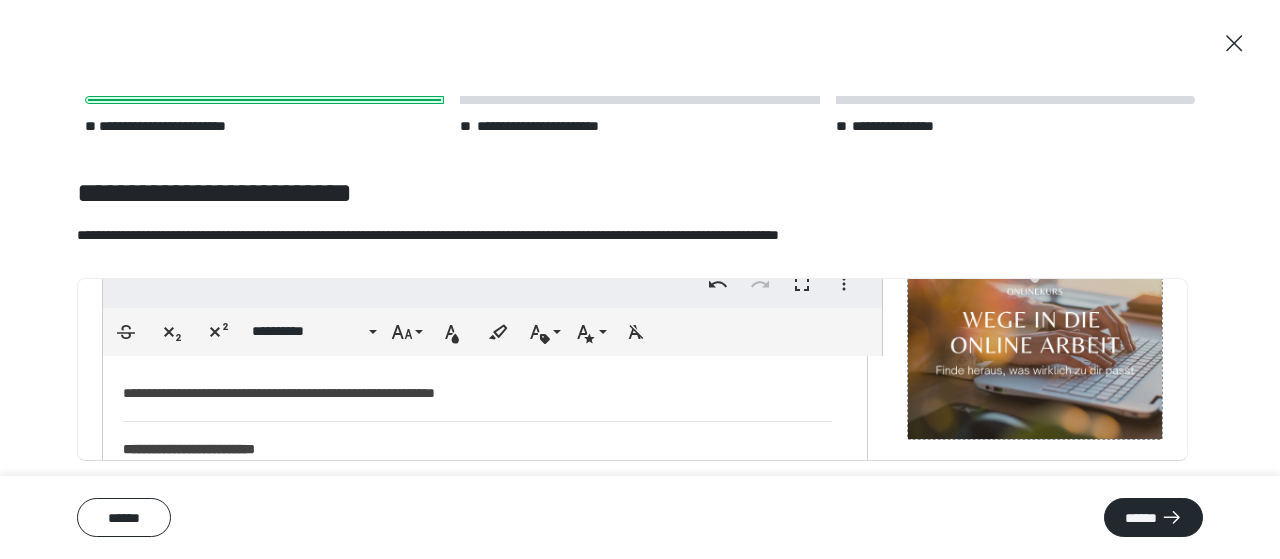 scroll, scrollTop: 868, scrollLeft: 0, axis: vertical 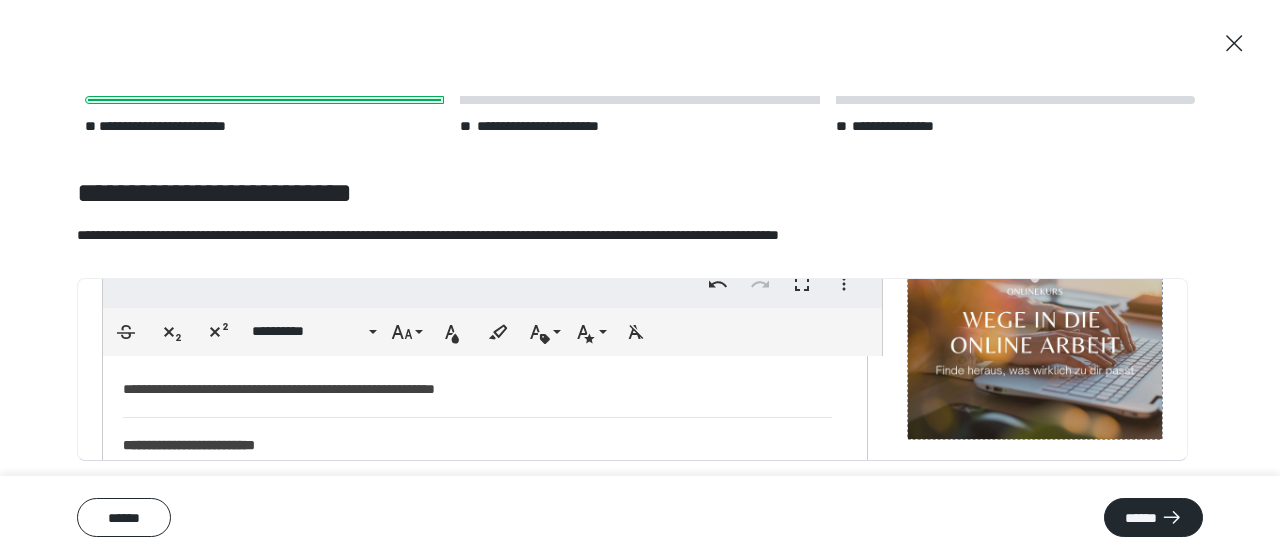 click on "**********" at bounding box center [477, 389] 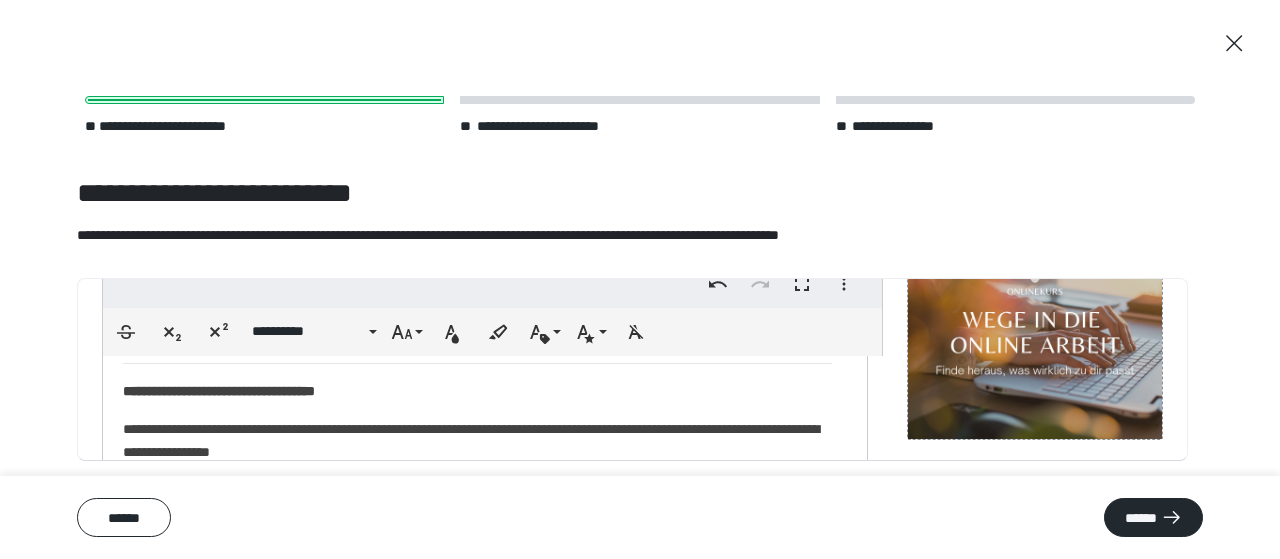scroll, scrollTop: 576, scrollLeft: 0, axis: vertical 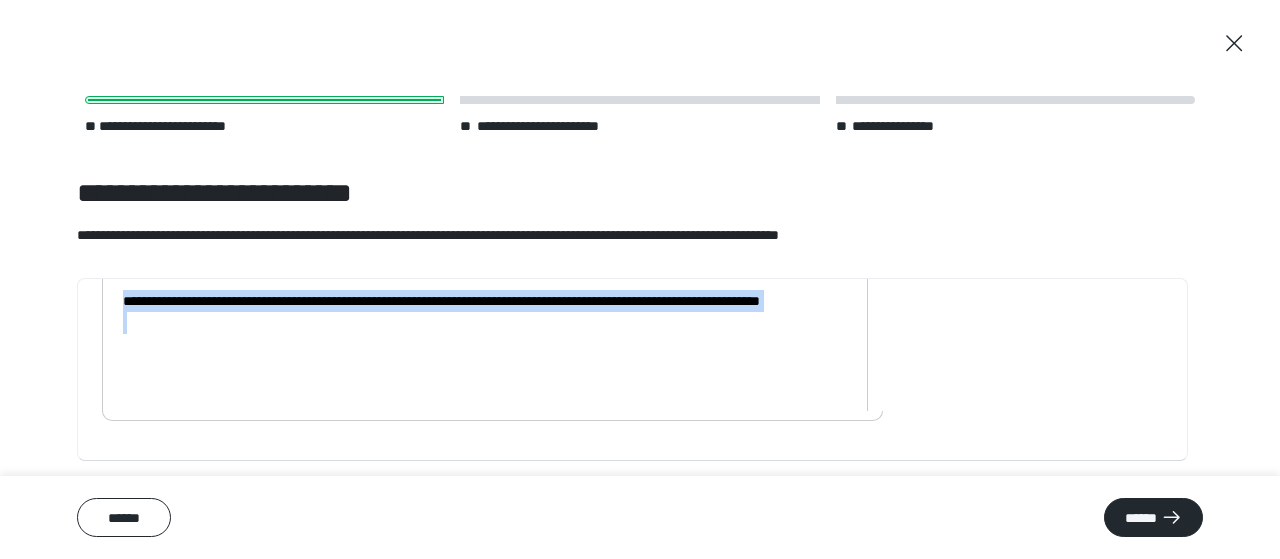 drag, startPoint x: 114, startPoint y: 411, endPoint x: 355, endPoint y: 470, distance: 248.11691 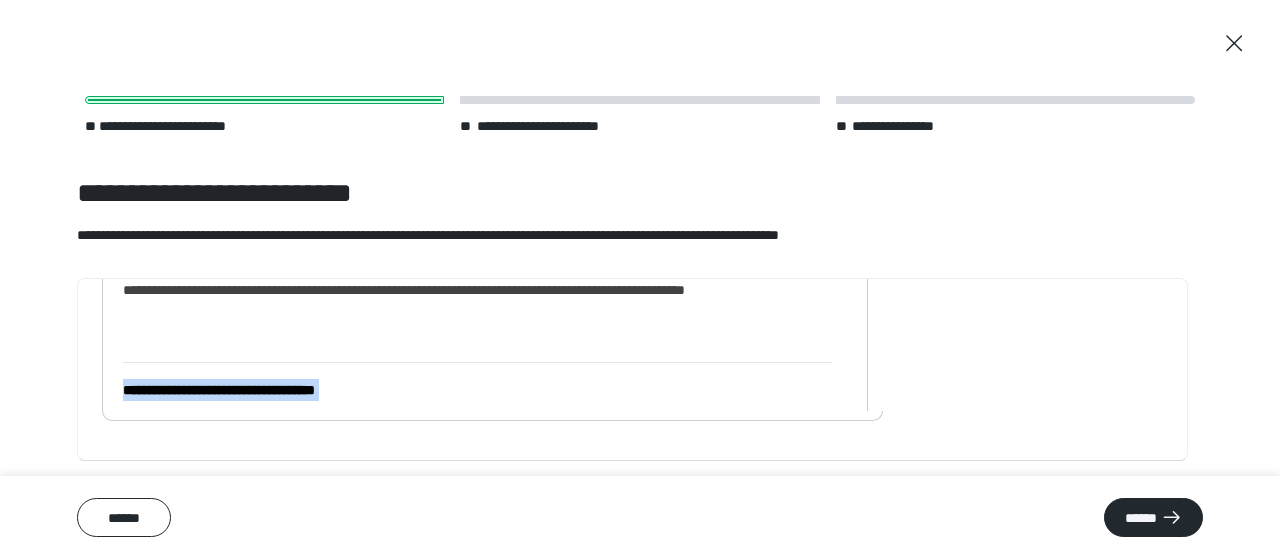 scroll, scrollTop: 0, scrollLeft: 0, axis: both 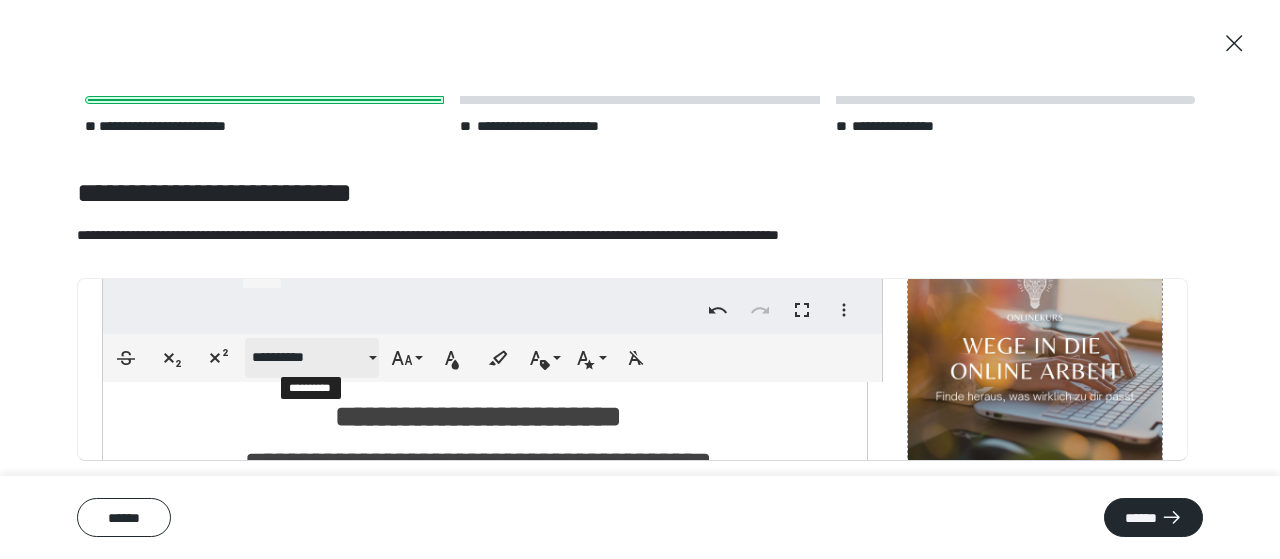 click on "**********" at bounding box center [308, 357] 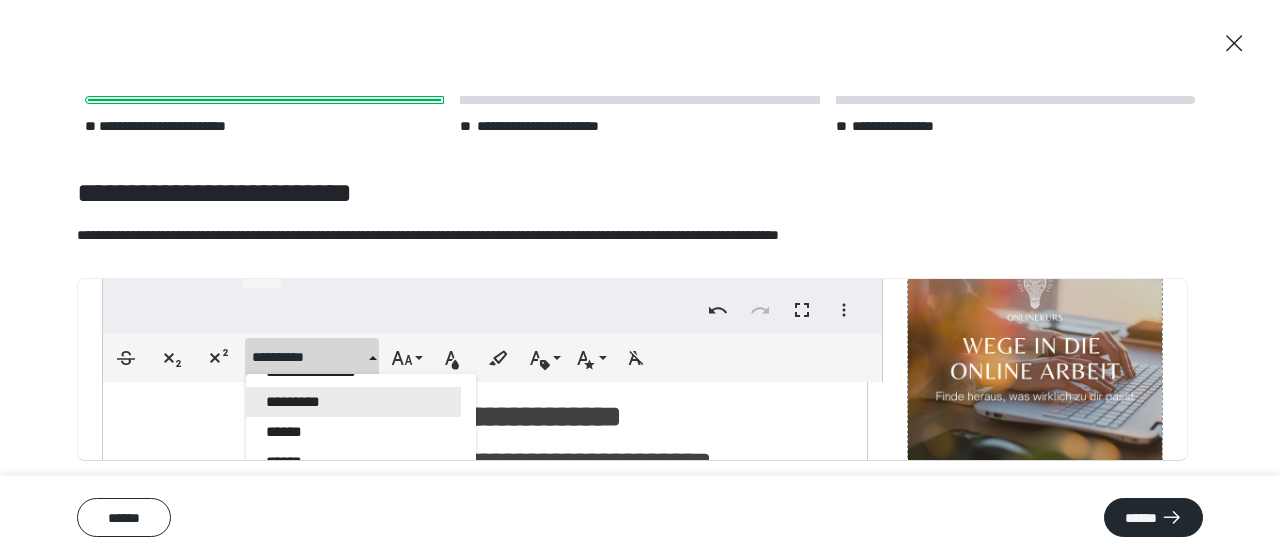 click on "*********" at bounding box center [353, 402] 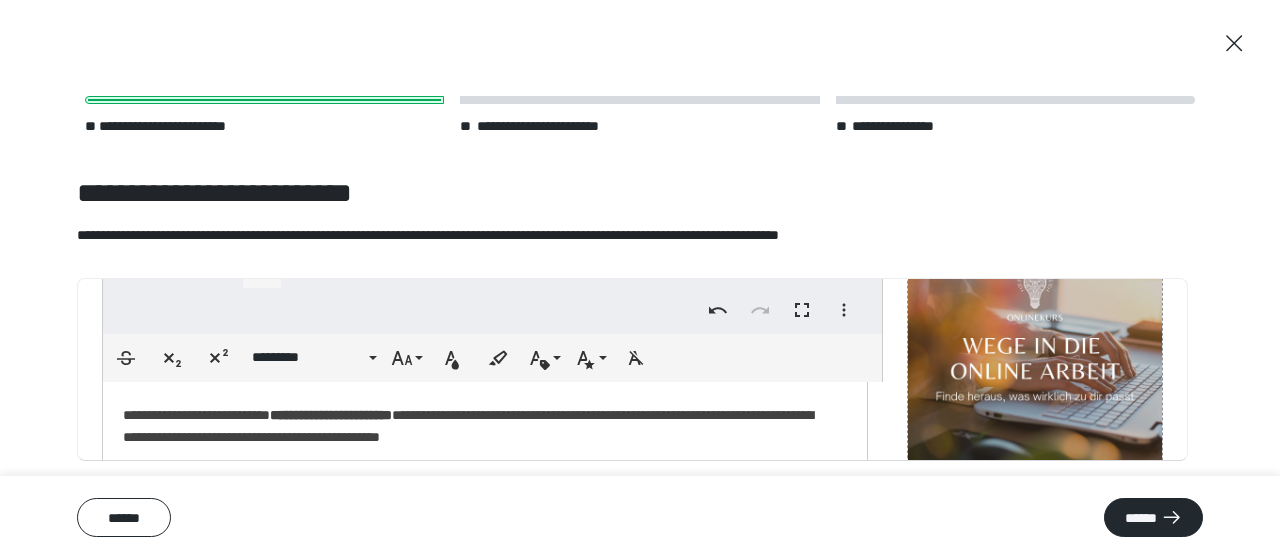 scroll, scrollTop: 295, scrollLeft: 0, axis: vertical 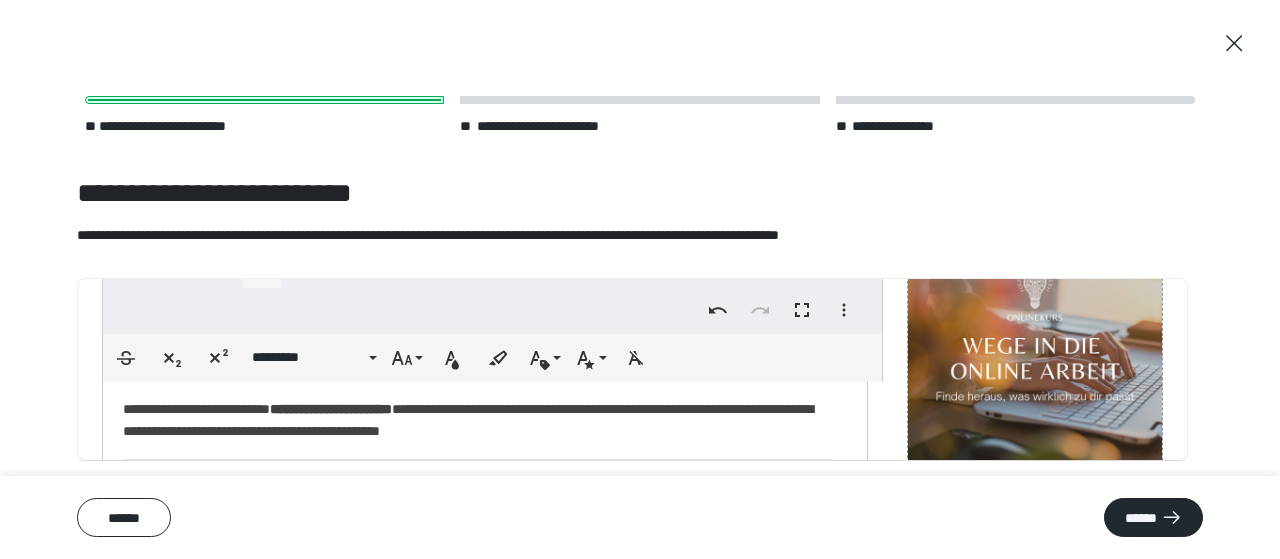 click on "**********" at bounding box center [468, 420] 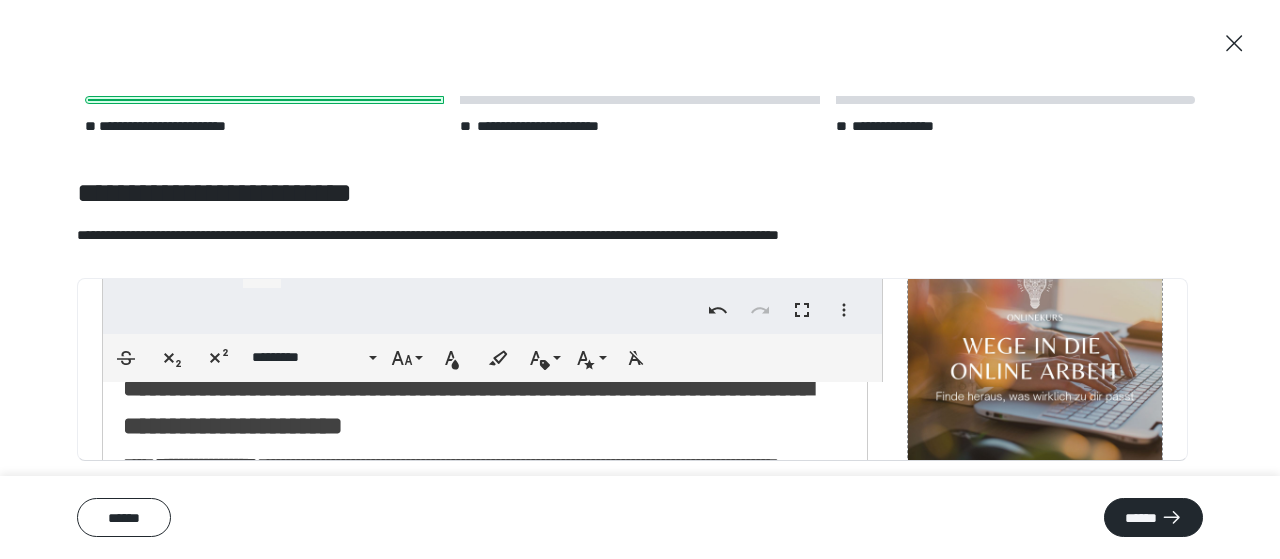 scroll, scrollTop: 406, scrollLeft: 0, axis: vertical 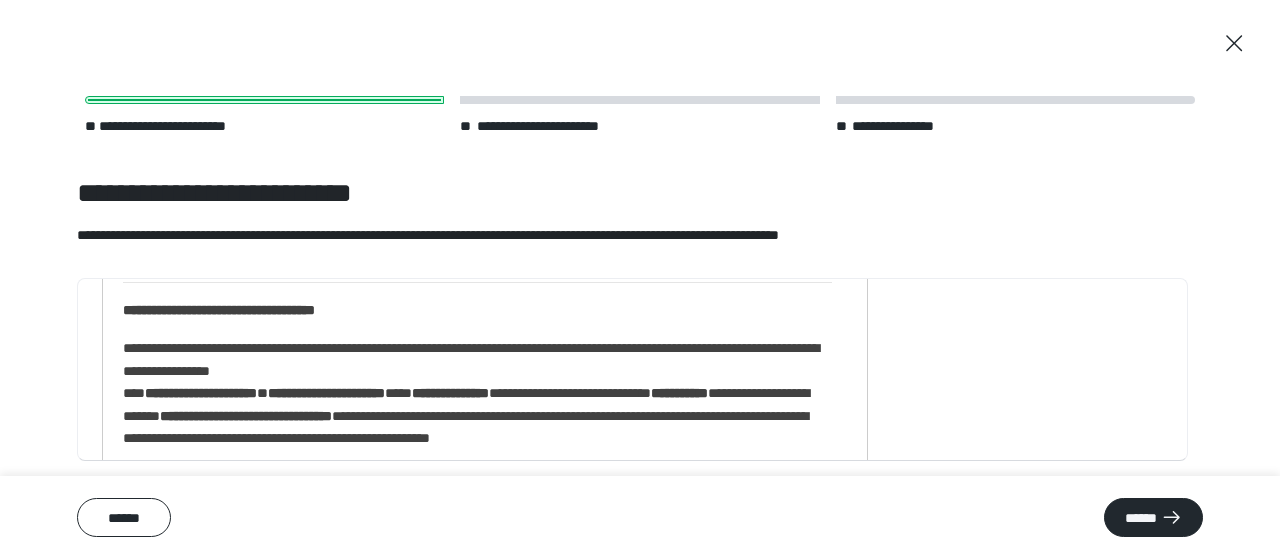 click on "**********" at bounding box center [219, 310] 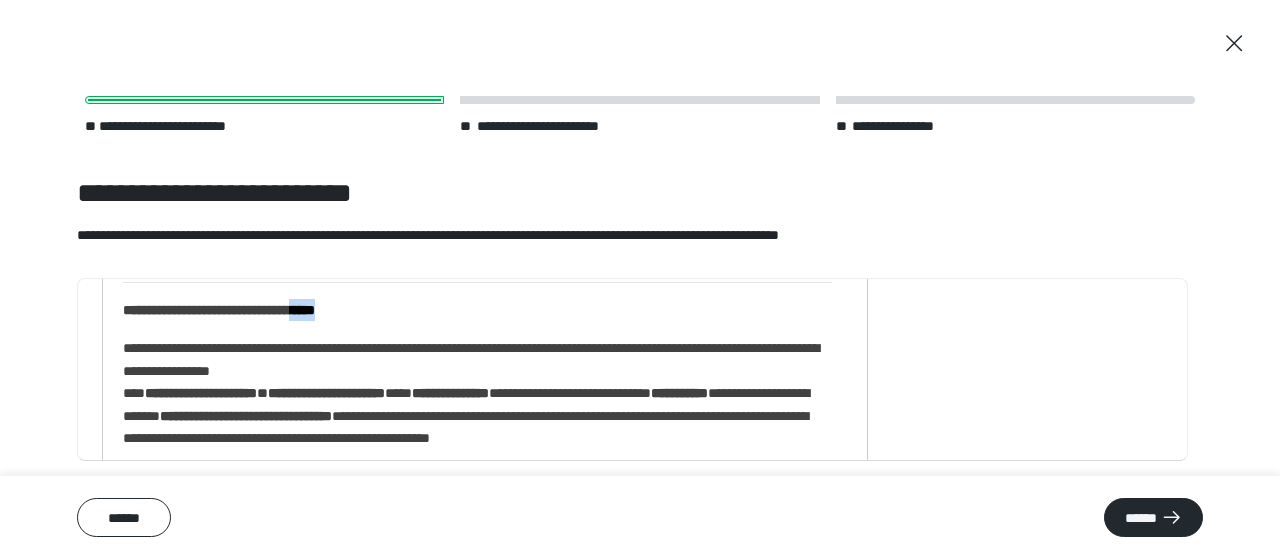 click on "**********" at bounding box center [219, 310] 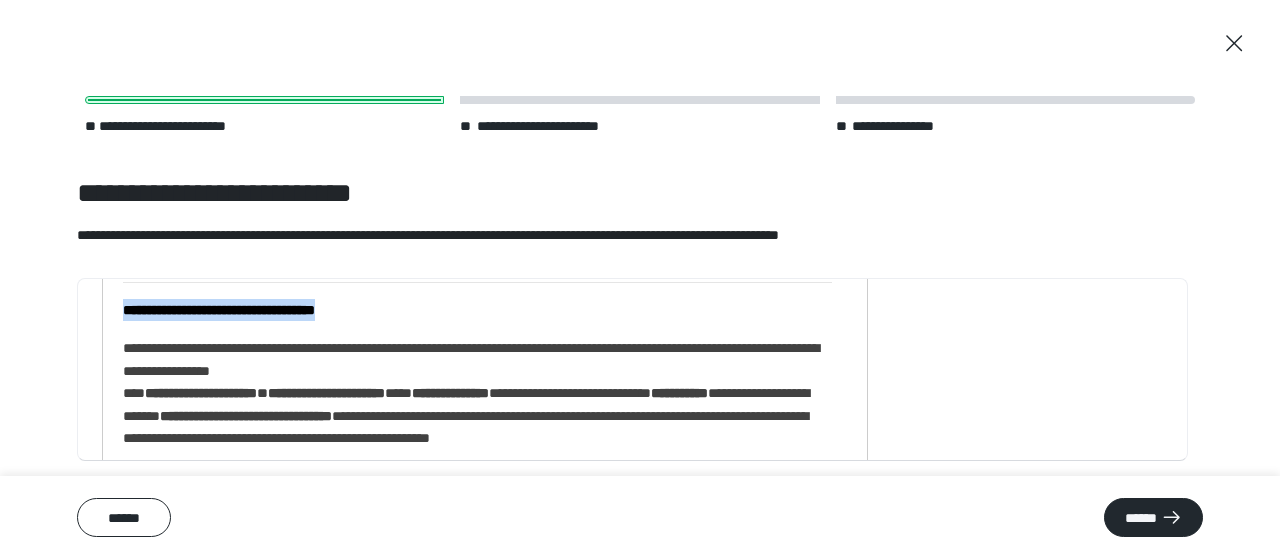 click on "**********" at bounding box center [219, 310] 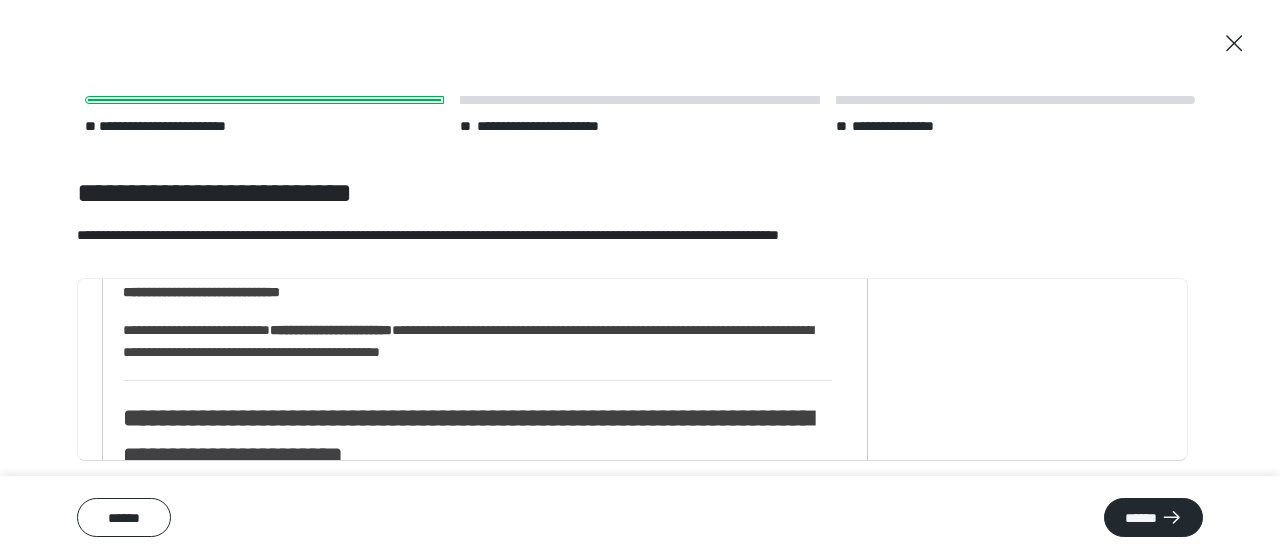 scroll, scrollTop: 0, scrollLeft: 0, axis: both 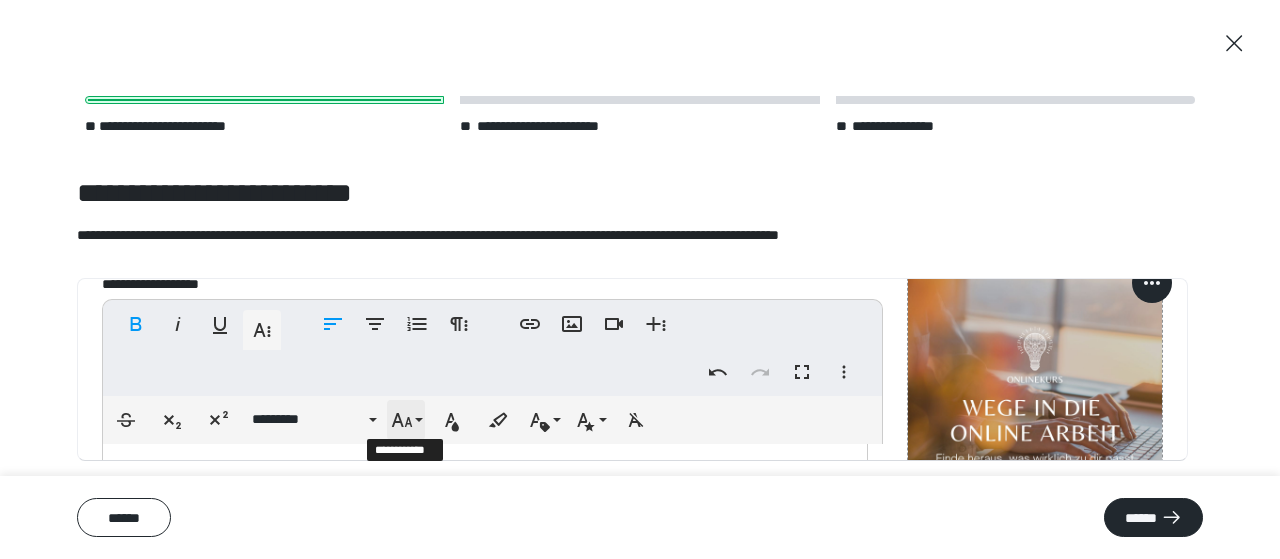 click on "**********" at bounding box center [406, 420] 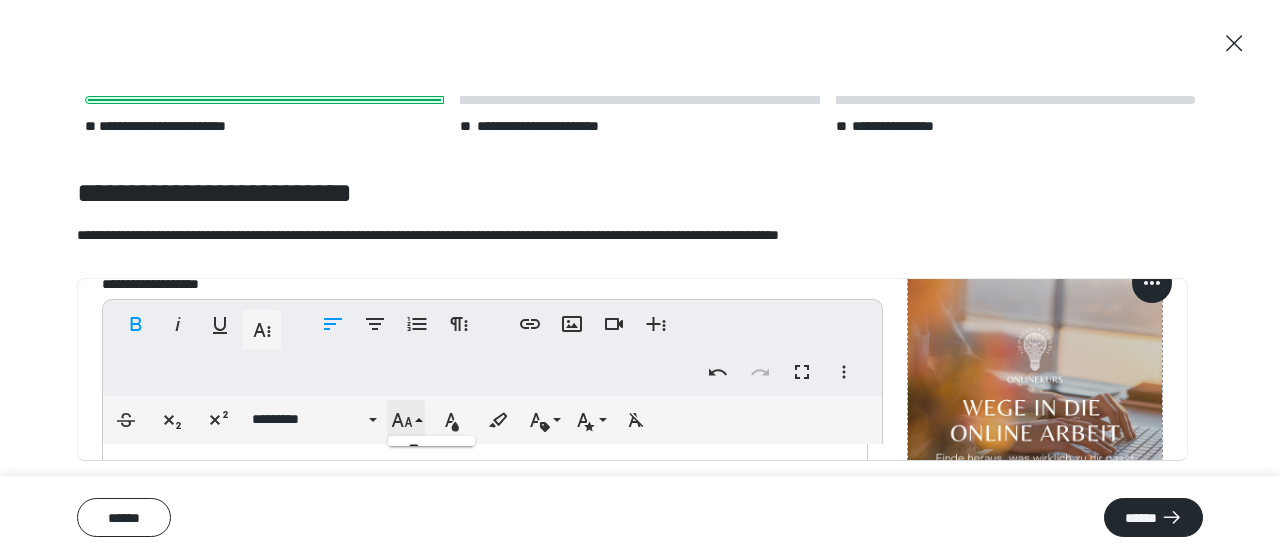 scroll, scrollTop: 412, scrollLeft: 0, axis: vertical 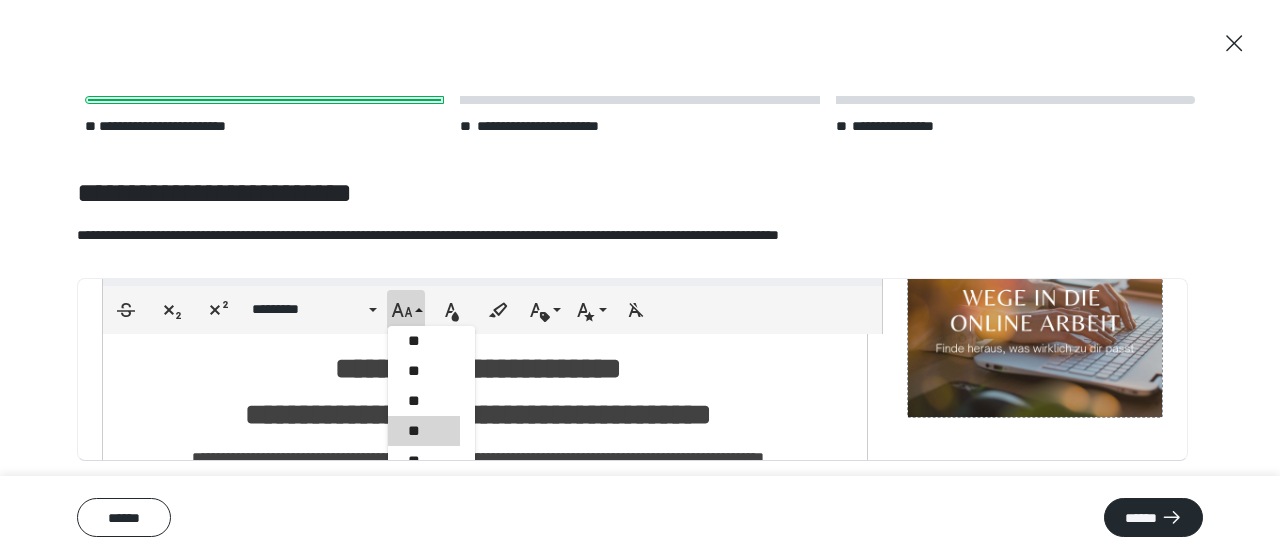 click on "**" at bounding box center (424, 431) 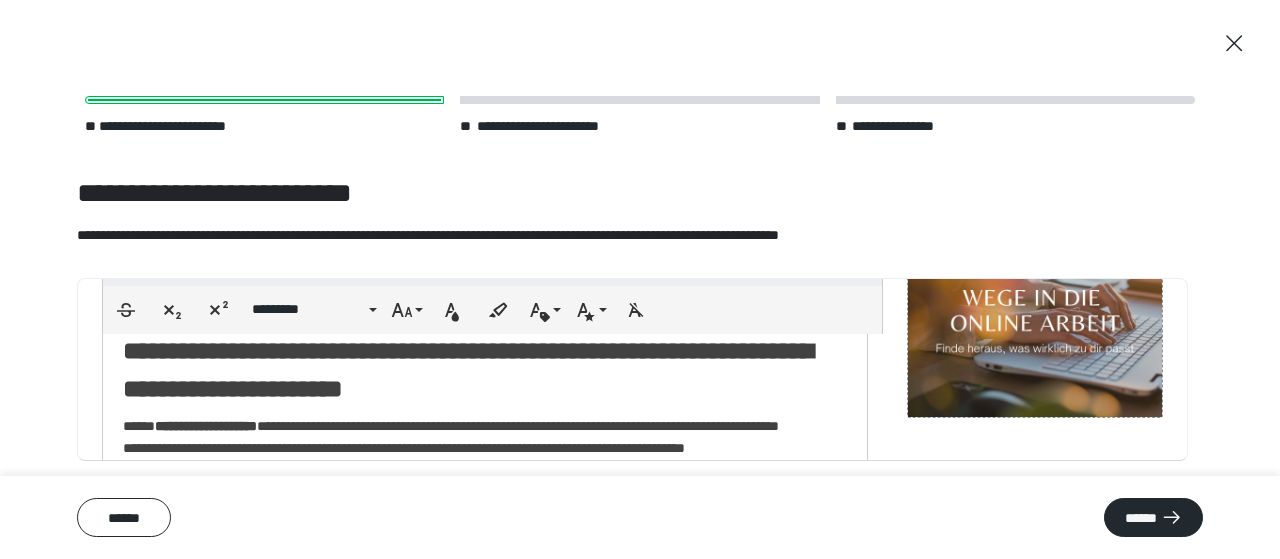 scroll, scrollTop: 383, scrollLeft: 0, axis: vertical 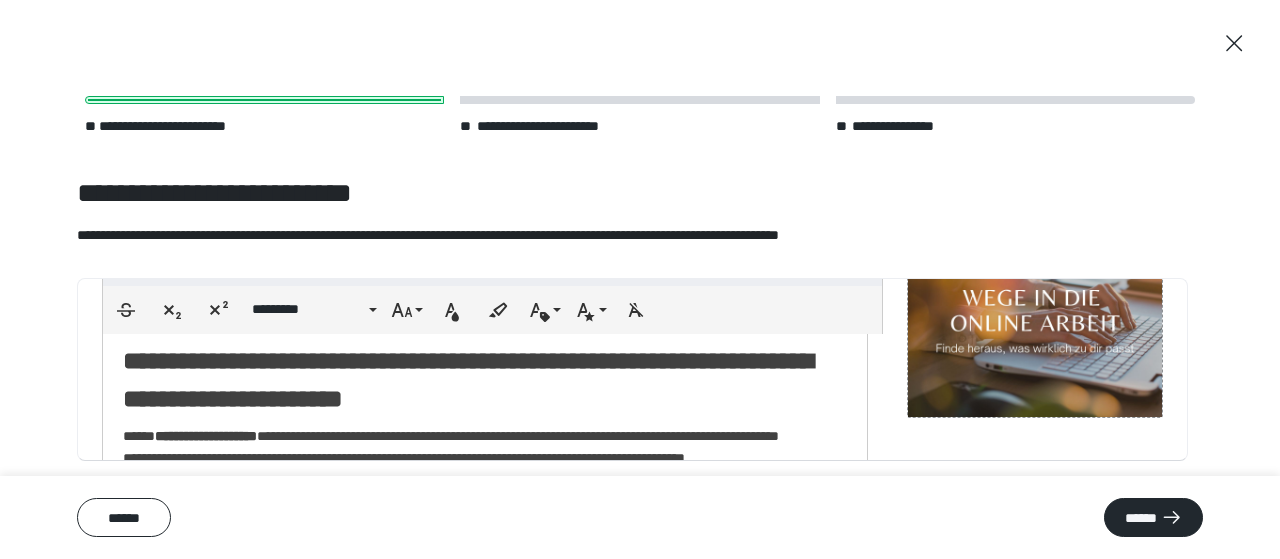 click on "**********" at bounding box center [477, 378] 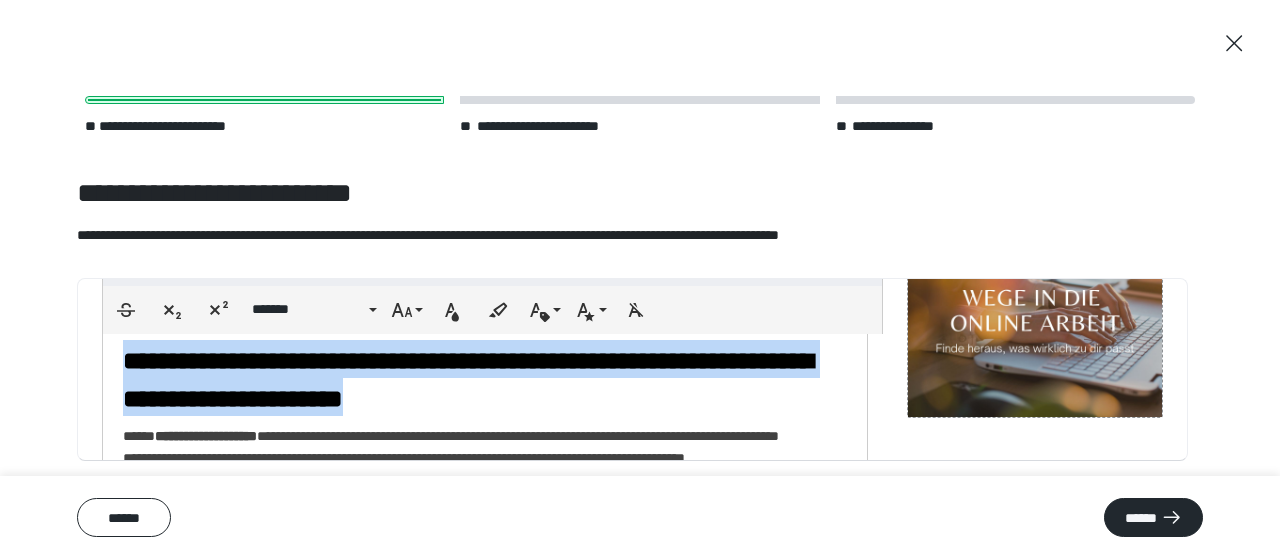 drag, startPoint x: 465, startPoint y: 423, endPoint x: 116, endPoint y: 381, distance: 351.51813 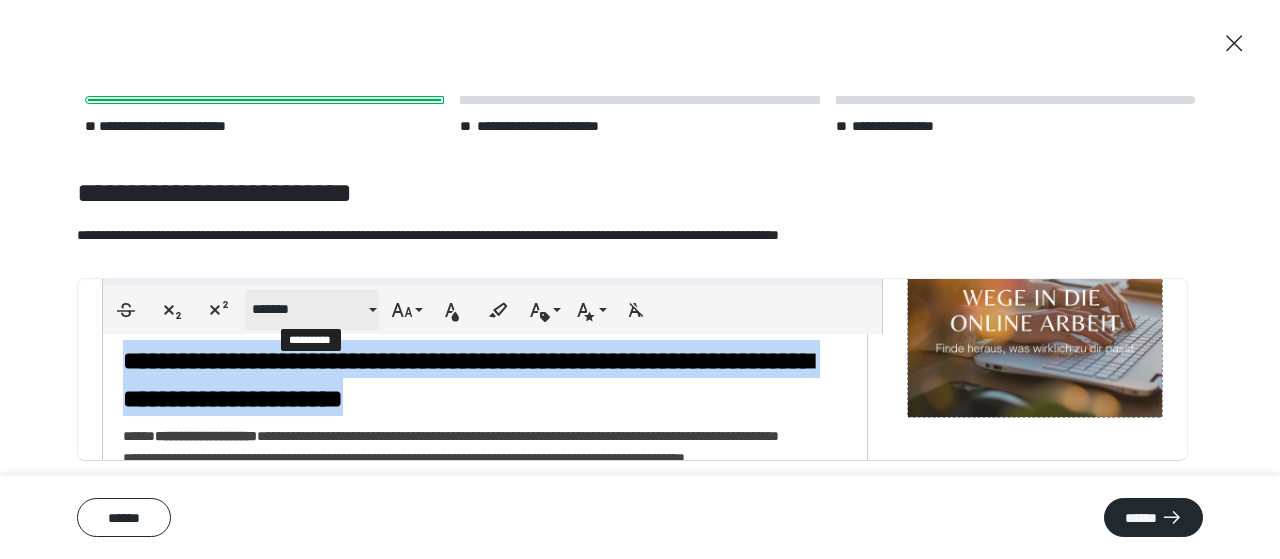 click on "*******" at bounding box center [308, 309] 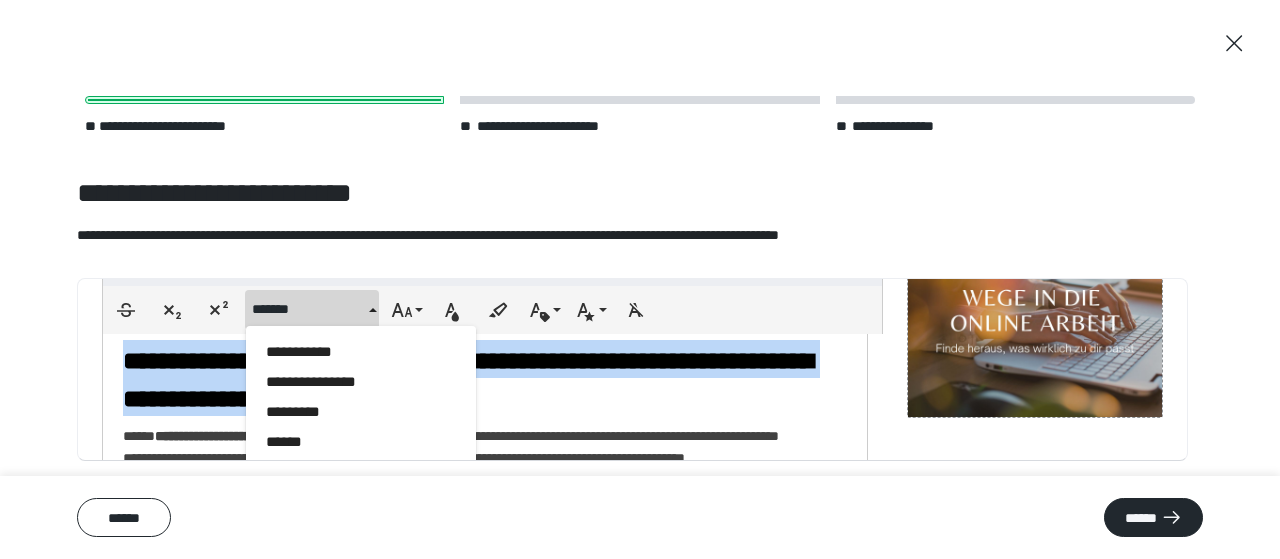 scroll, scrollTop: 2216, scrollLeft: 0, axis: vertical 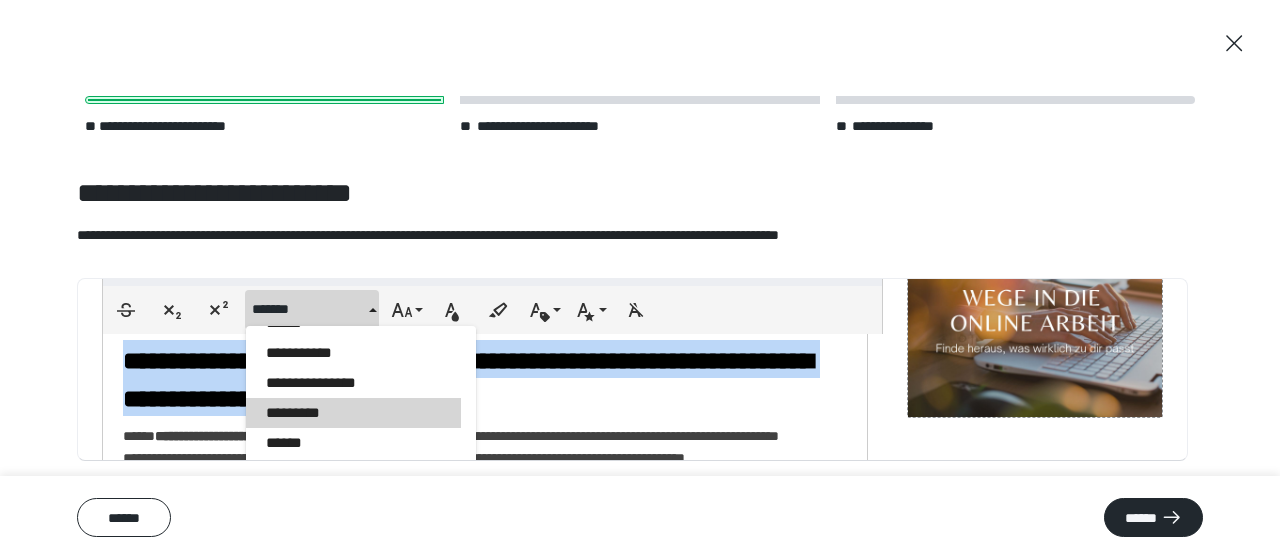 click on "*********" at bounding box center [353, 413] 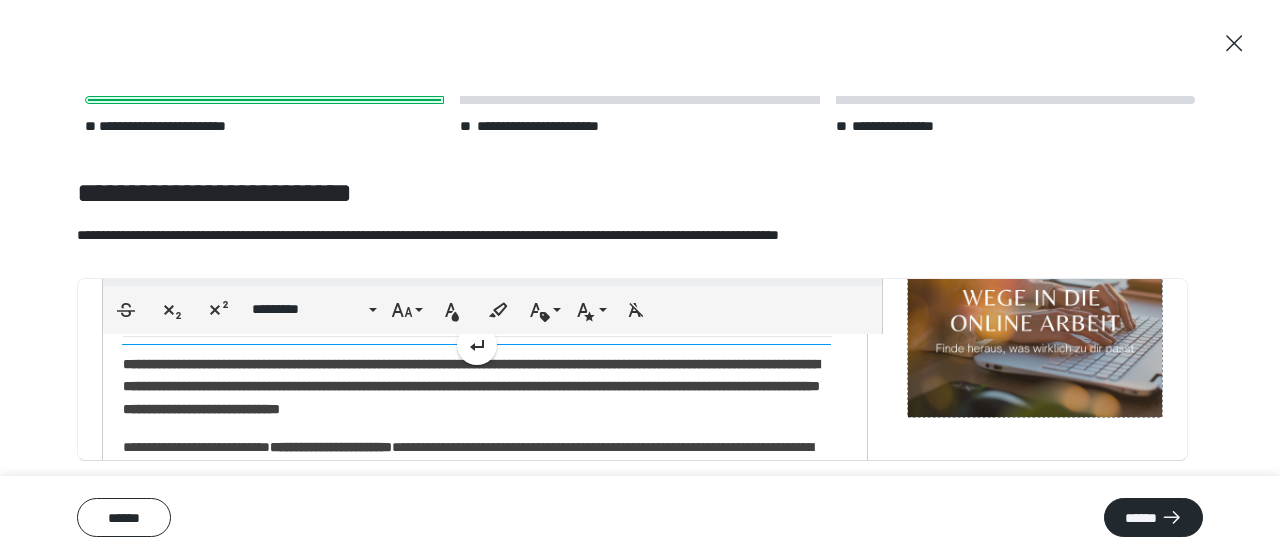 scroll, scrollTop: 205, scrollLeft: 0, axis: vertical 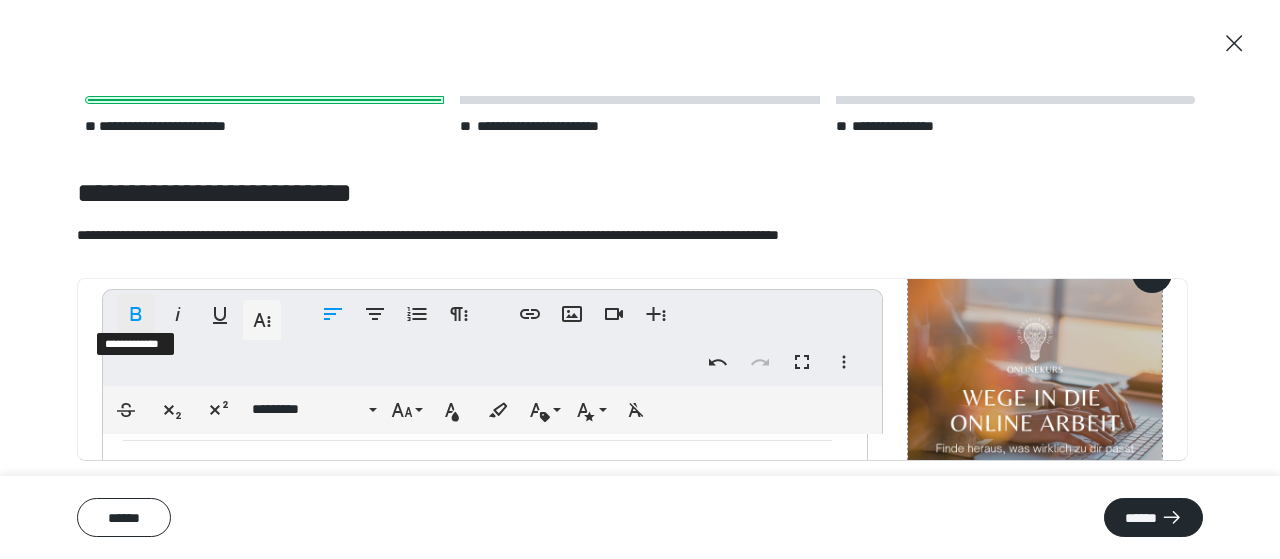 click 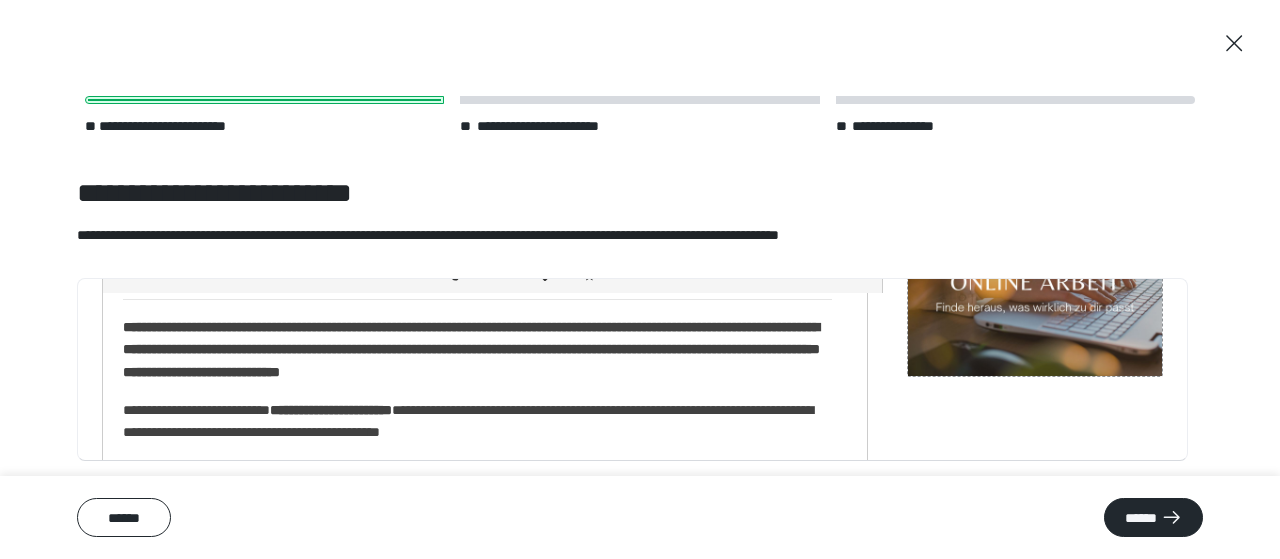 scroll, scrollTop: 332, scrollLeft: 0, axis: vertical 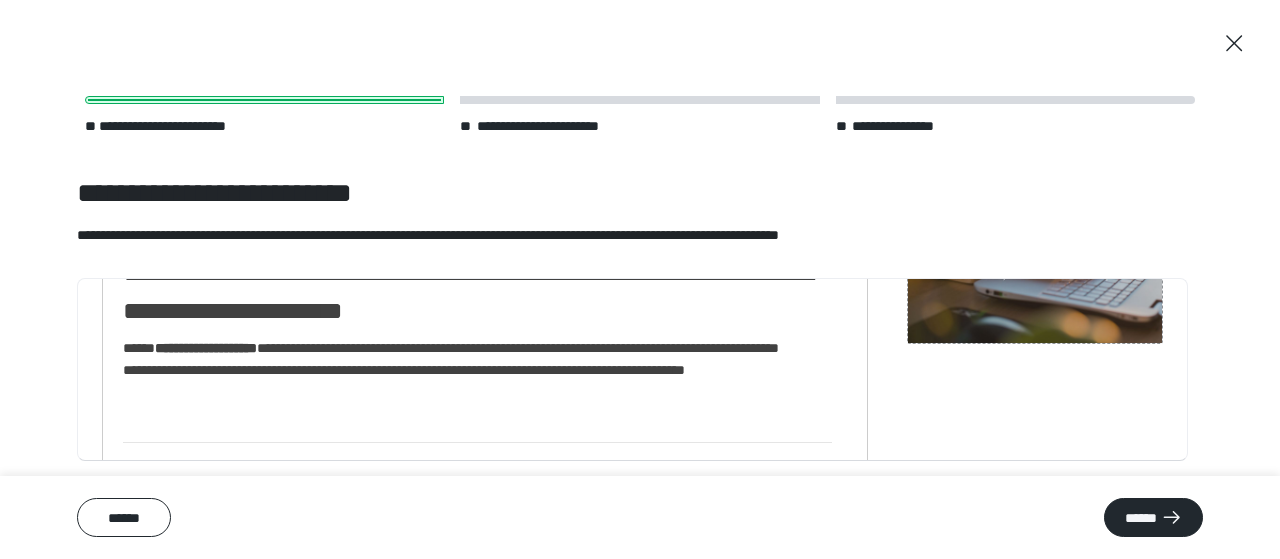 click on "**********" at bounding box center (477, 382) 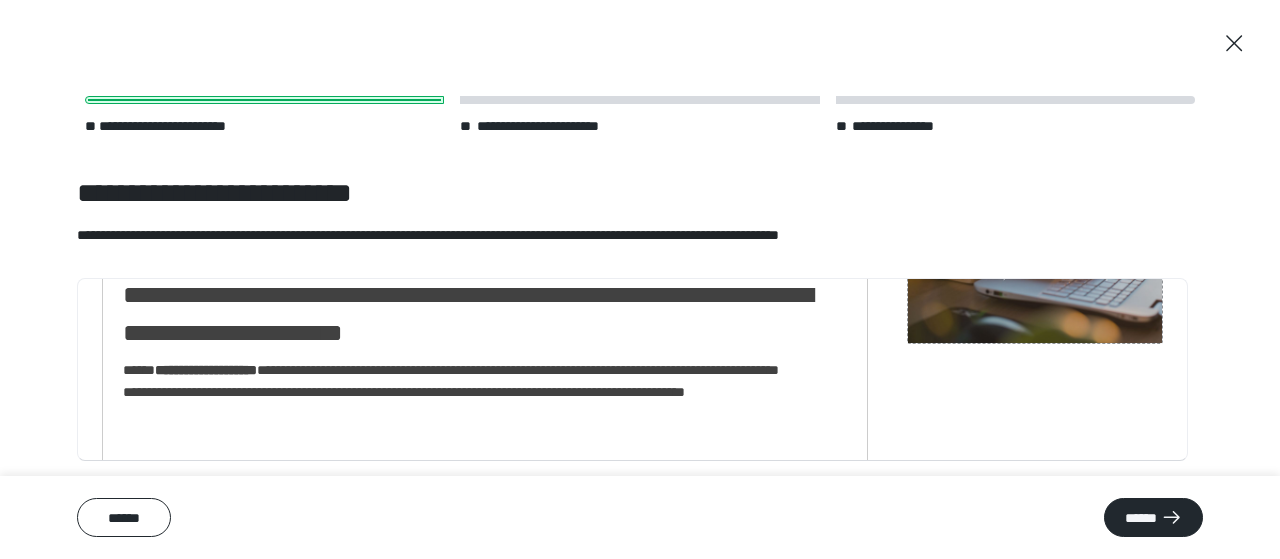 scroll, scrollTop: 343, scrollLeft: 0, axis: vertical 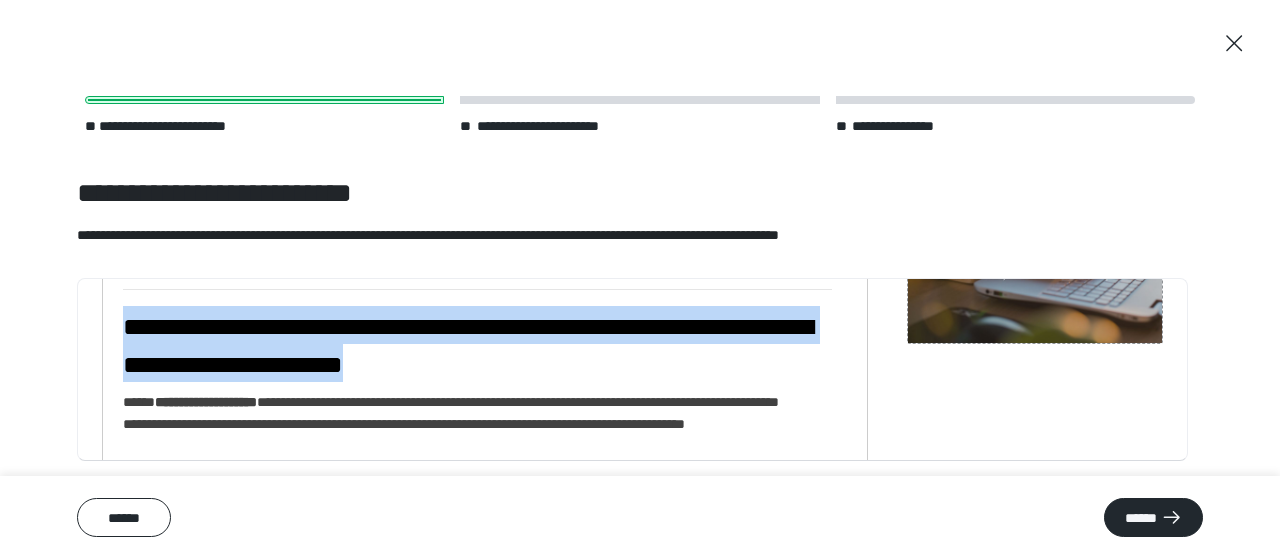 drag, startPoint x: 542, startPoint y: 393, endPoint x: 108, endPoint y: 354, distance: 435.74878 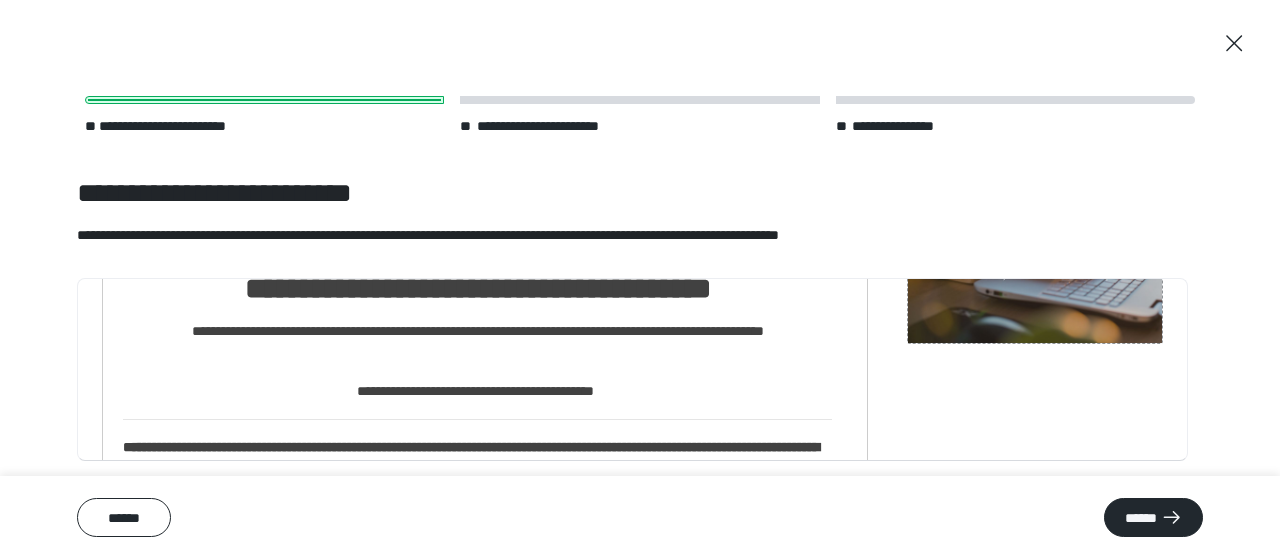 scroll, scrollTop: 0, scrollLeft: 0, axis: both 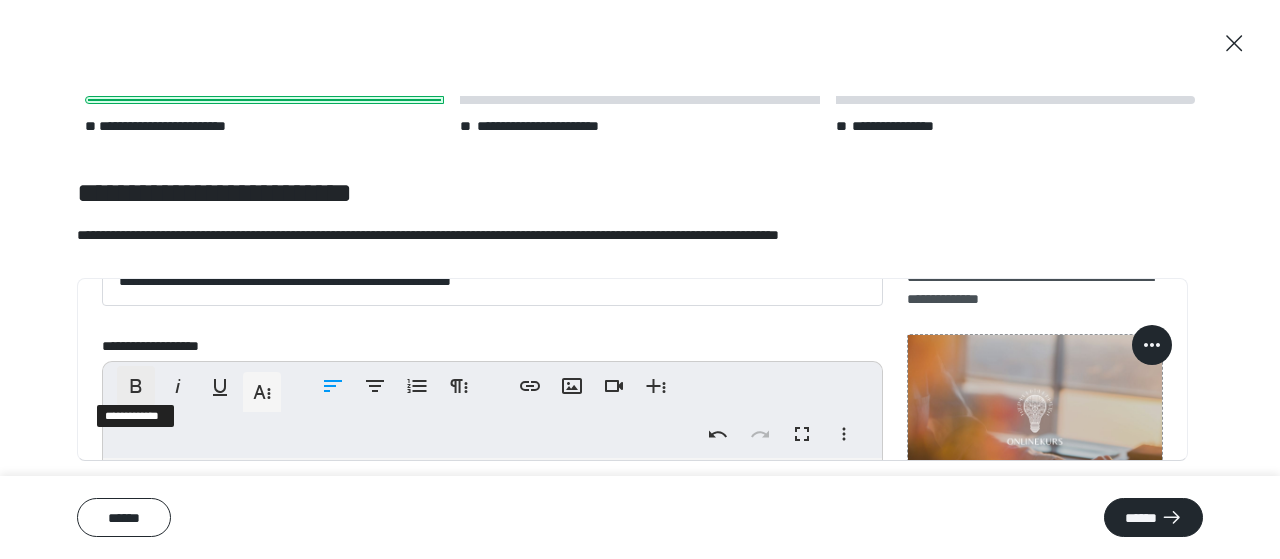 click 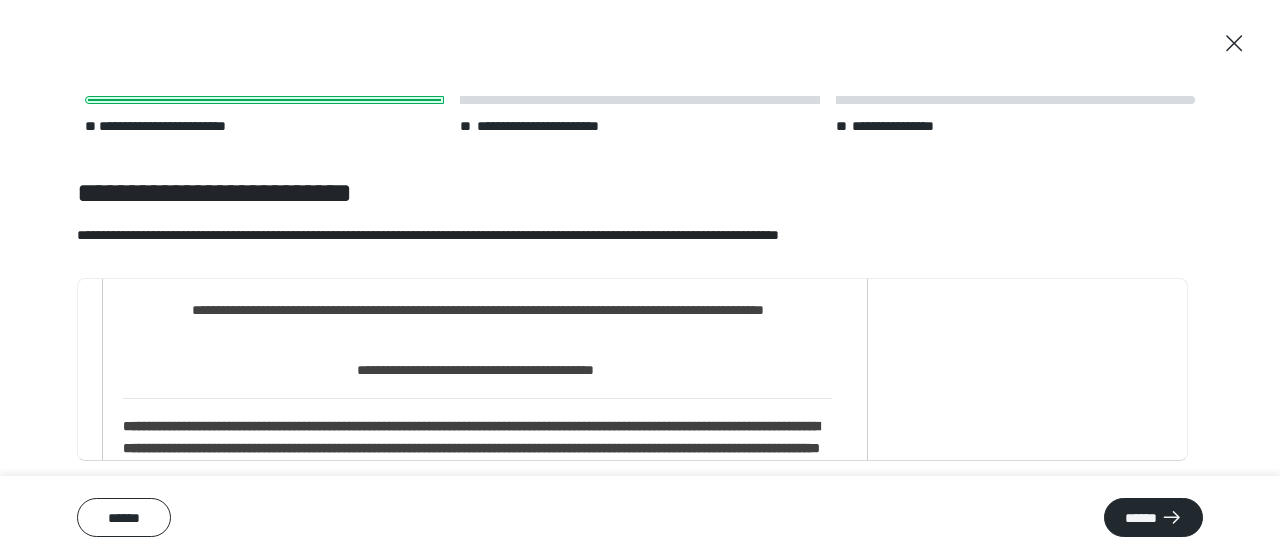 scroll, scrollTop: 406, scrollLeft: 0, axis: vertical 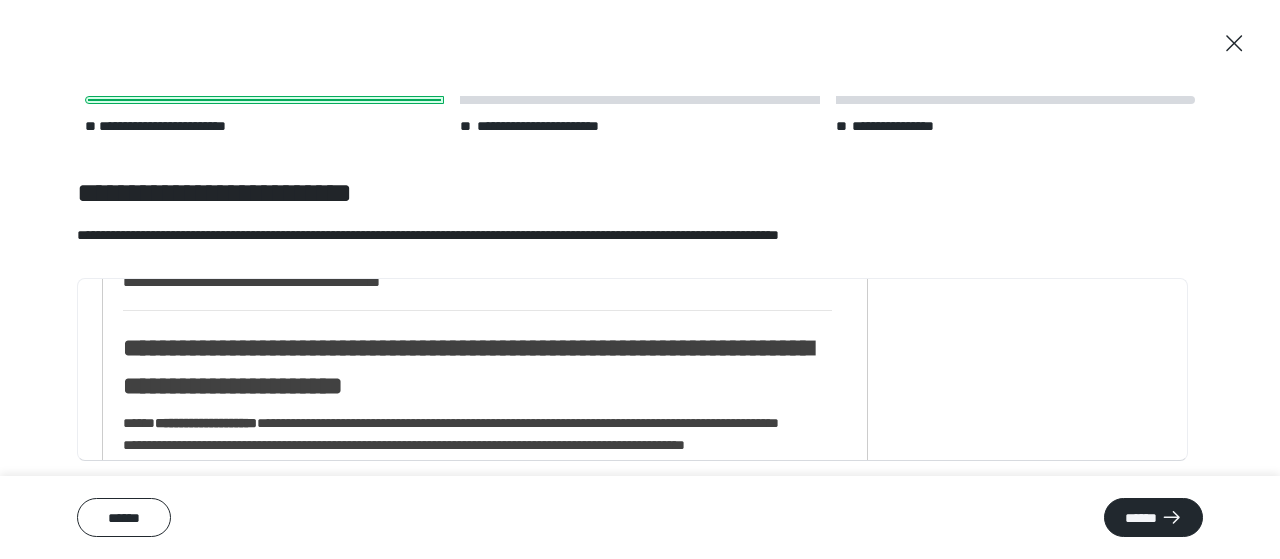 click on "**********" at bounding box center [477, 2331] 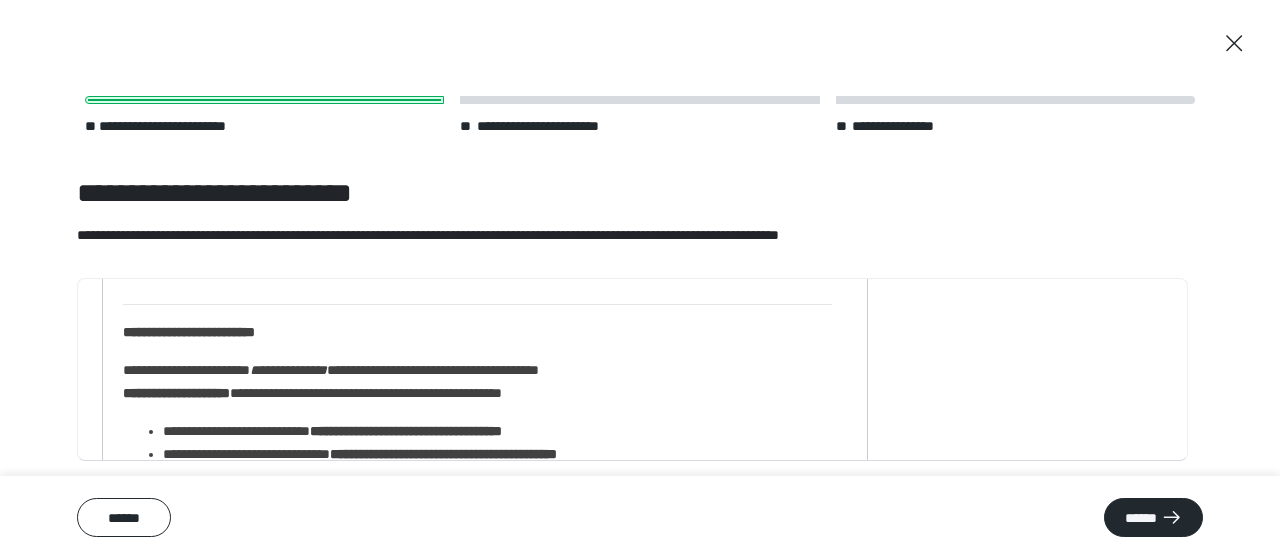 scroll, scrollTop: 791, scrollLeft: 0, axis: vertical 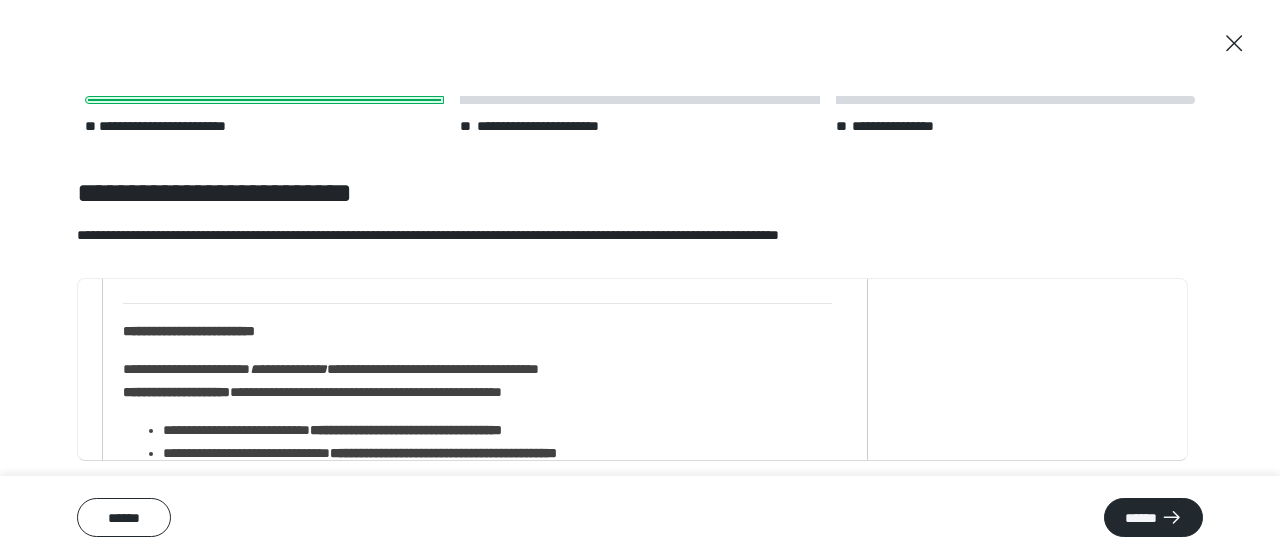 click on "**********" at bounding box center [189, 331] 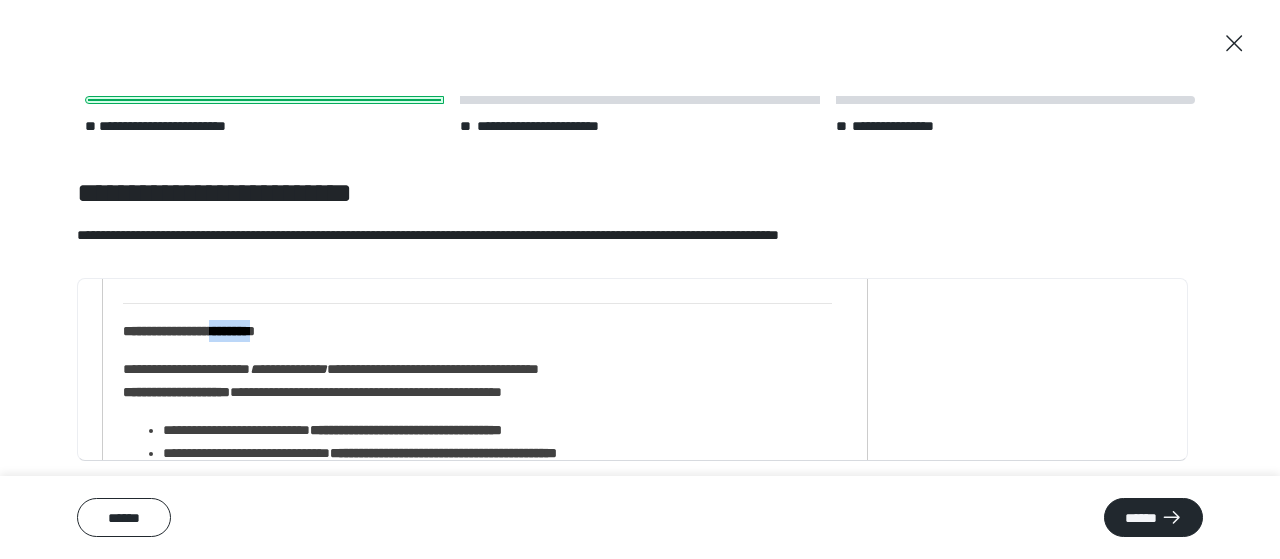 click on "**********" at bounding box center [189, 331] 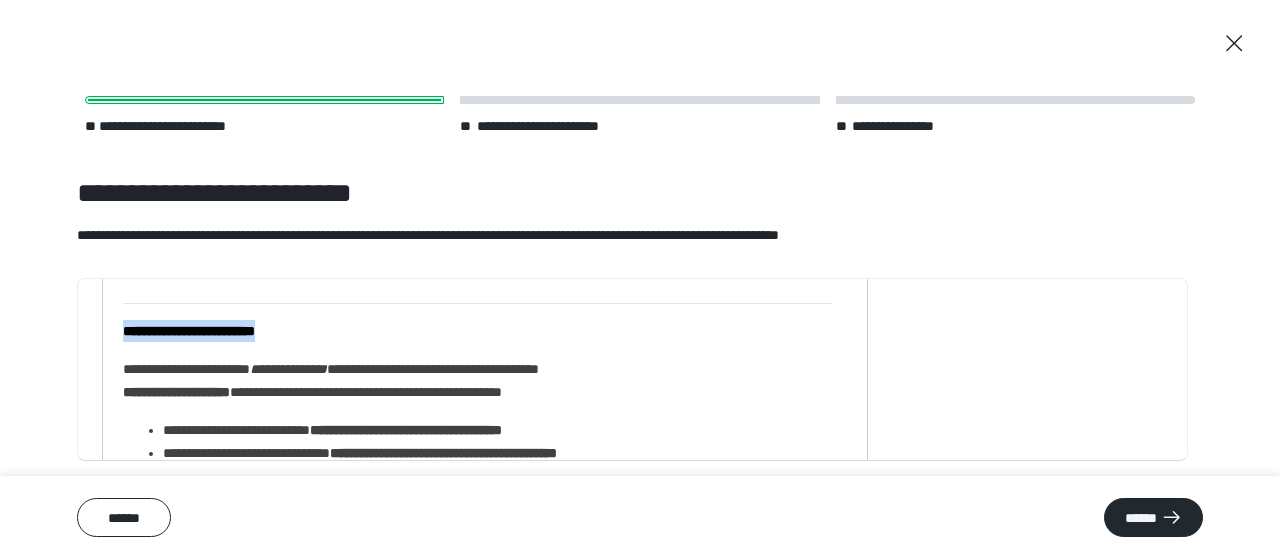 click on "**********" at bounding box center [189, 331] 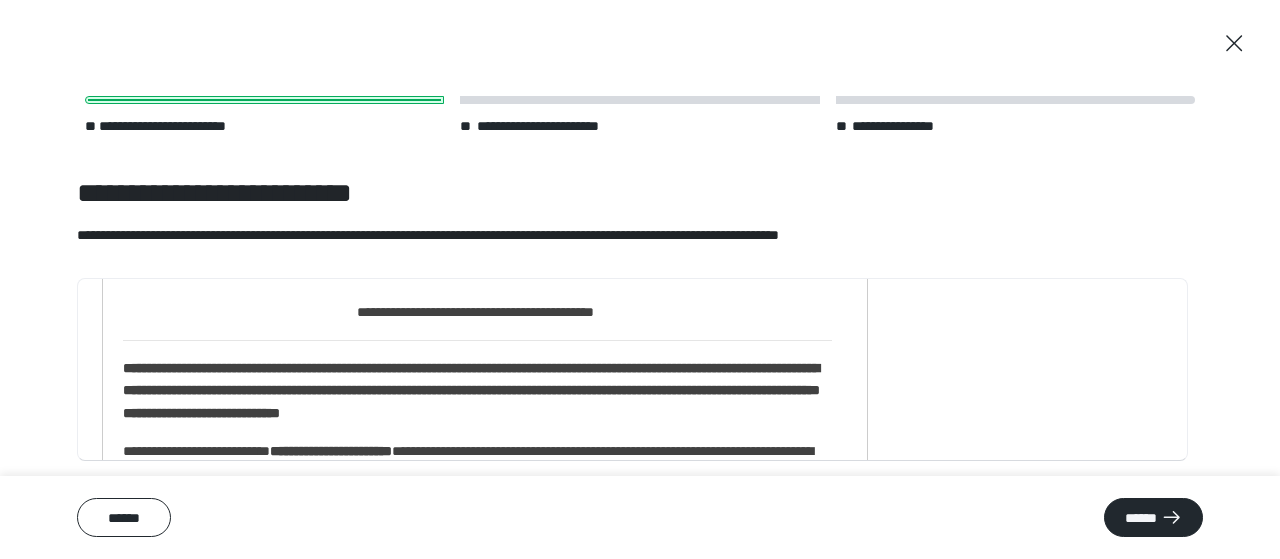 scroll, scrollTop: 0, scrollLeft: 0, axis: both 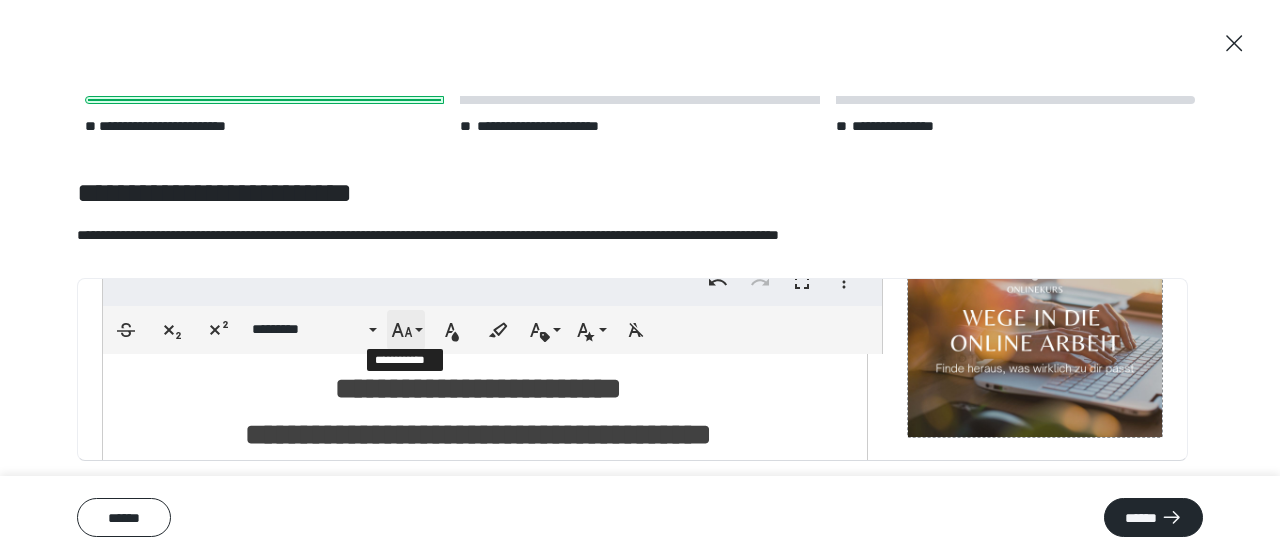 click on "**********" at bounding box center [406, 330] 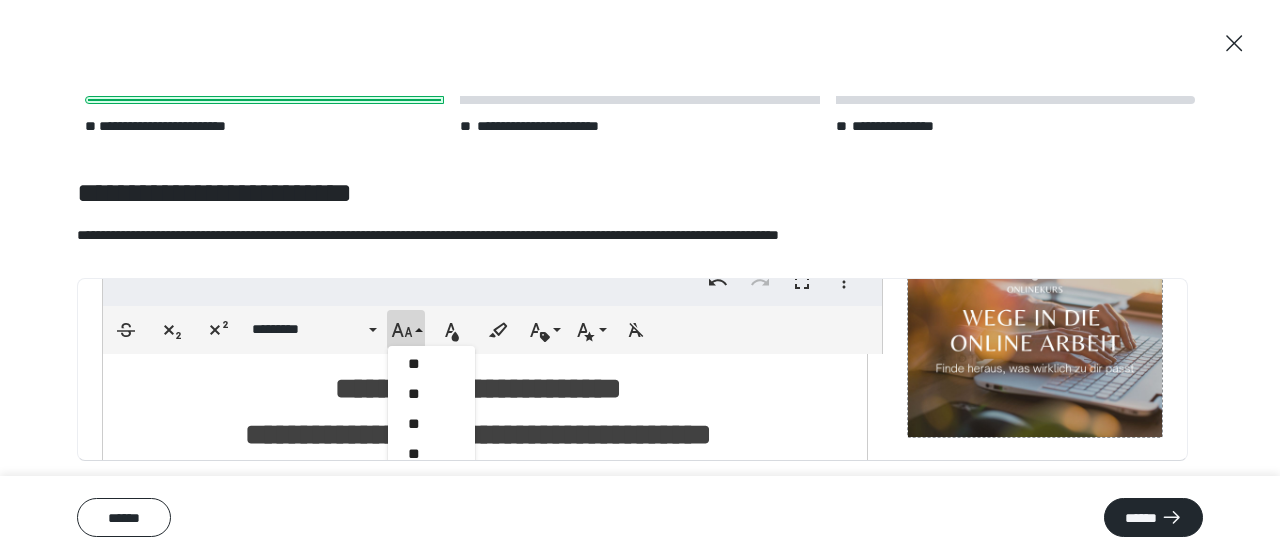 scroll, scrollTop: 666, scrollLeft: 0, axis: vertical 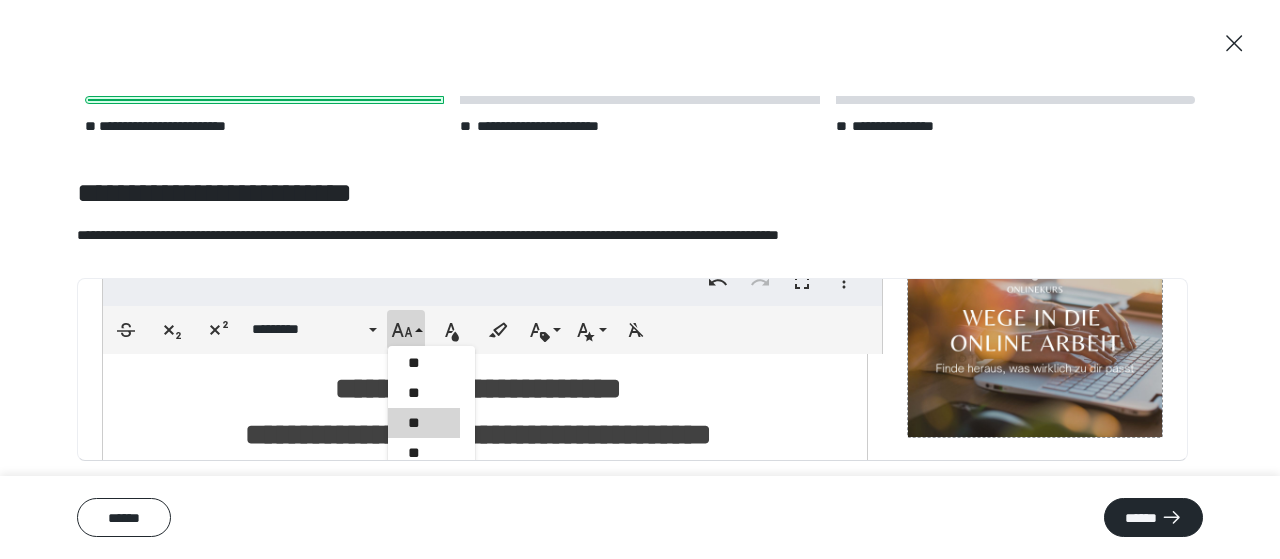 click on "**" at bounding box center [424, 423] 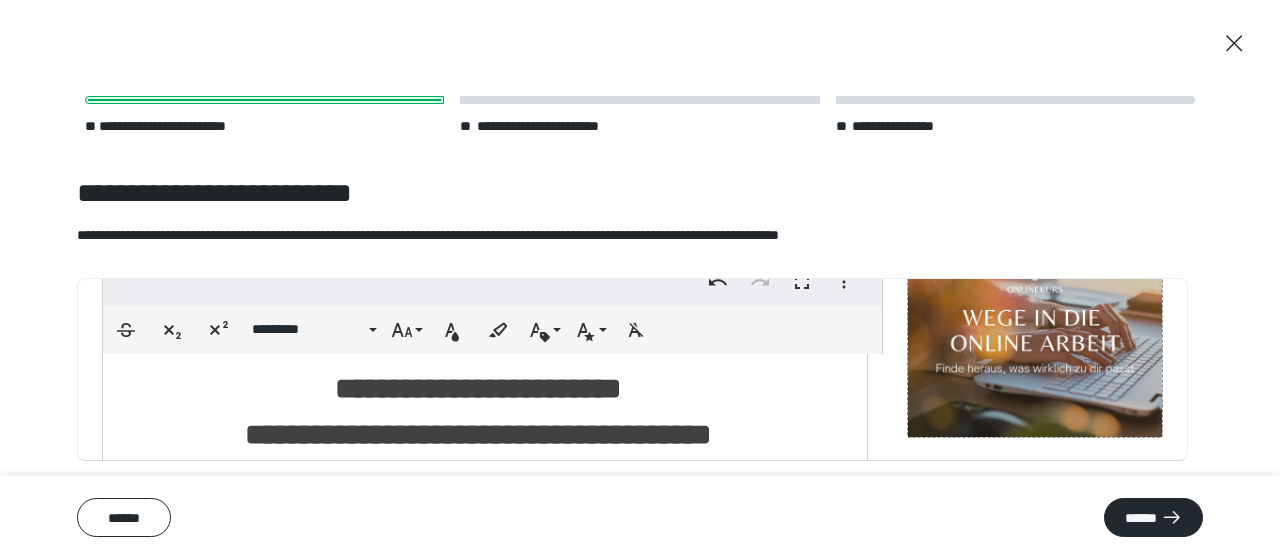 click on "**********" at bounding box center [478, 434] 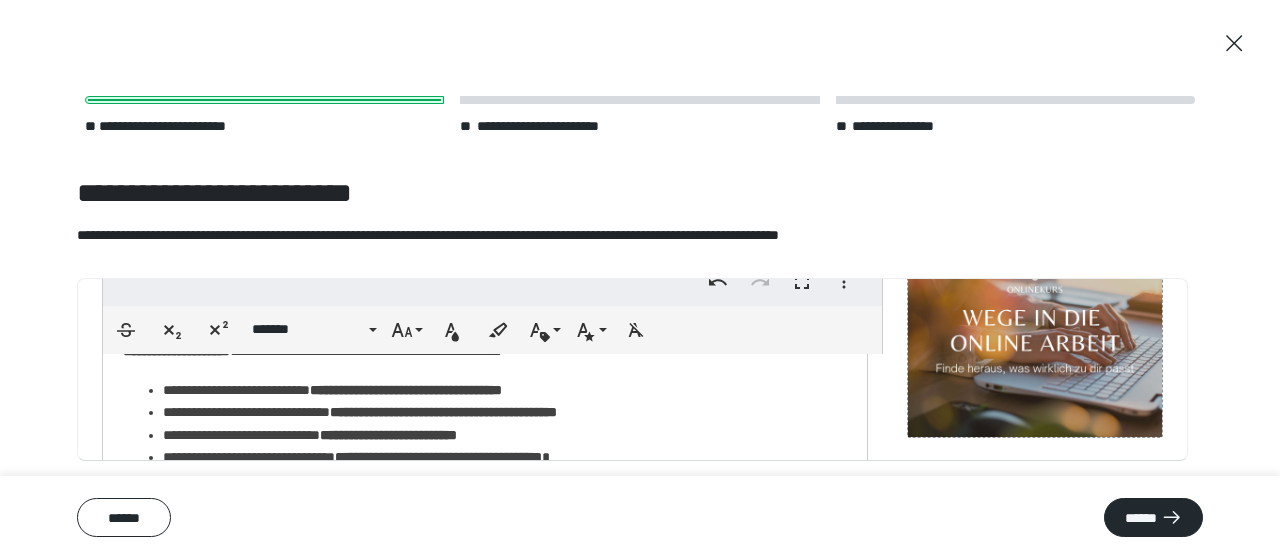 scroll, scrollTop: 1058, scrollLeft: 0, axis: vertical 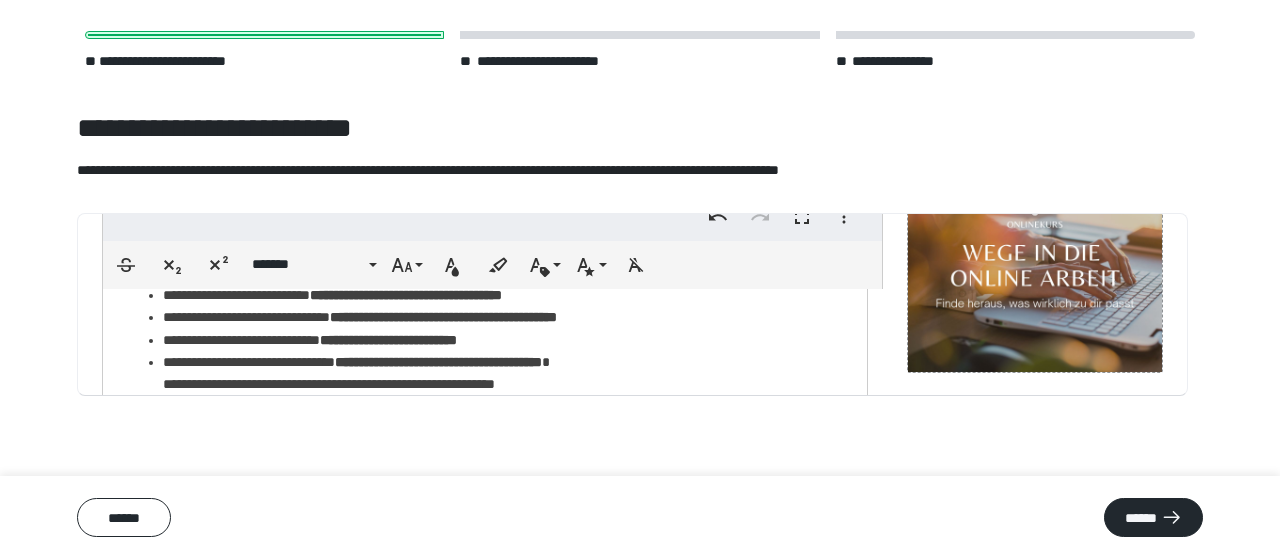click on "**********" at bounding box center (497, 317) 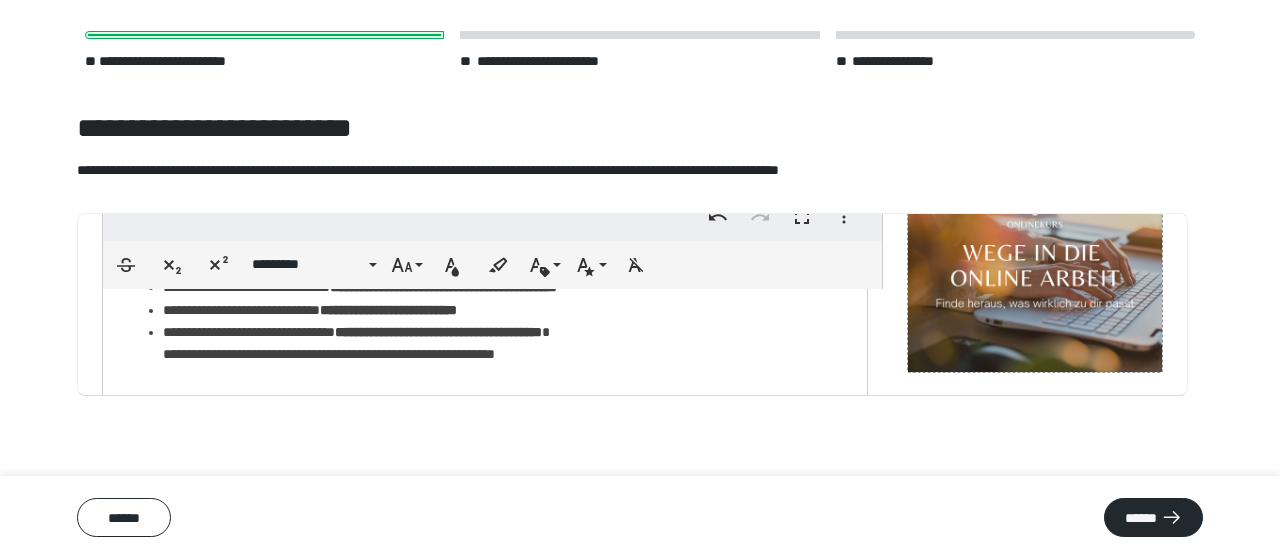 scroll, scrollTop: 1080, scrollLeft: 0, axis: vertical 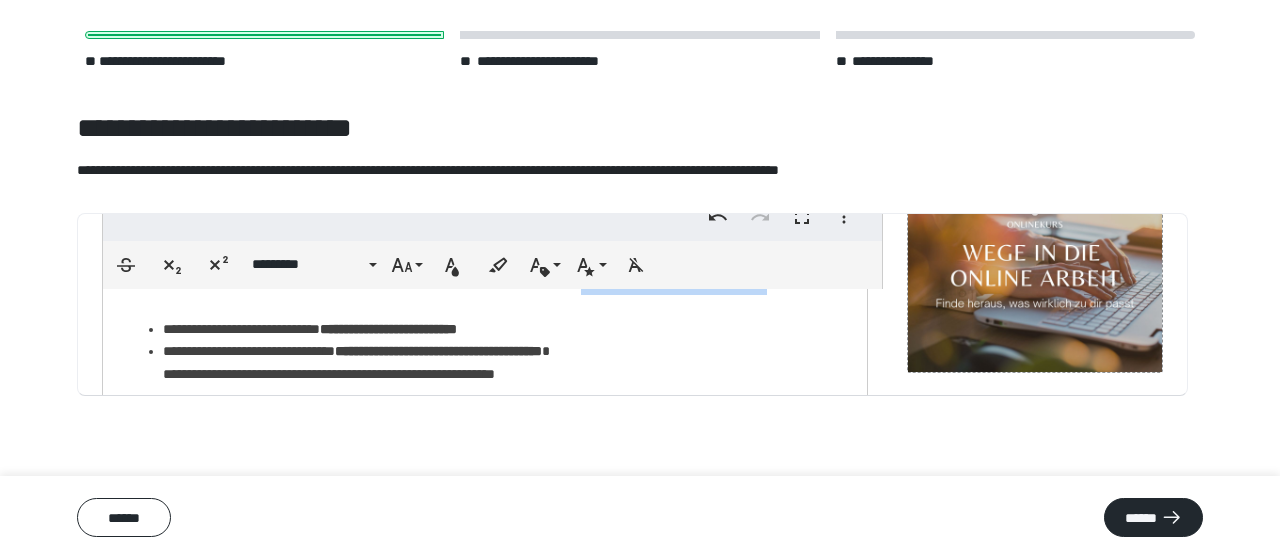 drag, startPoint x: 750, startPoint y: 325, endPoint x: 737, endPoint y: 303, distance: 25.553865 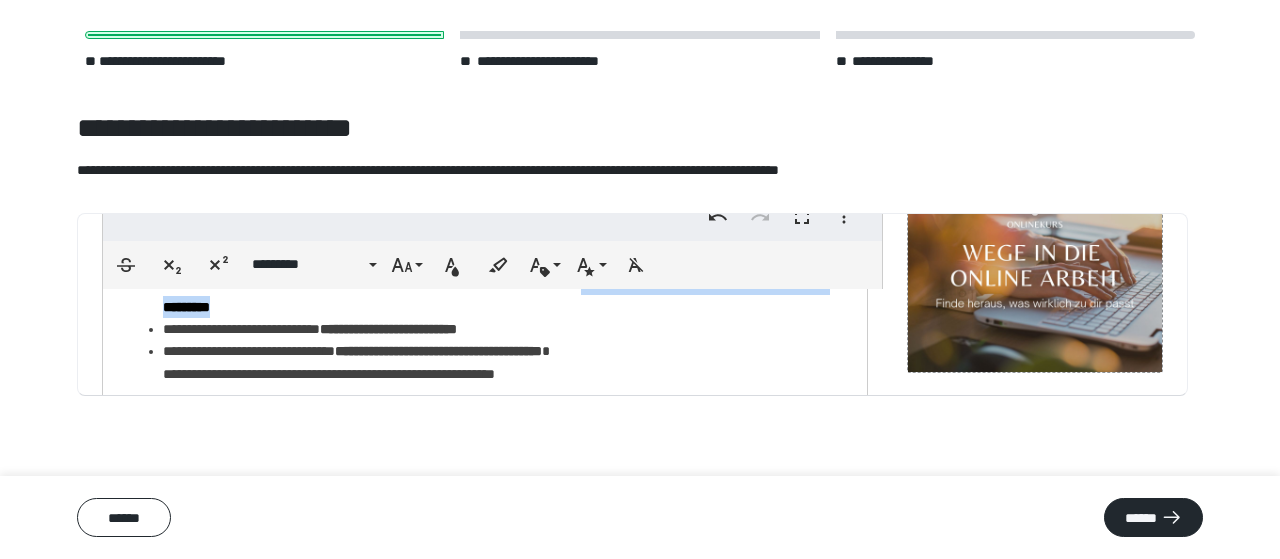 drag, startPoint x: 659, startPoint y: 325, endPoint x: 738, endPoint y: 307, distance: 81.02469 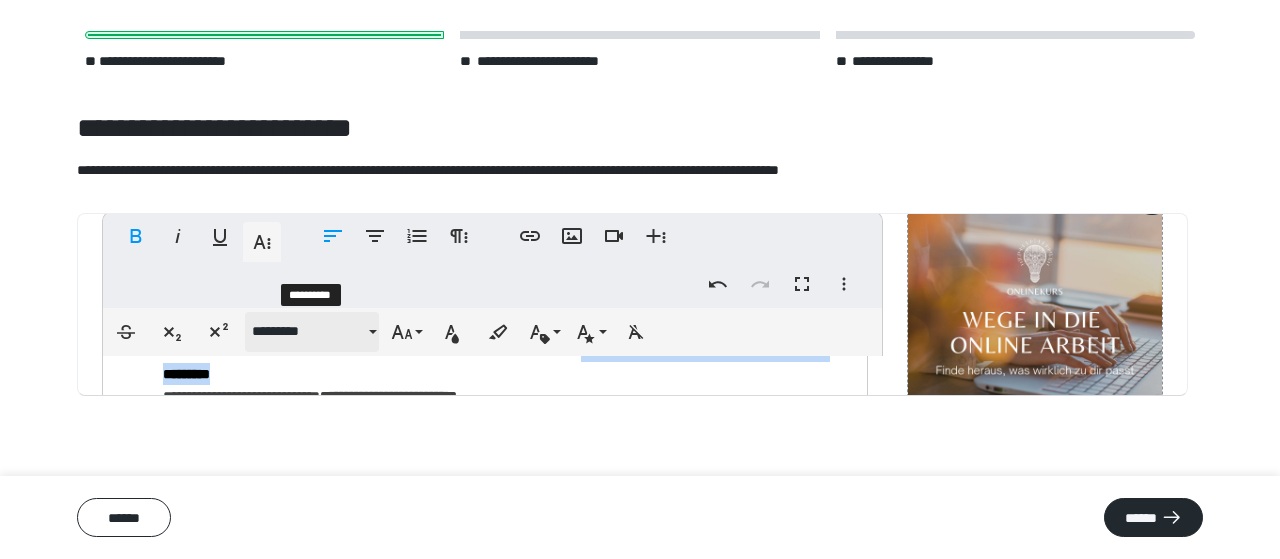 scroll, scrollTop: 168, scrollLeft: 0, axis: vertical 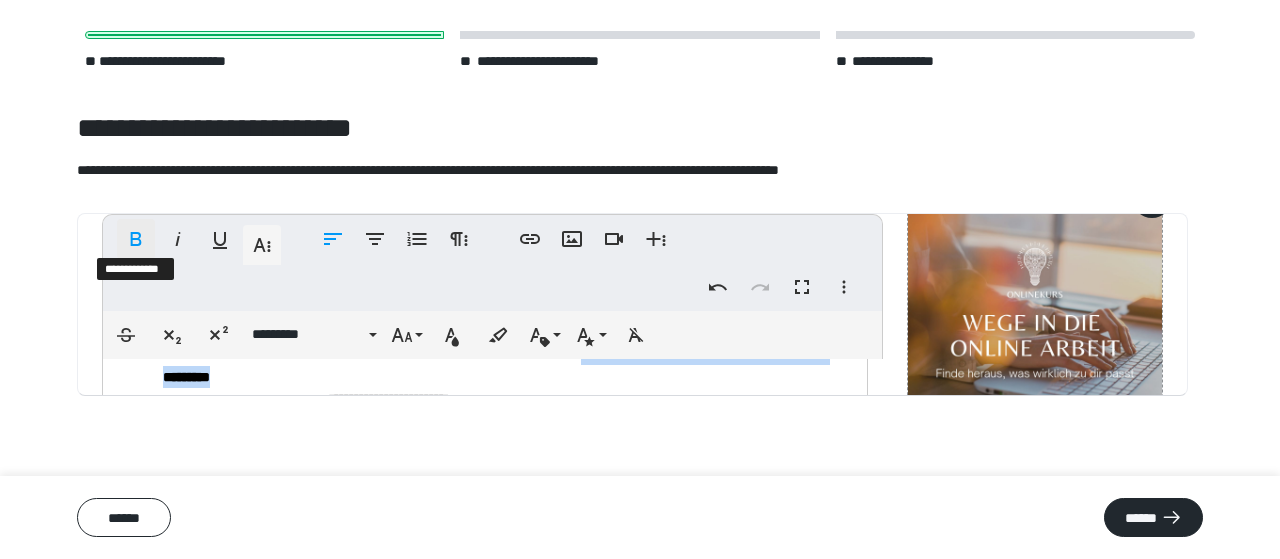 click 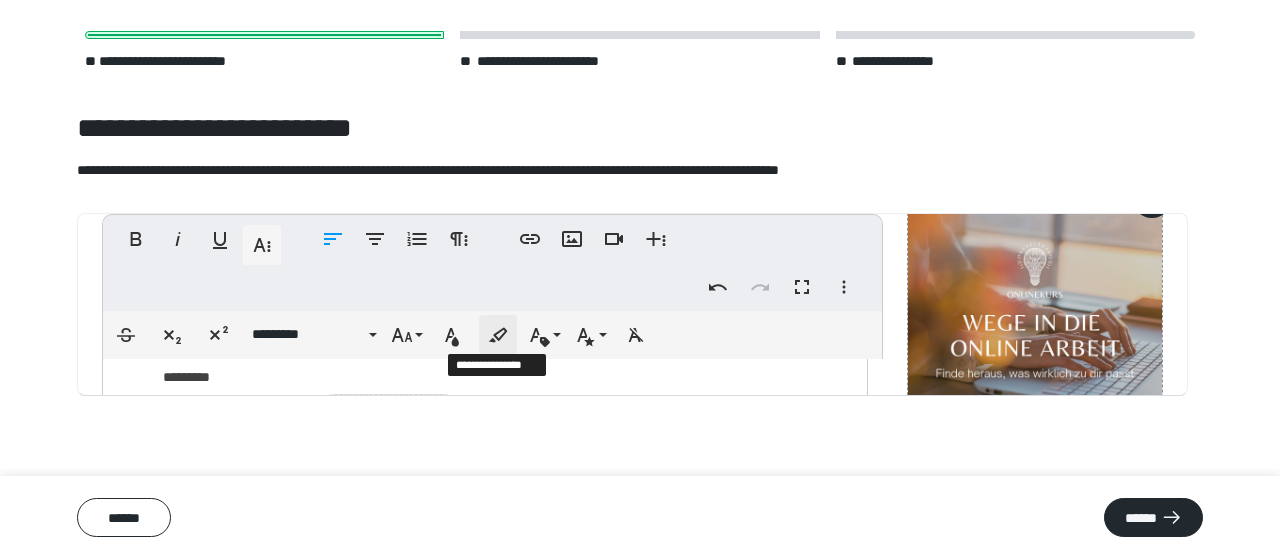 scroll, scrollTop: 244, scrollLeft: 0, axis: vertical 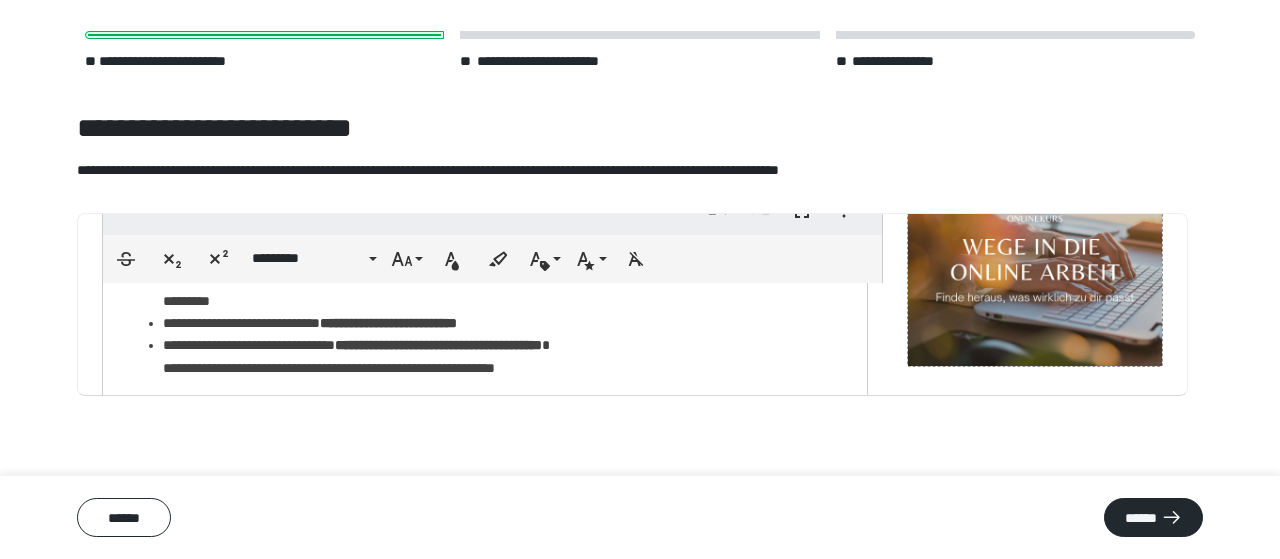 click on "**********" at bounding box center (456, 278) 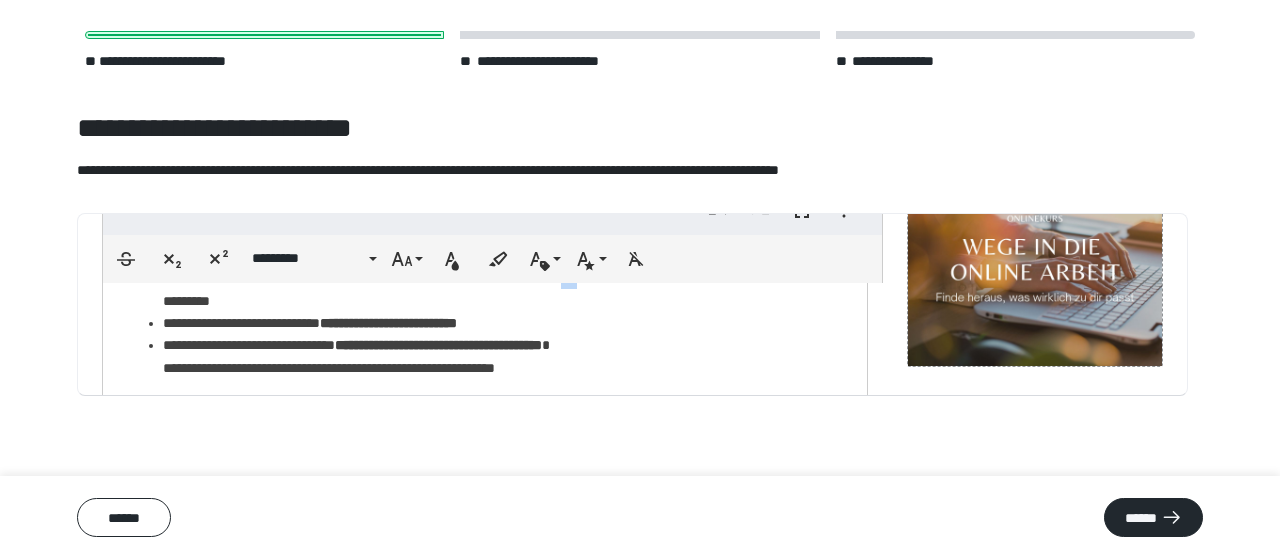 click on "**********" at bounding box center (456, 278) 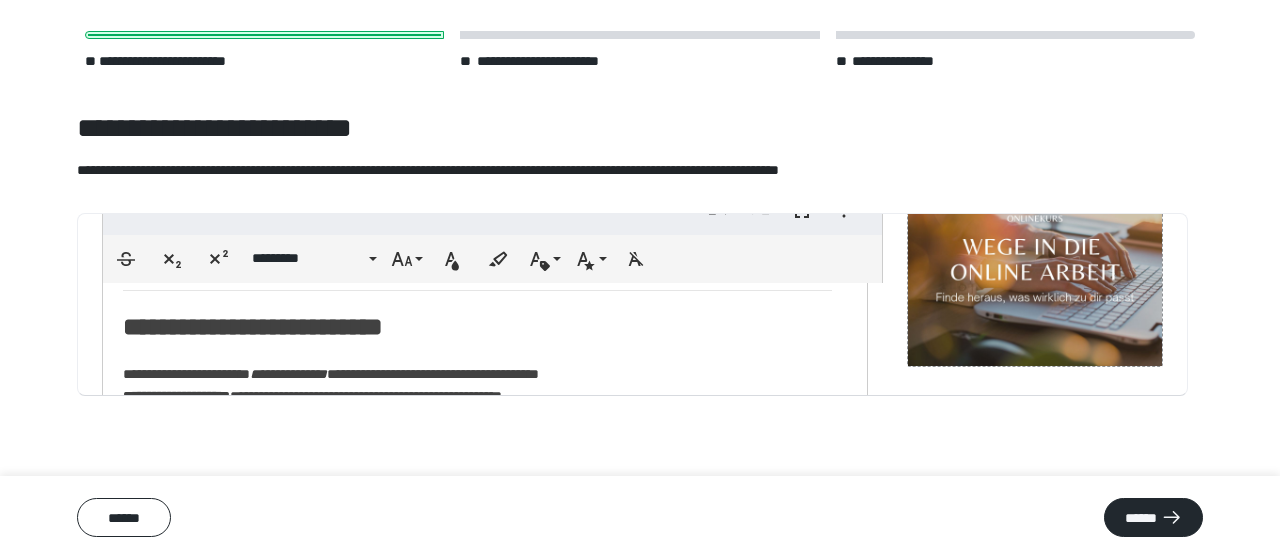 scroll, scrollTop: 903, scrollLeft: 0, axis: vertical 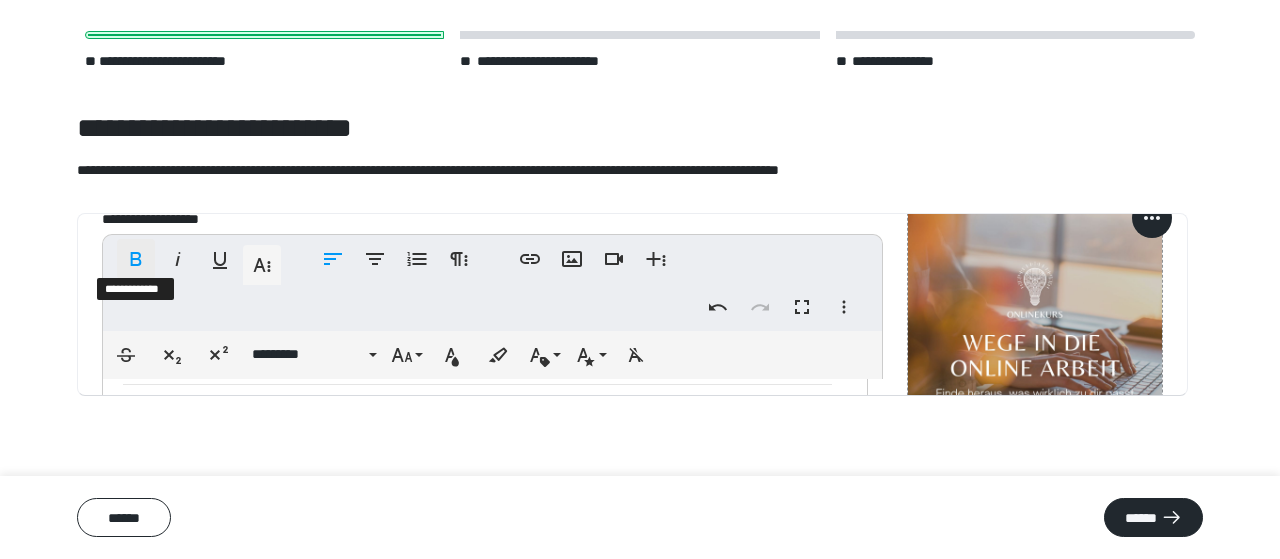 click 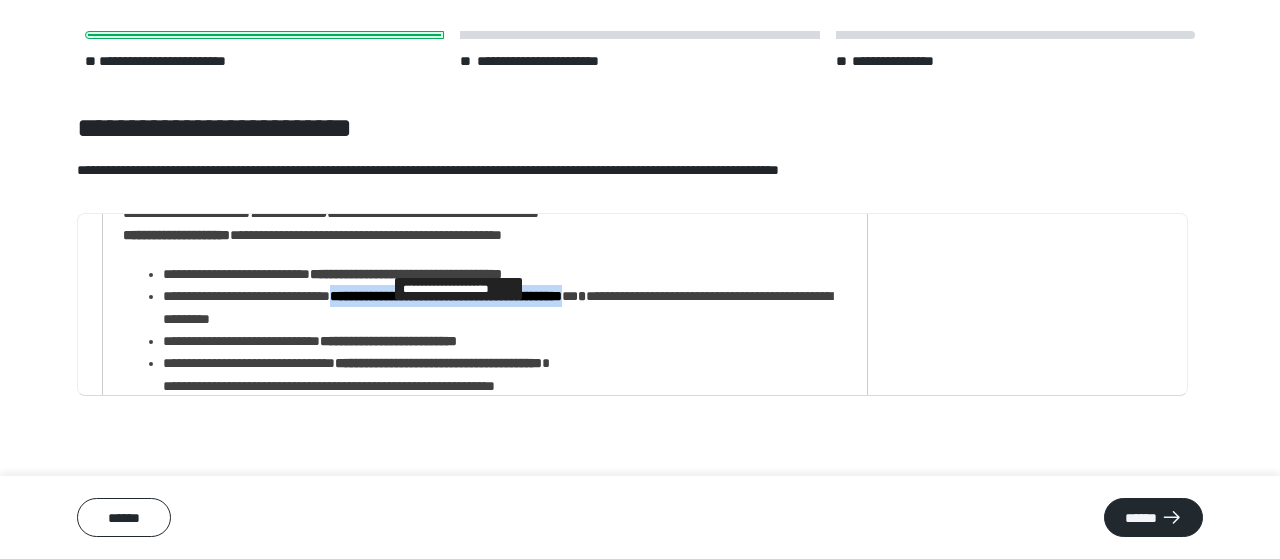 scroll, scrollTop: 452, scrollLeft: 0, axis: vertical 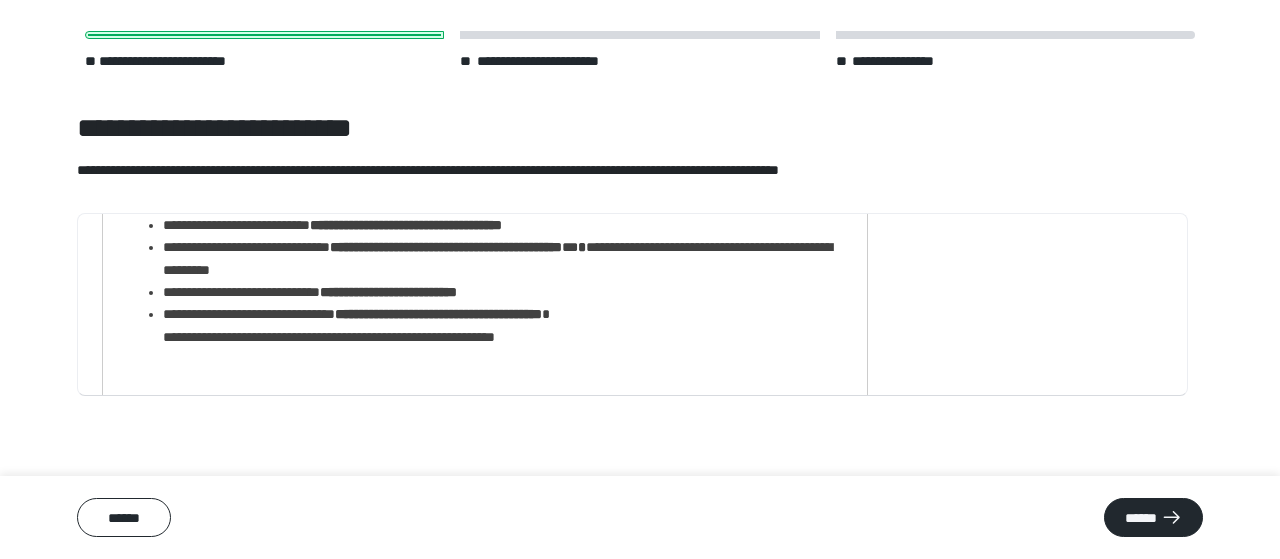 click on "**********" at bounding box center [446, 247] 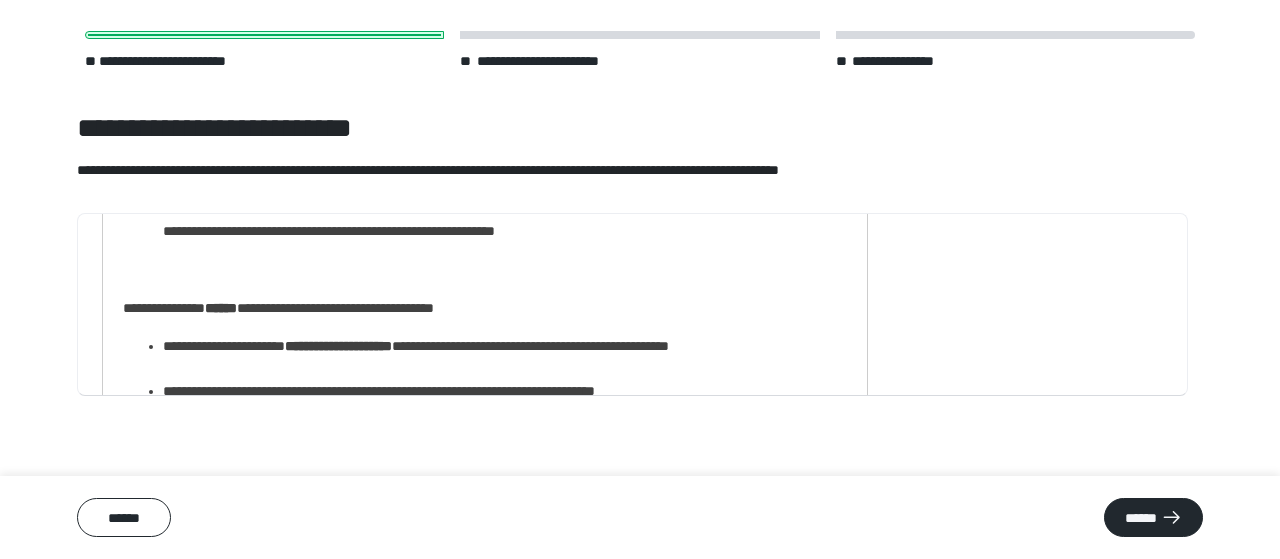 scroll, scrollTop: 1007, scrollLeft: 0, axis: vertical 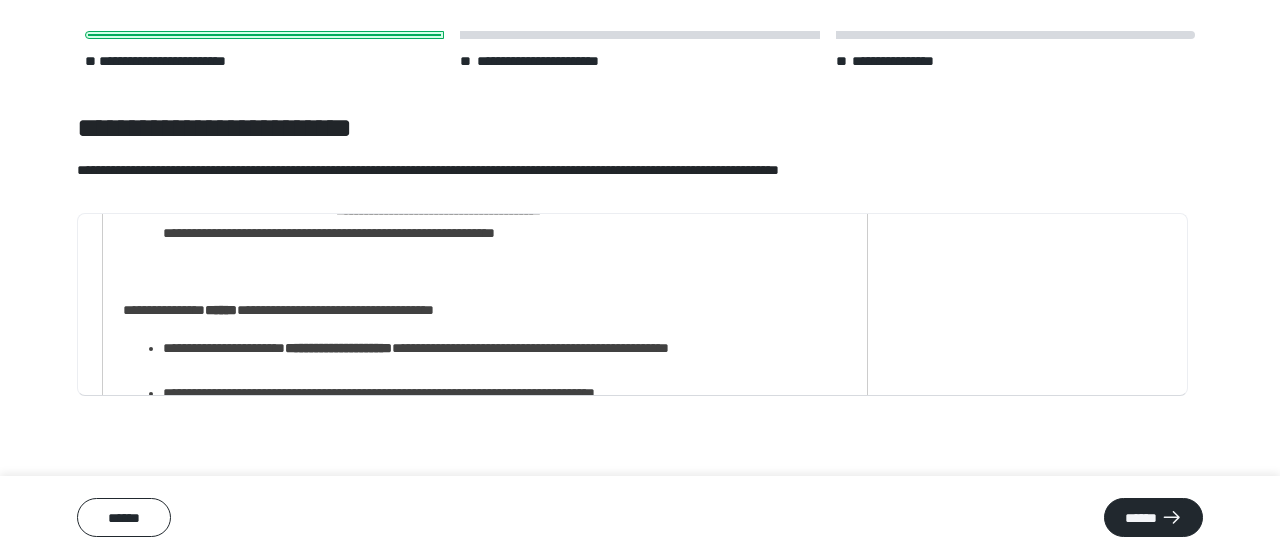 click on "**********" at bounding box center [477, 1481] 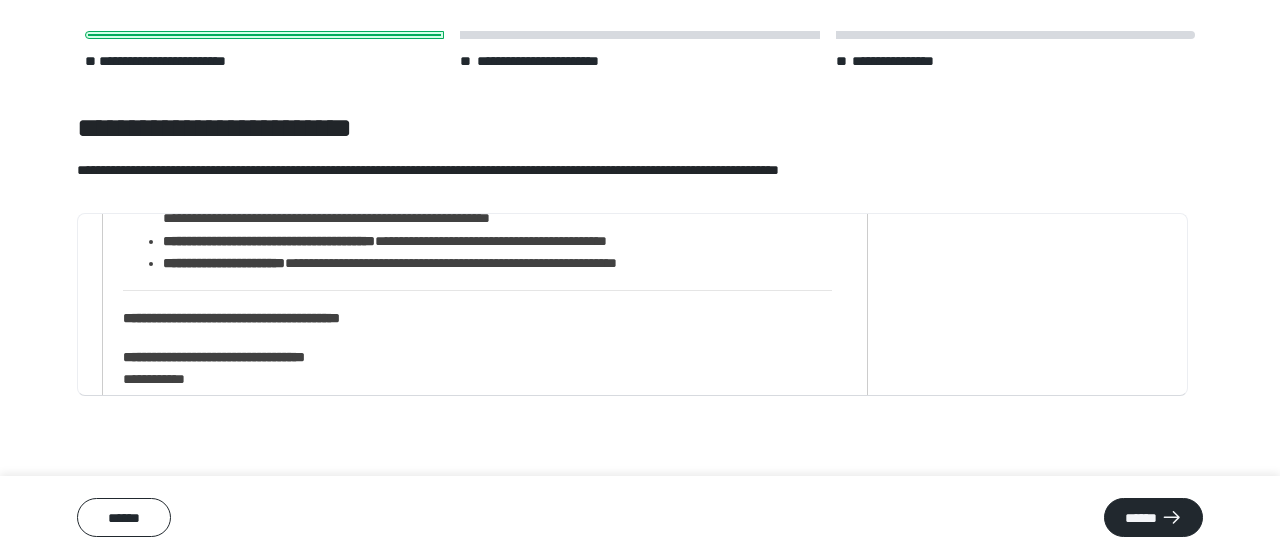 scroll, scrollTop: 1832, scrollLeft: 0, axis: vertical 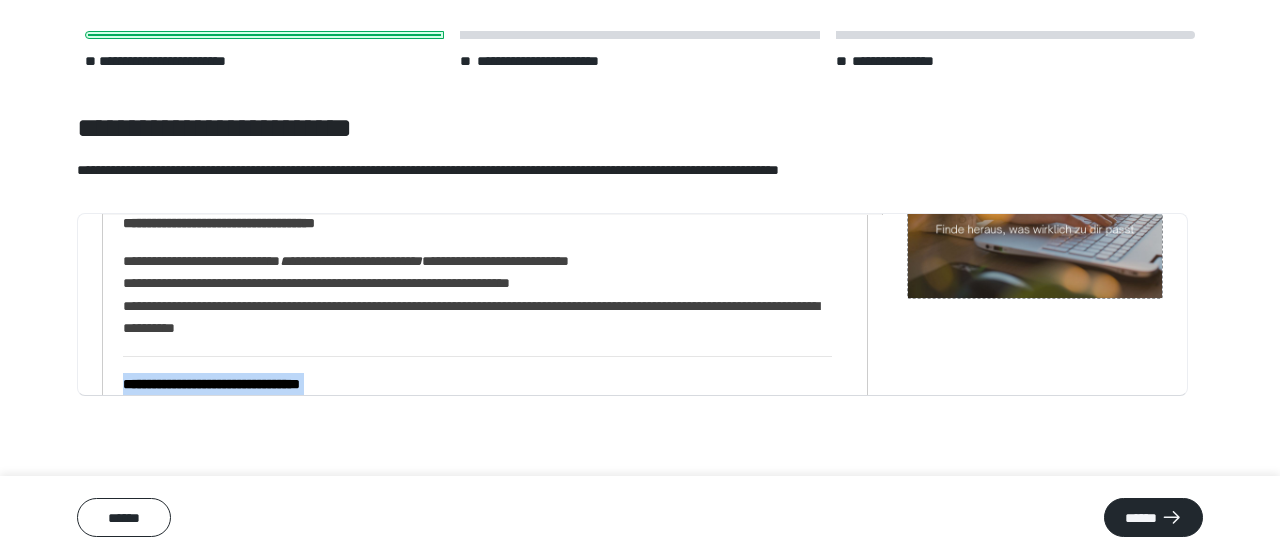 drag, startPoint x: 811, startPoint y: 288, endPoint x: 112, endPoint y: 361, distance: 702.8015 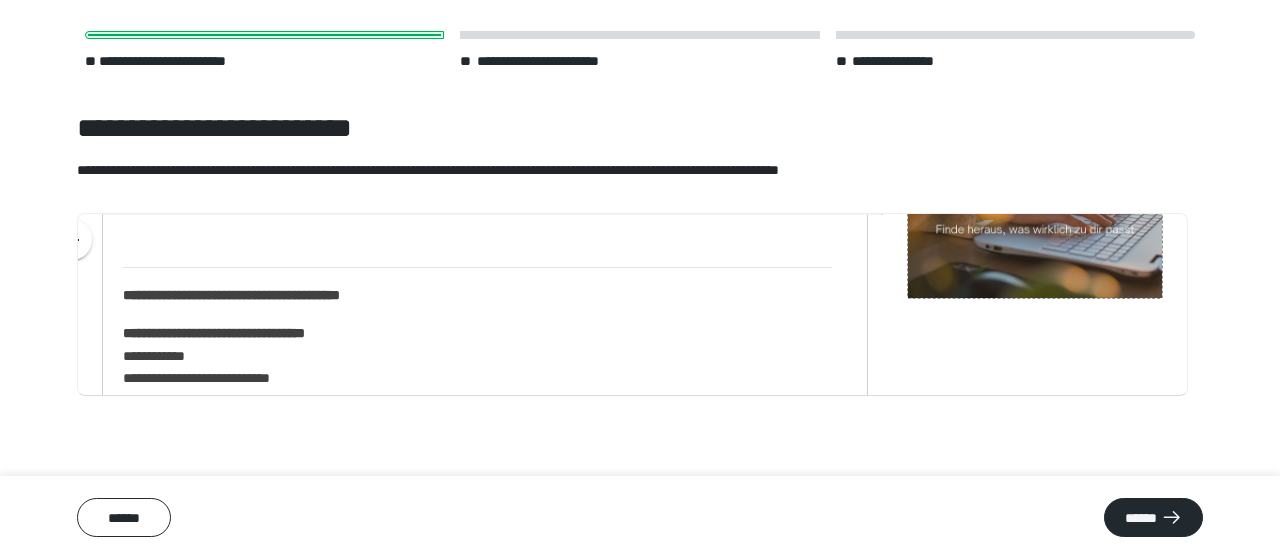scroll, scrollTop: 1847, scrollLeft: 0, axis: vertical 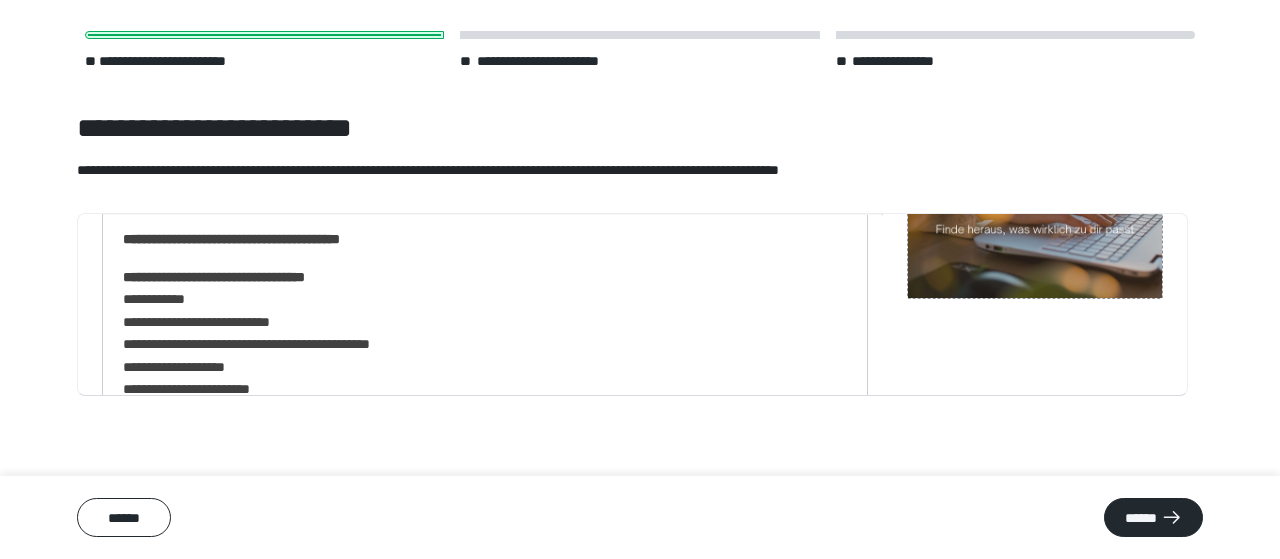 click on "**********" at bounding box center (477, 333) 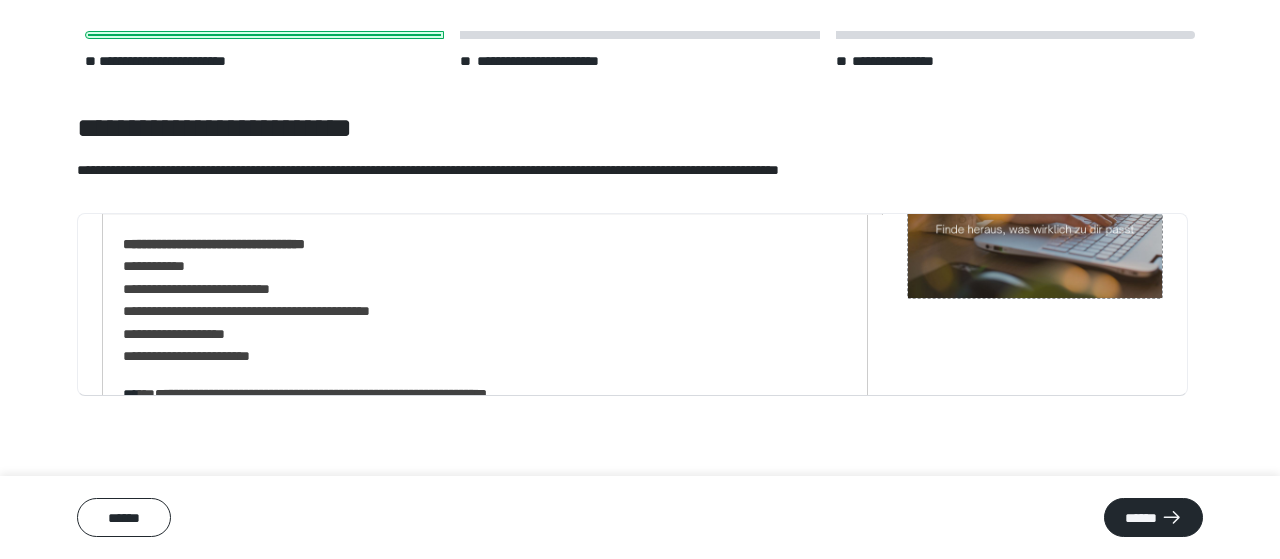 scroll, scrollTop: 1881, scrollLeft: 0, axis: vertical 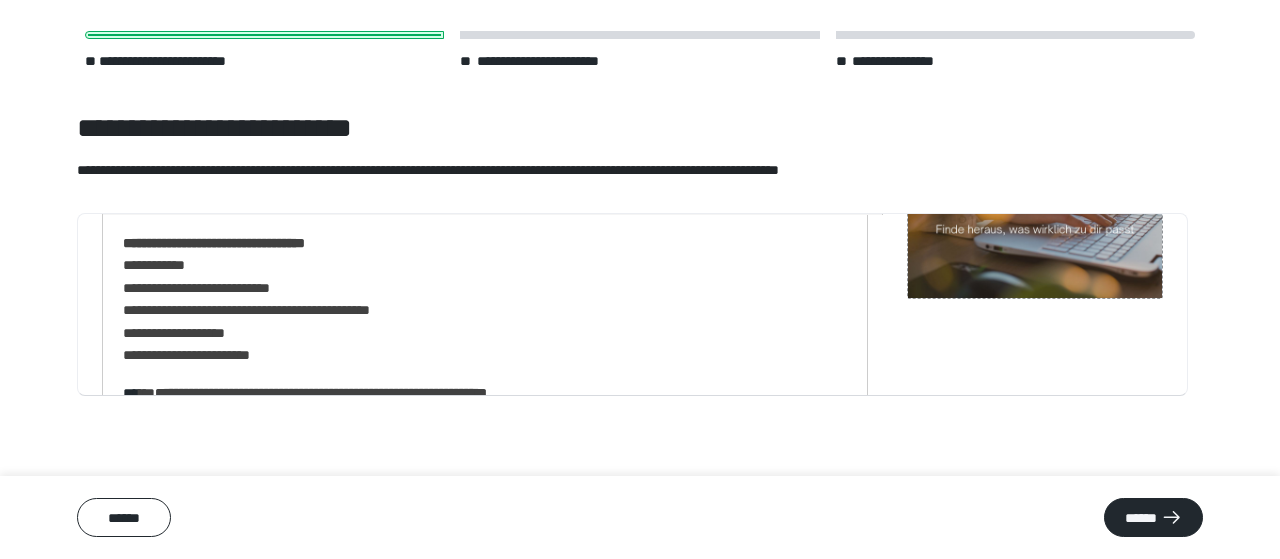 click on "**********" at bounding box center (214, 243) 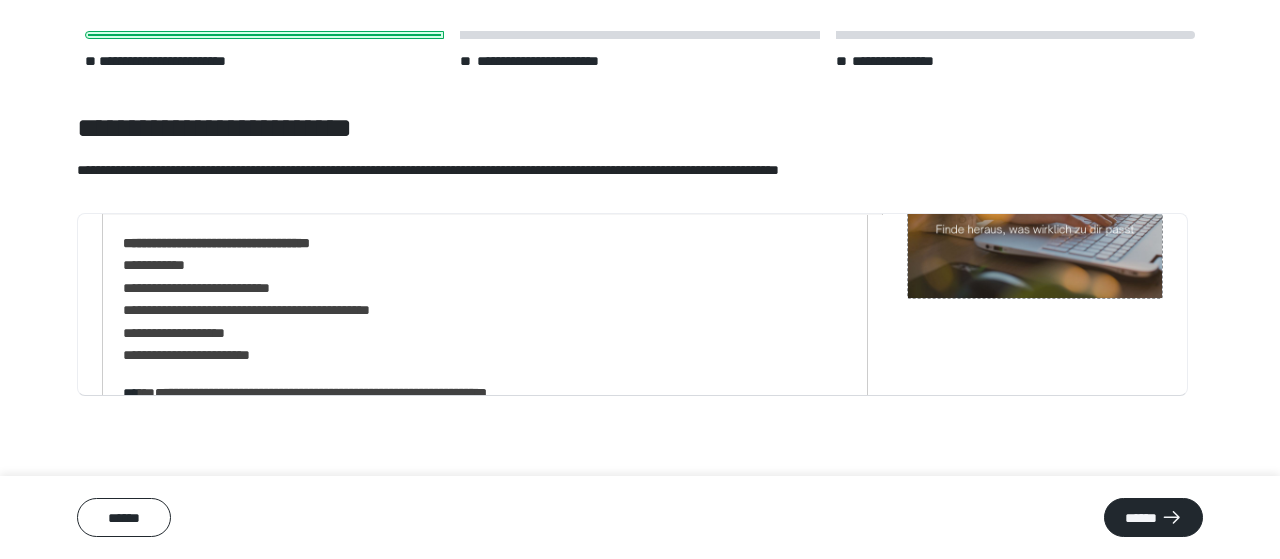 click on "**********" at bounding box center [477, 299] 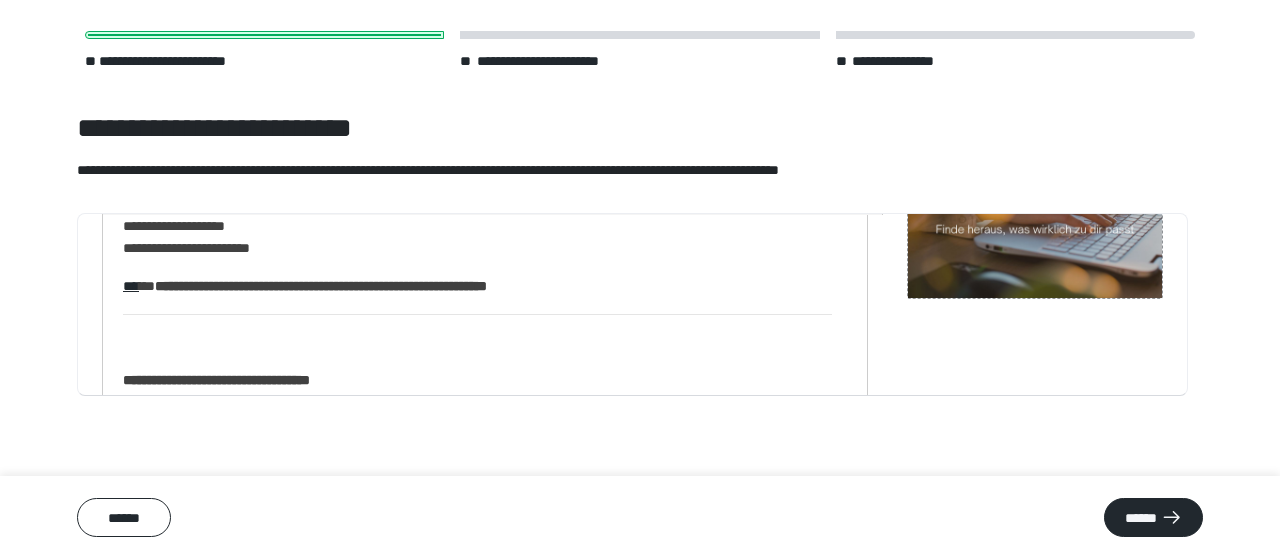 scroll, scrollTop: 1989, scrollLeft: 0, axis: vertical 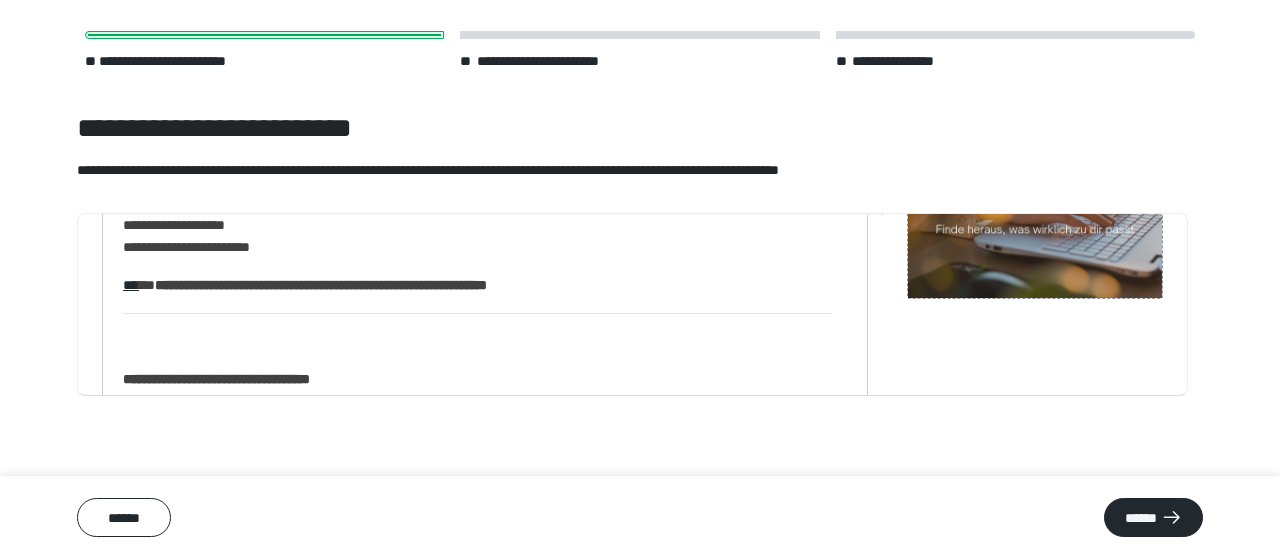 click on "**********" at bounding box center [321, 285] 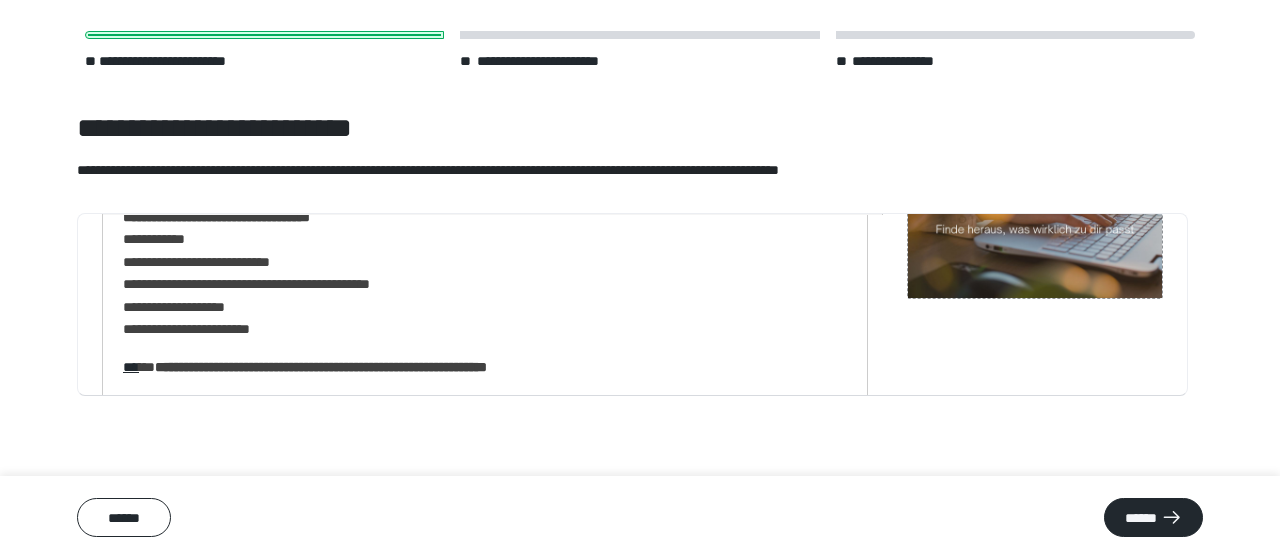 scroll, scrollTop: 2007, scrollLeft: 0, axis: vertical 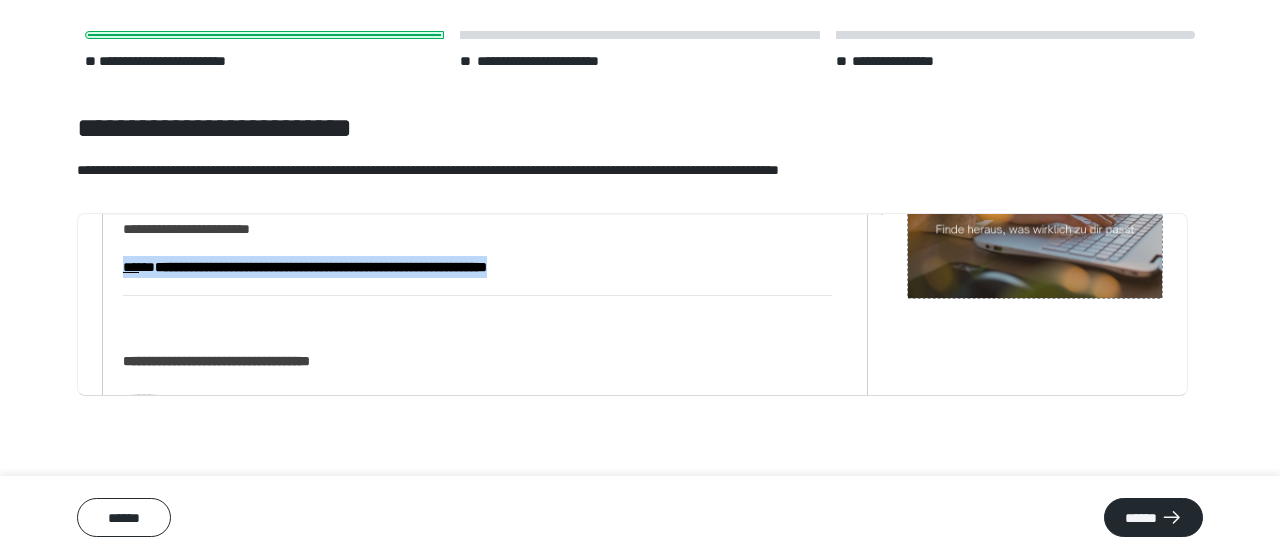 drag, startPoint x: 714, startPoint y: 295, endPoint x: 116, endPoint y: 274, distance: 598.3686 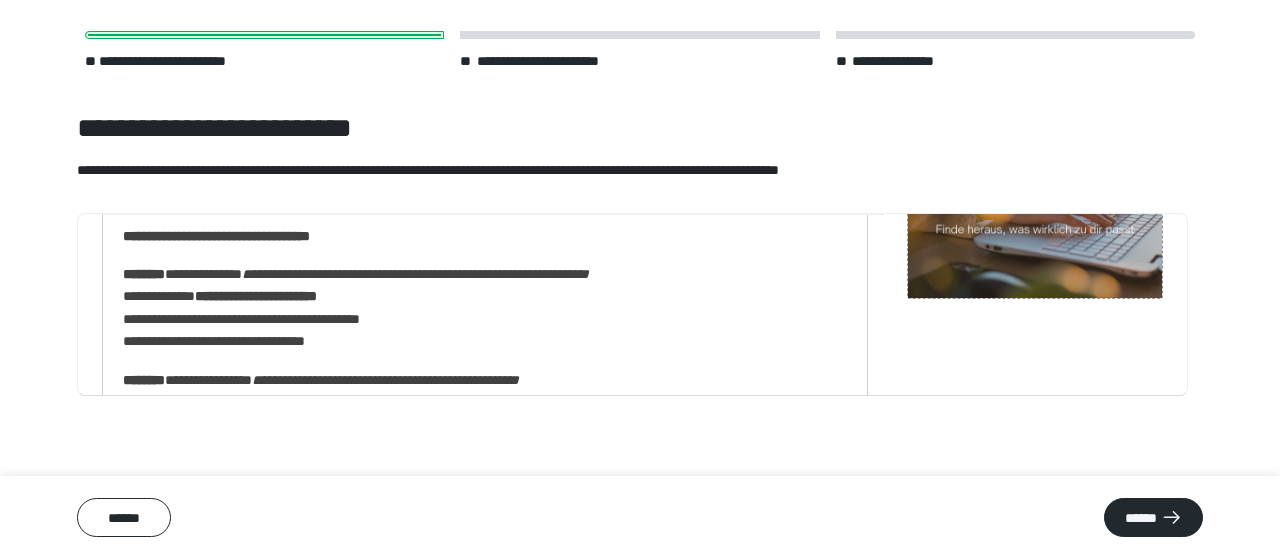 scroll, scrollTop: 2095, scrollLeft: 0, axis: vertical 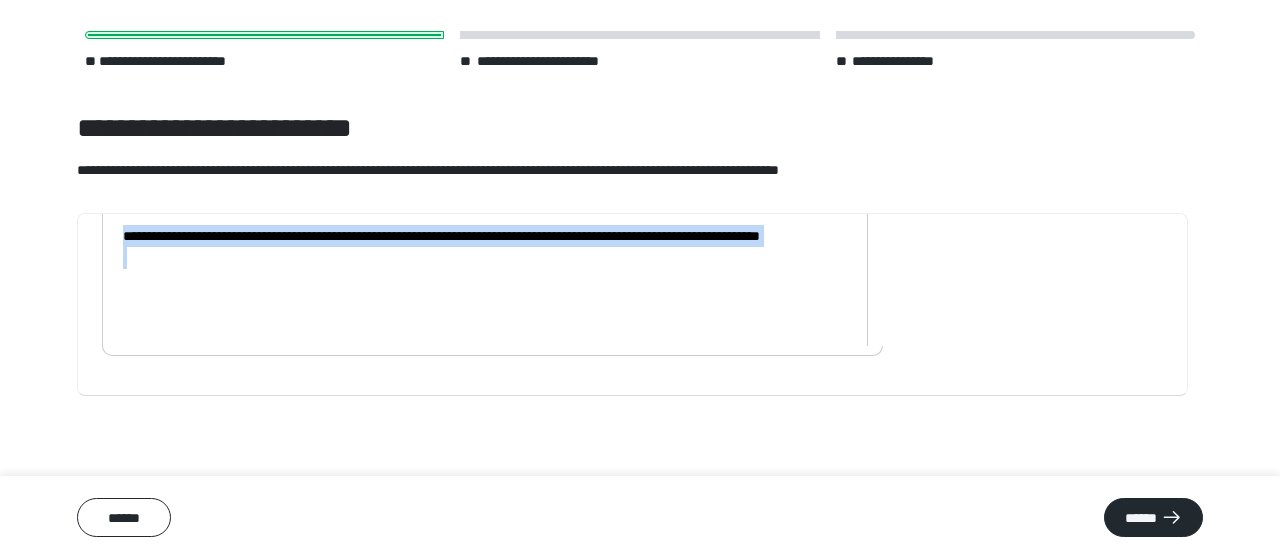 drag, startPoint x: 133, startPoint y: 230, endPoint x: 447, endPoint y: 389, distance: 351.96164 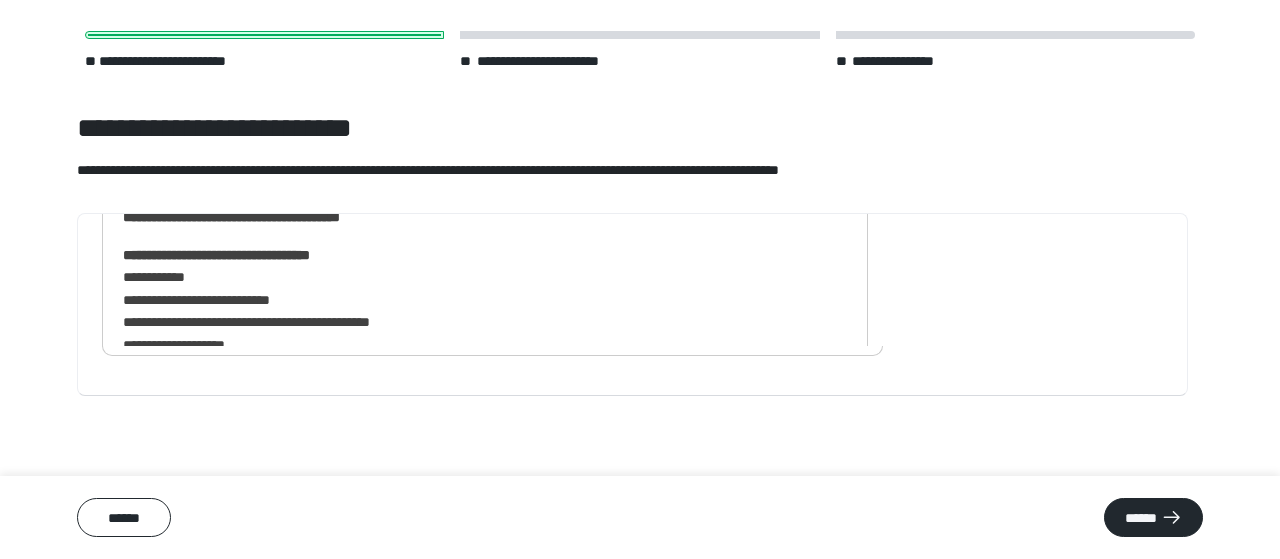 scroll, scrollTop: 1600, scrollLeft: 0, axis: vertical 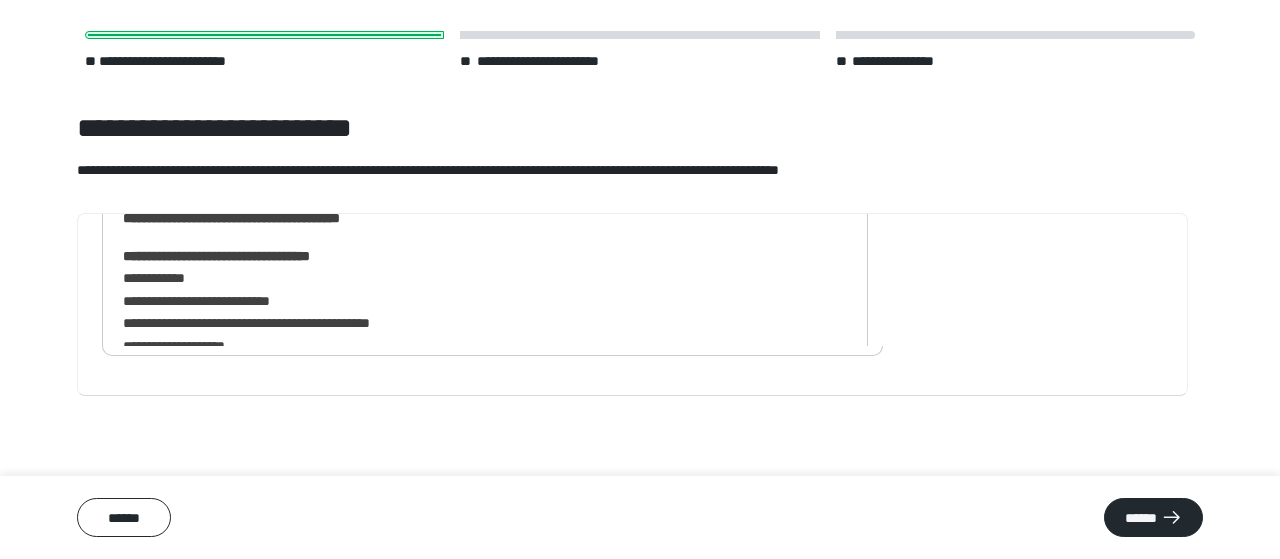 click on "**********" at bounding box center [231, 218] 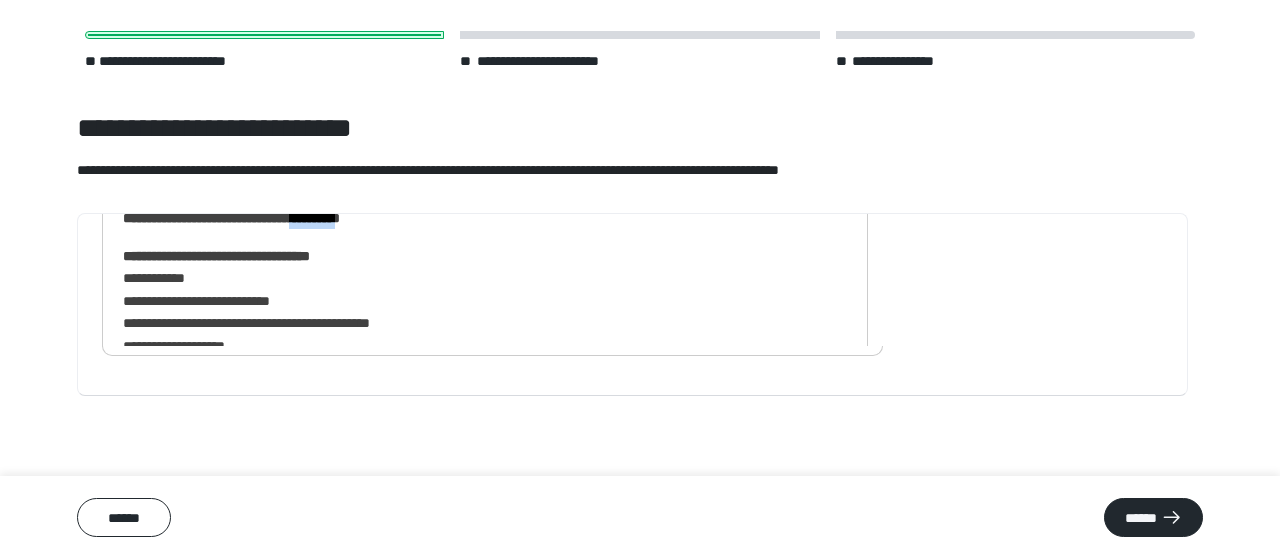 click on "**********" at bounding box center (231, 218) 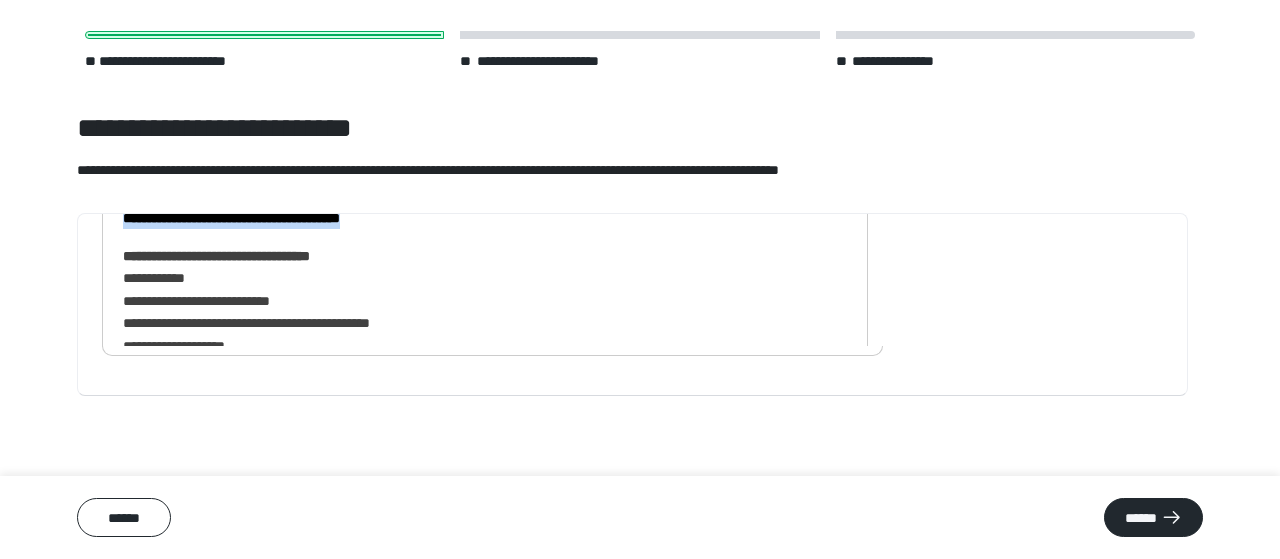 click on "**********" at bounding box center [231, 218] 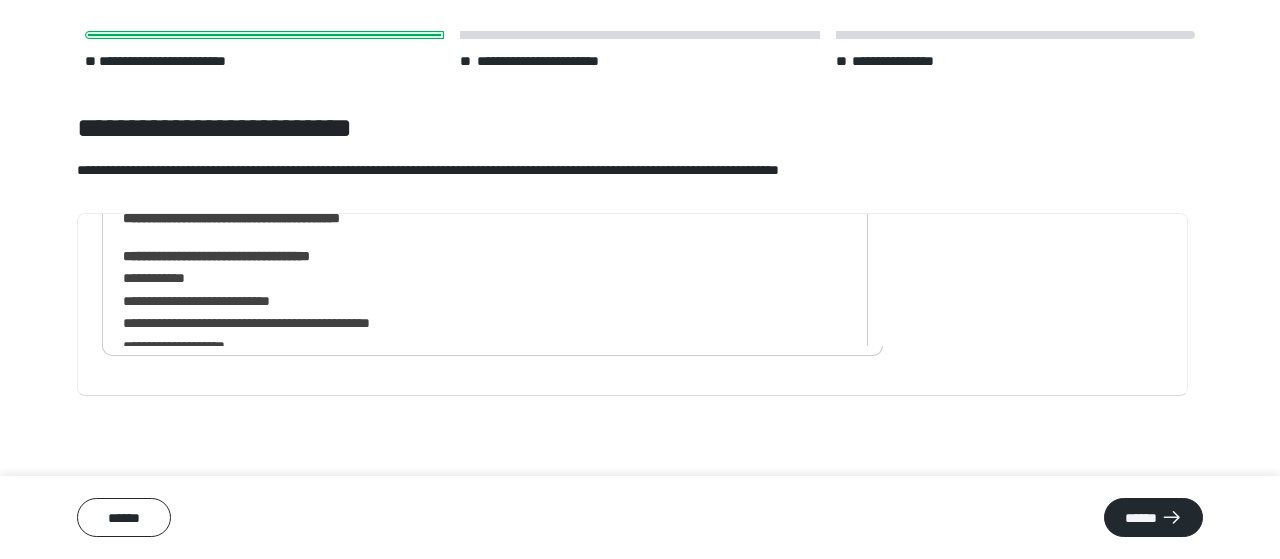 click on "**********" at bounding box center [640, 148] 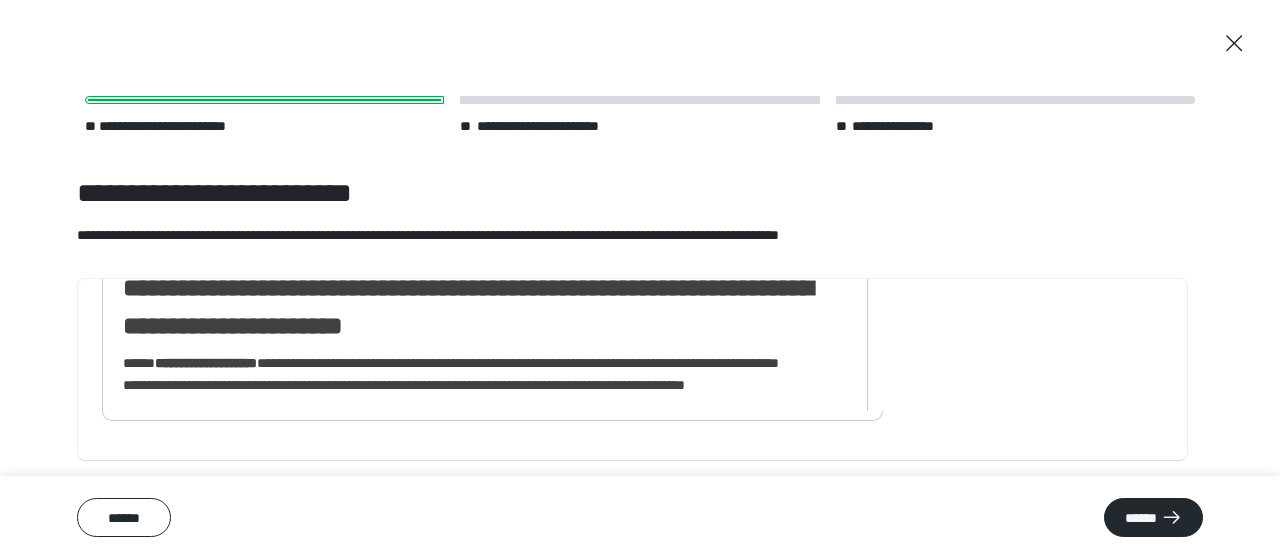 scroll, scrollTop: 0, scrollLeft: 0, axis: both 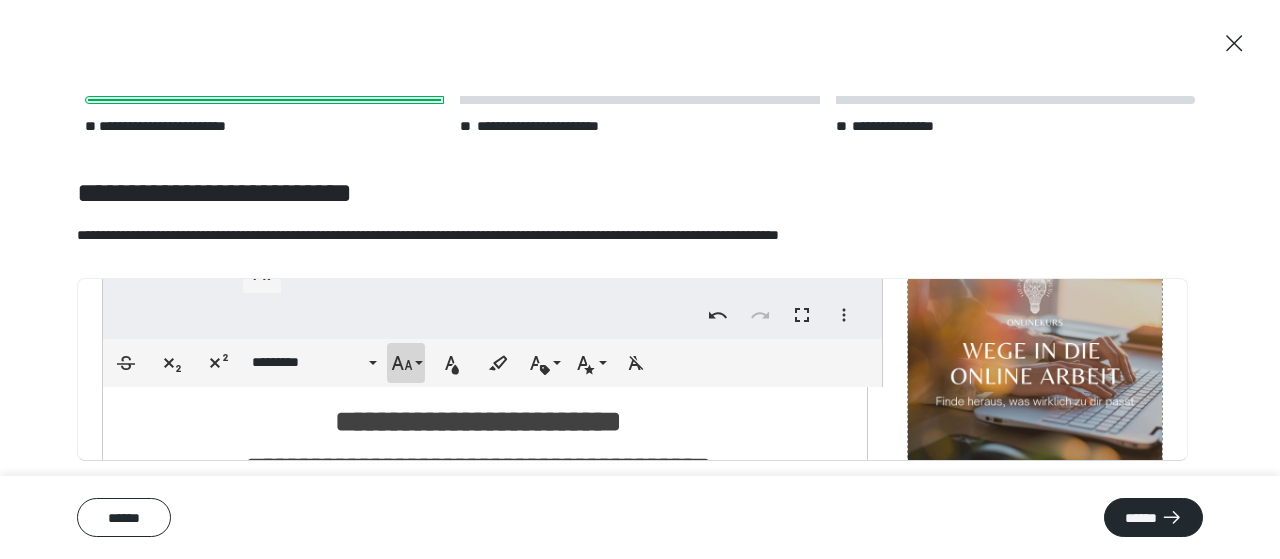 click 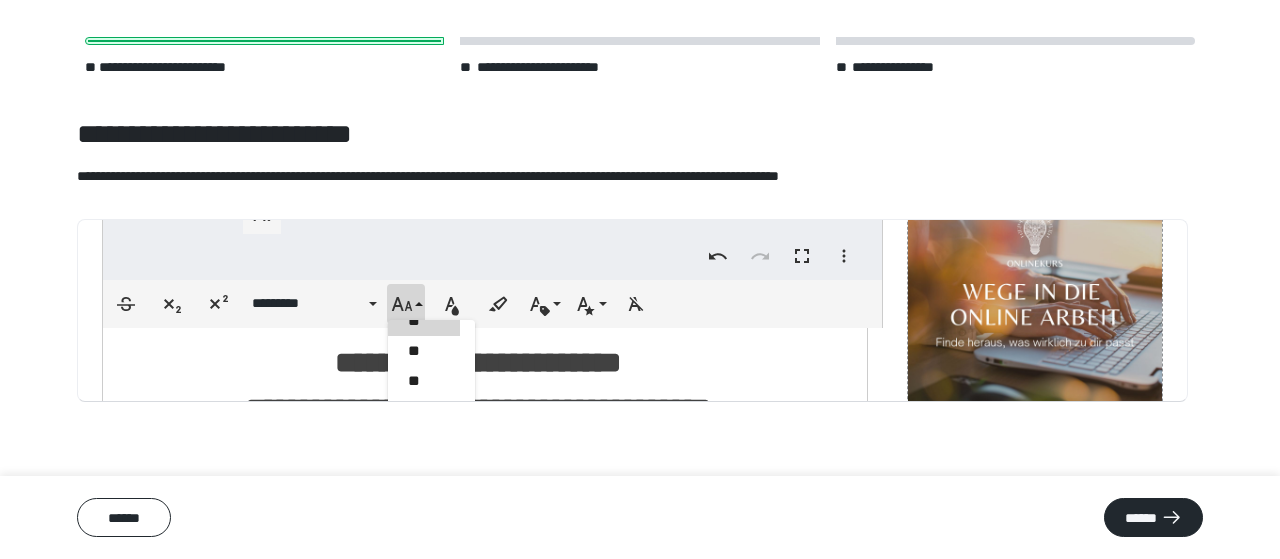 scroll, scrollTop: 65, scrollLeft: 0, axis: vertical 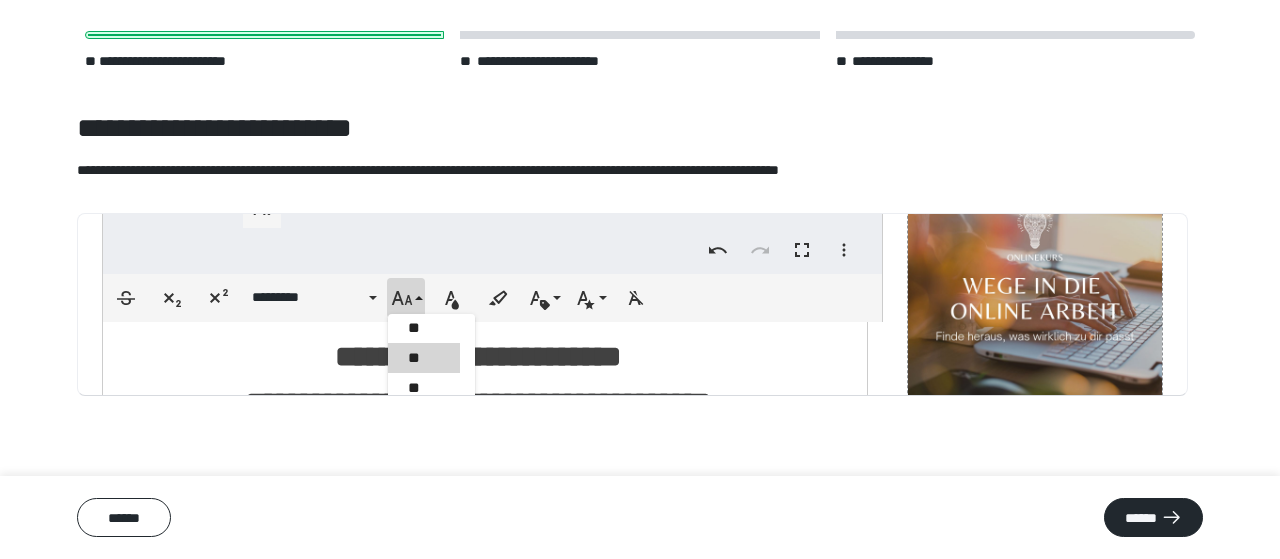 click on "**" at bounding box center (424, 358) 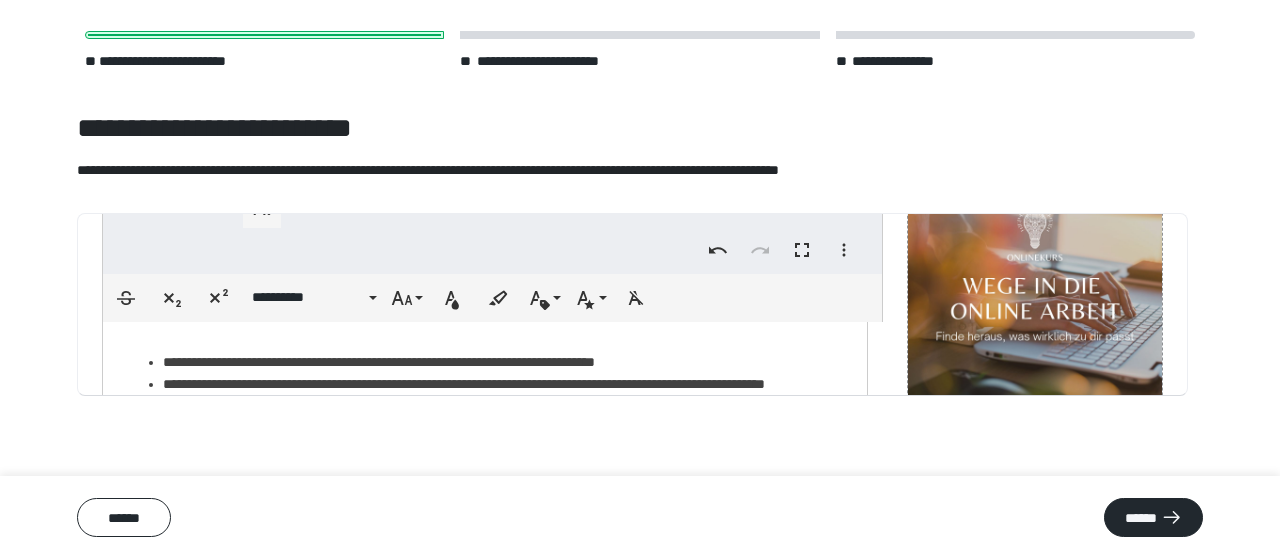 scroll, scrollTop: 1274, scrollLeft: 0, axis: vertical 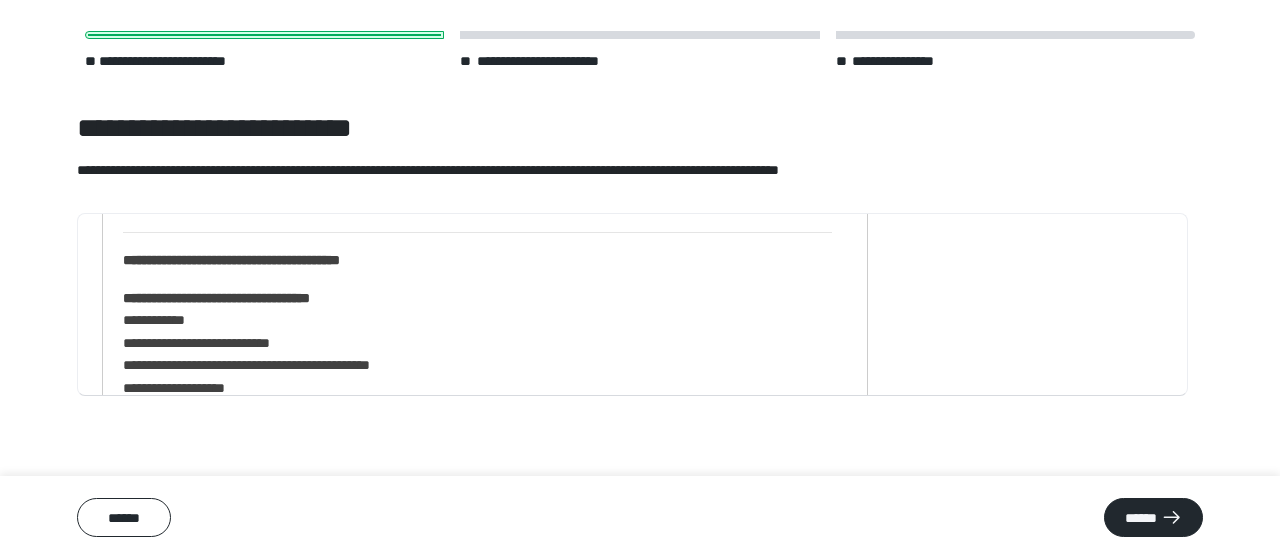 click on "**********" at bounding box center (231, 260) 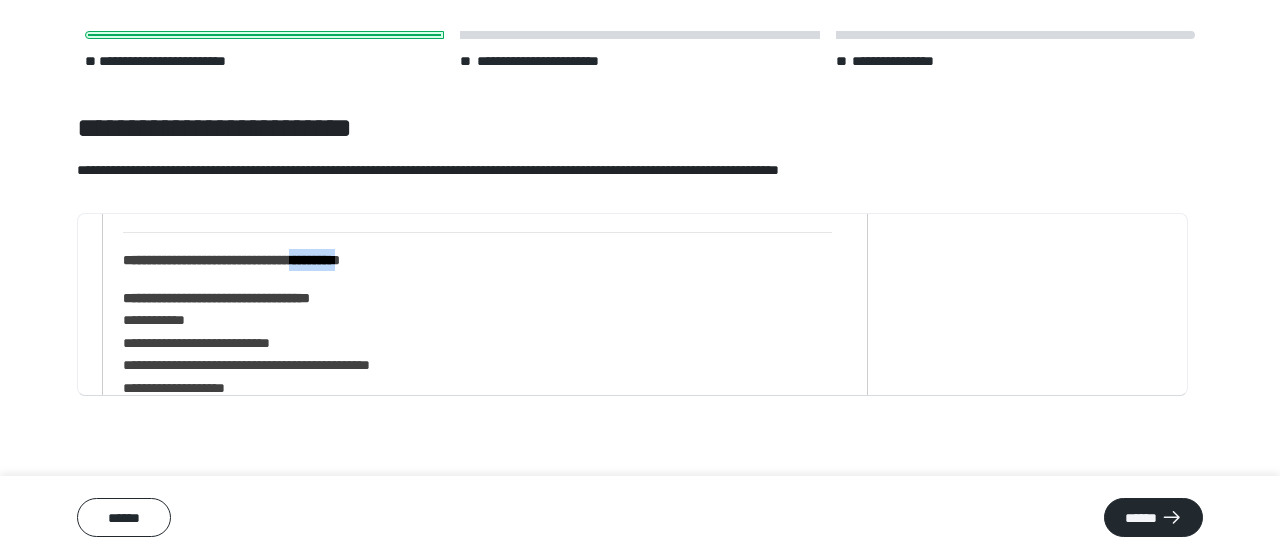 click on "**********" at bounding box center (231, 260) 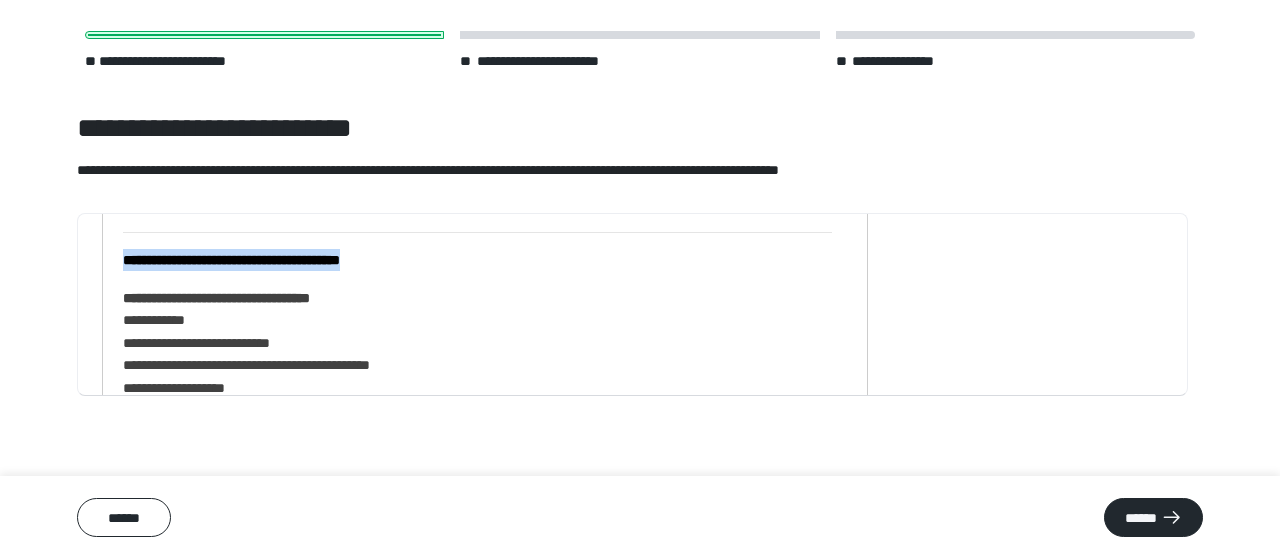 click on "**********" at bounding box center [231, 260] 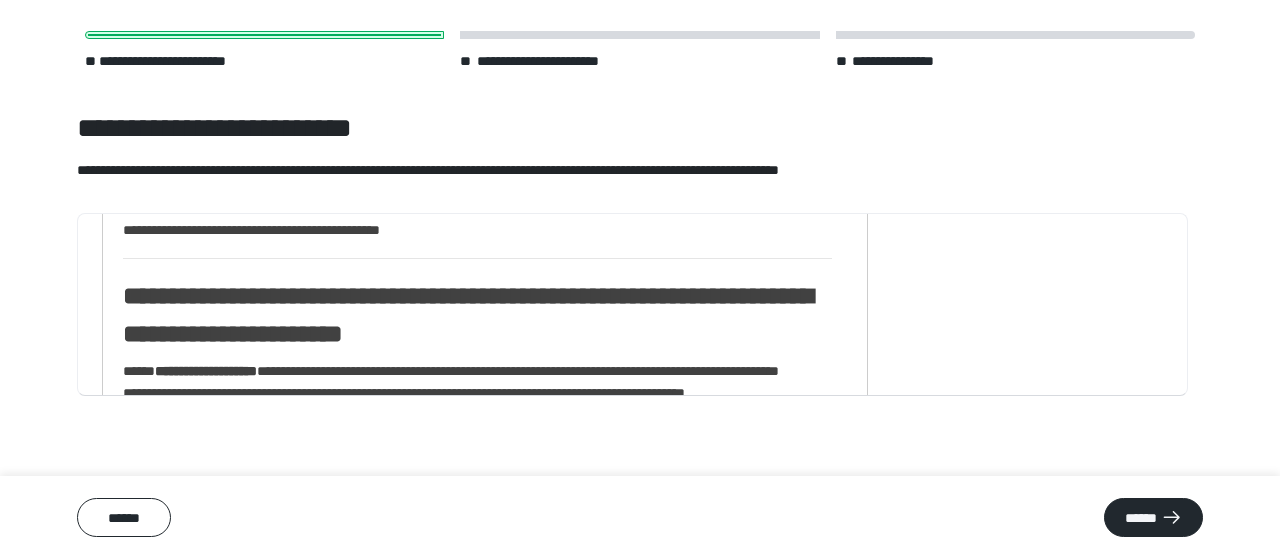 scroll, scrollTop: 0, scrollLeft: 0, axis: both 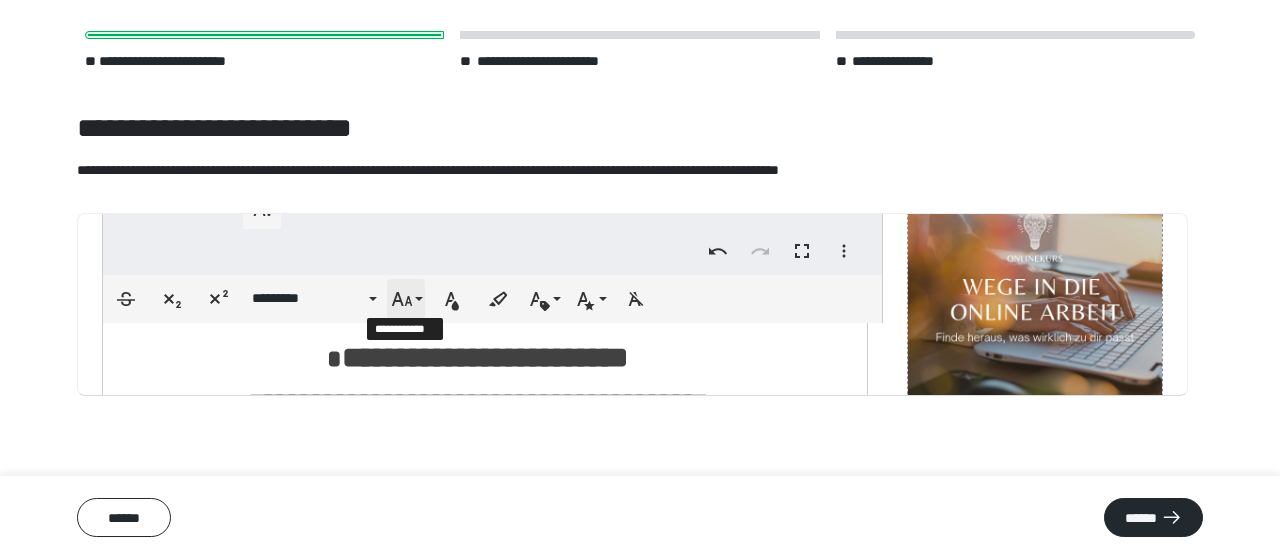 click 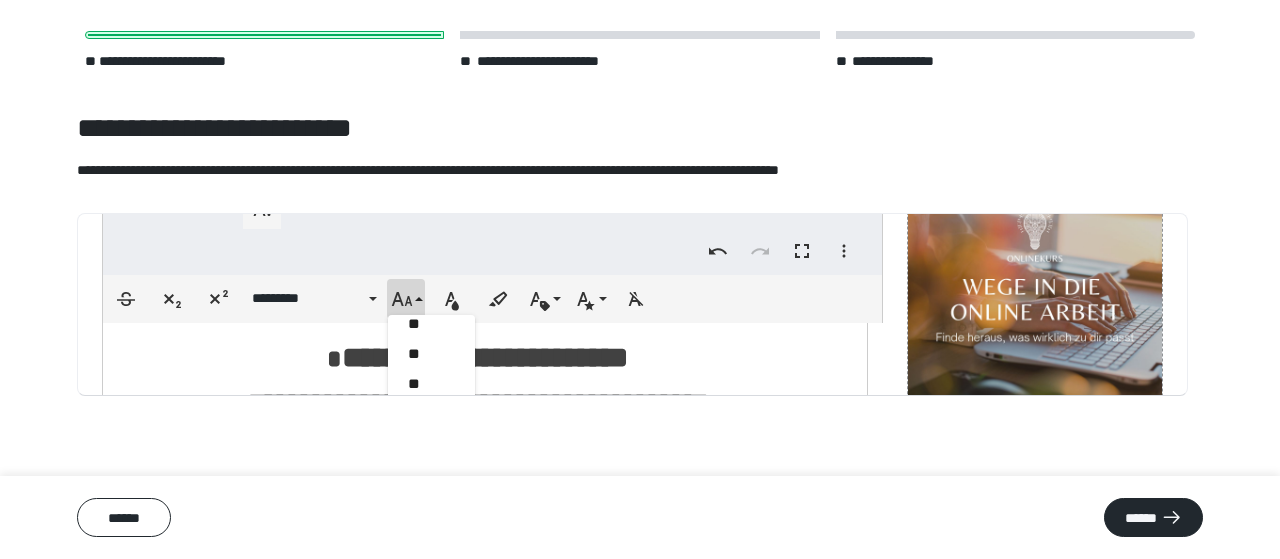 scroll, scrollTop: 704, scrollLeft: 0, axis: vertical 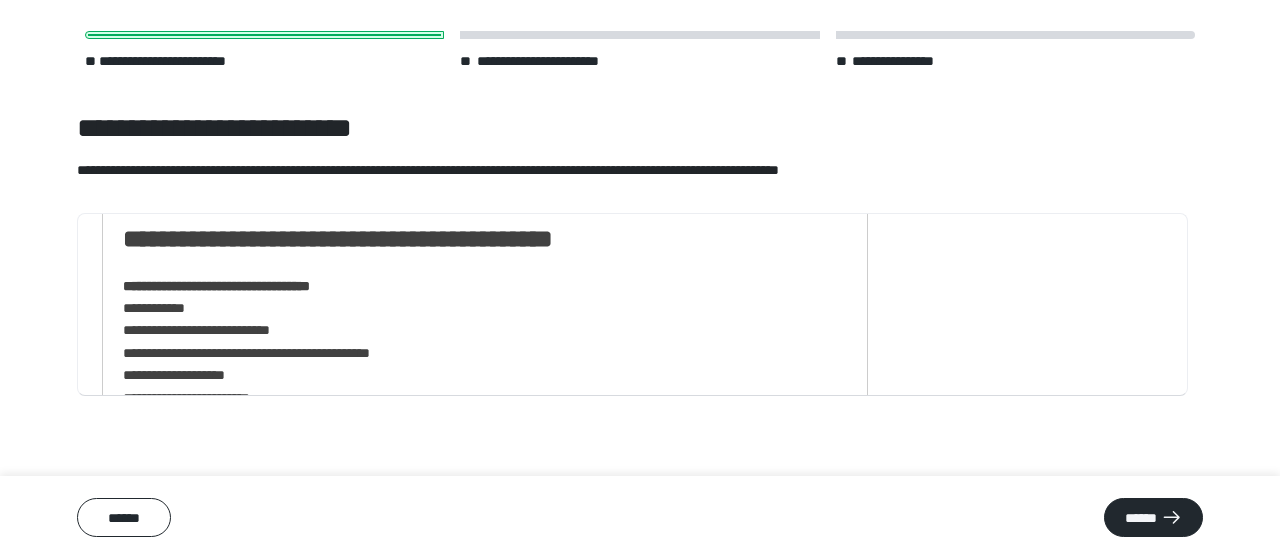 click on "**********" at bounding box center (477, 342) 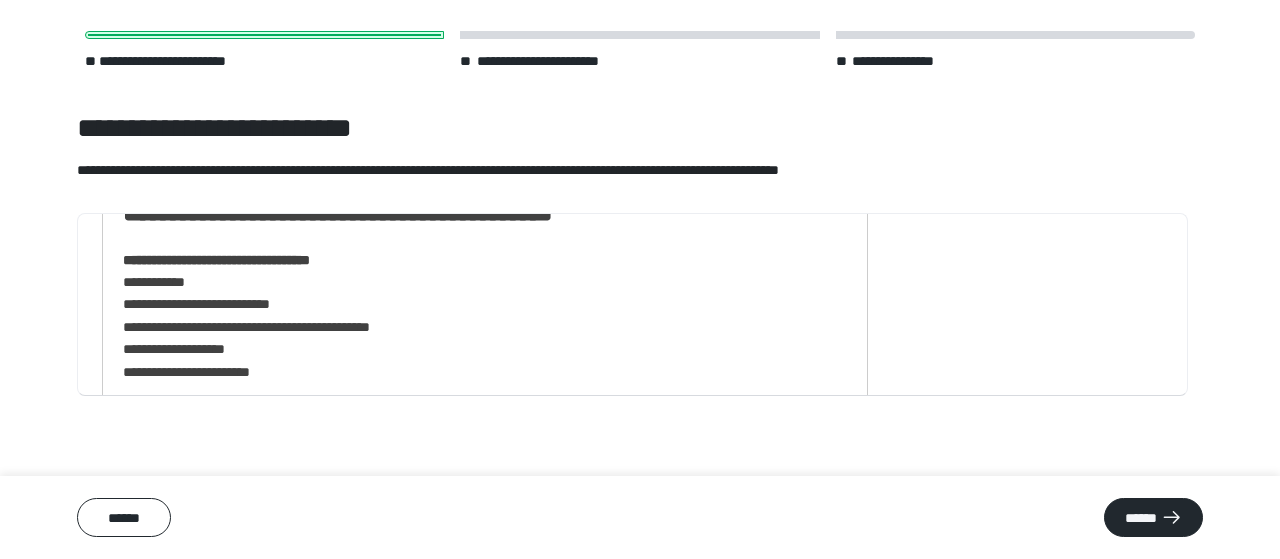 scroll, scrollTop: 1730, scrollLeft: 0, axis: vertical 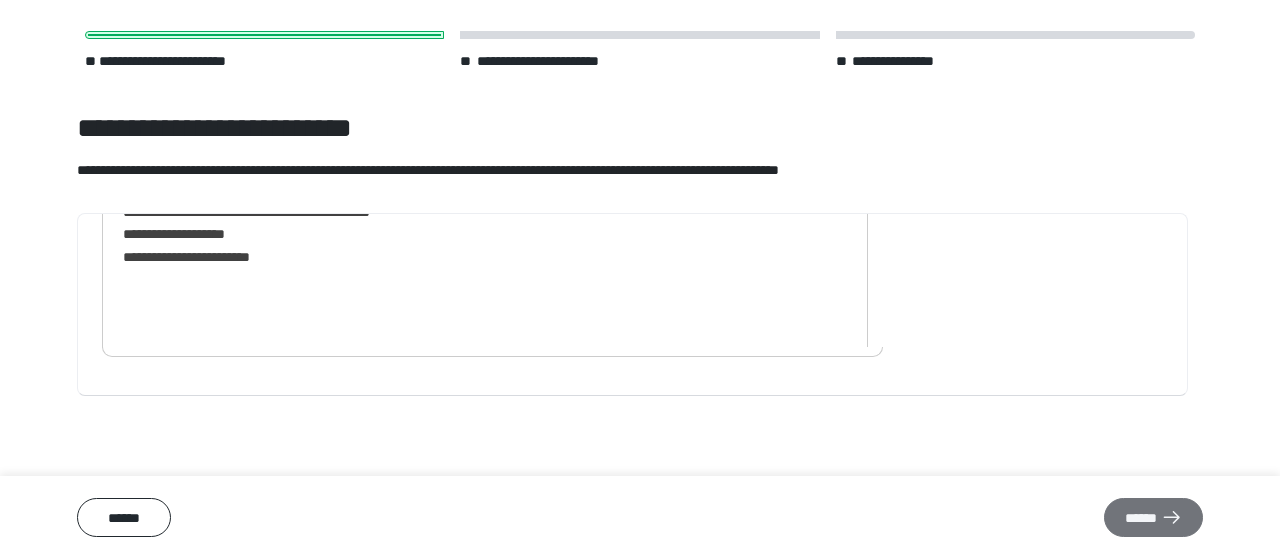 click on "******" at bounding box center [1153, 517] 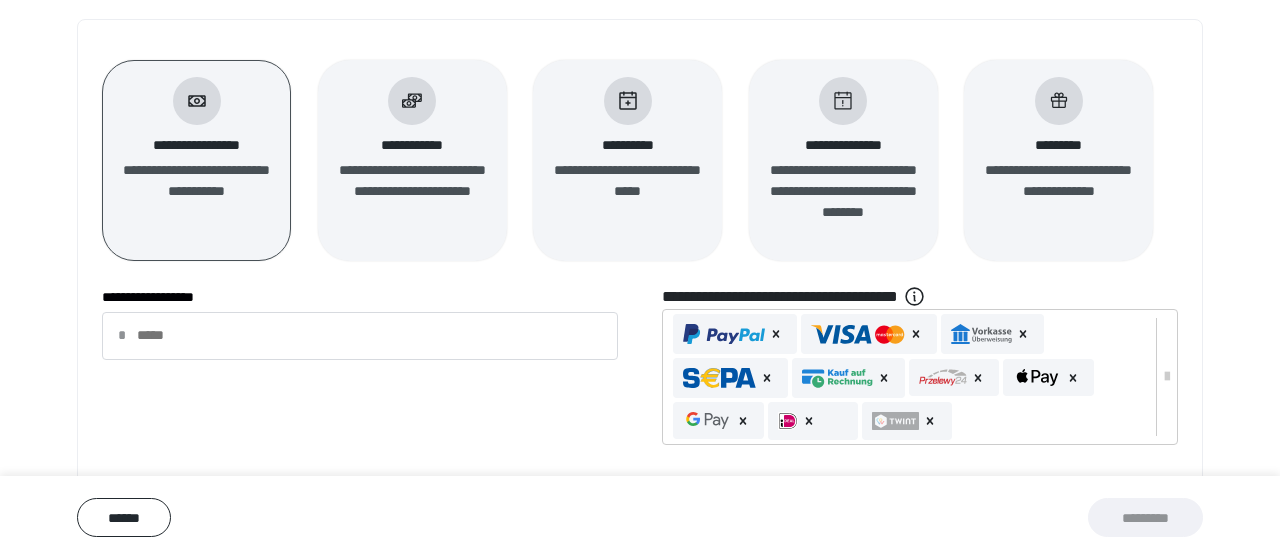 scroll, scrollTop: 265, scrollLeft: 0, axis: vertical 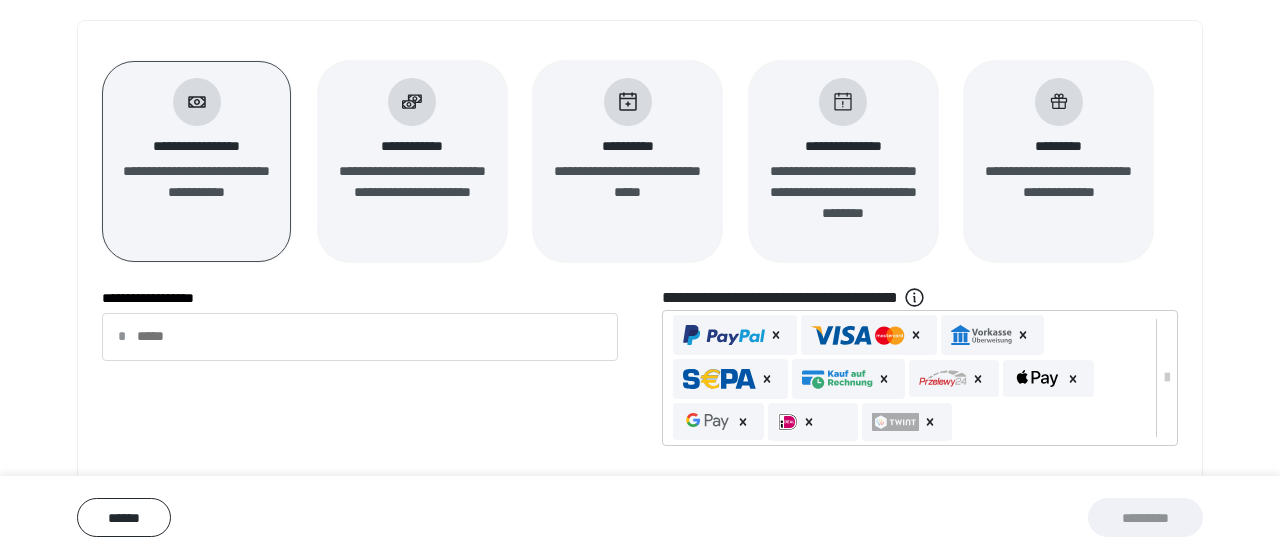 click on "**********" at bounding box center [197, 192] 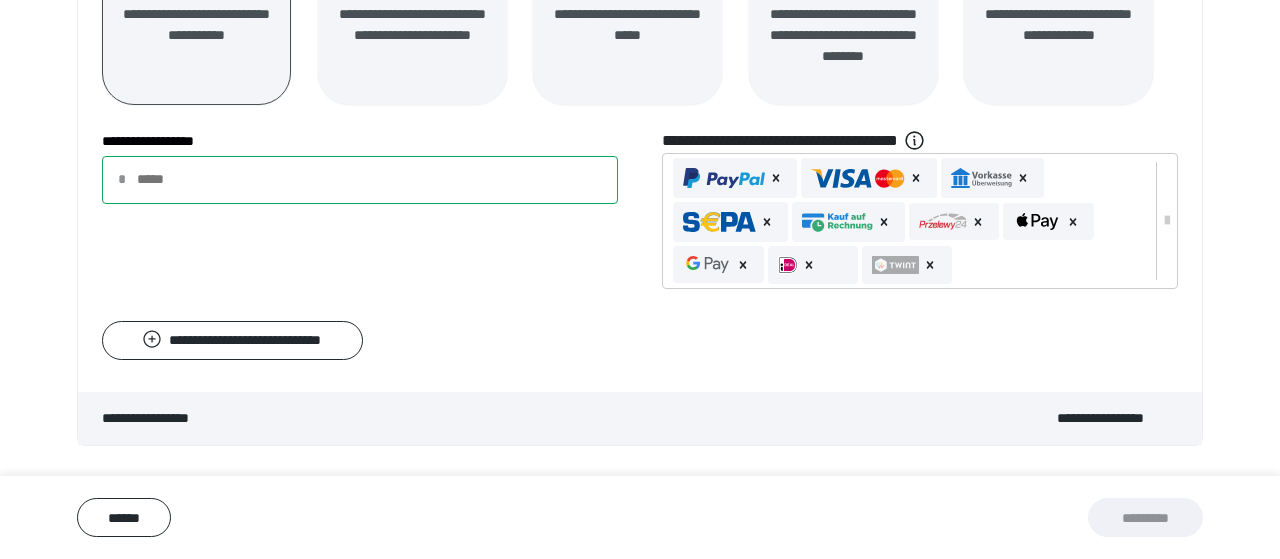 click on "**********" at bounding box center (360, 180) 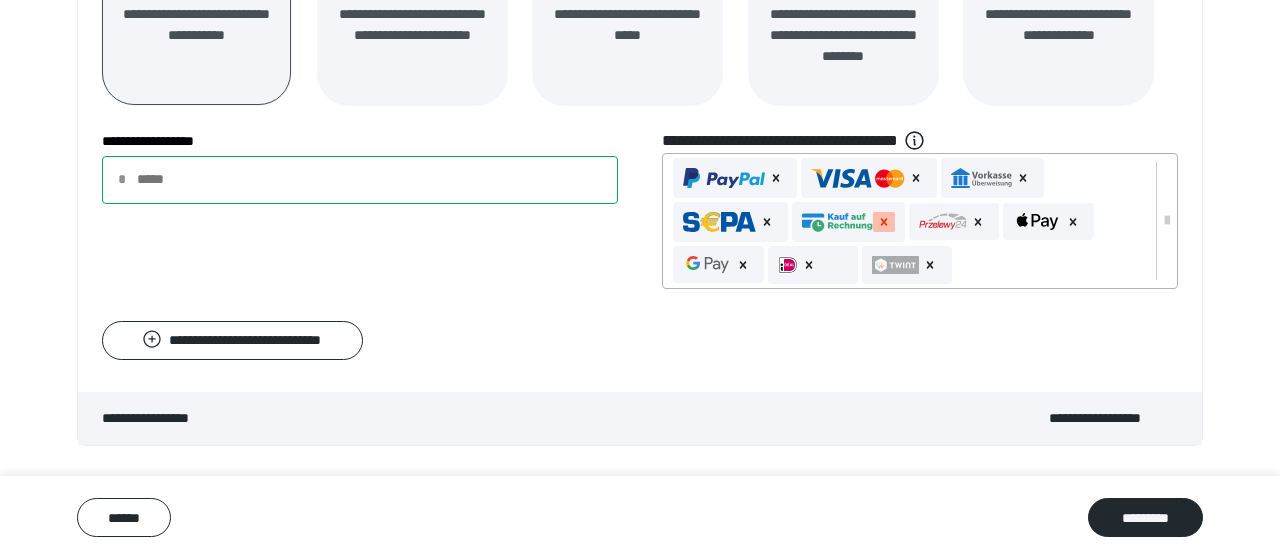 click 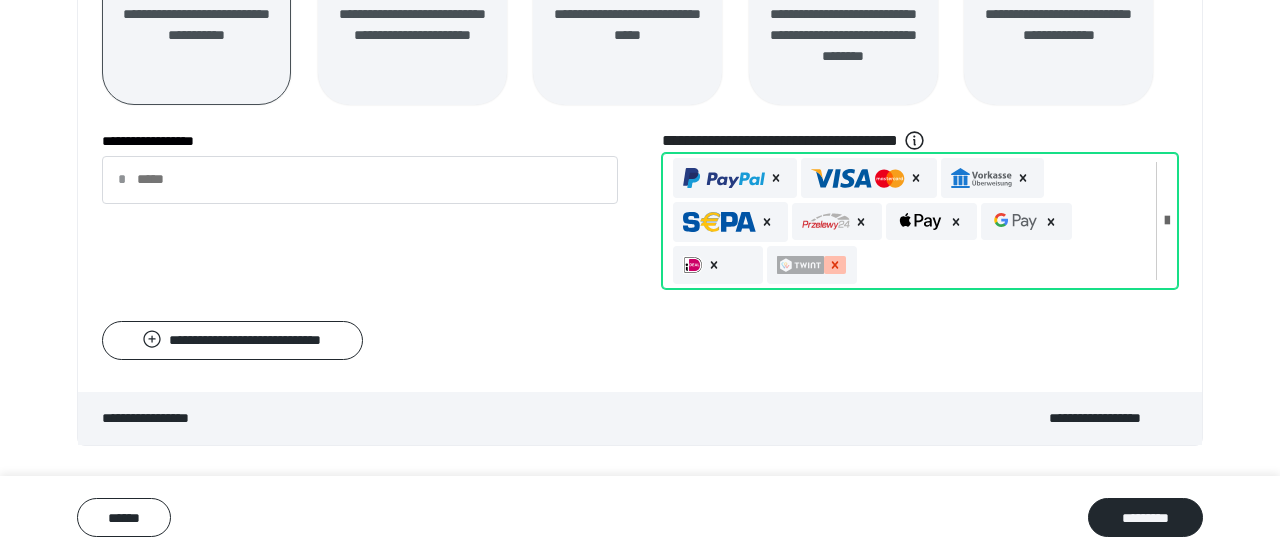 click 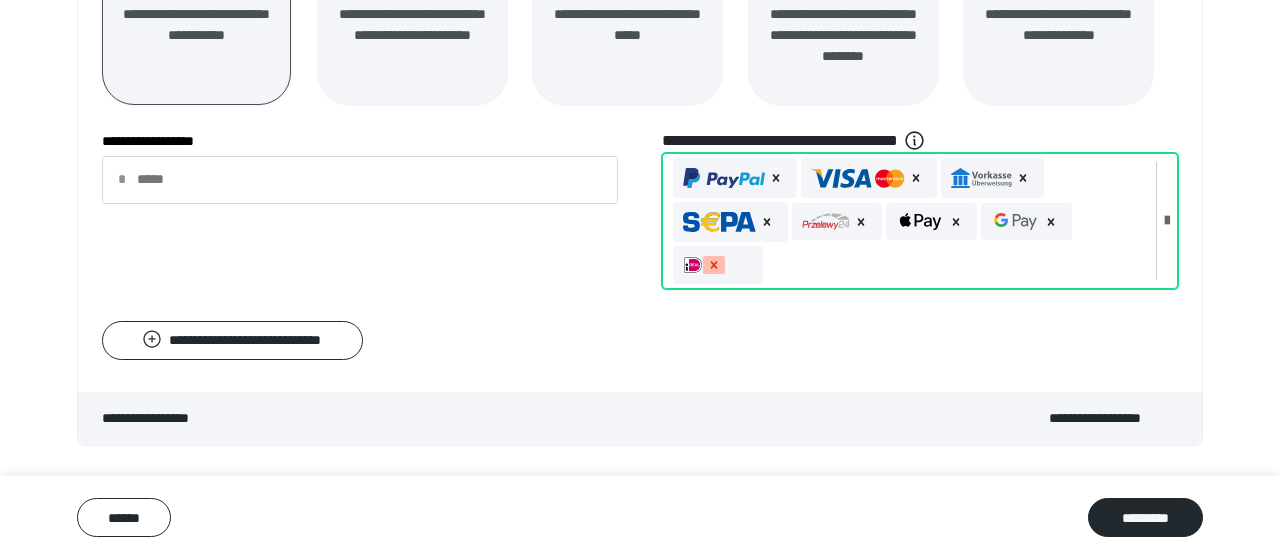 click 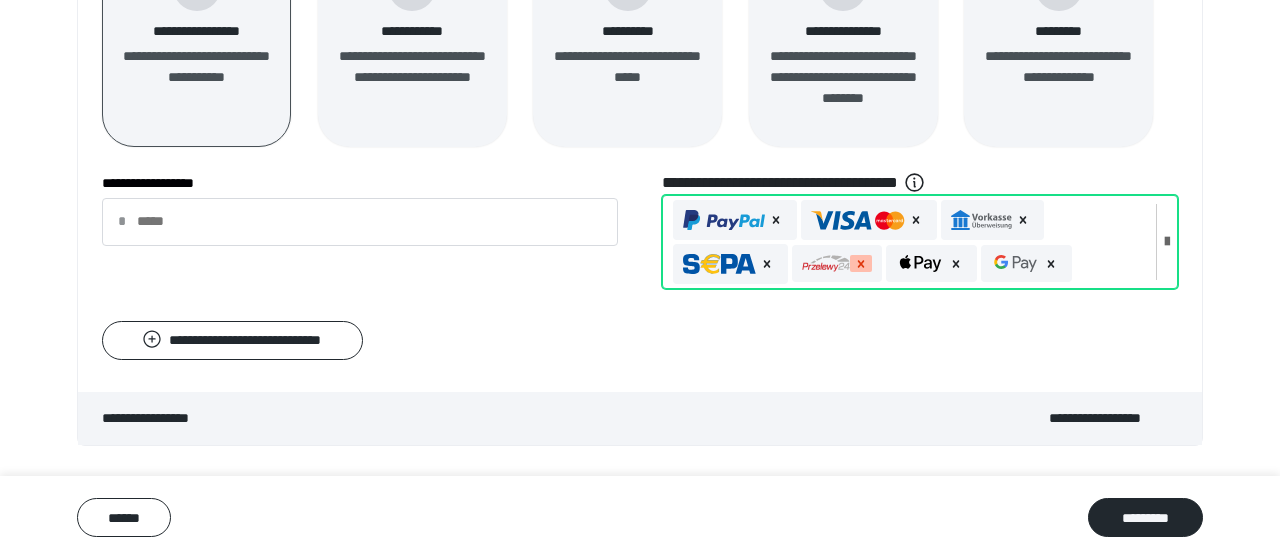 click 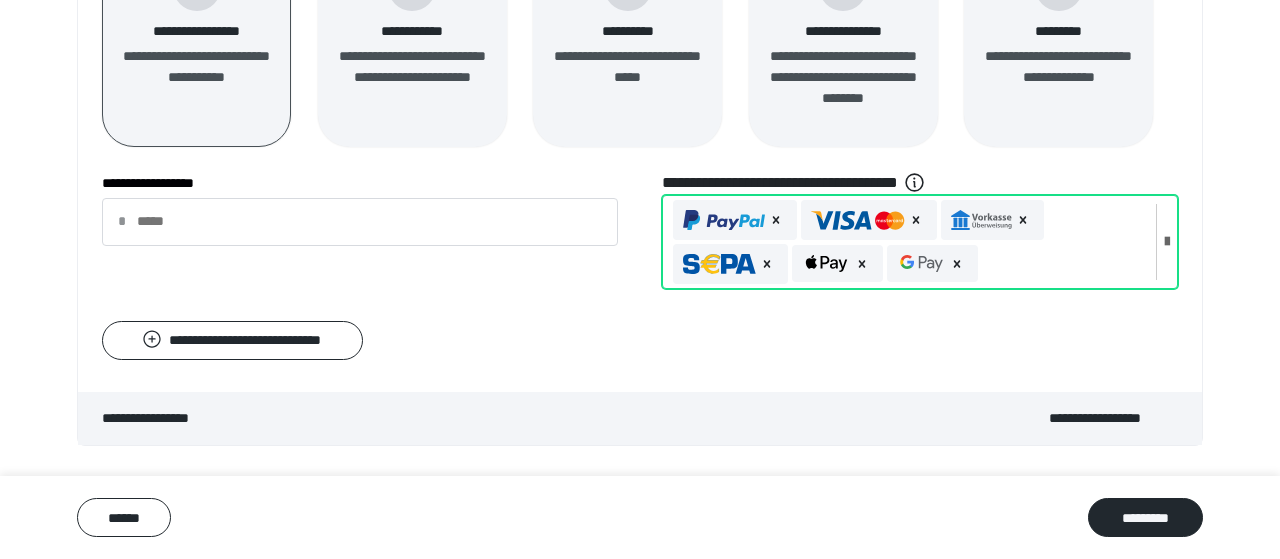 scroll, scrollTop: 603, scrollLeft: 0, axis: vertical 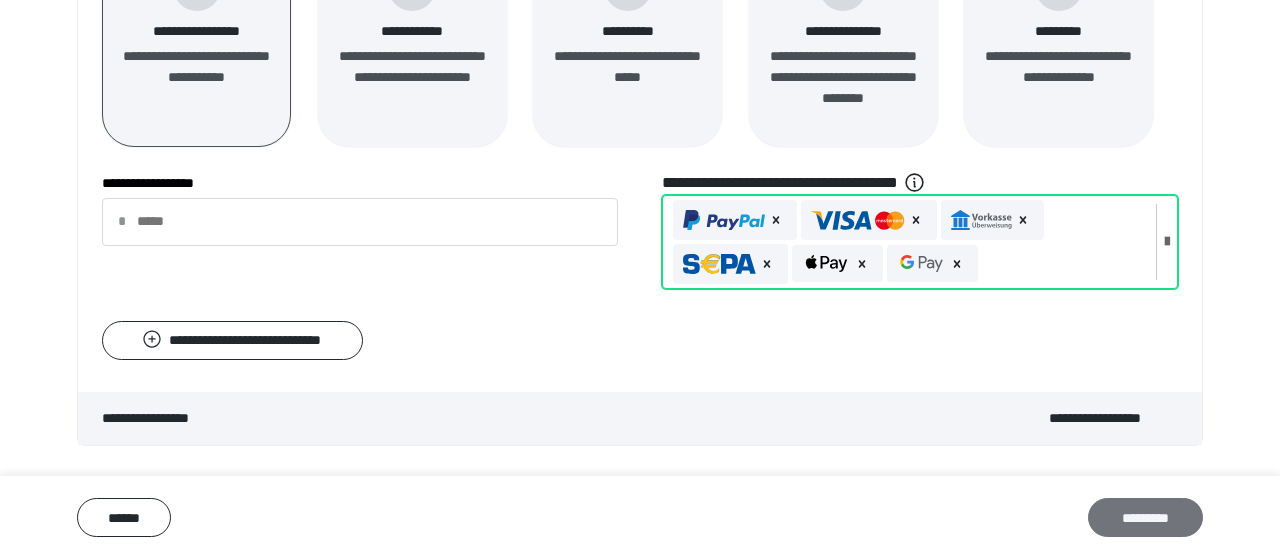 click on "*********" at bounding box center (1145, 517) 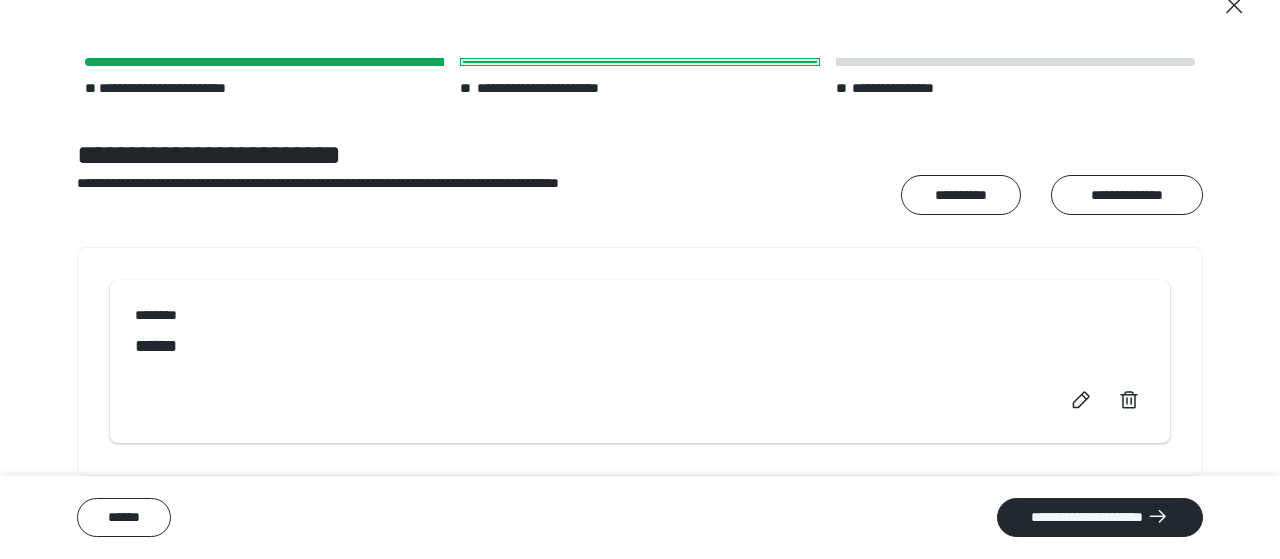 scroll, scrollTop: 34, scrollLeft: 0, axis: vertical 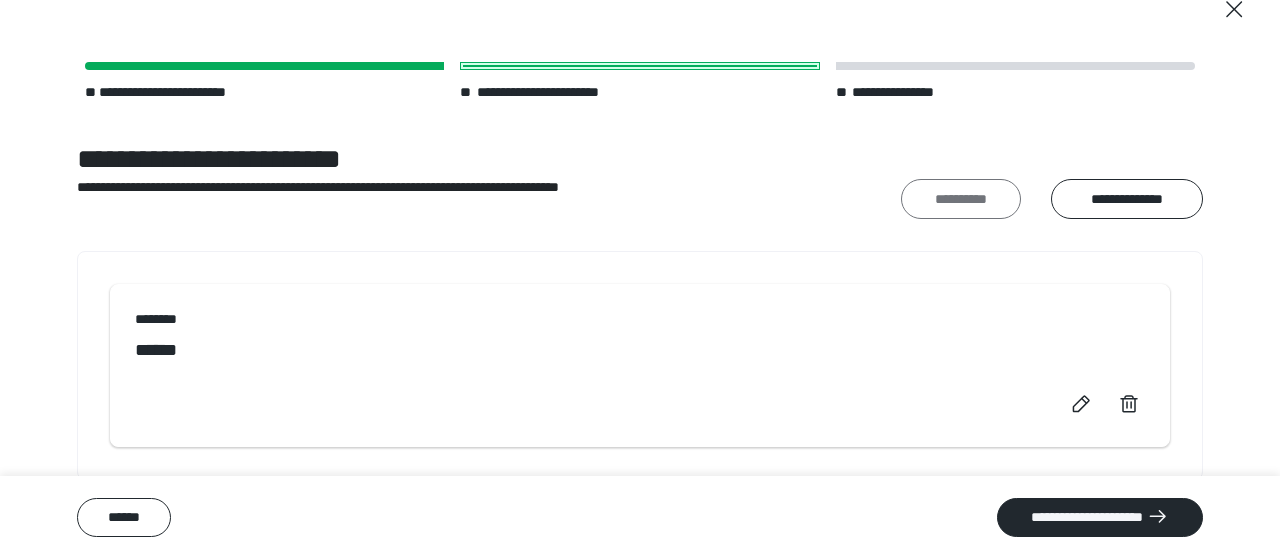 click on "**********" at bounding box center (961, 198) 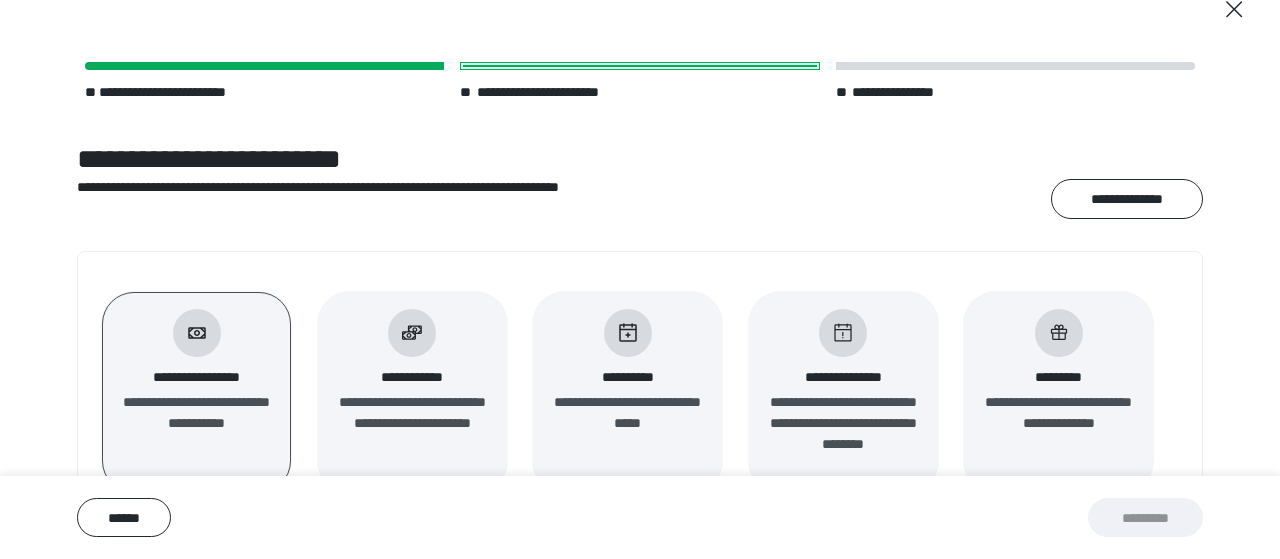 scroll, scrollTop: 196, scrollLeft: 0, axis: vertical 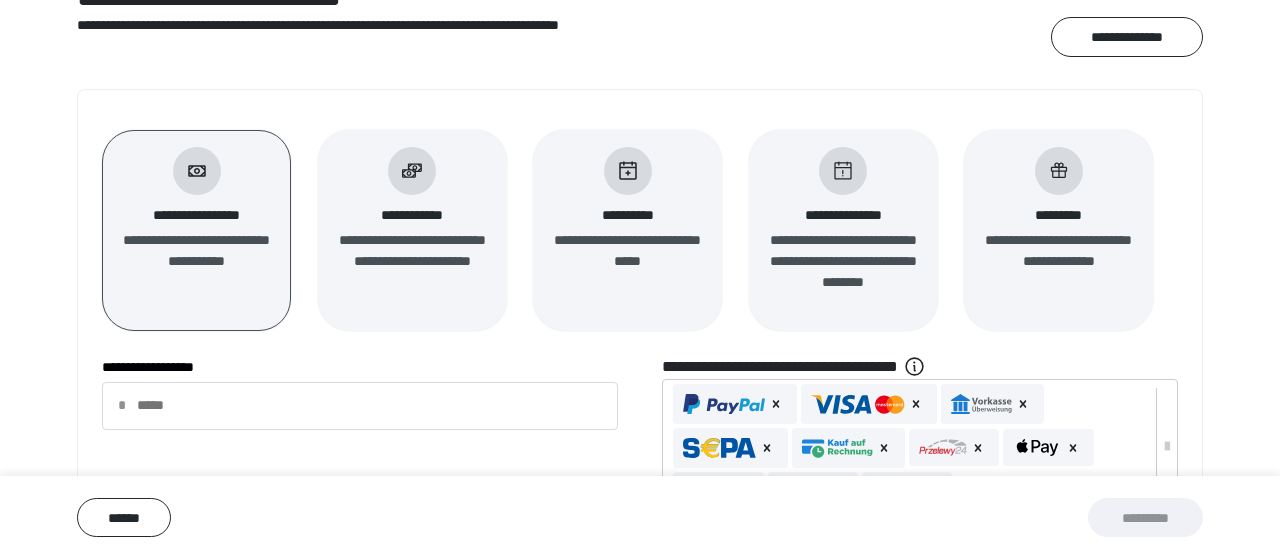 click on "**********" at bounding box center [413, 215] 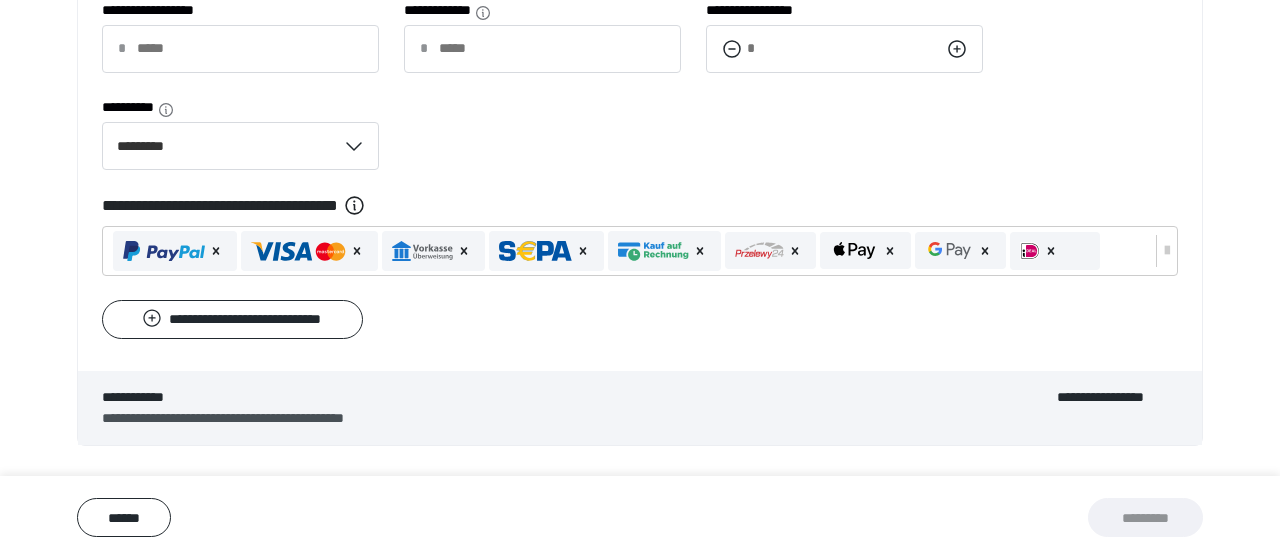 scroll, scrollTop: 670, scrollLeft: 0, axis: vertical 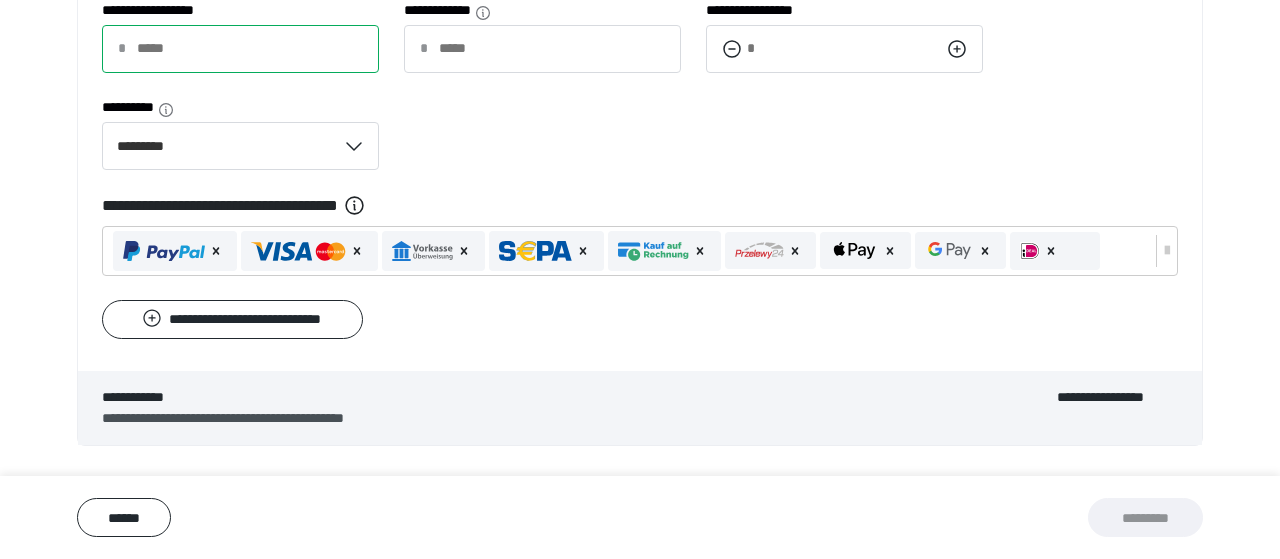 click on "**********" at bounding box center [240, 49] 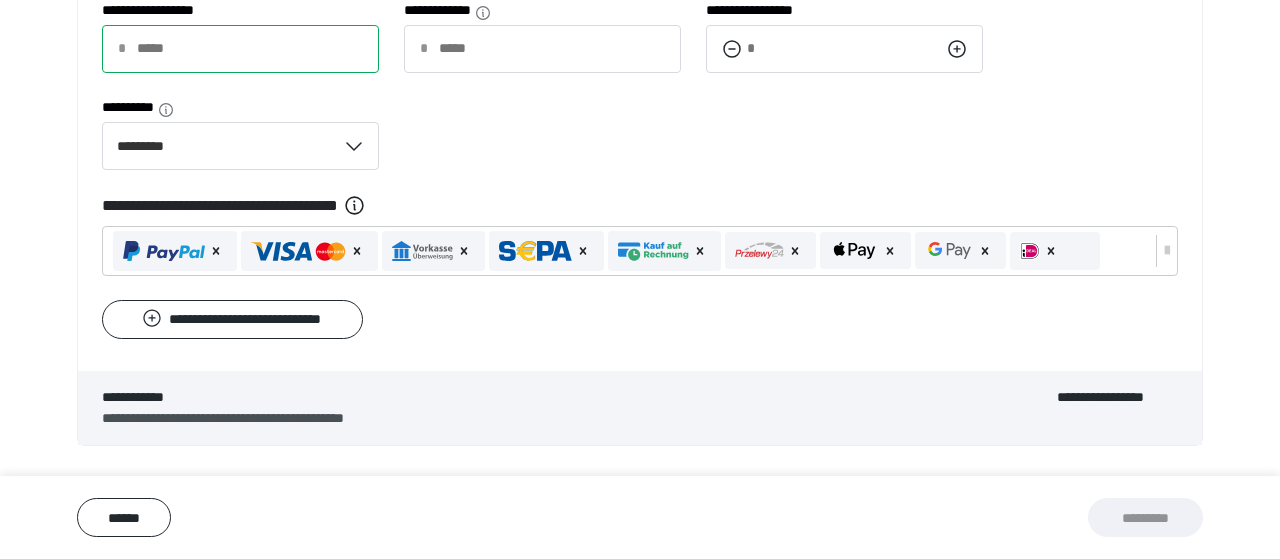type on "*" 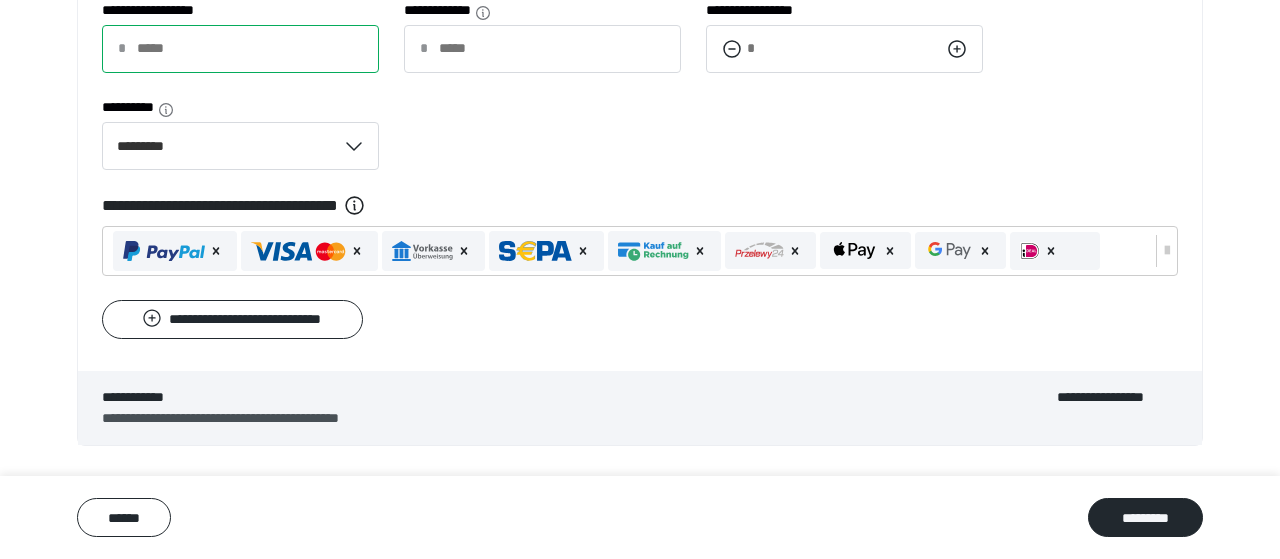 type on "**" 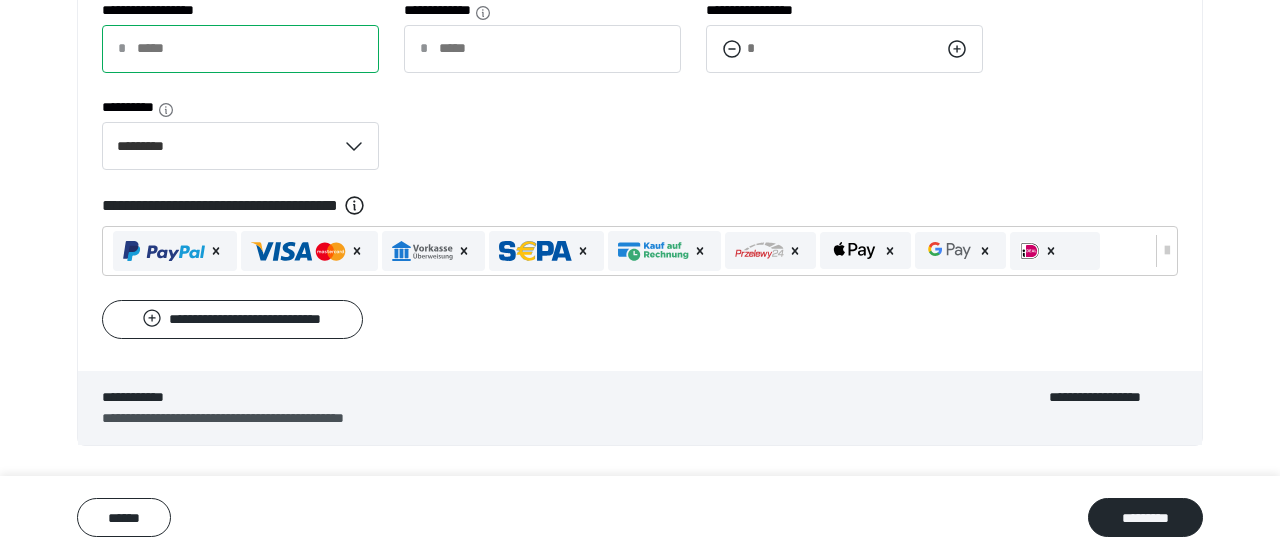 type on "**" 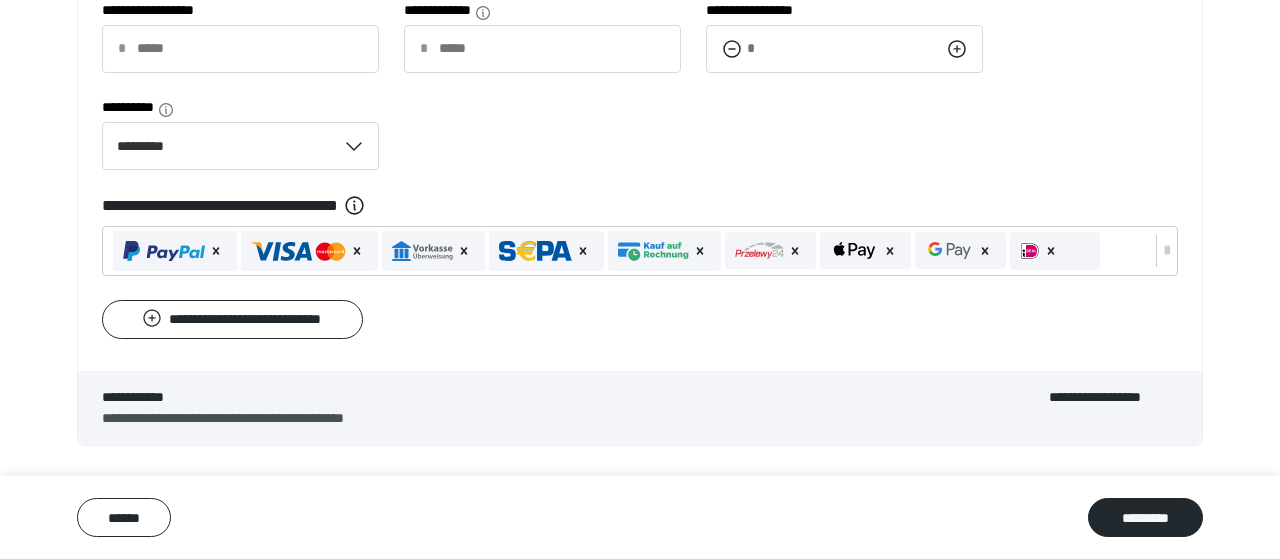 click 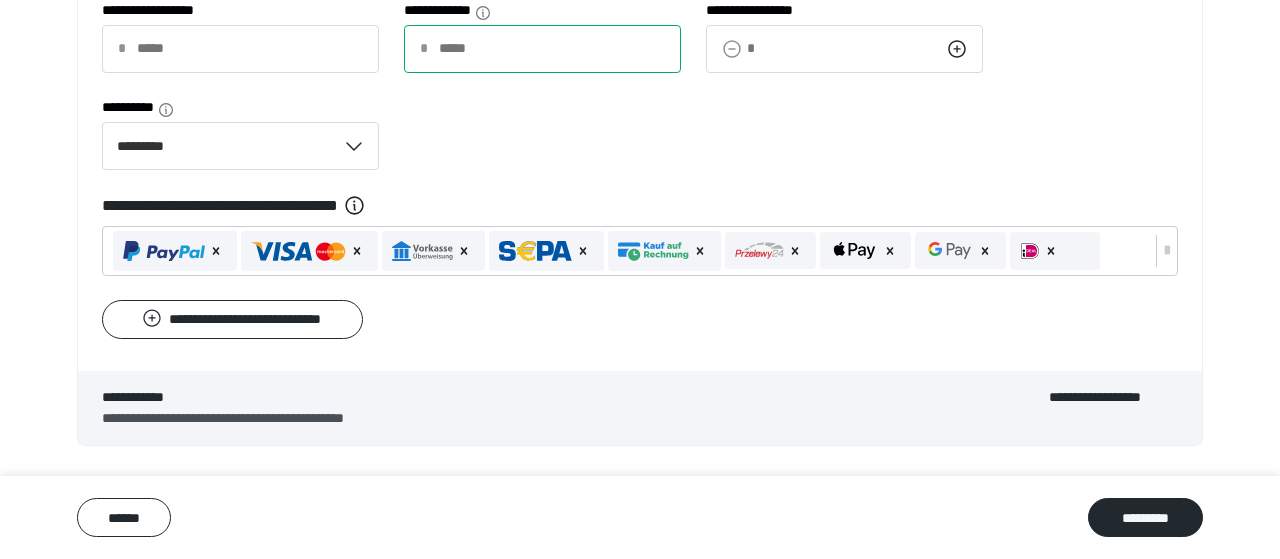 click on "*****" at bounding box center [542, 49] 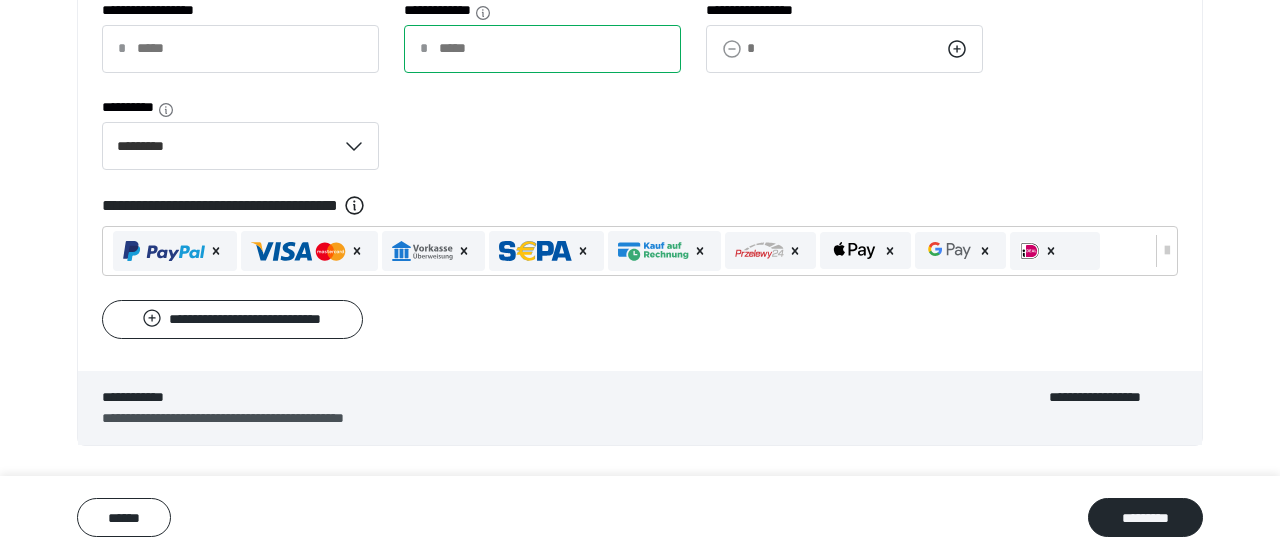 type on "*" 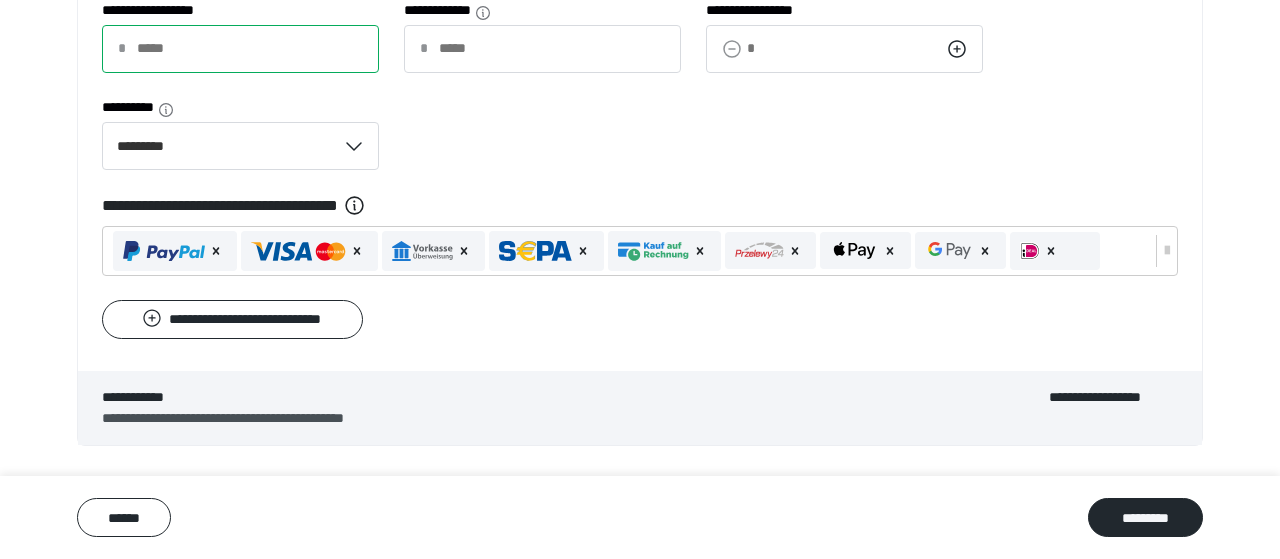 click on "**" at bounding box center [240, 49] 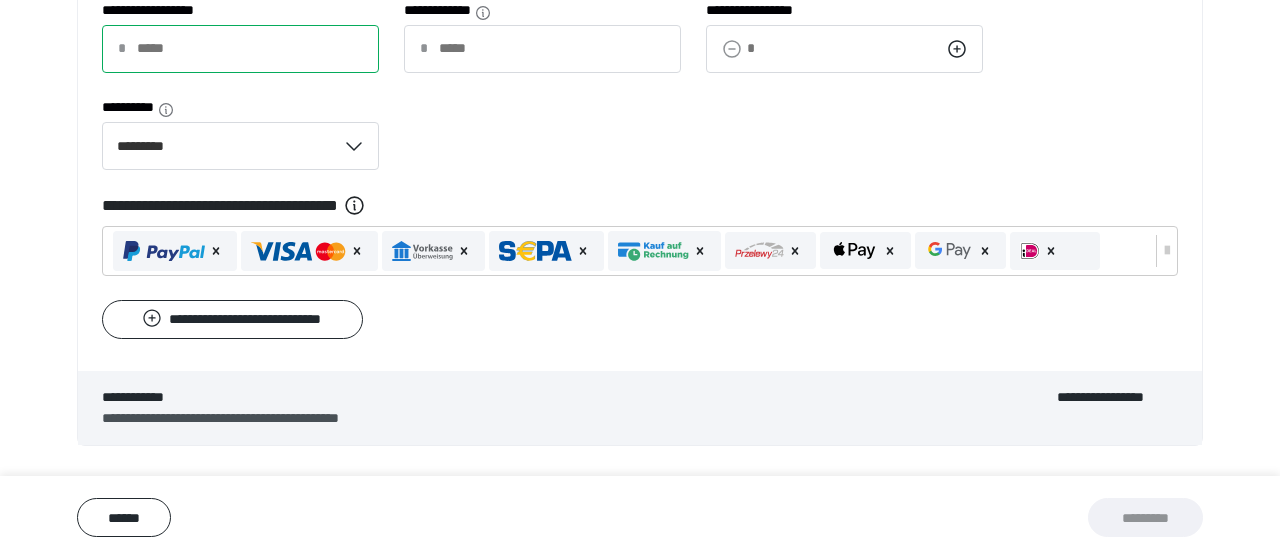 type on "*" 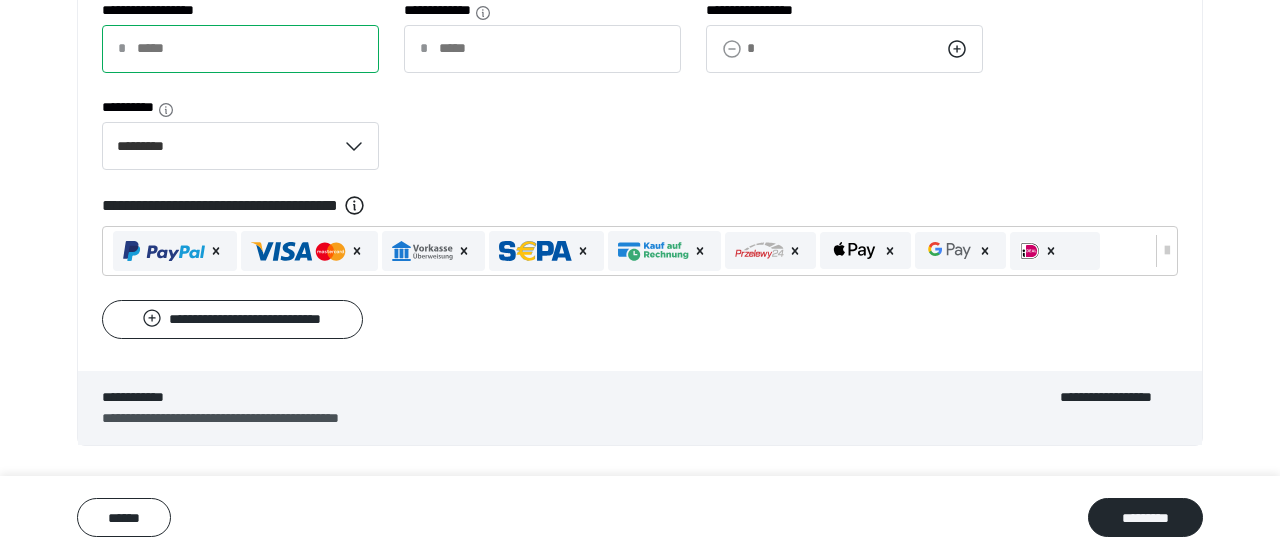 type on "****" 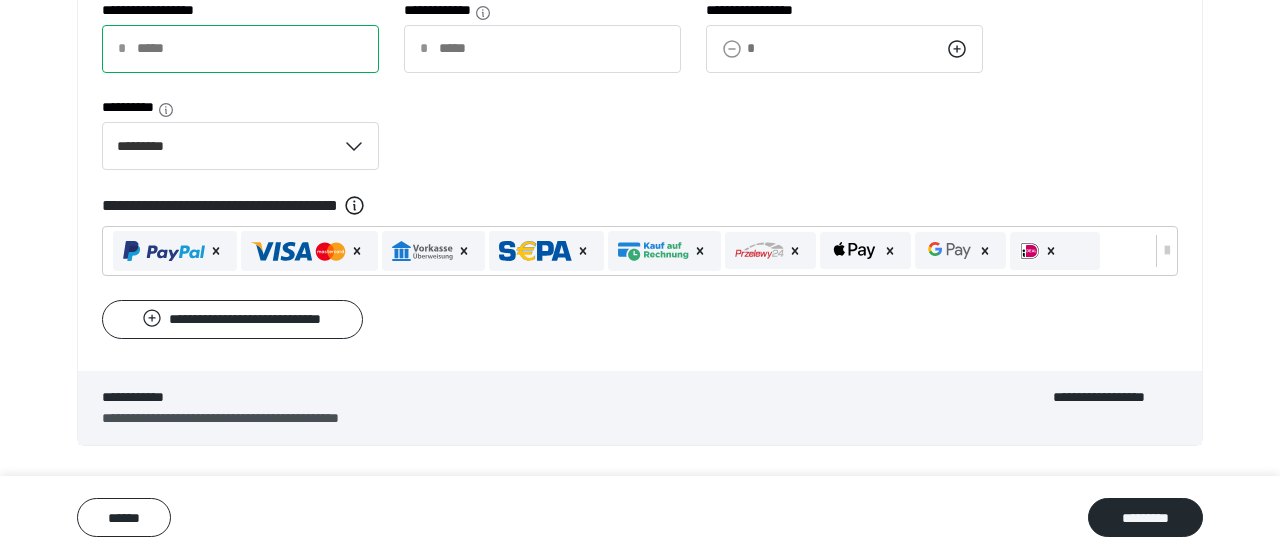 type on "***" 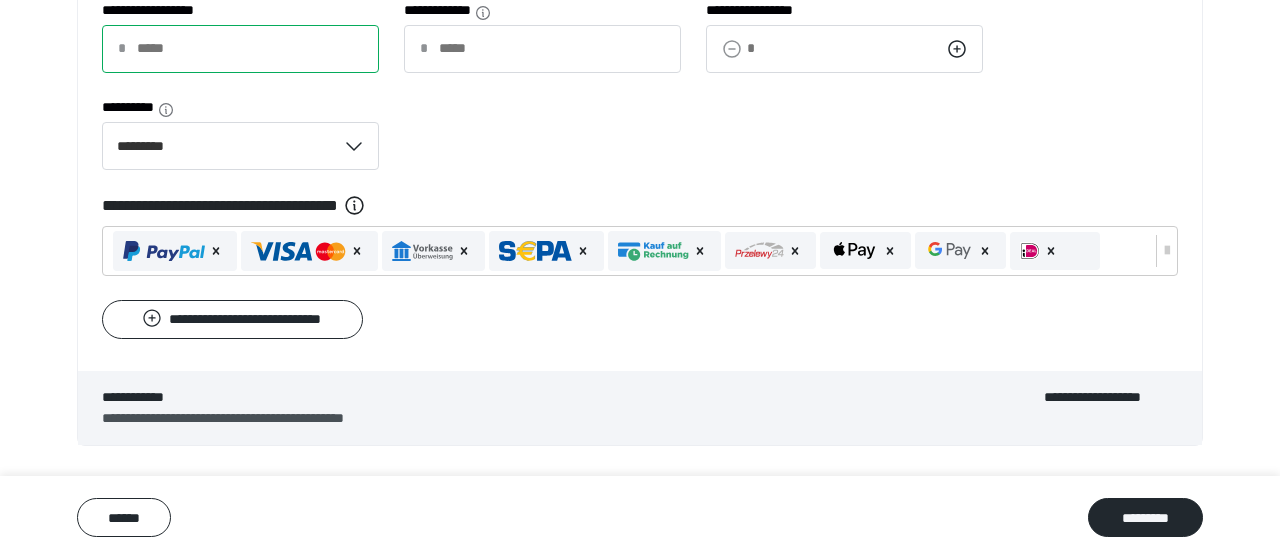 type on "***" 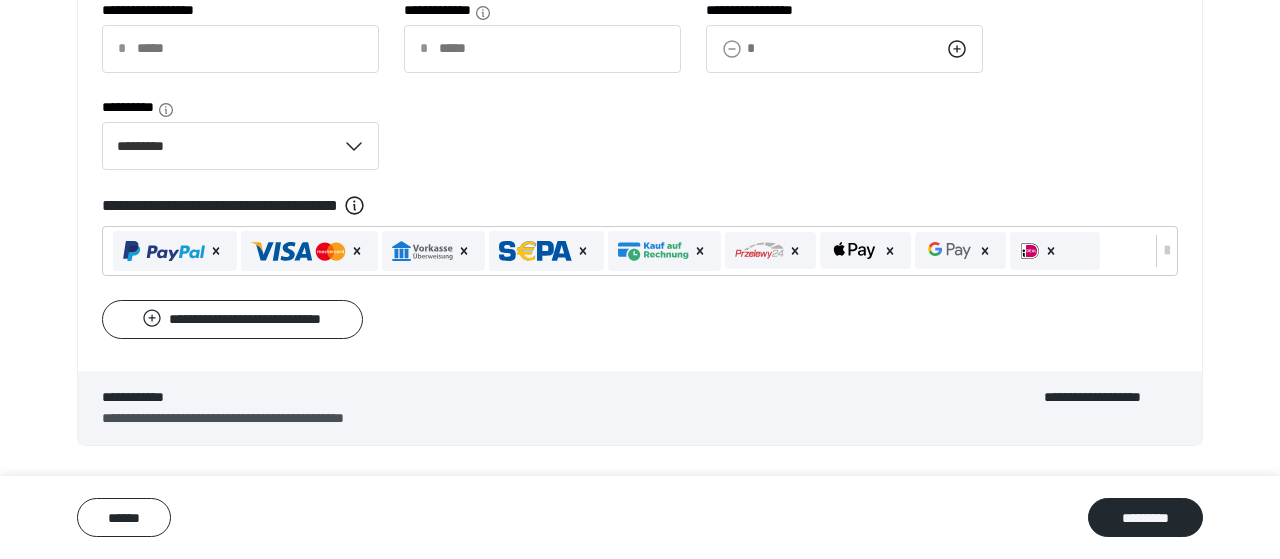 click on "**********" at bounding box center (640, 97) 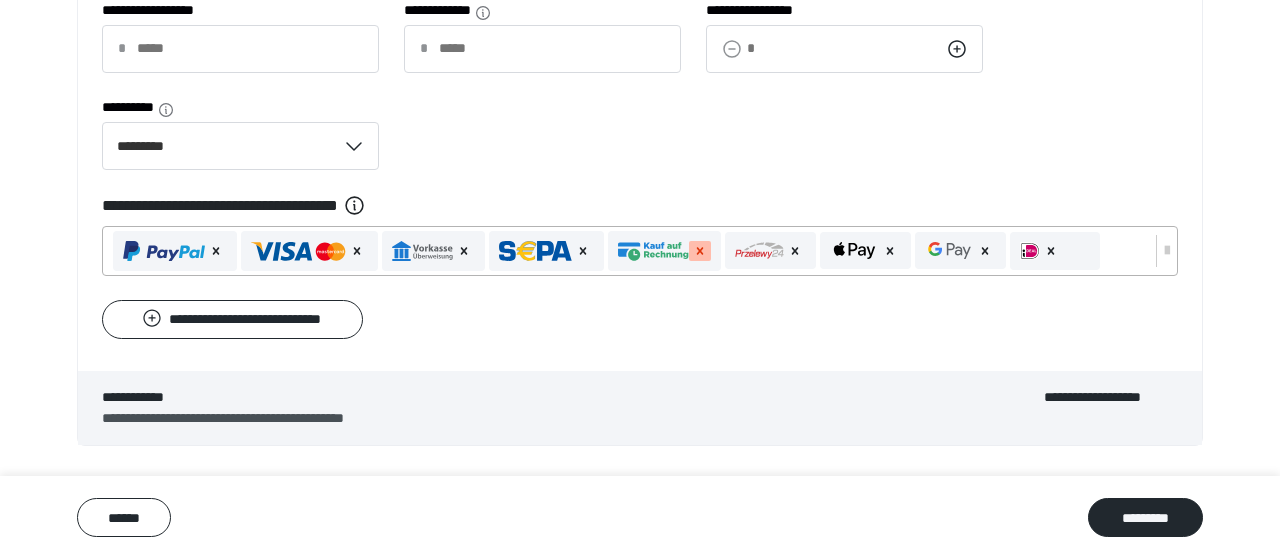 click 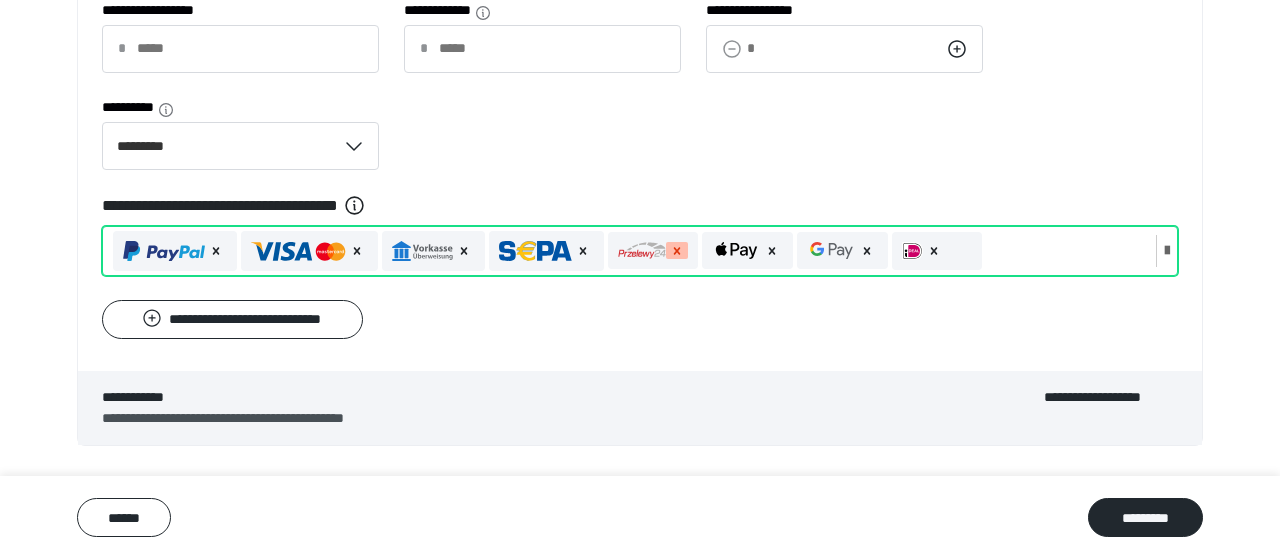 click 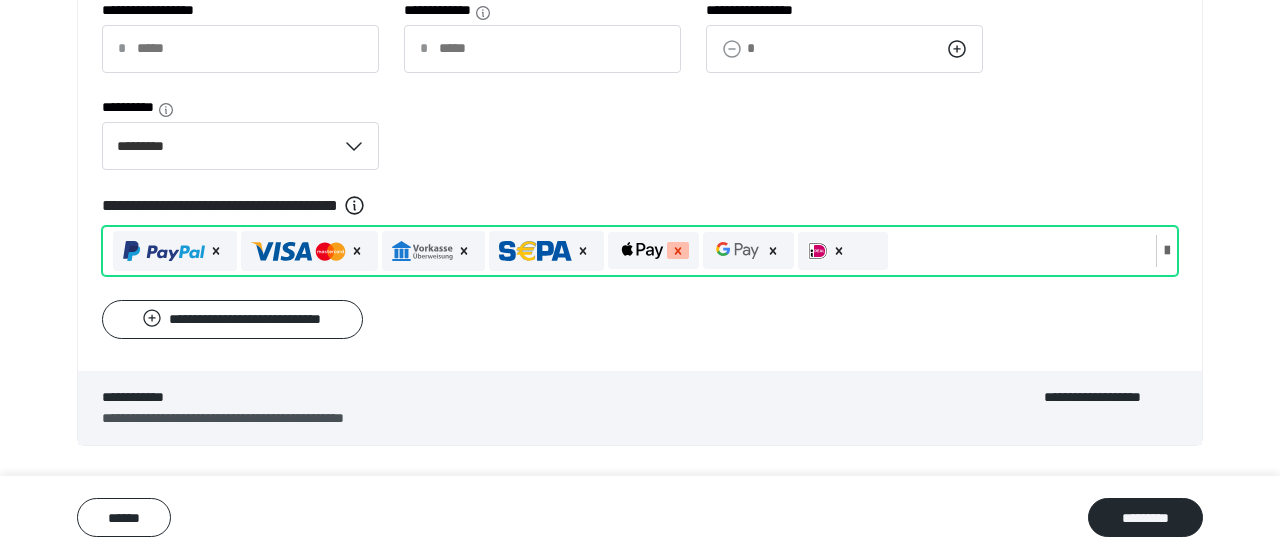 click 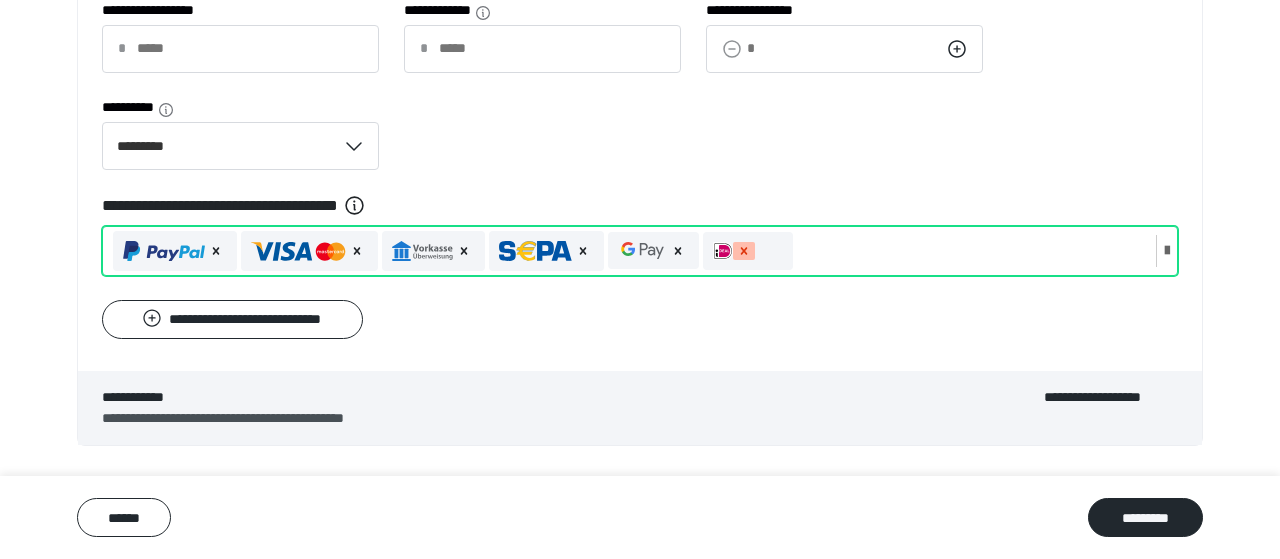 click 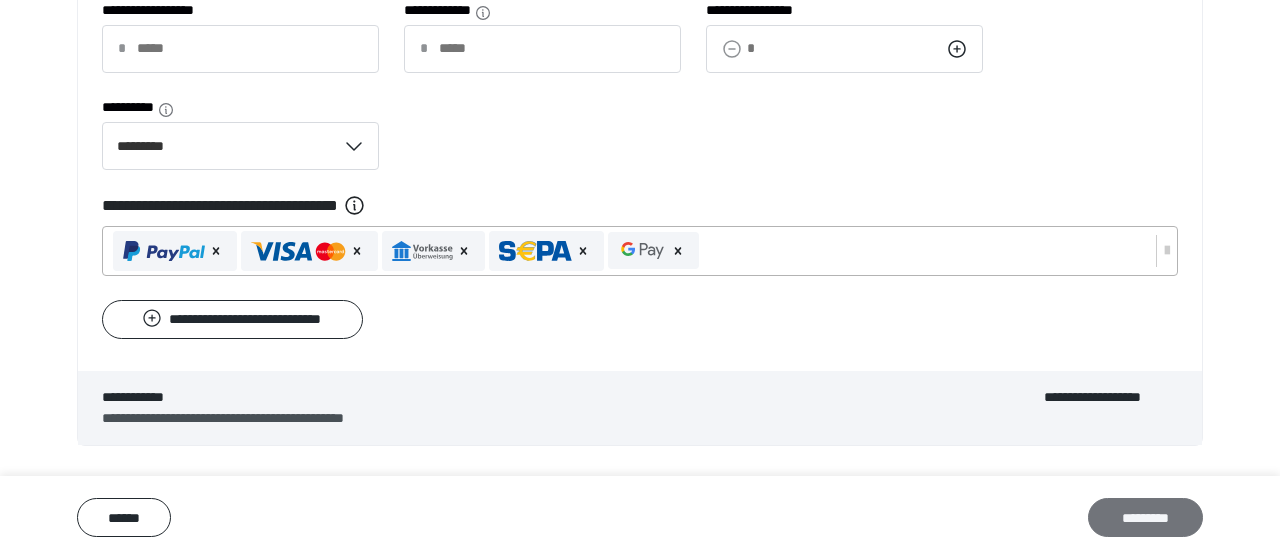 click on "*********" at bounding box center [1145, 517] 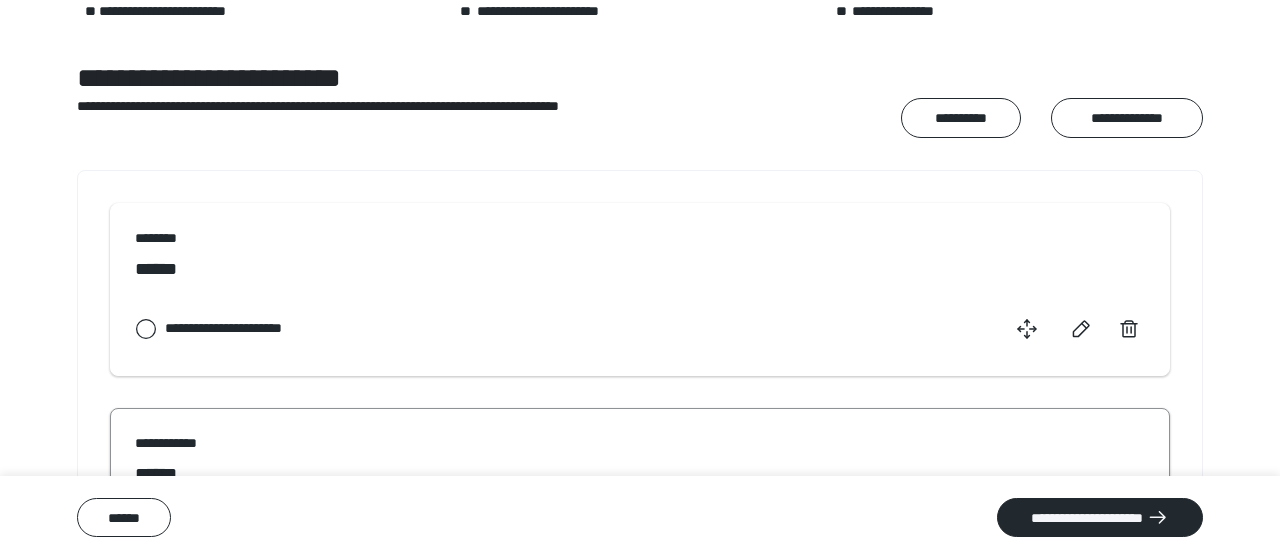 scroll, scrollTop: 106, scrollLeft: 0, axis: vertical 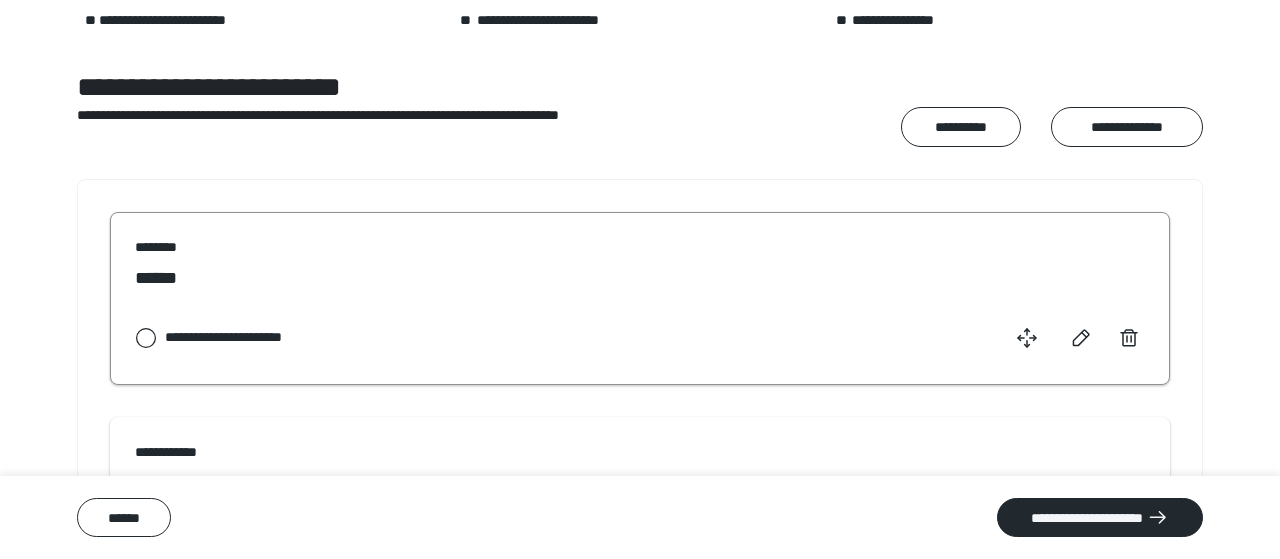 click 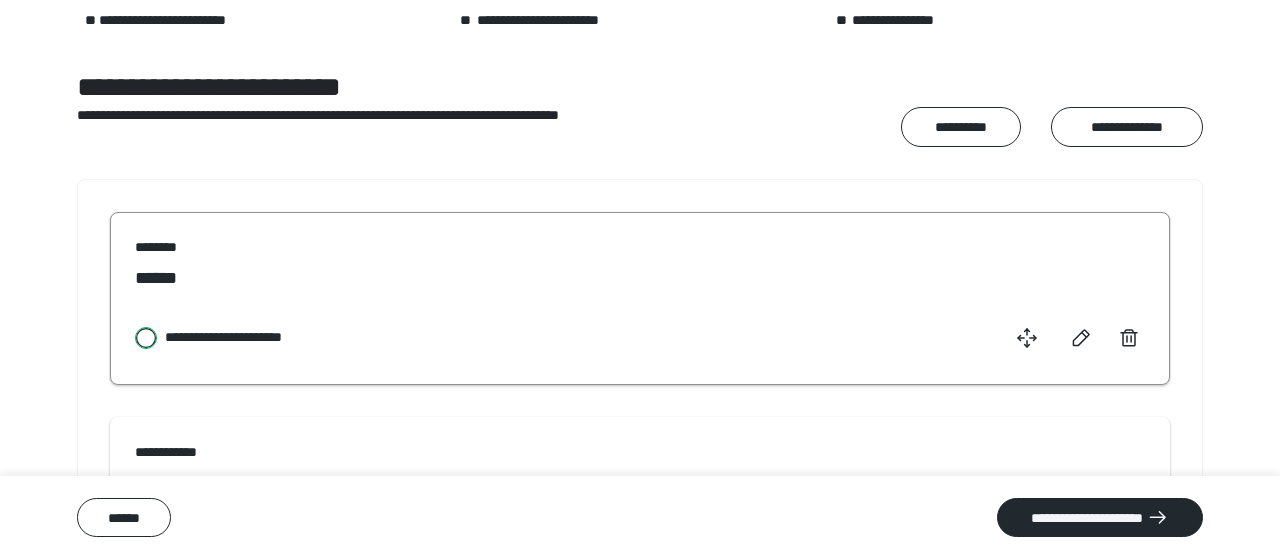 click on "**********" at bounding box center [135, 338] 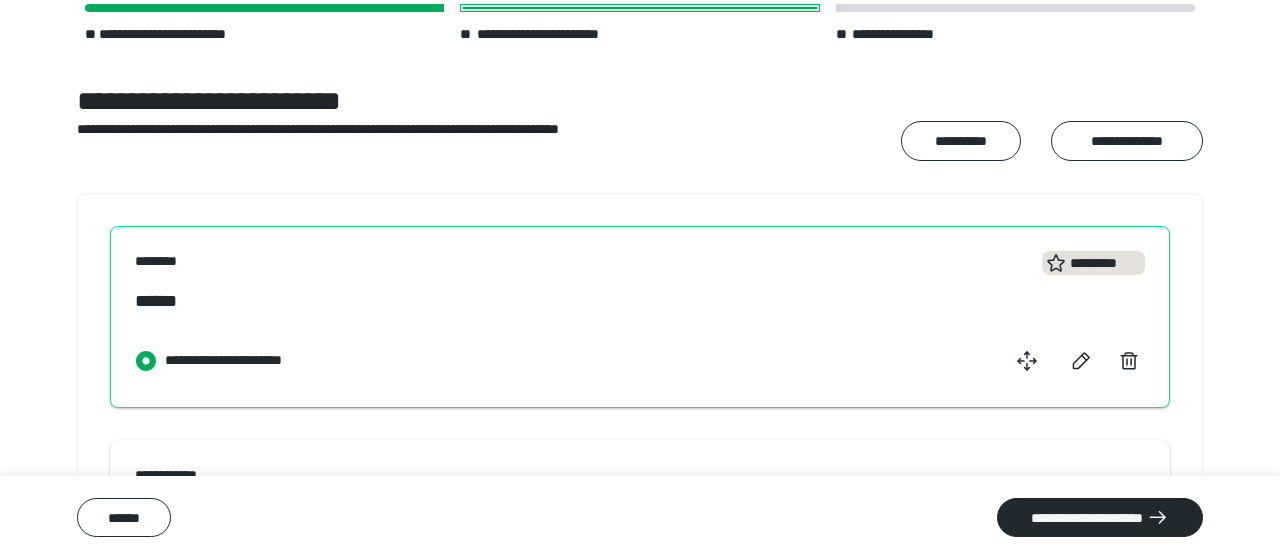 scroll, scrollTop: 296, scrollLeft: 0, axis: vertical 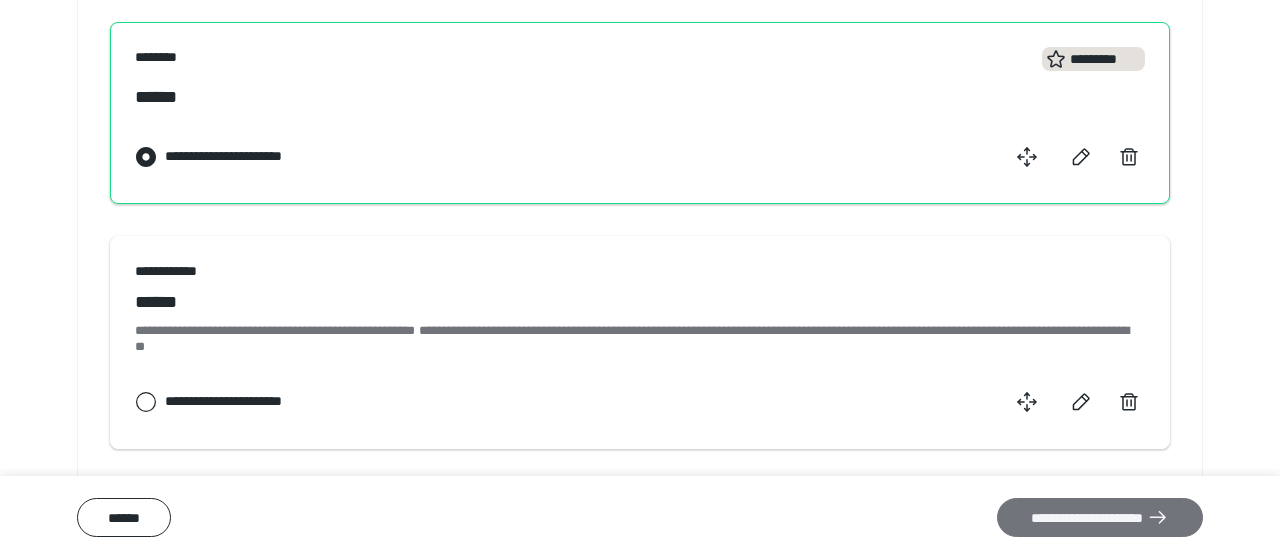 click on "**********" at bounding box center (1100, 517) 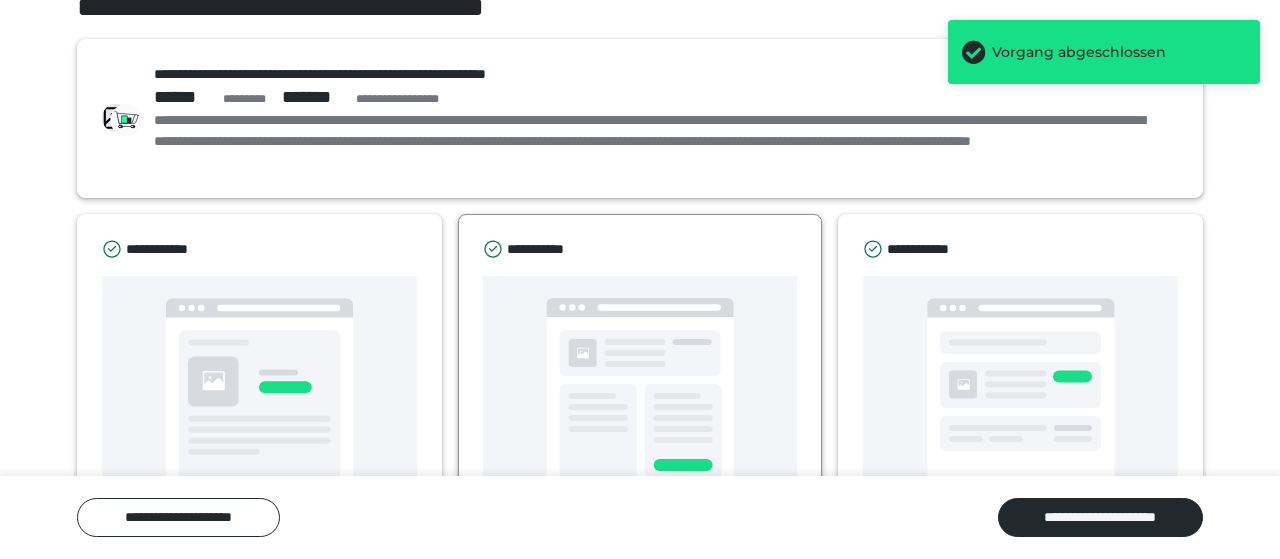 scroll, scrollTop: 273, scrollLeft: 0, axis: vertical 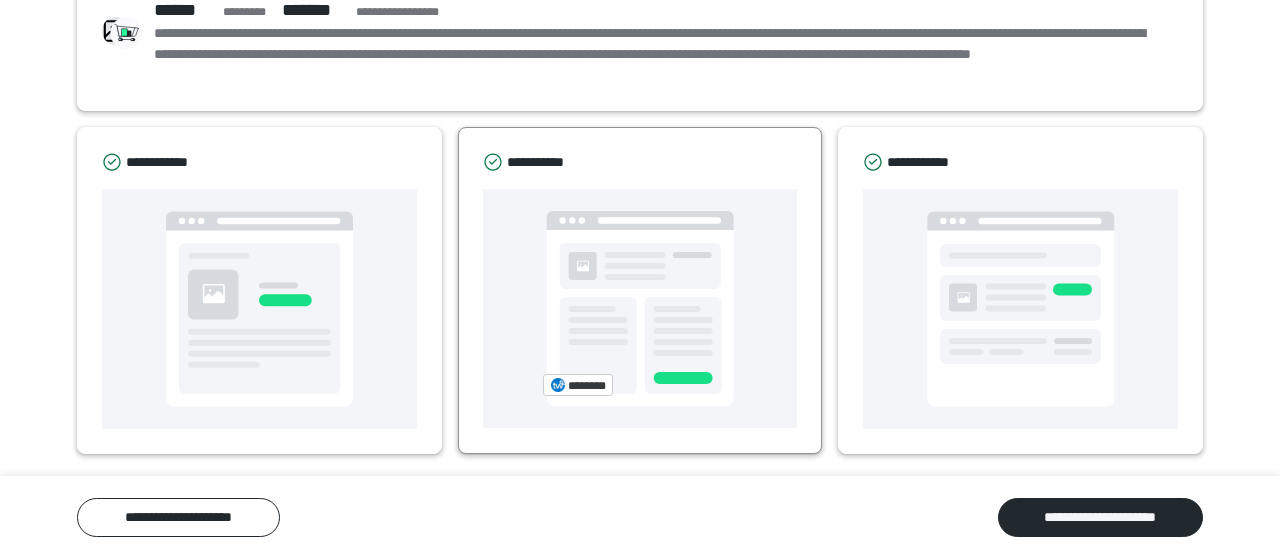 click at bounding box center (640, 308) 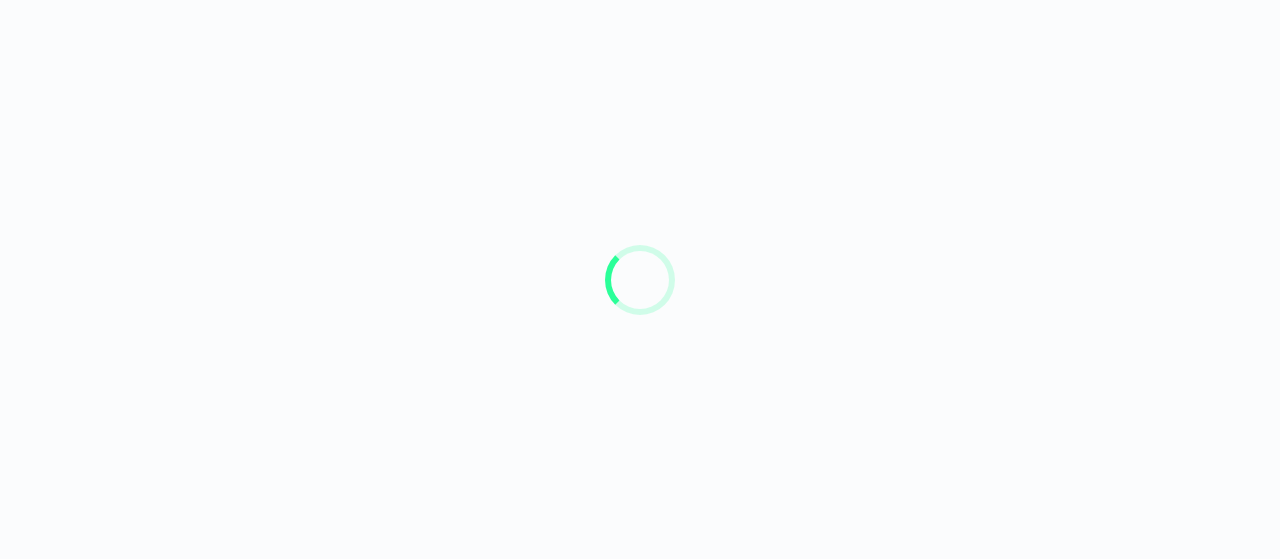 scroll, scrollTop: 0, scrollLeft: 0, axis: both 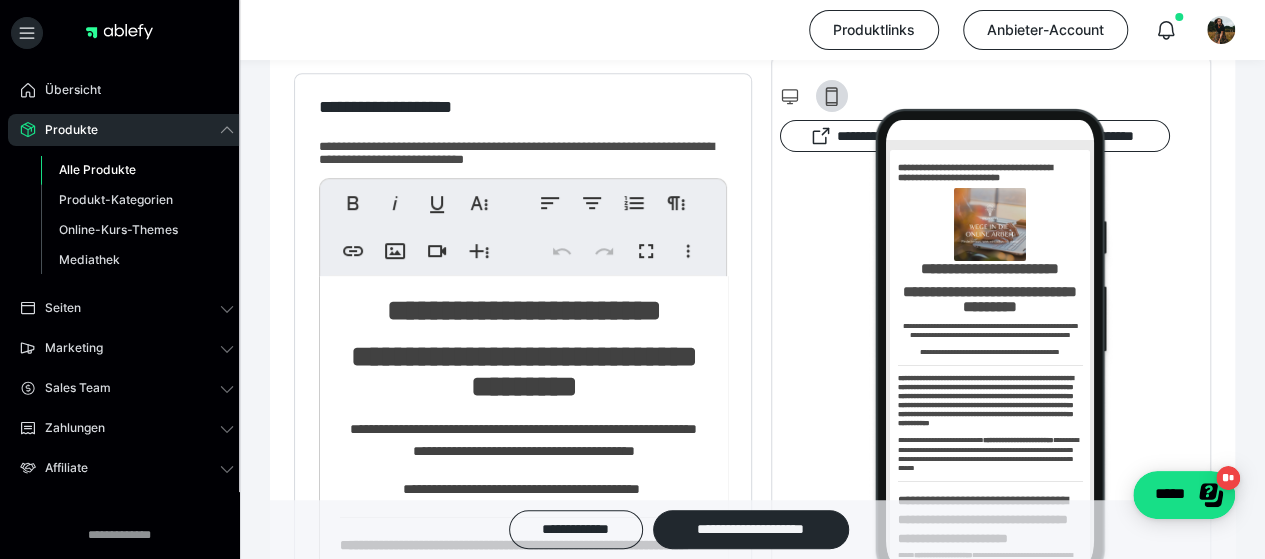 click on "**********" at bounding box center (523, 311) 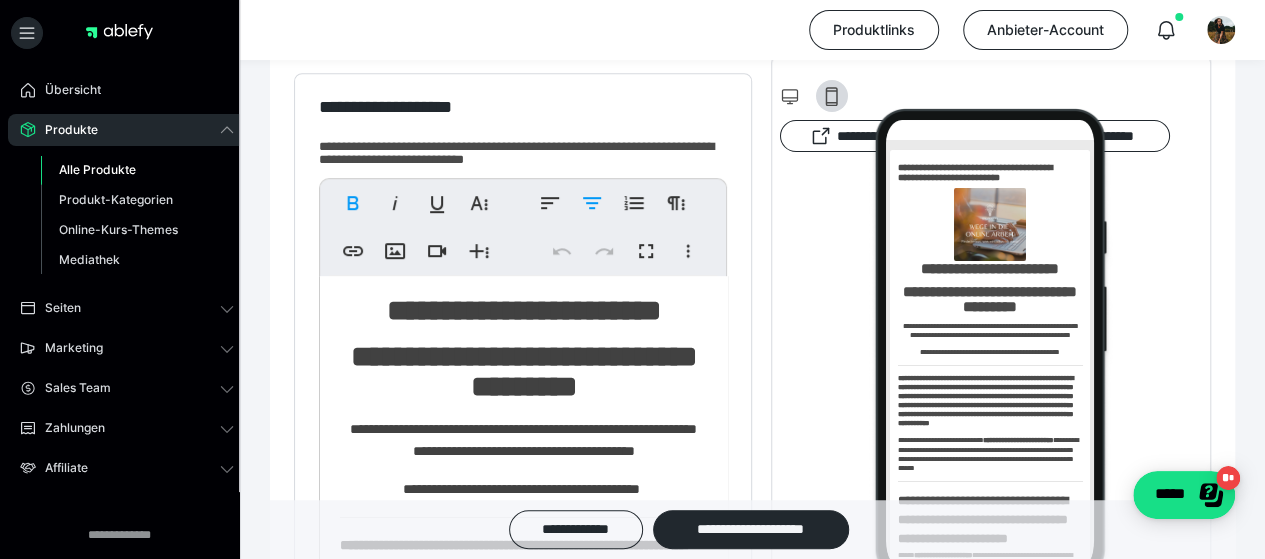 click on "**********" at bounding box center (523, 311) 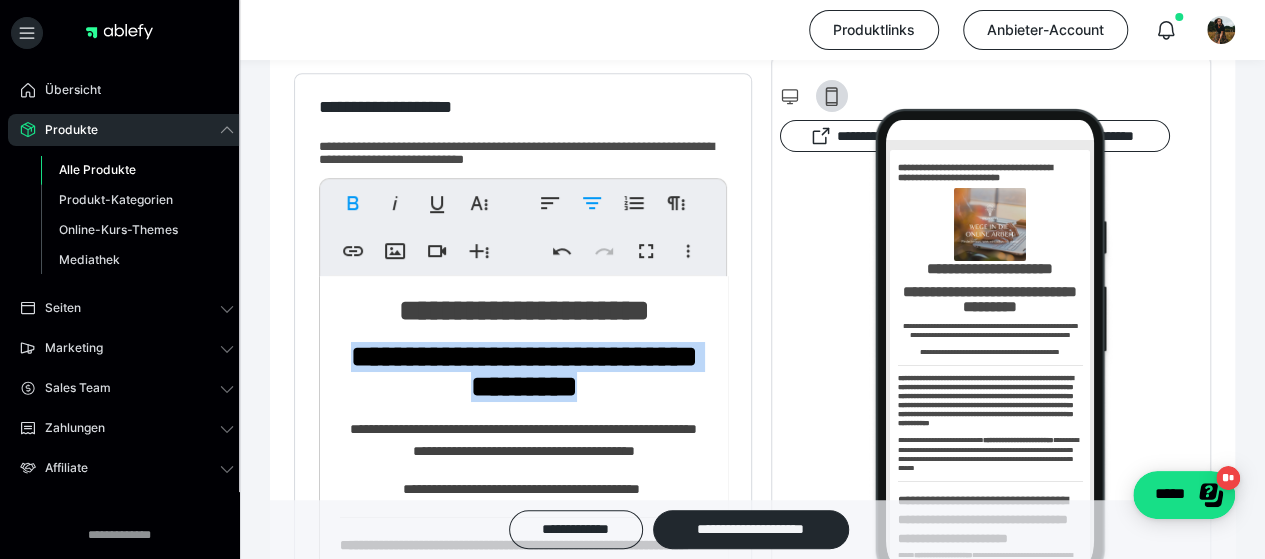 drag, startPoint x: 688, startPoint y: 417, endPoint x: 364, endPoint y: 381, distance: 325.99387 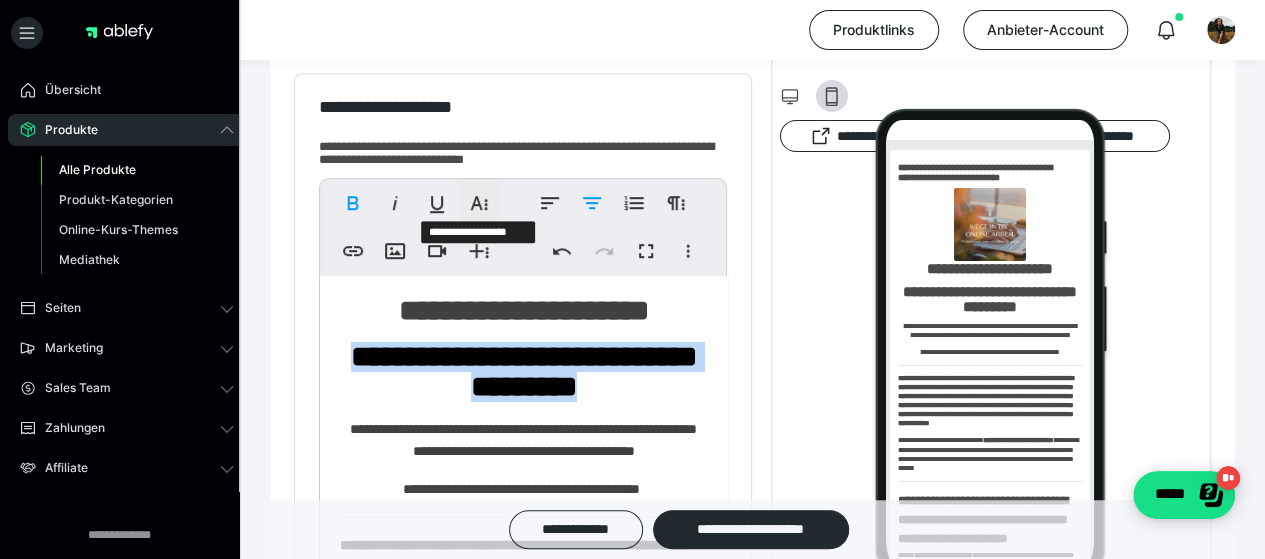click 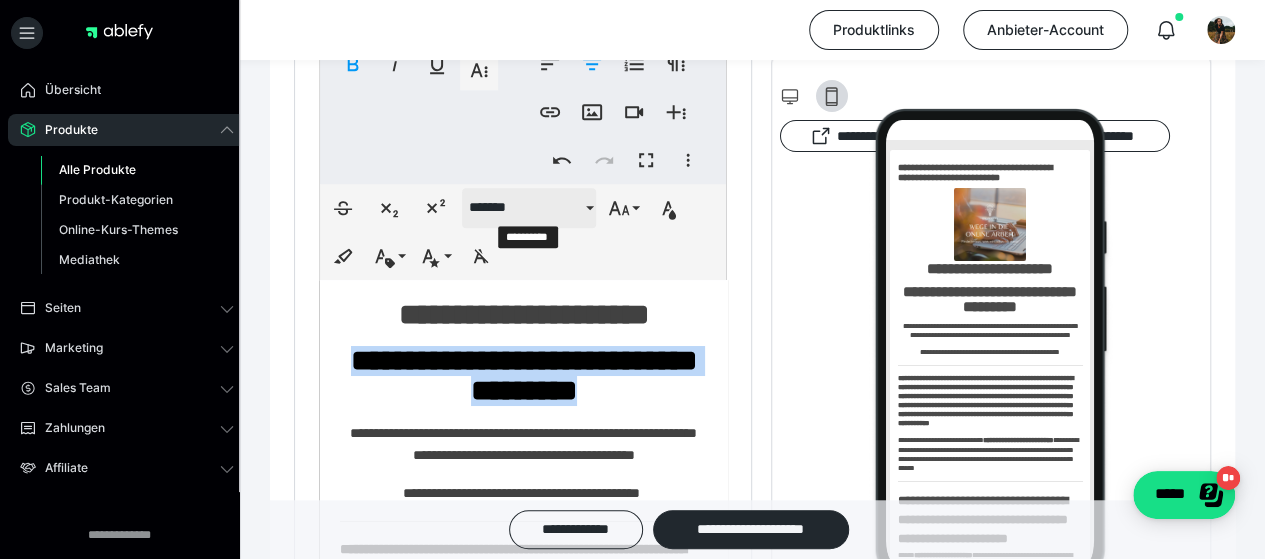scroll, scrollTop: 620, scrollLeft: 0, axis: vertical 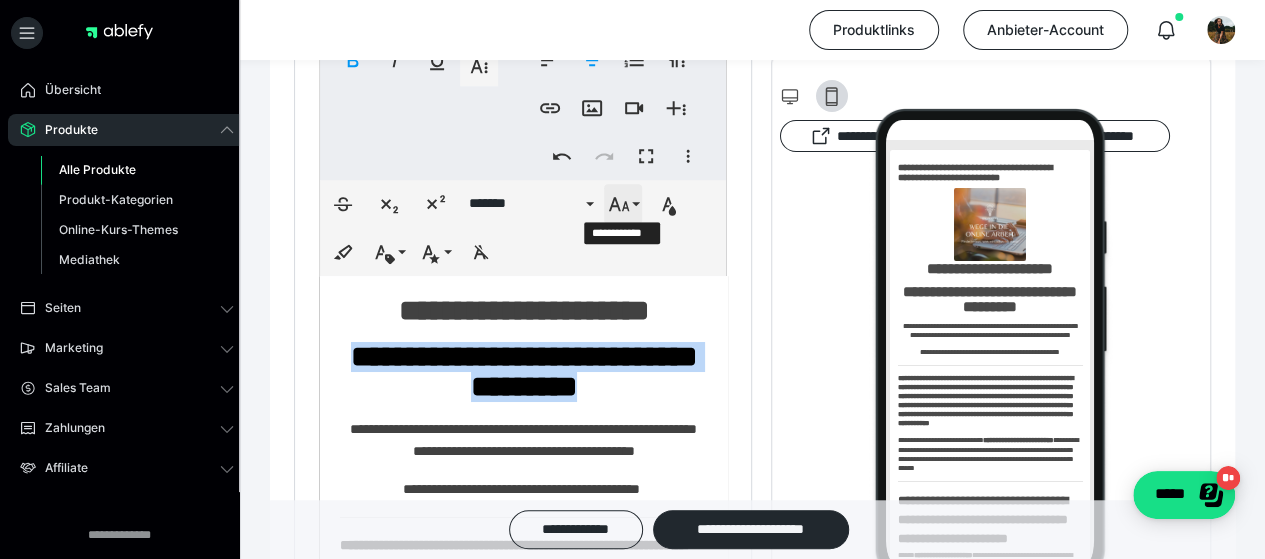 click on "**********" at bounding box center [623, 204] 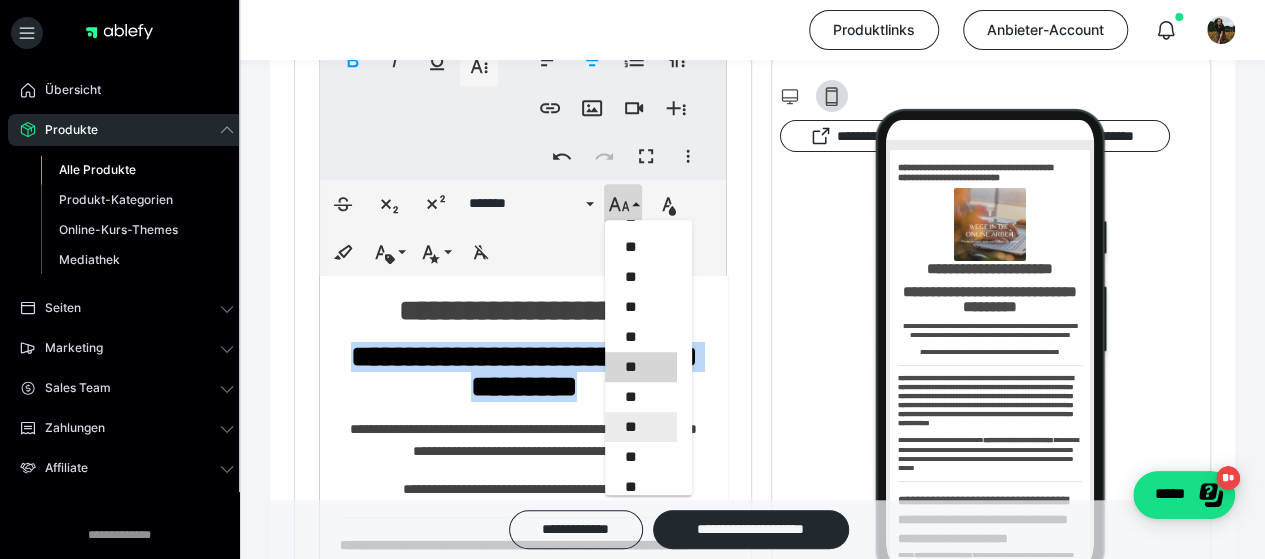scroll, scrollTop: 740, scrollLeft: 0, axis: vertical 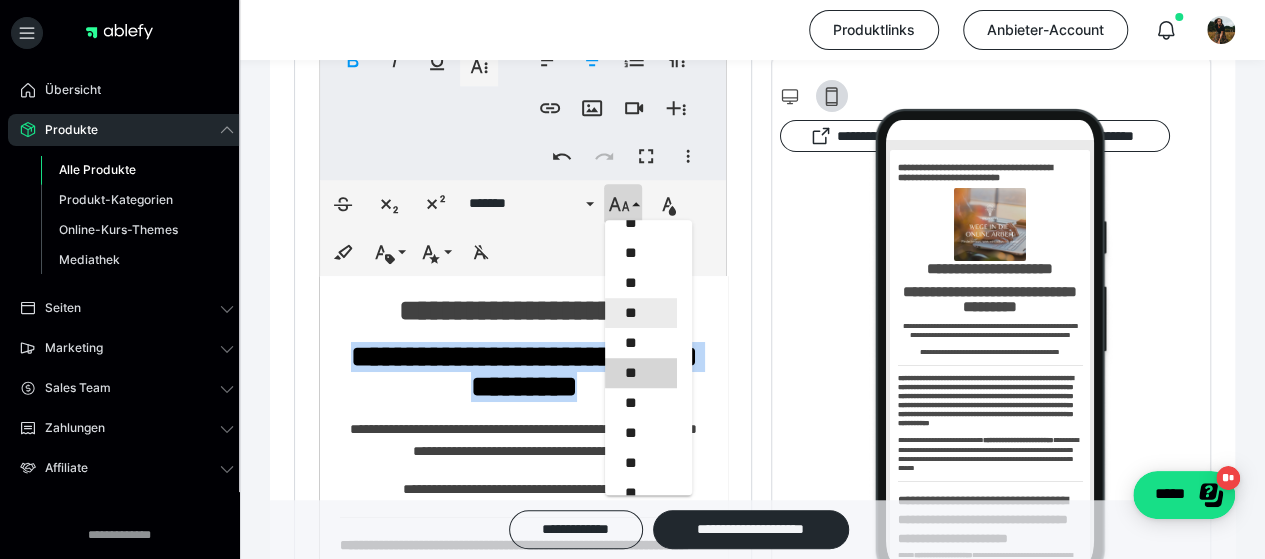 click on "**" at bounding box center [641, 313] 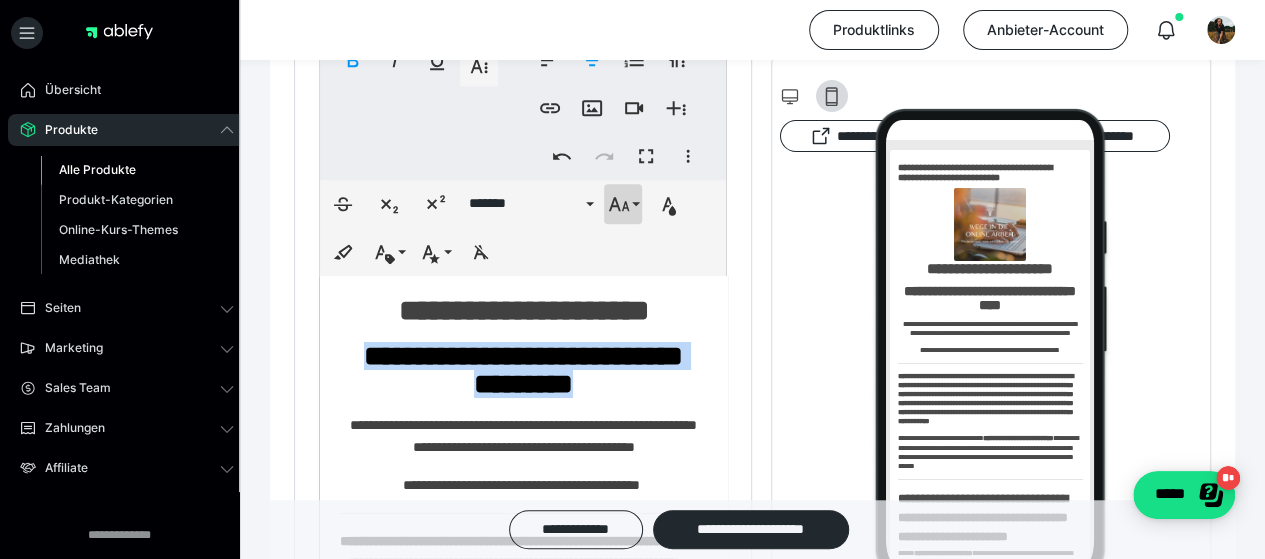 click 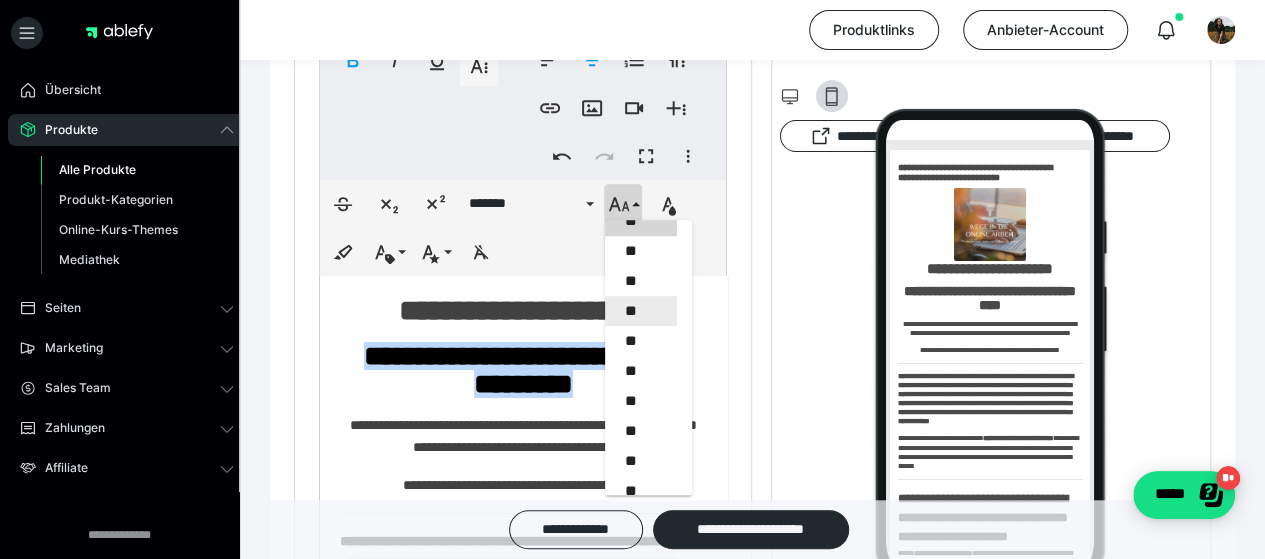 scroll, scrollTop: 710, scrollLeft: 0, axis: vertical 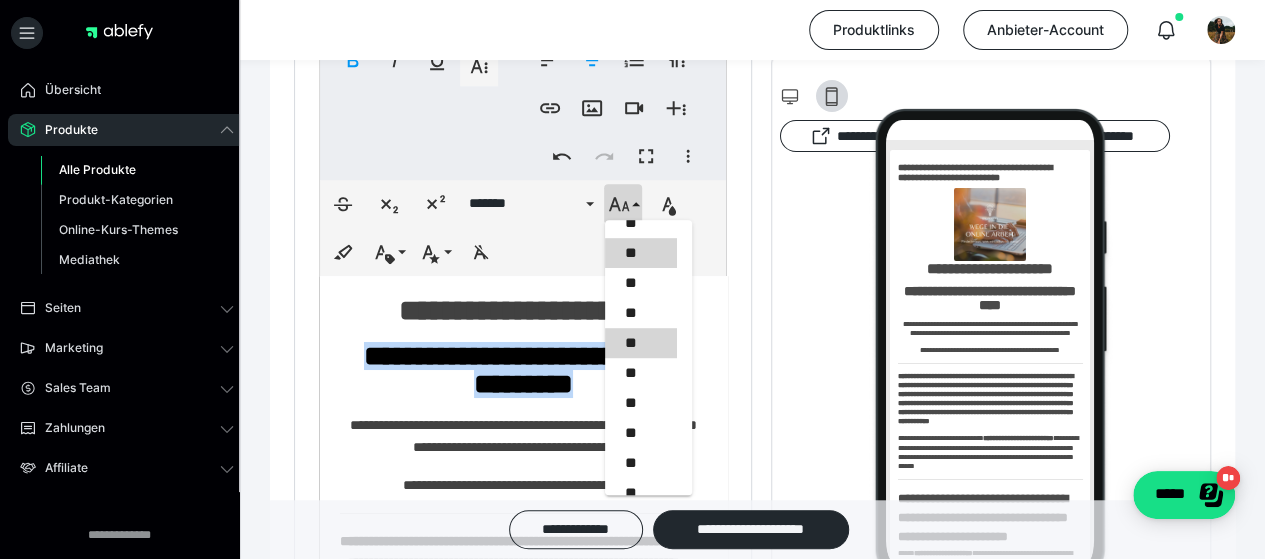 click on "**" at bounding box center (641, 253) 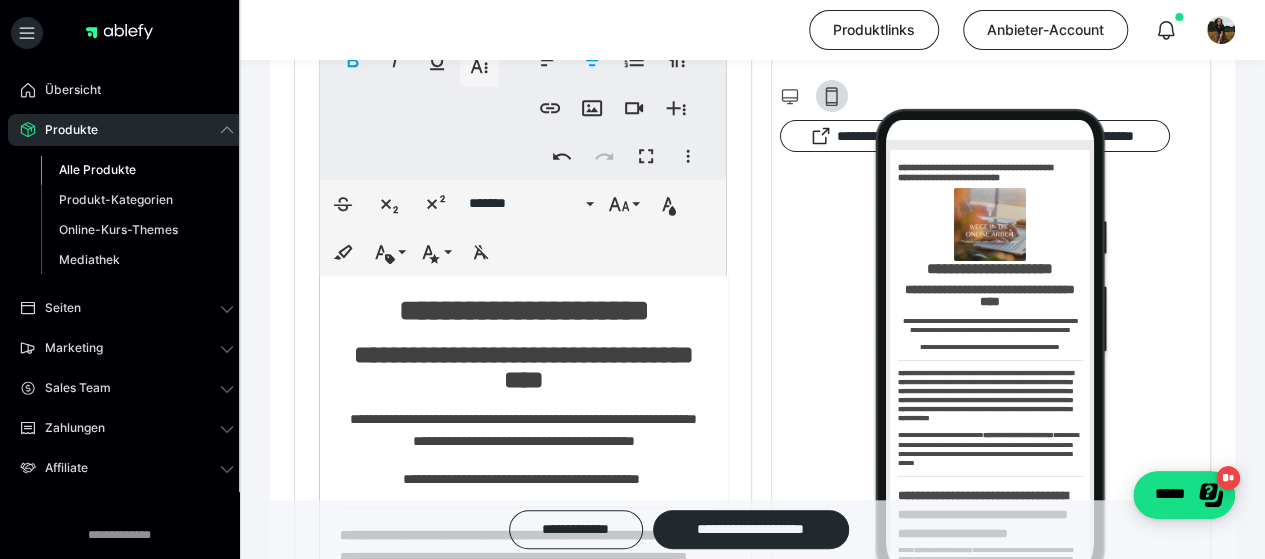 click on "**********" at bounding box center (523, 311) 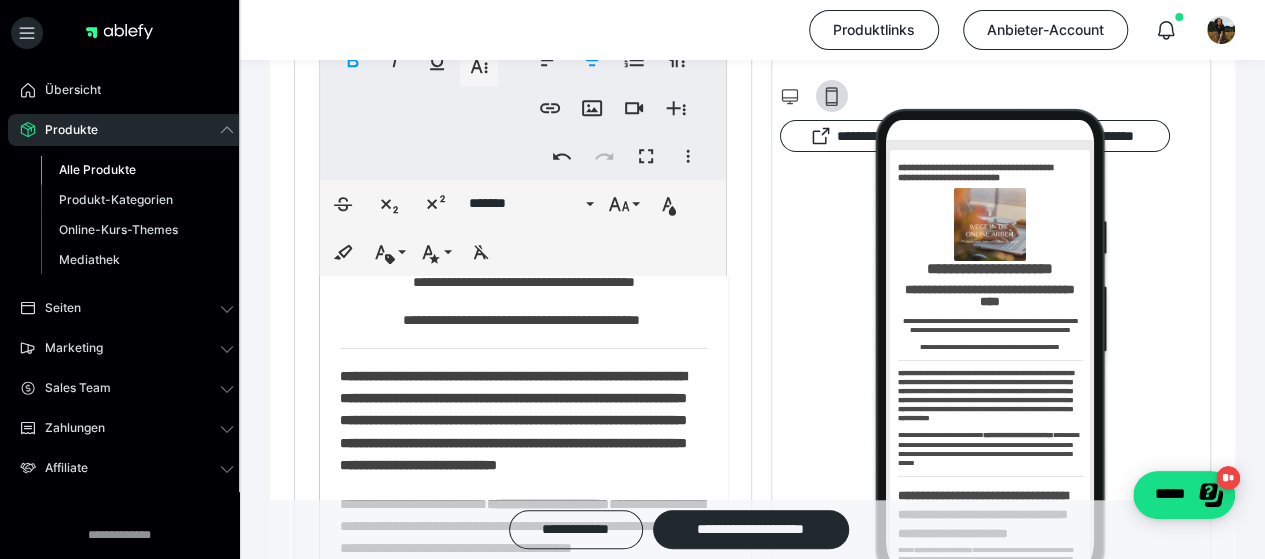 scroll, scrollTop: 201, scrollLeft: 0, axis: vertical 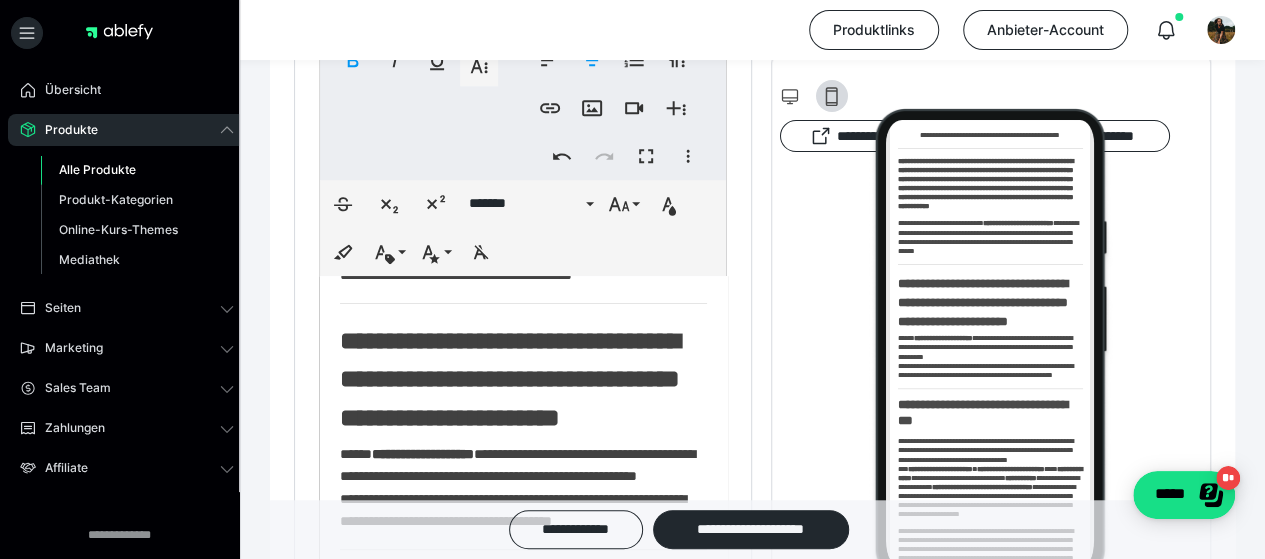 click on "**********" at bounding box center [523, 253] 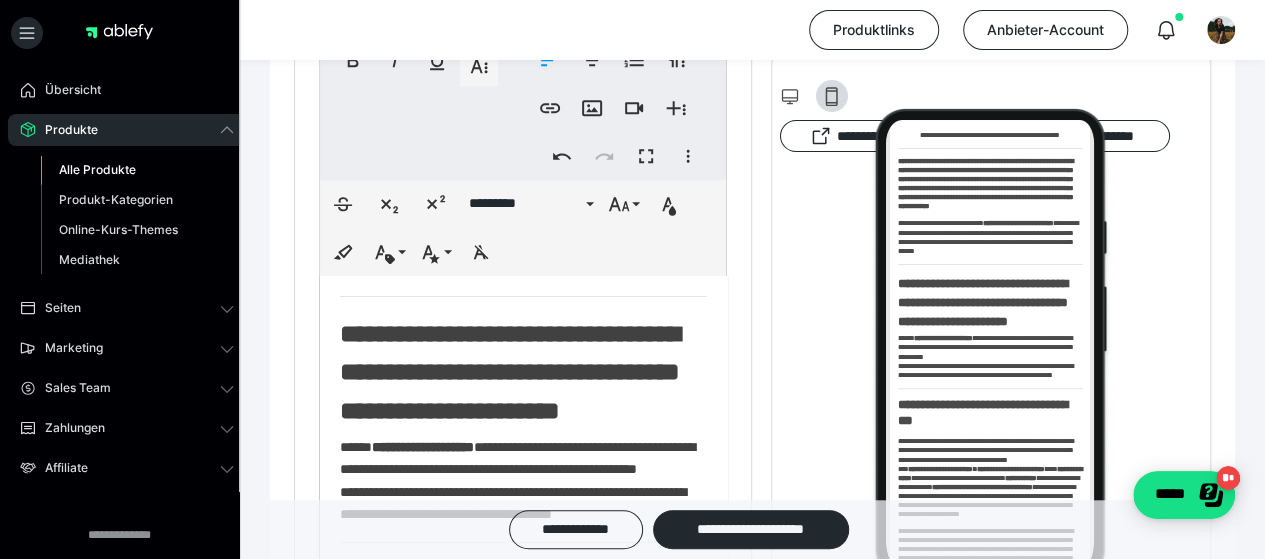 scroll, scrollTop: 440, scrollLeft: 0, axis: vertical 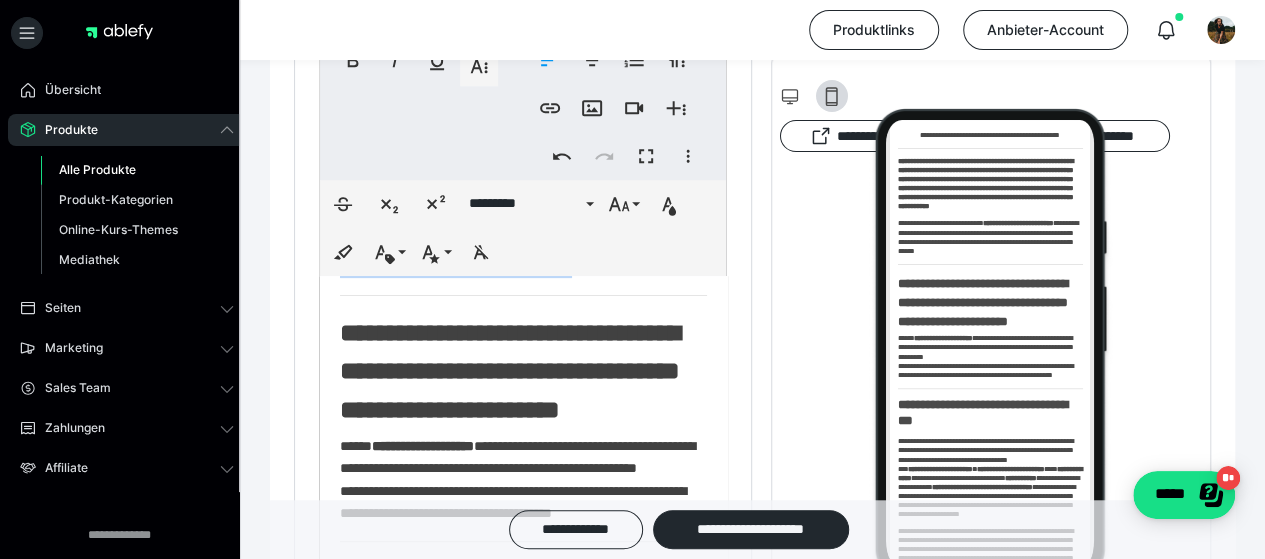 drag, startPoint x: 689, startPoint y: 400, endPoint x: 318, endPoint y: 311, distance: 381.52588 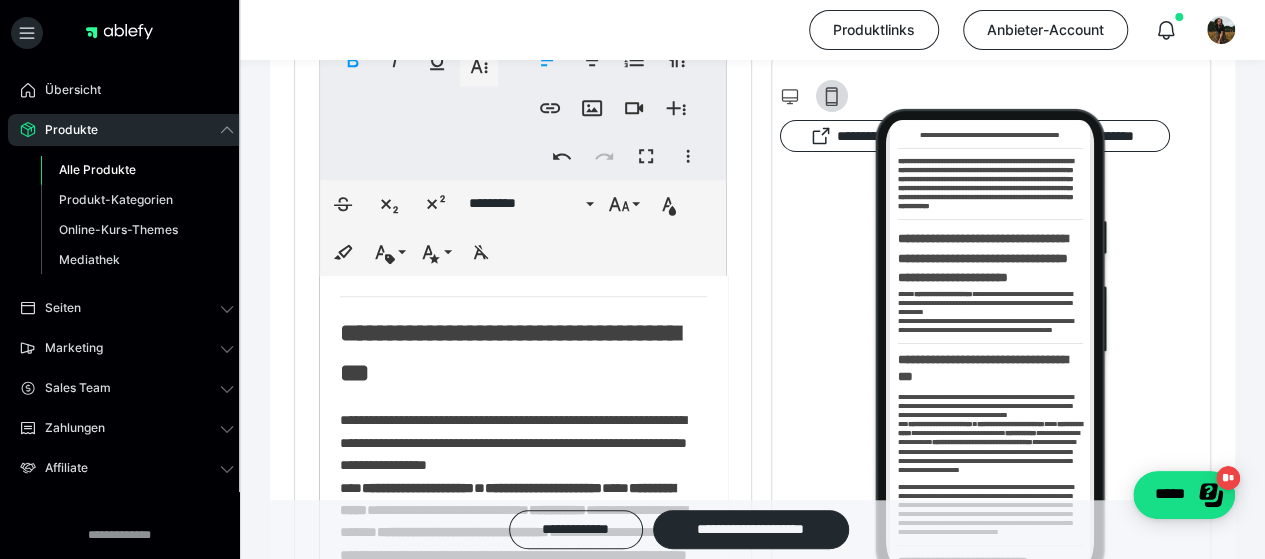 scroll, scrollTop: 600, scrollLeft: 0, axis: vertical 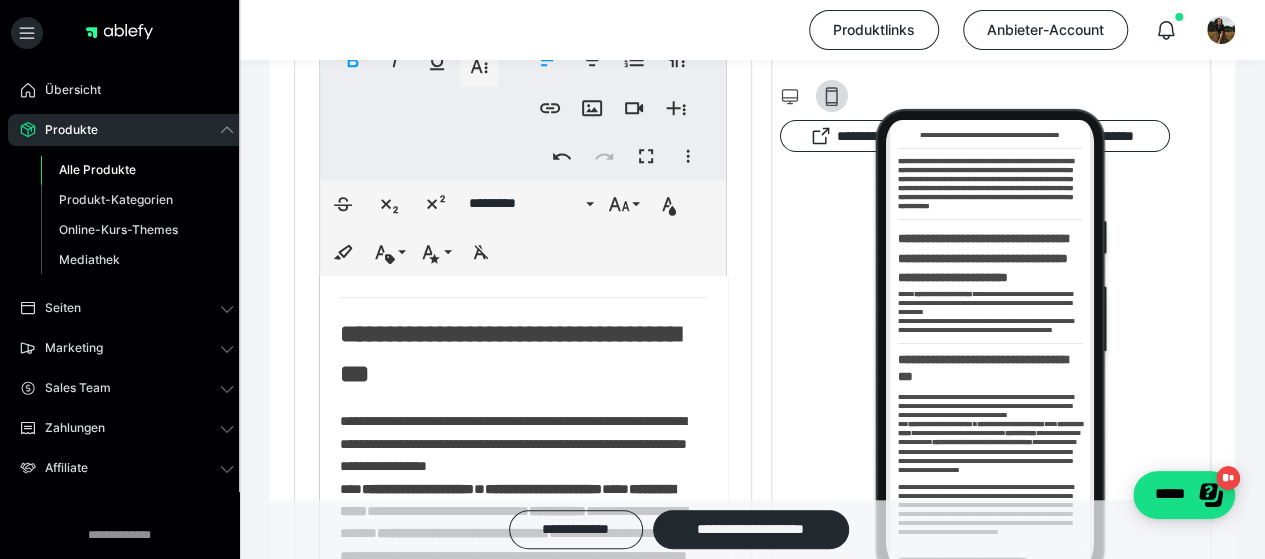 click on "**********" at bounding box center [517, 236] 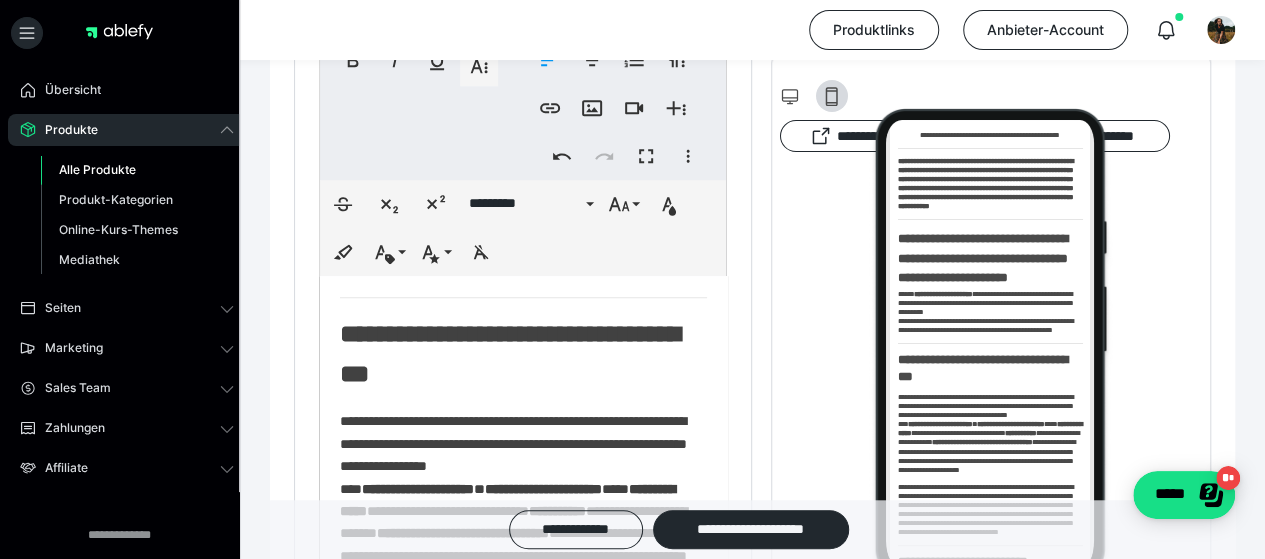 click on "**********" at bounding box center [517, 236] 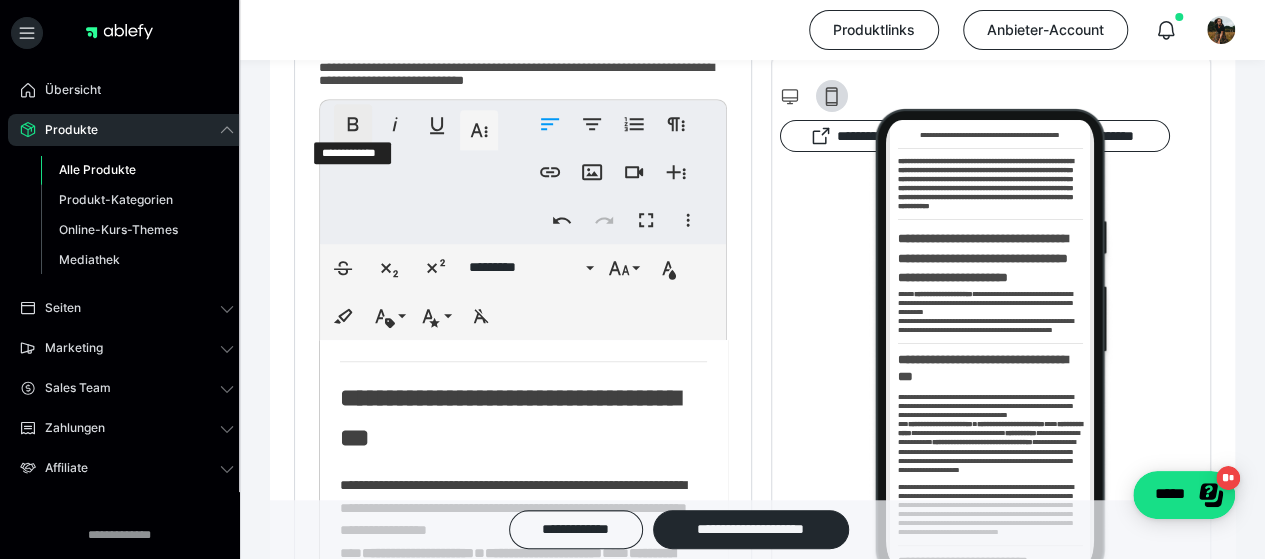 click on "****" at bounding box center [353, 124] 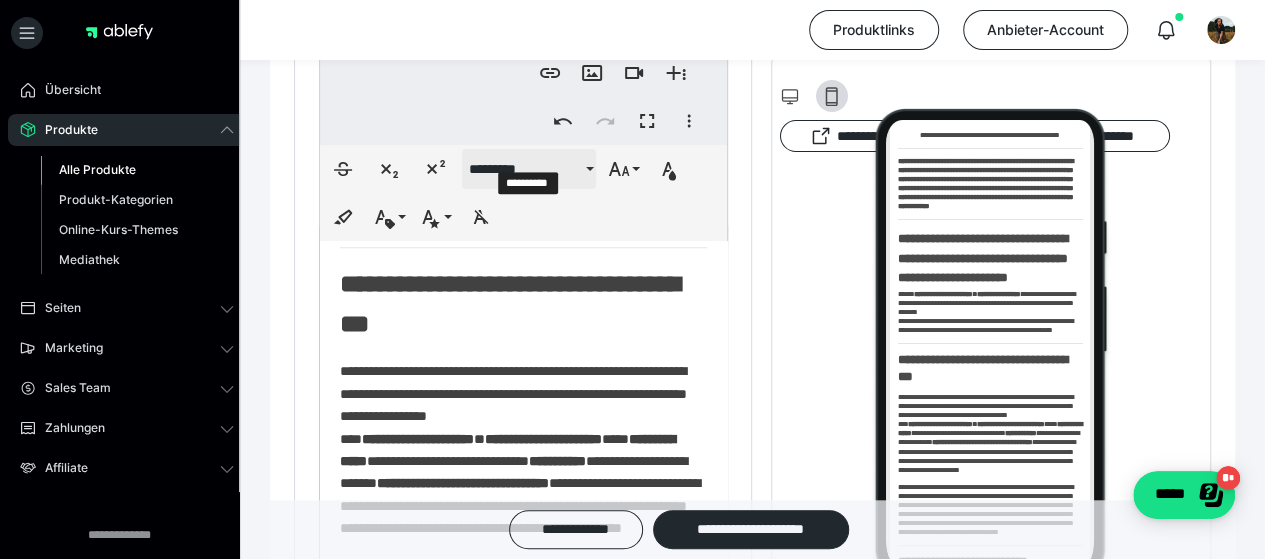 scroll, scrollTop: 670, scrollLeft: 0, axis: vertical 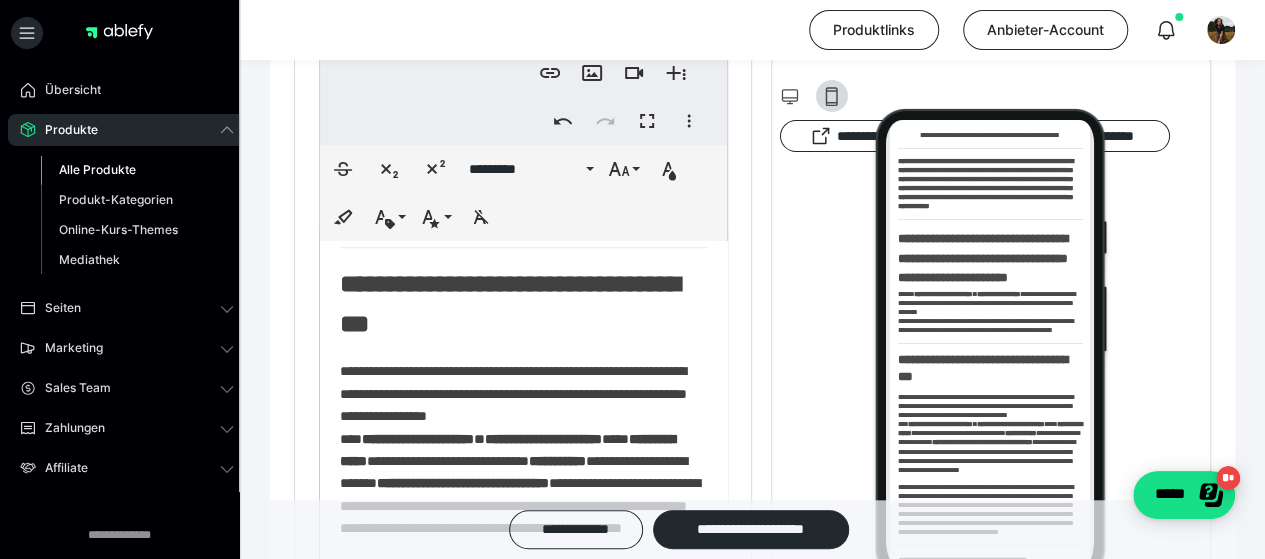 click on "**********" at bounding box center (513, 186) 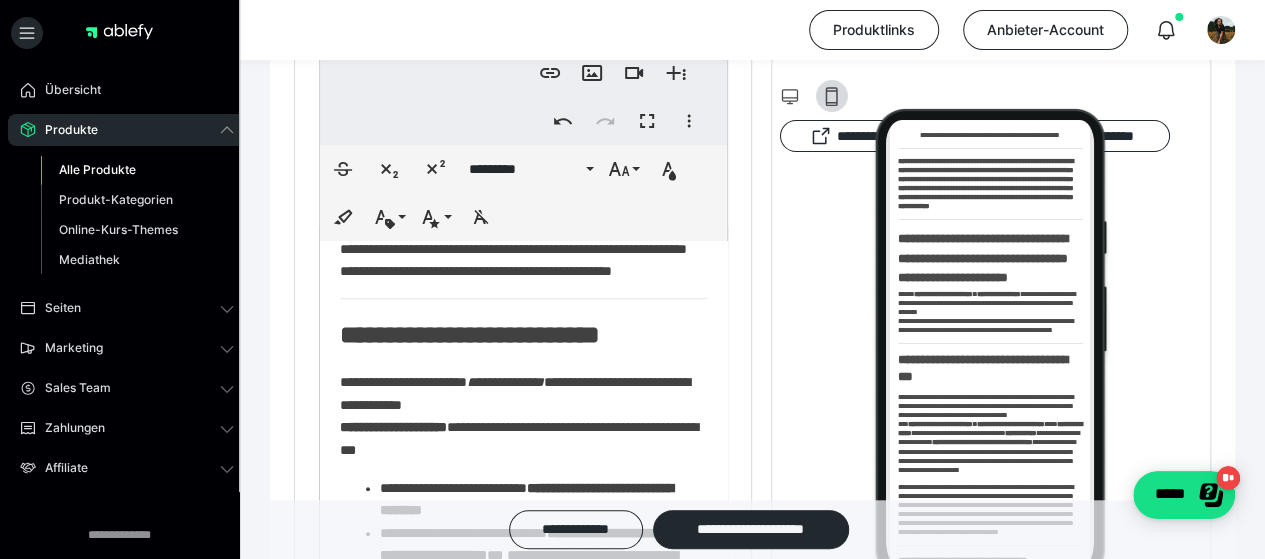 scroll, scrollTop: 987, scrollLeft: 0, axis: vertical 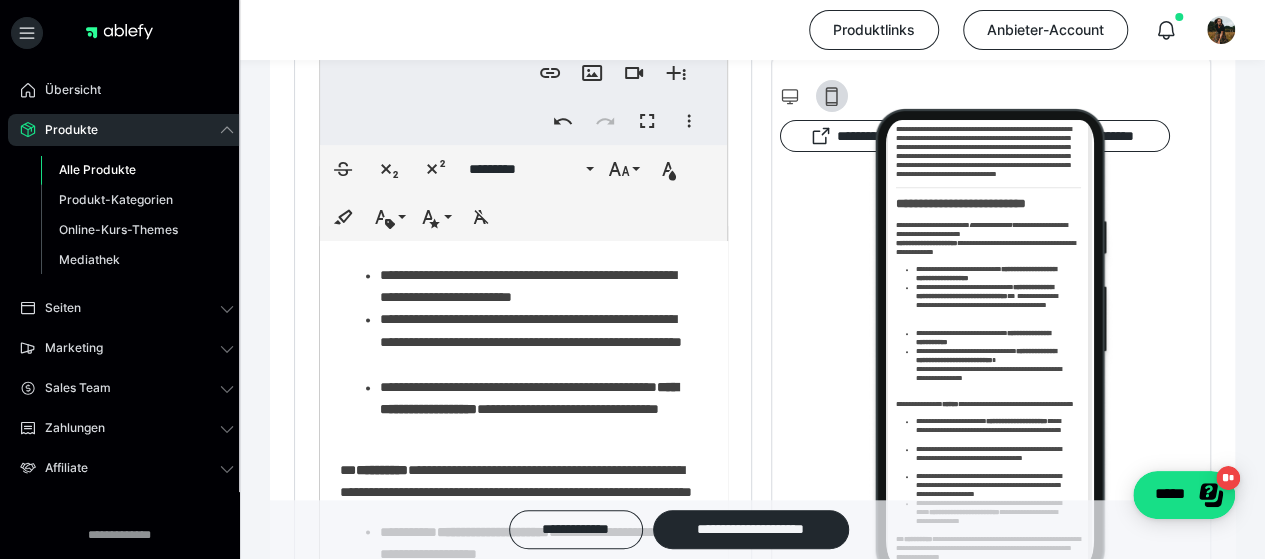 click on "**********" at bounding box center (536, 75) 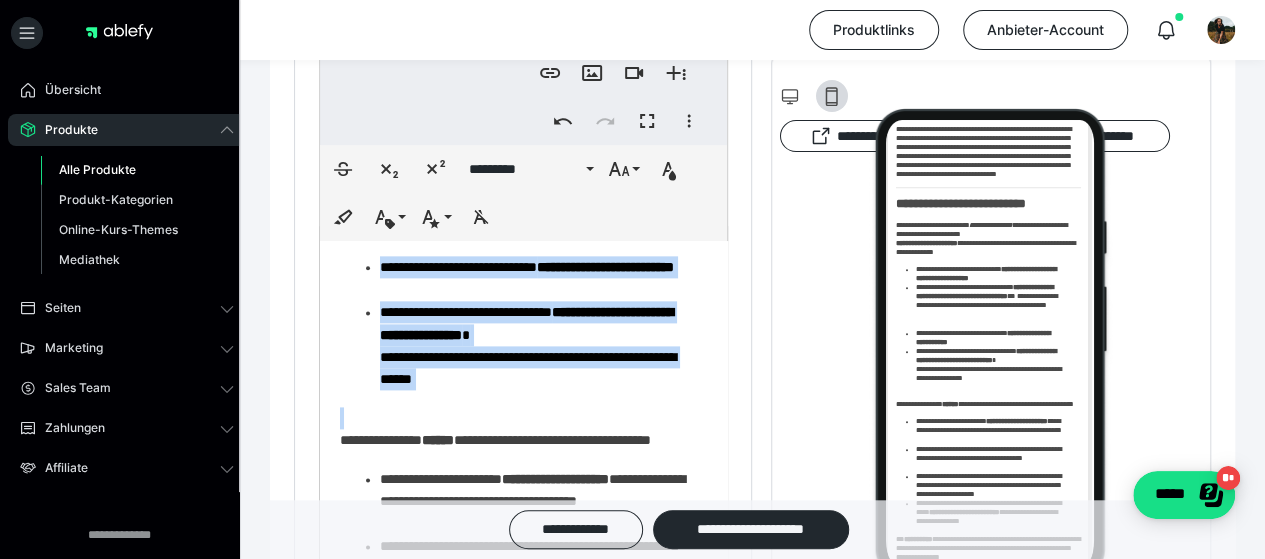 scroll, scrollTop: 1338, scrollLeft: 0, axis: vertical 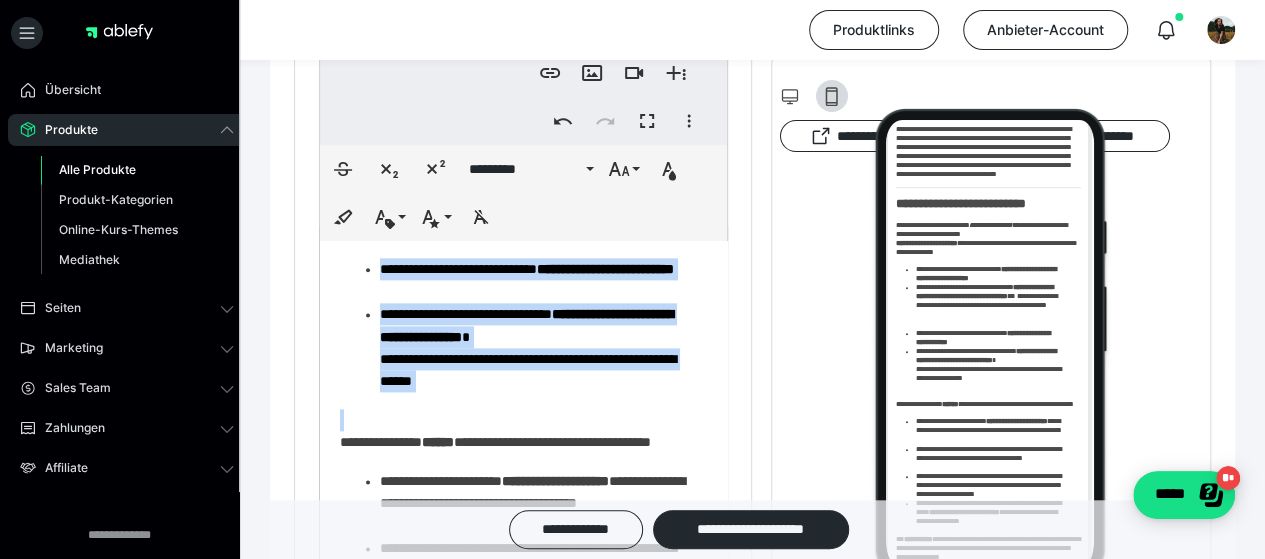 drag, startPoint x: 611, startPoint y: 426, endPoint x: 370, endPoint y: 432, distance: 241.07468 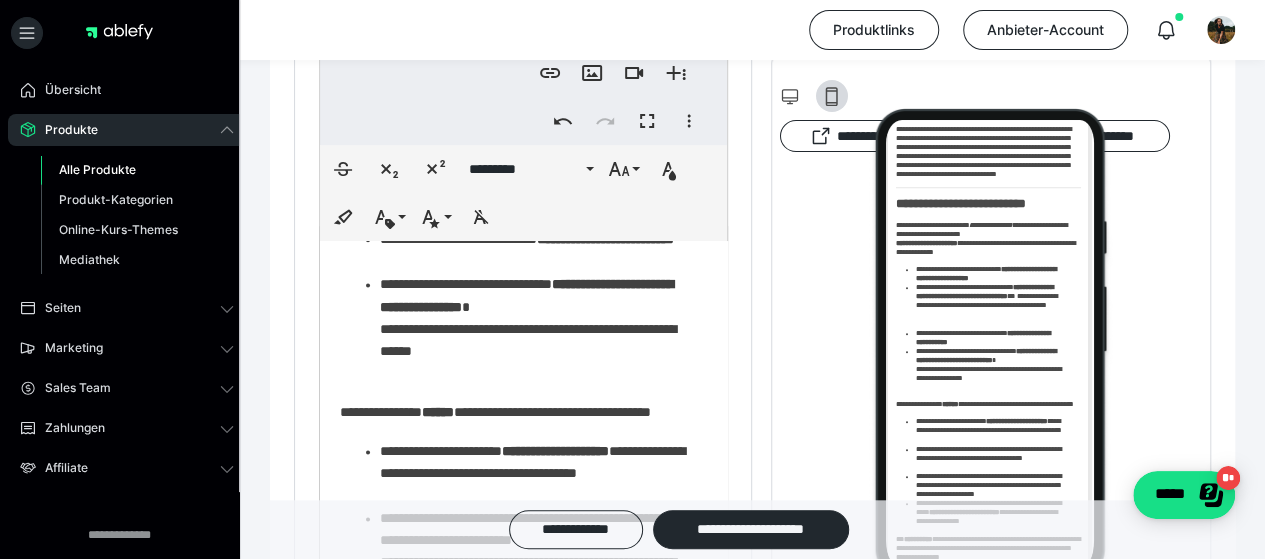 scroll, scrollTop: 1354, scrollLeft: 0, axis: vertical 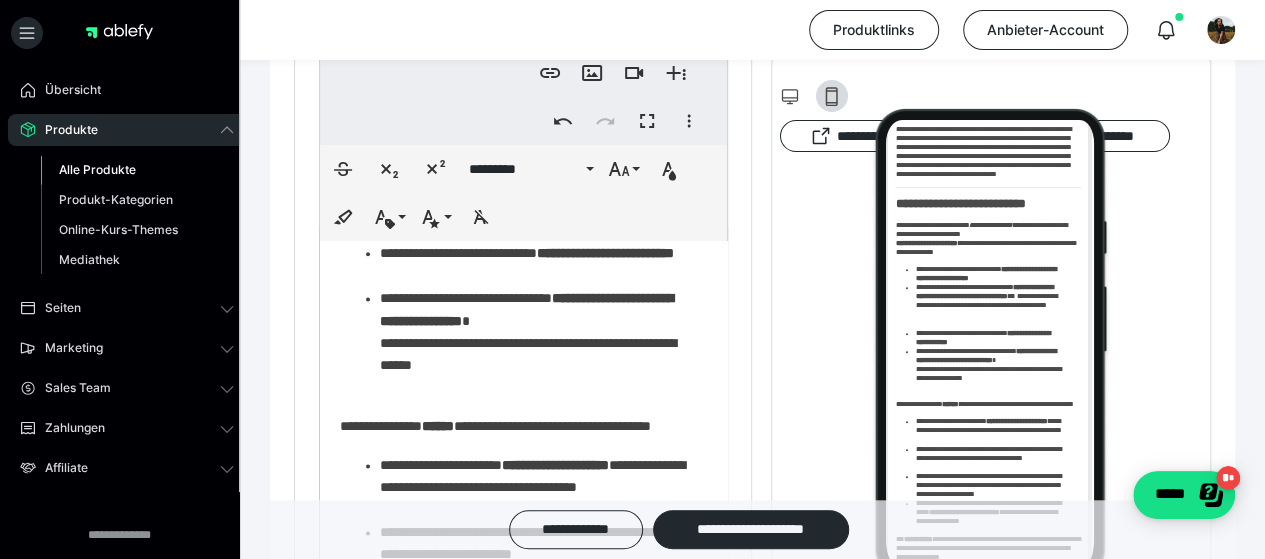 click on "**********" at bounding box center [536, 130] 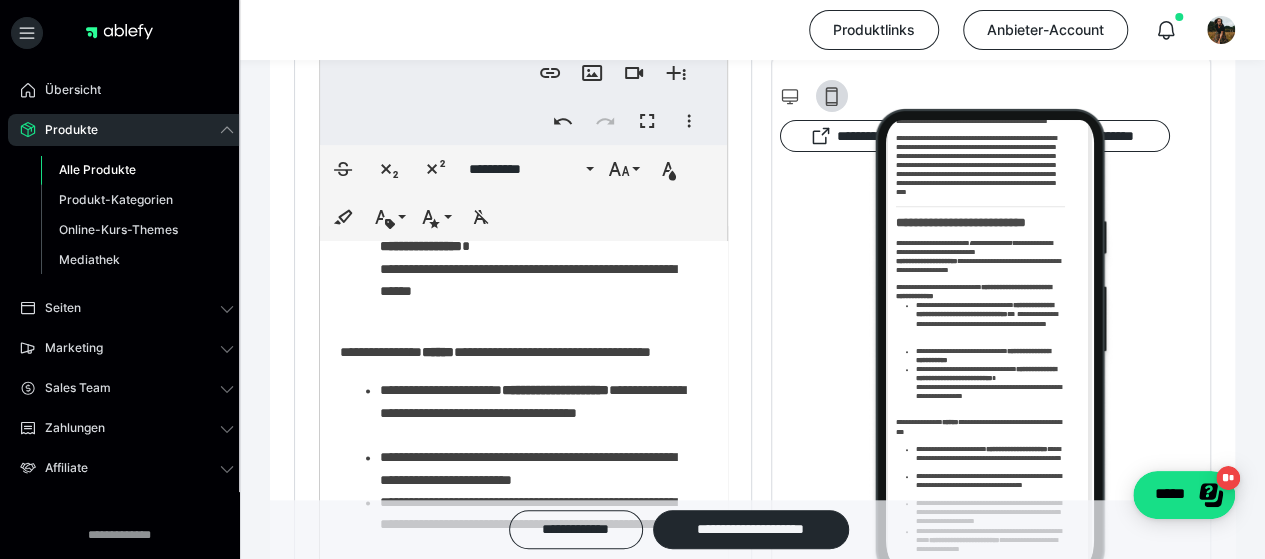 scroll, scrollTop: 1414, scrollLeft: 0, axis: vertical 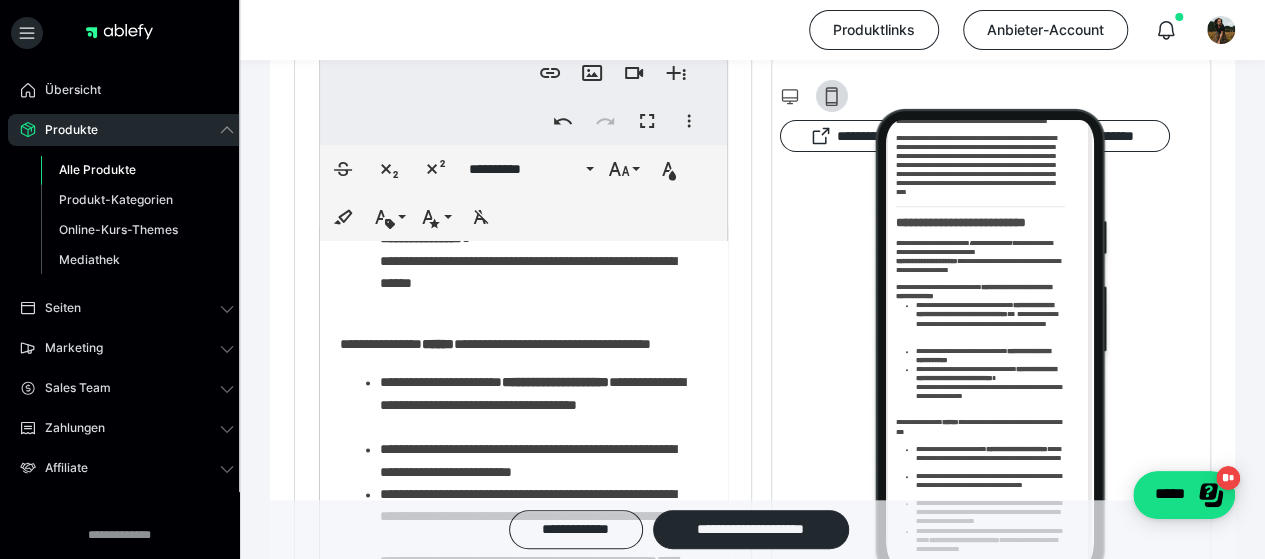 click on "**********" at bounding box center [516, 397] 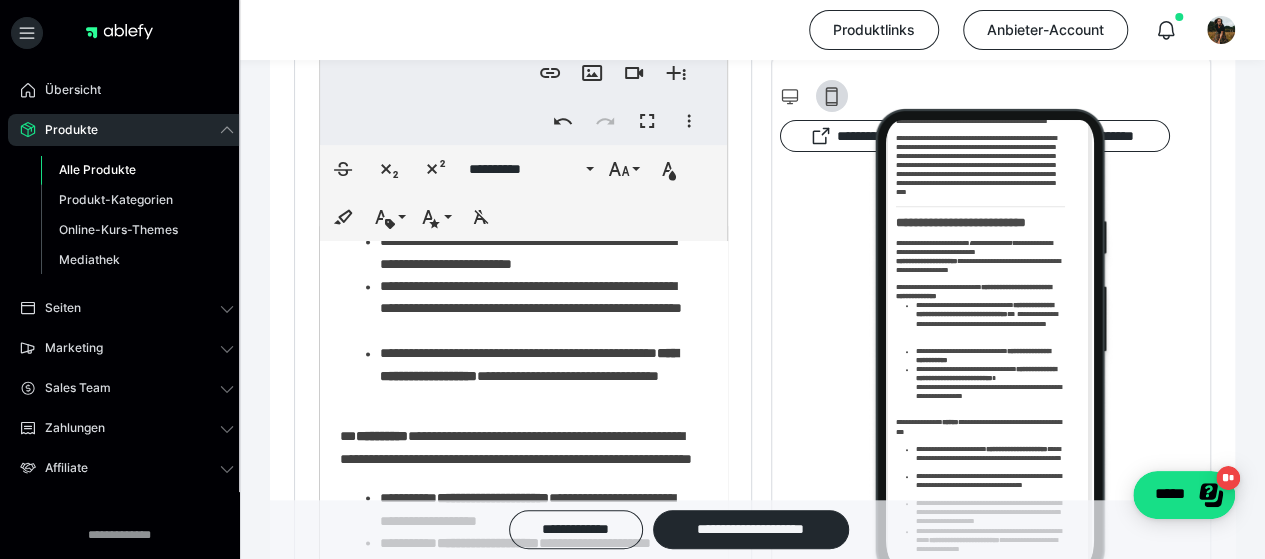scroll, scrollTop: 1636, scrollLeft: 0, axis: vertical 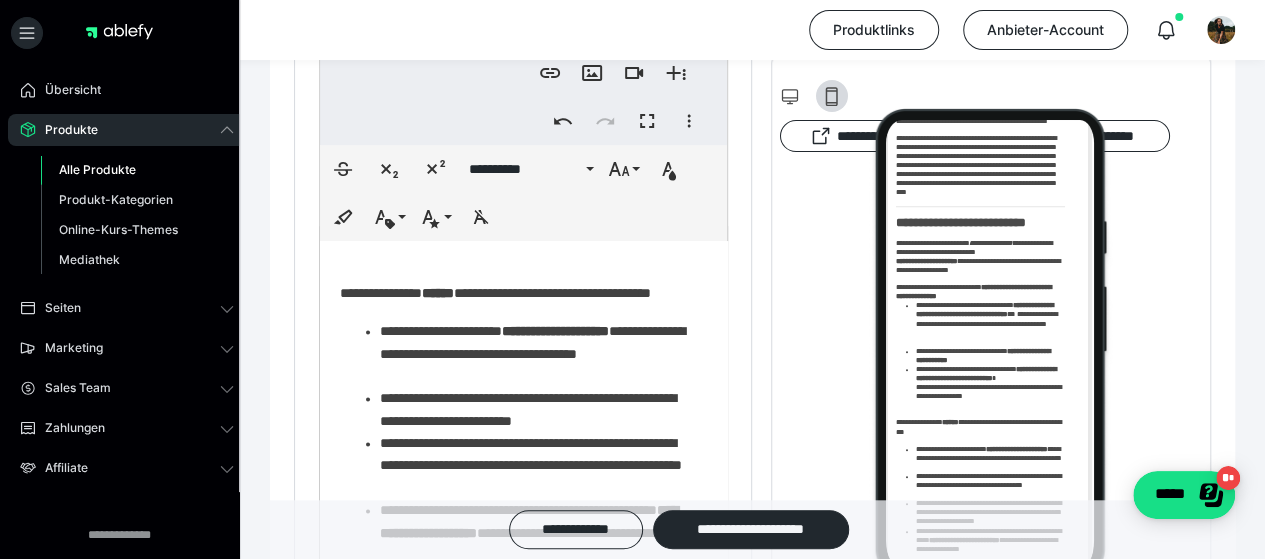drag, startPoint x: 620, startPoint y: 413, endPoint x: 337, endPoint y: 317, distance: 298.83942 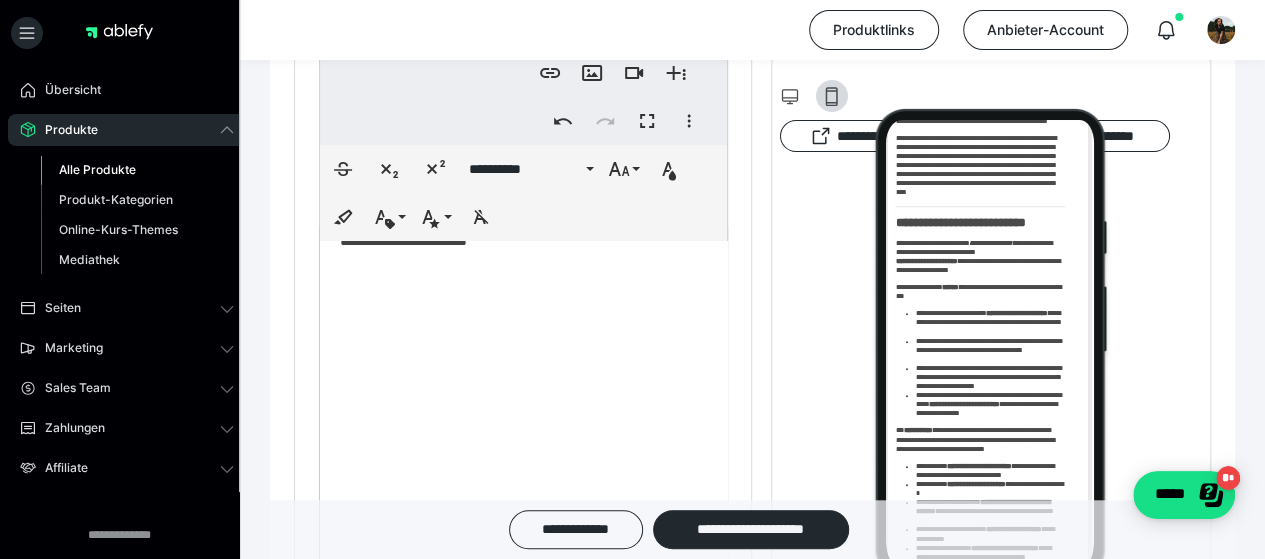scroll, scrollTop: 2486, scrollLeft: 0, axis: vertical 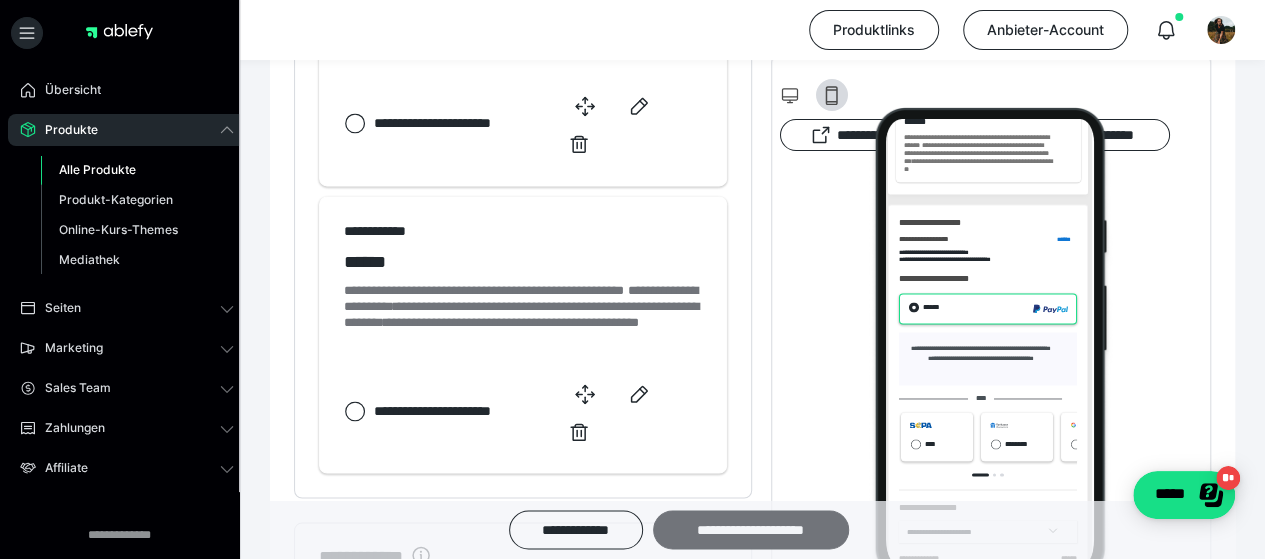 click on "**********" at bounding box center (751, 529) 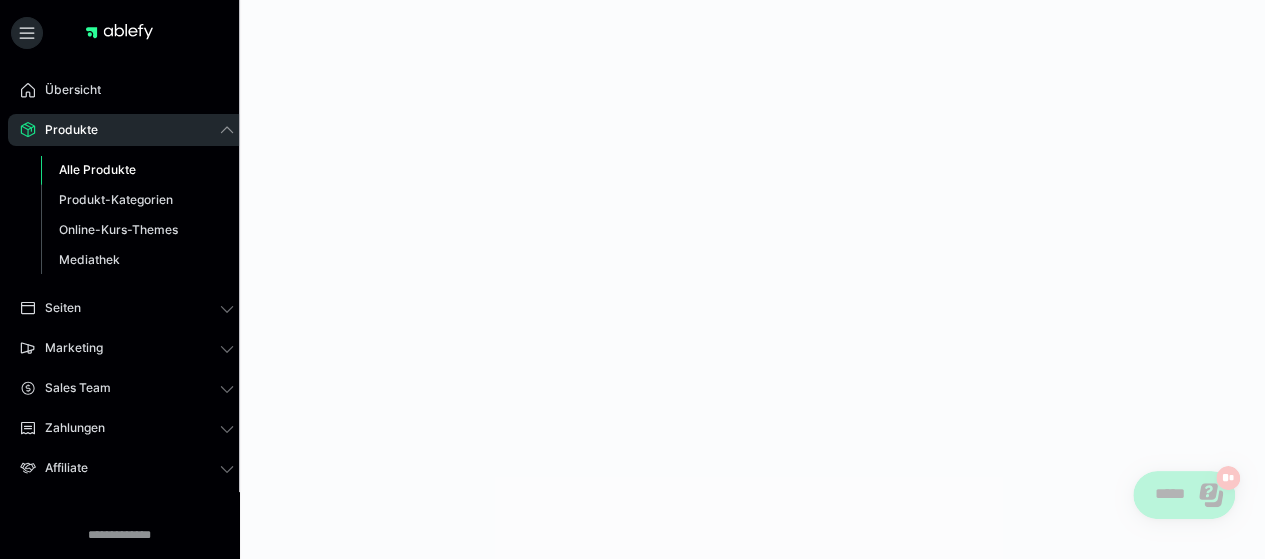 scroll, scrollTop: 0, scrollLeft: 0, axis: both 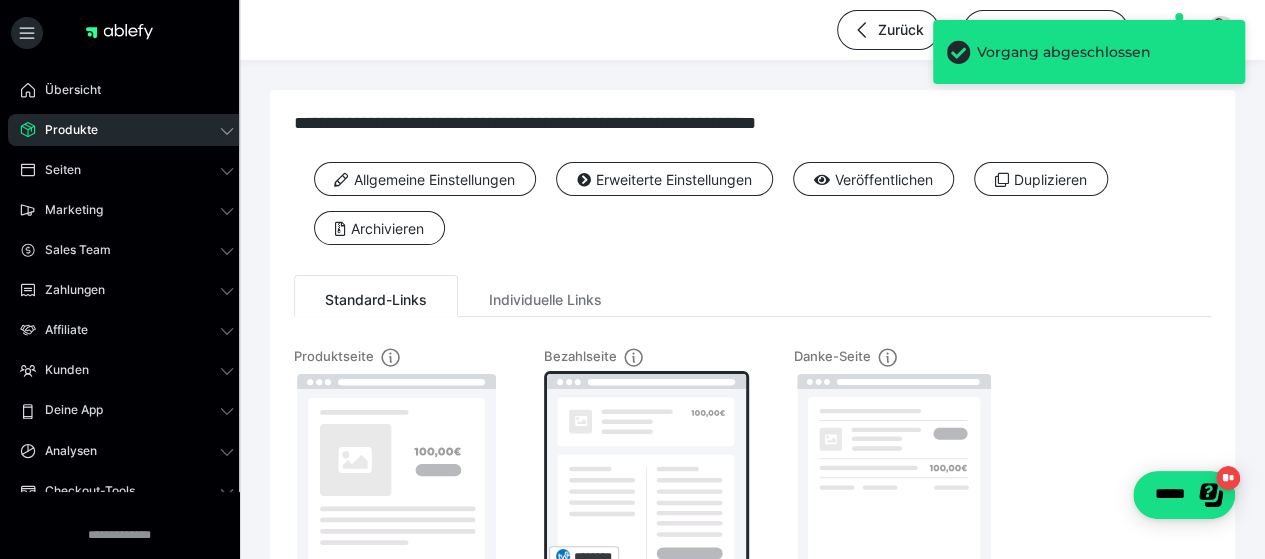 click at bounding box center [646, 477] 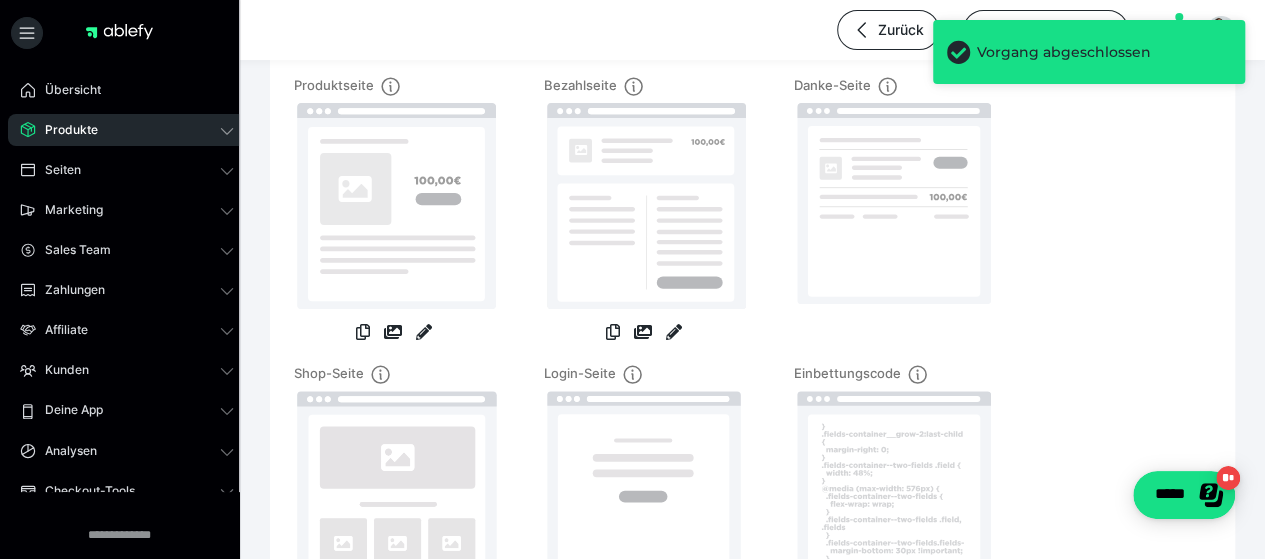 scroll, scrollTop: 290, scrollLeft: 0, axis: vertical 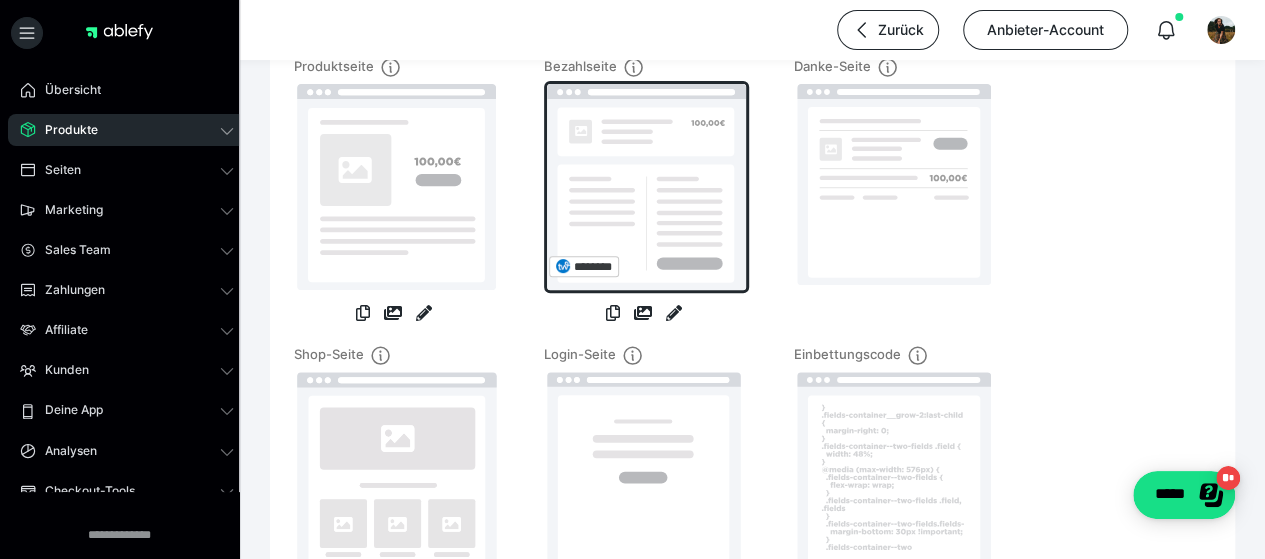 click at bounding box center [646, 187] 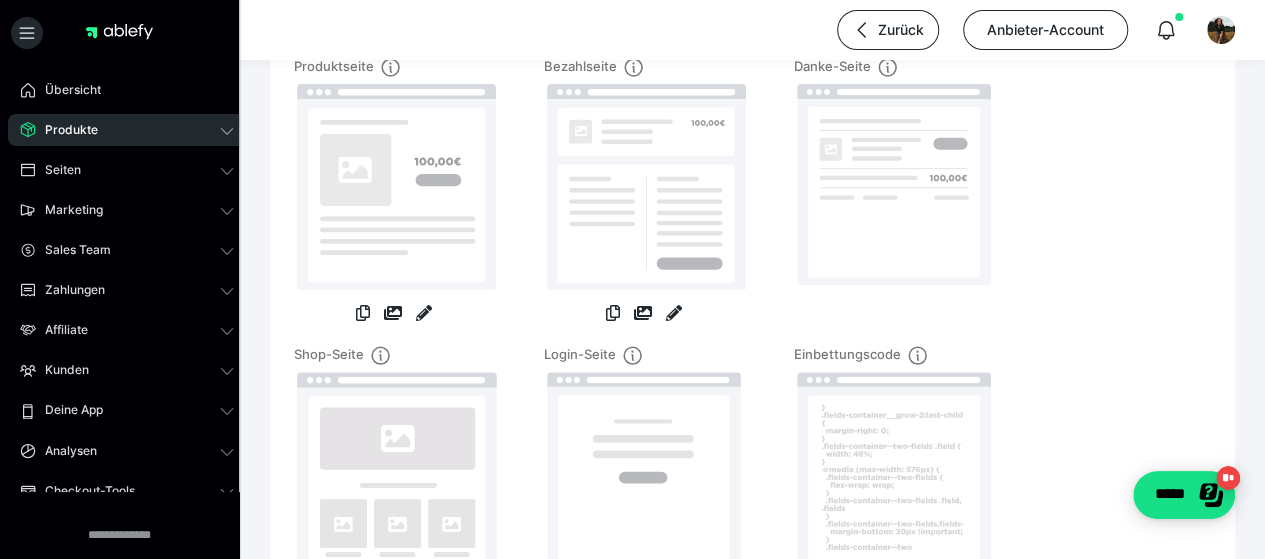 click on "Danke-Seite" at bounding box center [894, 201] 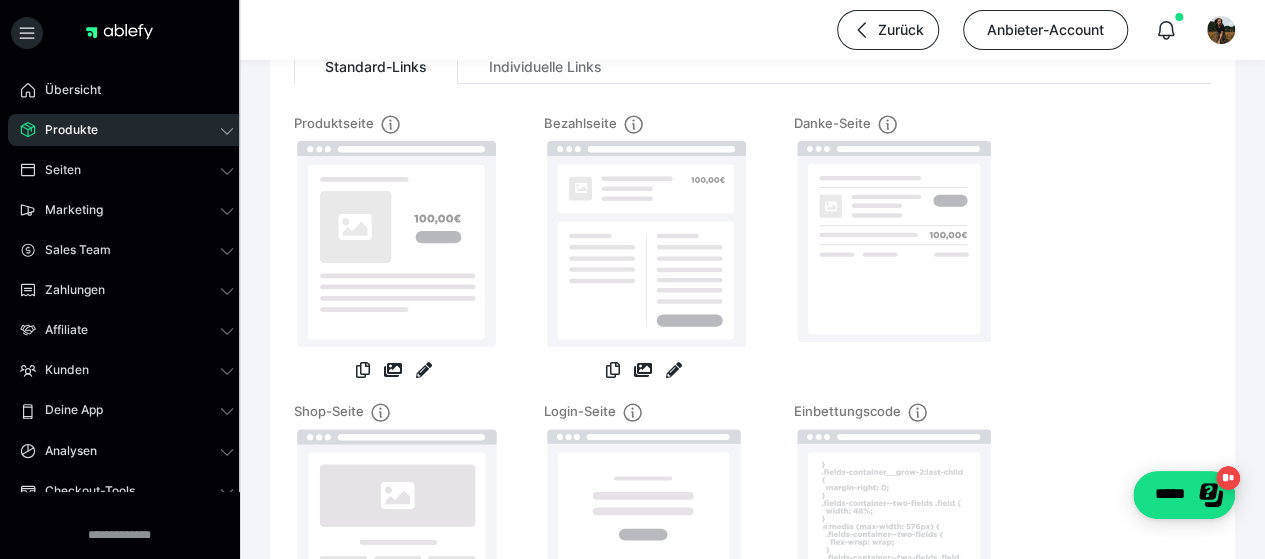 scroll, scrollTop: 234, scrollLeft: 0, axis: vertical 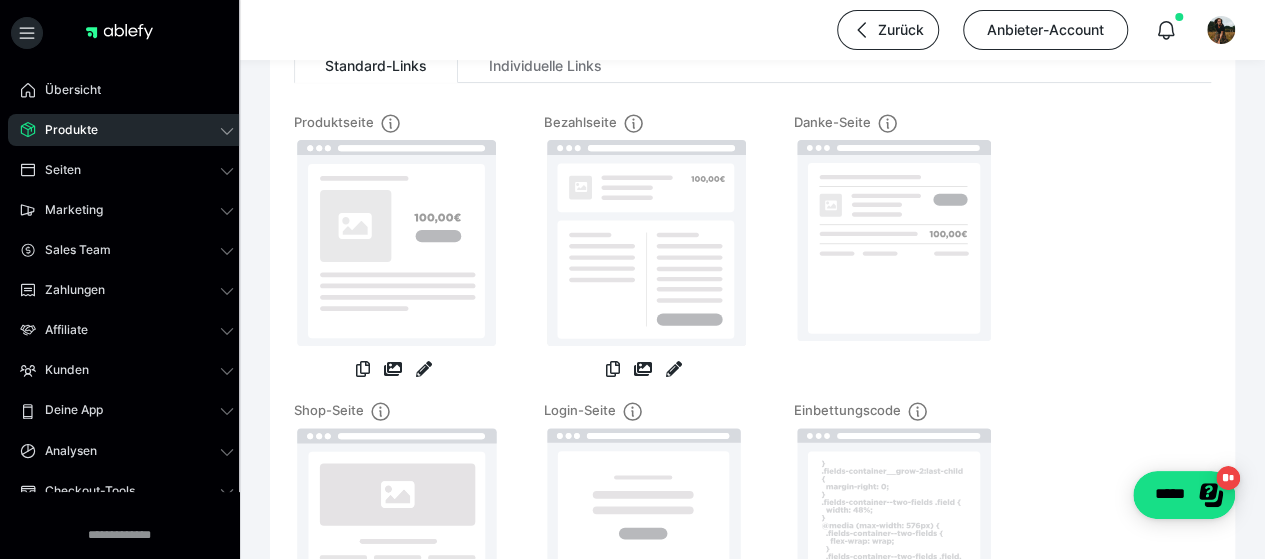 click at bounding box center [674, 371] 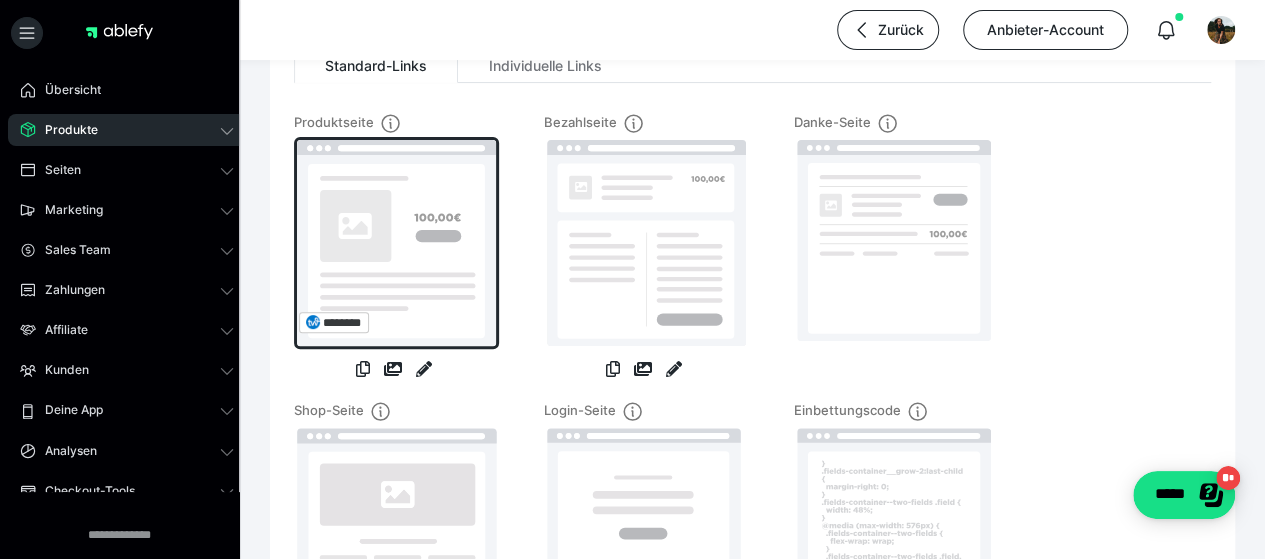 drag, startPoint x: 674, startPoint y: 366, endPoint x: 414, endPoint y: 178, distance: 320.84888 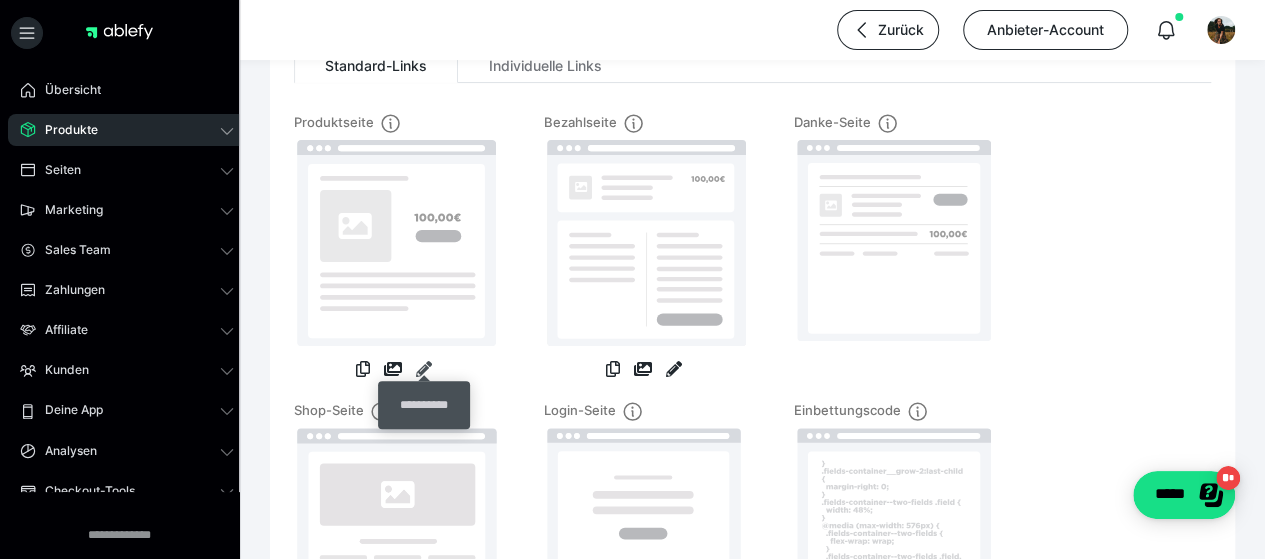 click at bounding box center (424, 369) 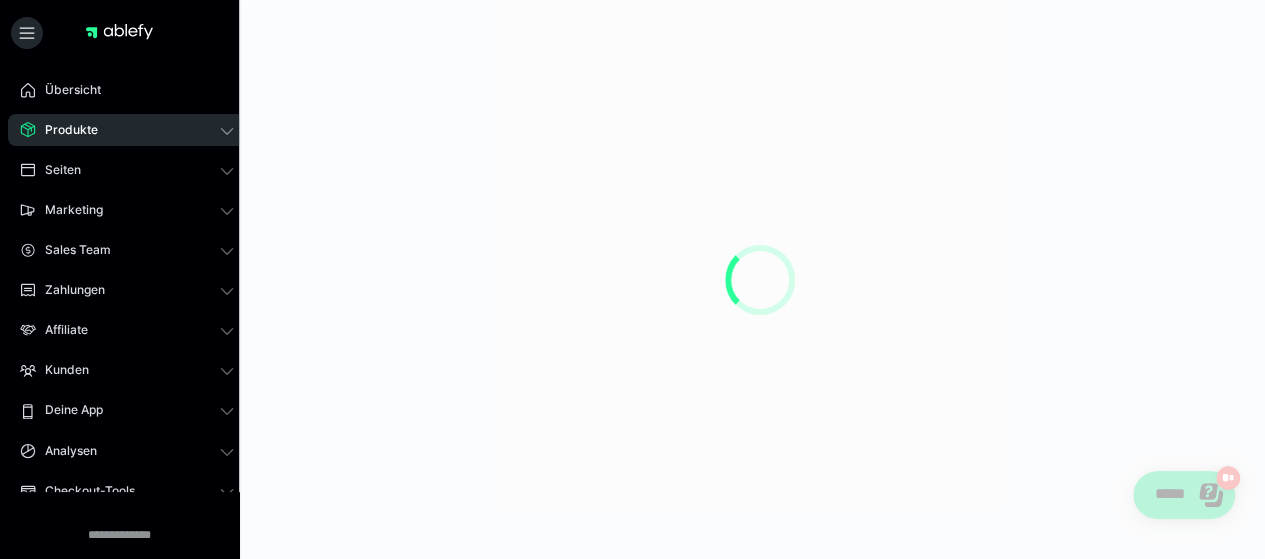 scroll, scrollTop: 0, scrollLeft: 0, axis: both 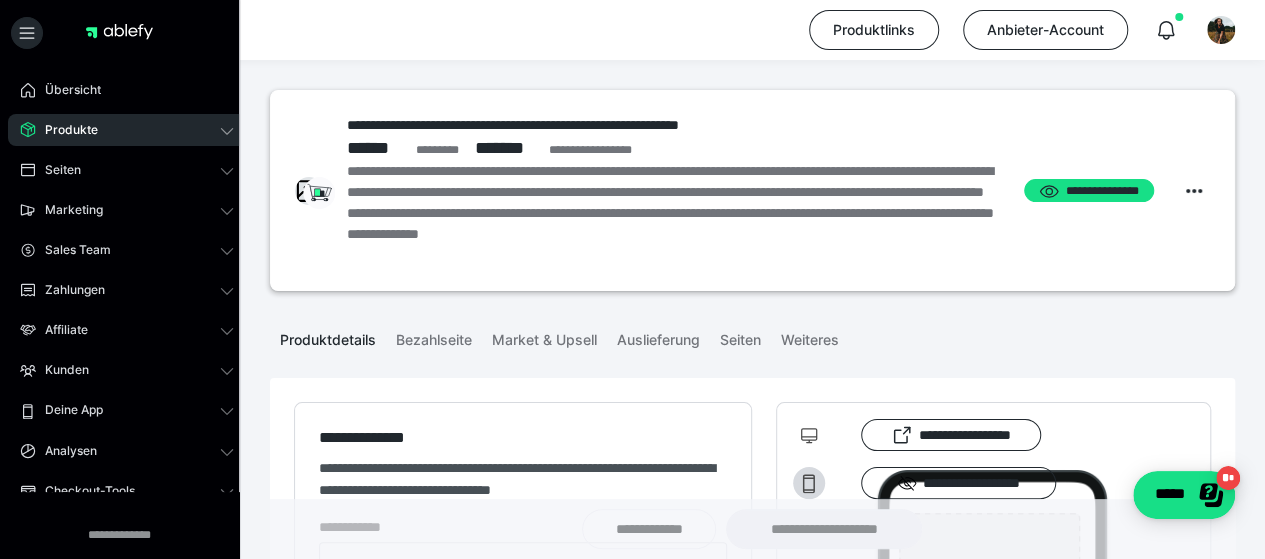 type on "**********" 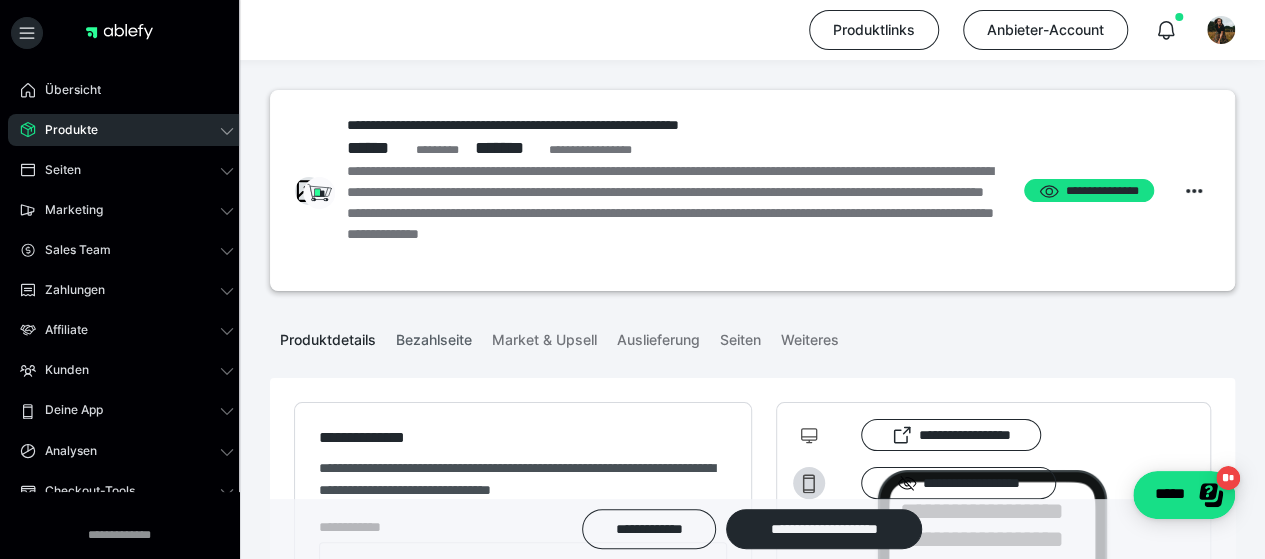 click on "Bezahlseite" at bounding box center (434, 336) 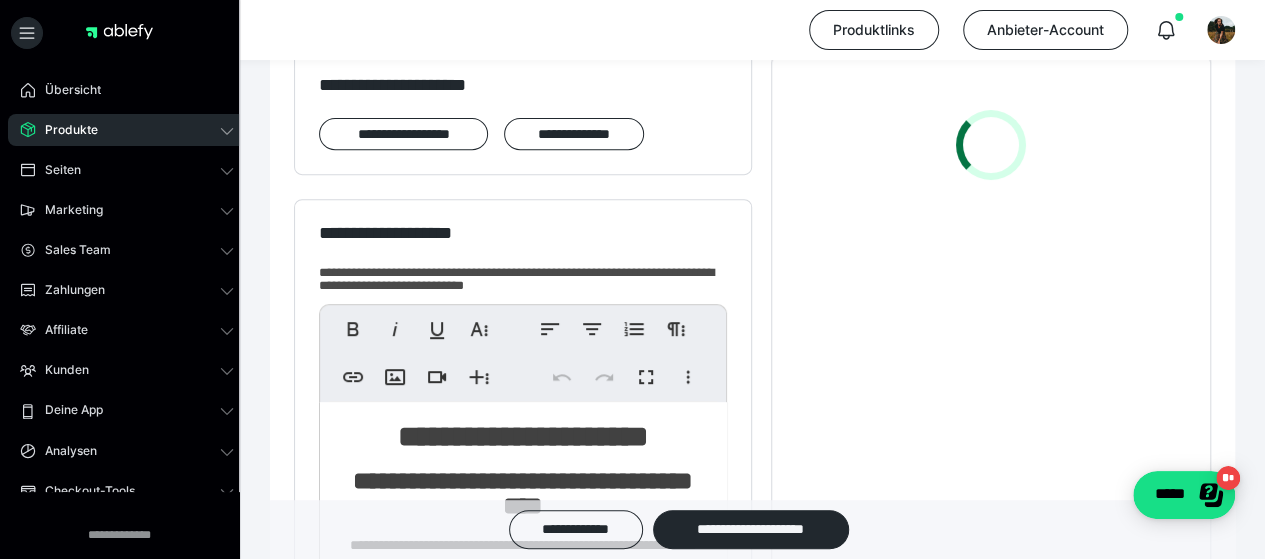 scroll, scrollTop: 364, scrollLeft: 0, axis: vertical 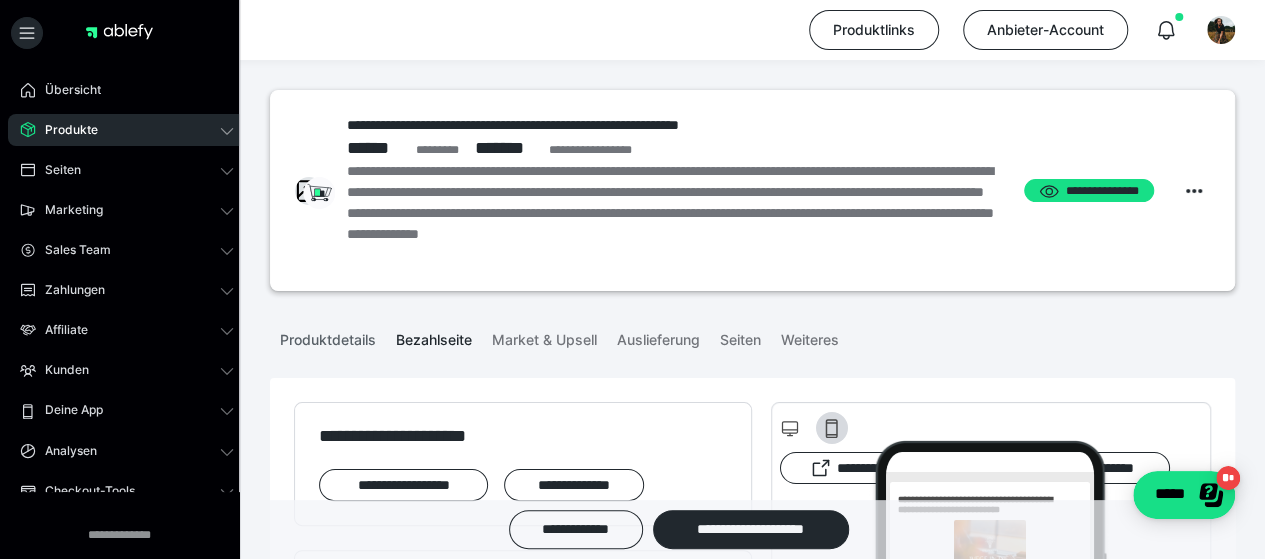 click on "Produktdetails" at bounding box center (328, 336) 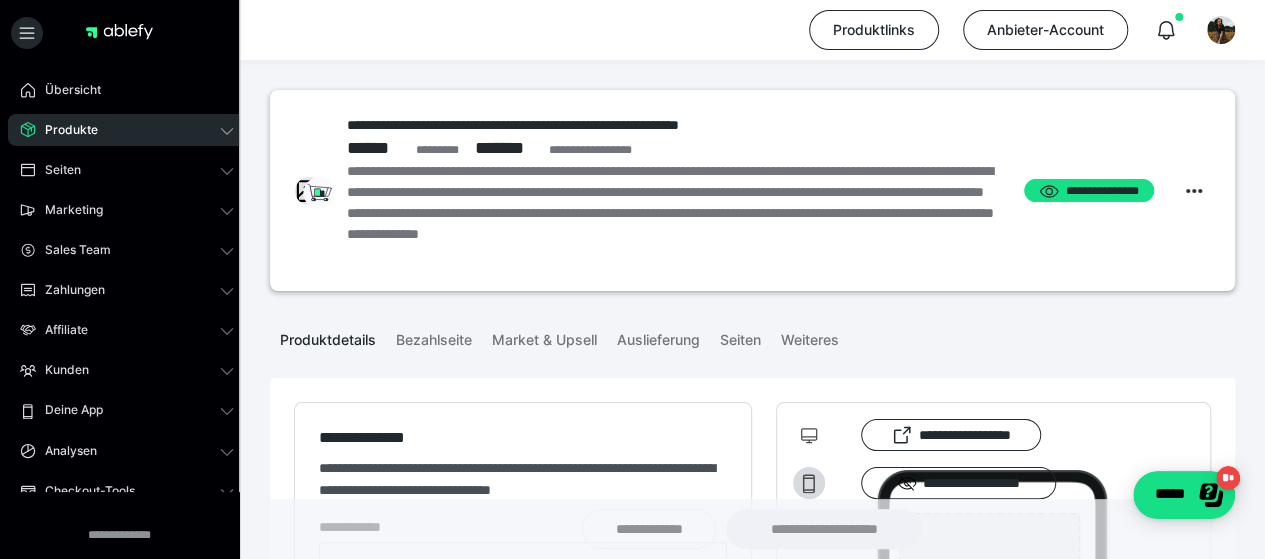 type on "**********" 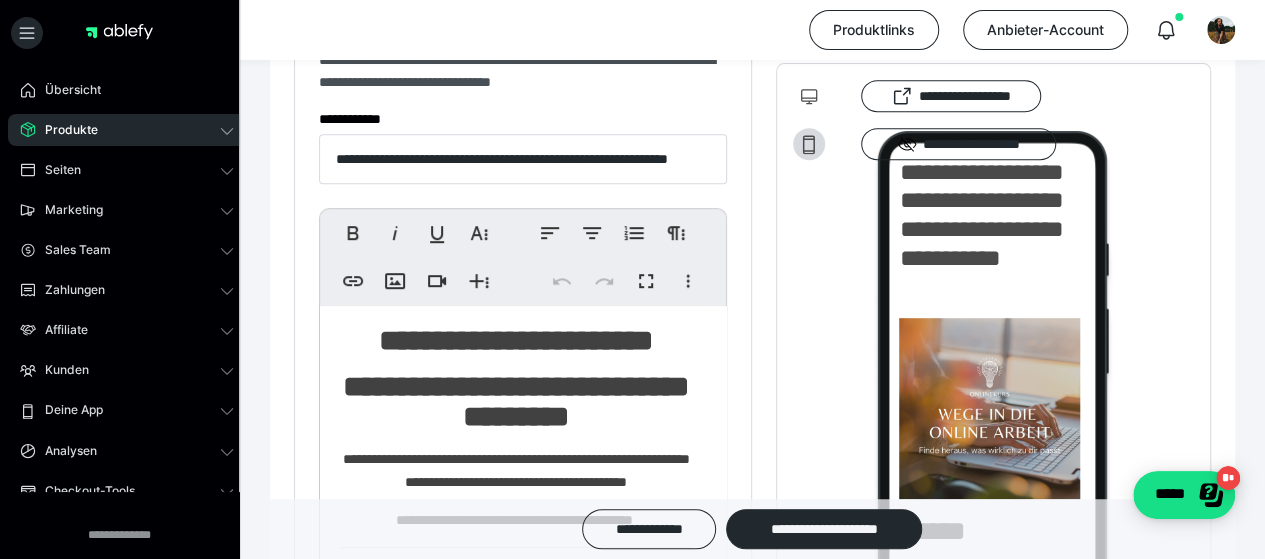 scroll, scrollTop: 409, scrollLeft: 0, axis: vertical 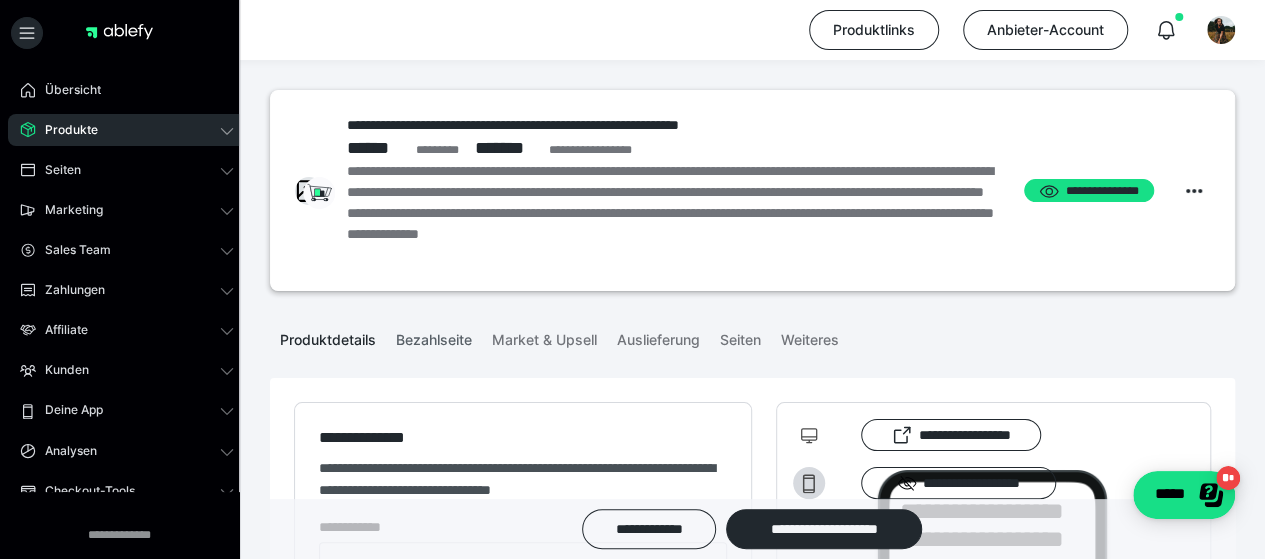 click on "Bezahlseite" at bounding box center [434, 336] 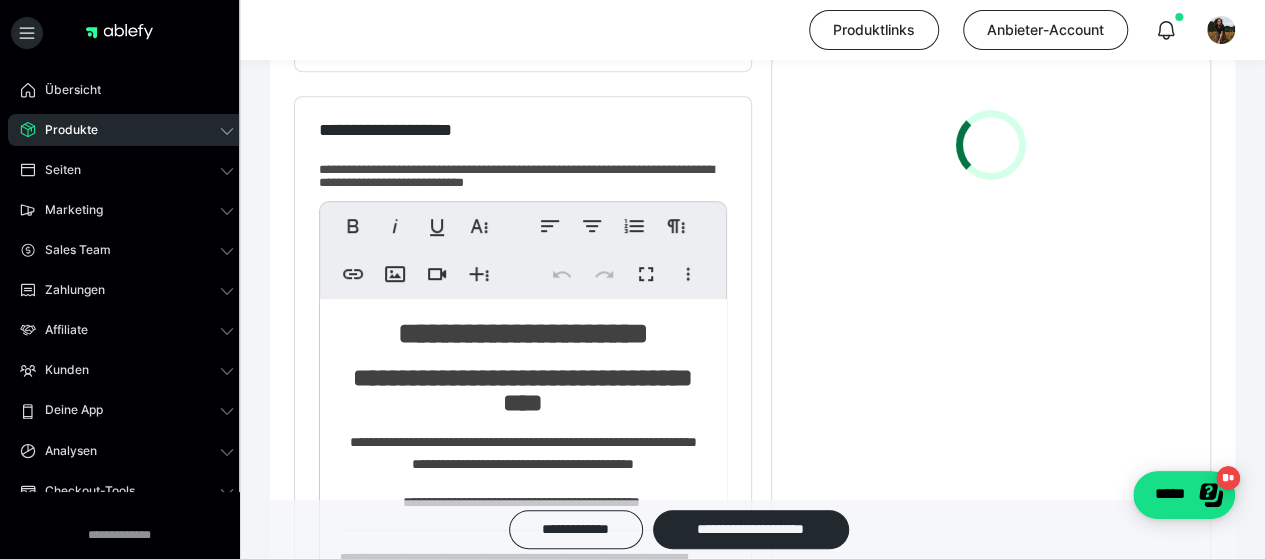 scroll, scrollTop: 456, scrollLeft: 0, axis: vertical 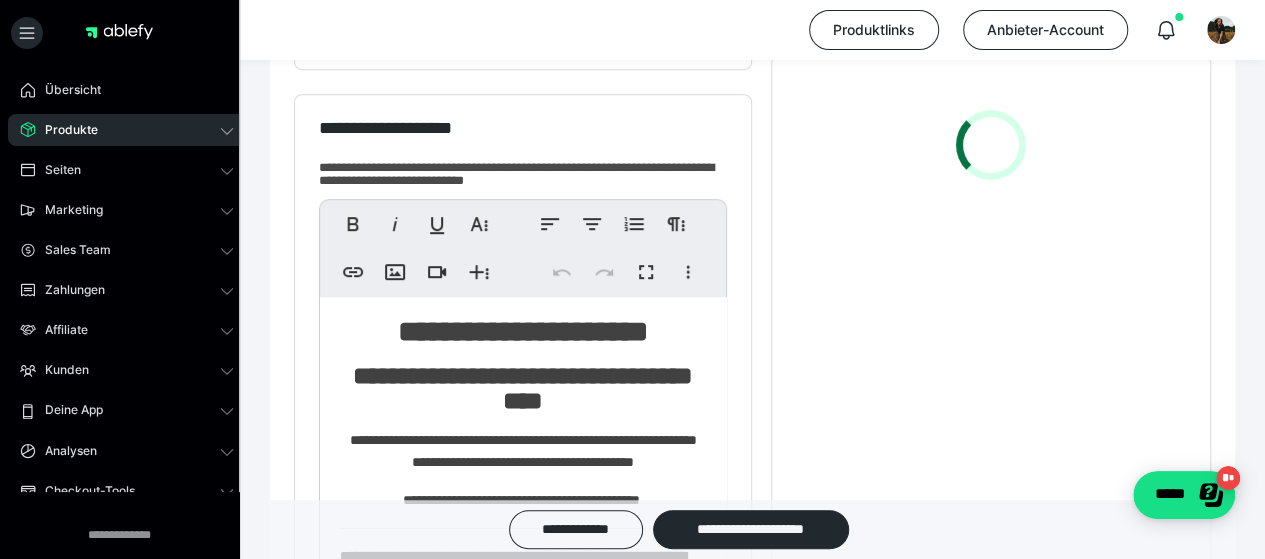 click on "**********" at bounding box center [523, 331] 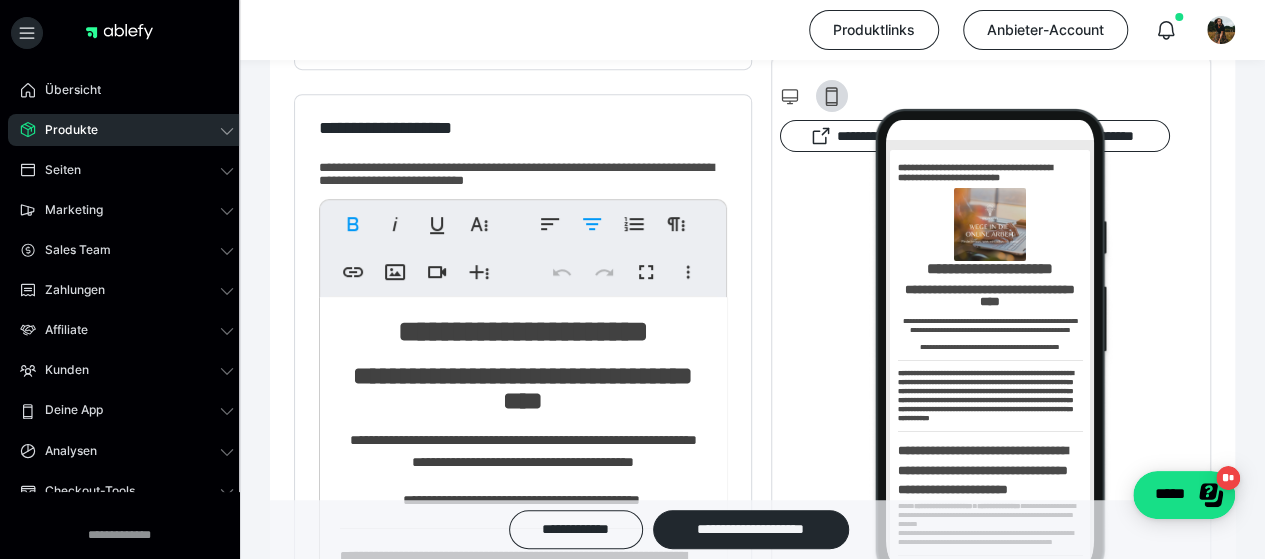 scroll, scrollTop: 0, scrollLeft: 0, axis: both 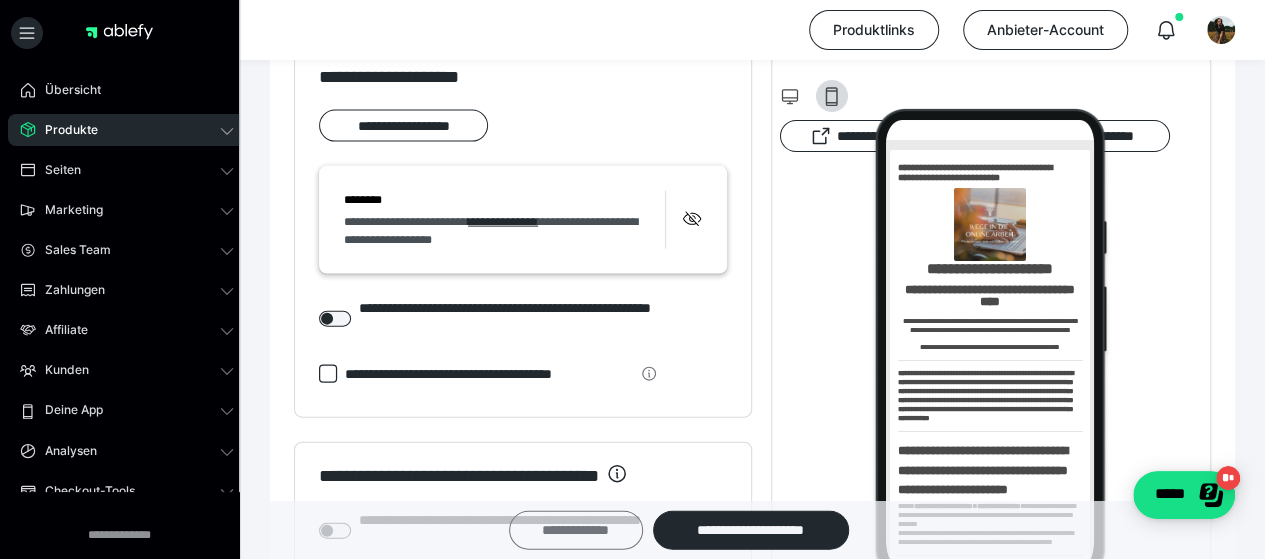 drag, startPoint x: 420, startPoint y: 331, endPoint x: 549, endPoint y: 520, distance: 228.82744 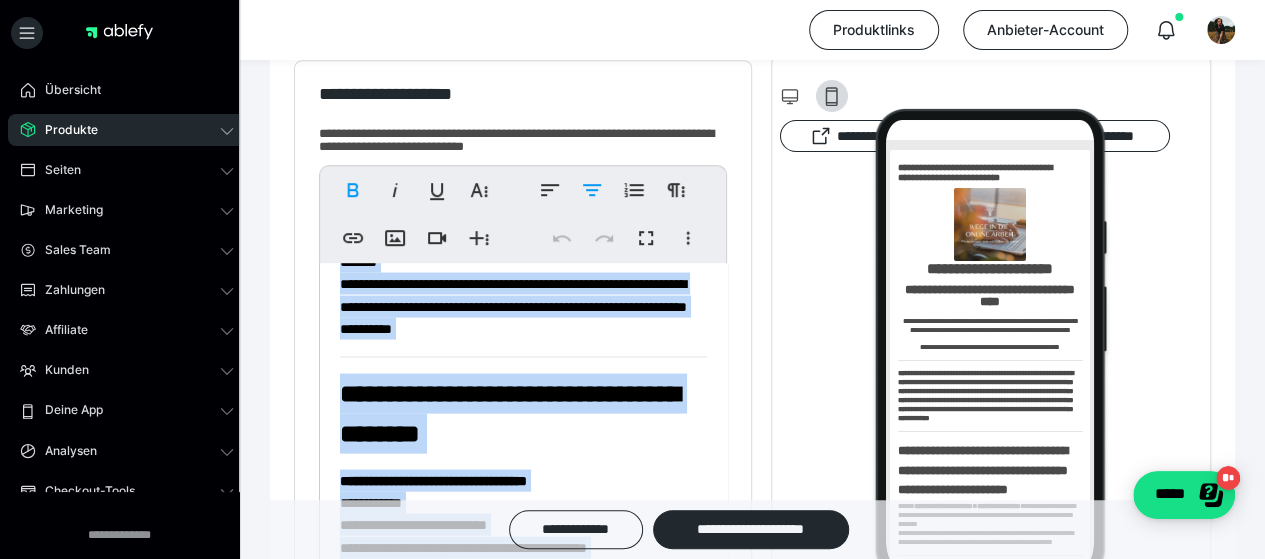 scroll, scrollTop: 464, scrollLeft: 0, axis: vertical 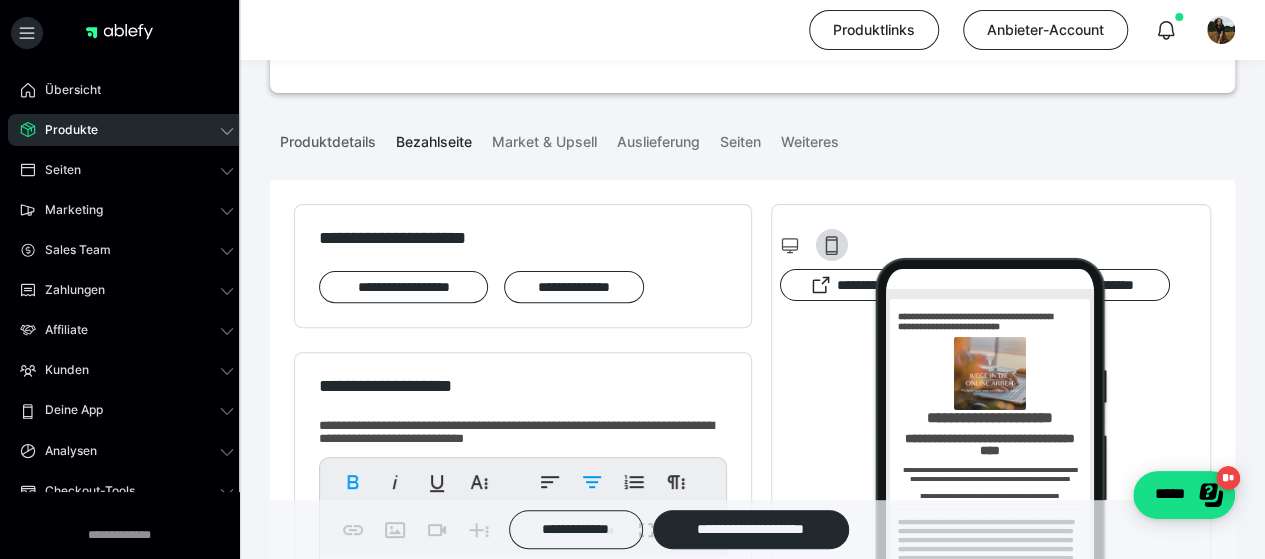click on "Produktdetails" at bounding box center [328, 138] 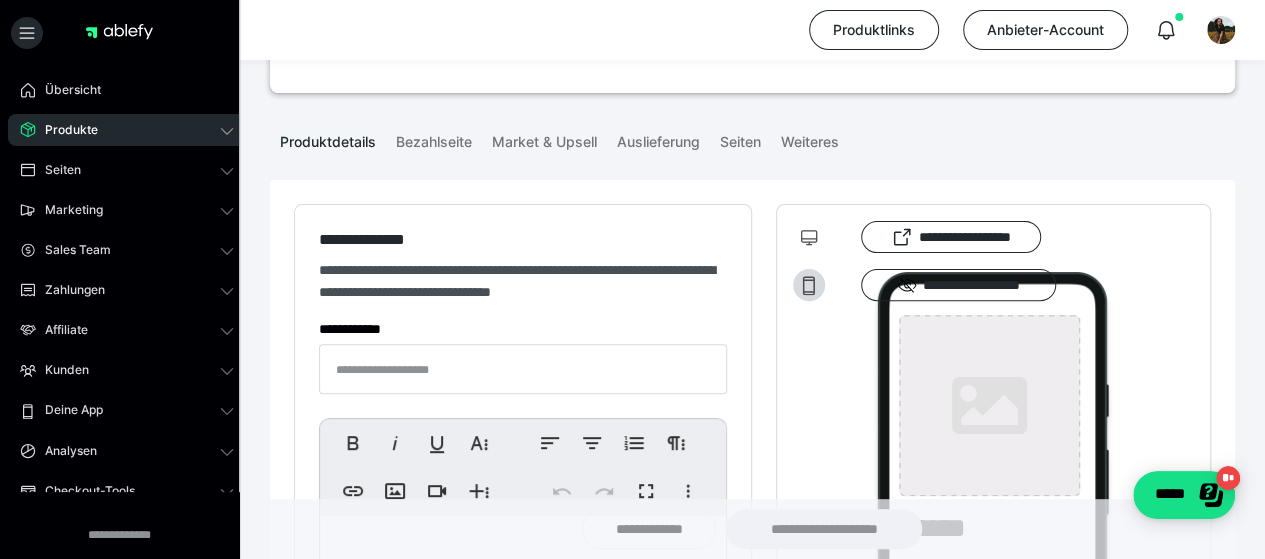 type on "**********" 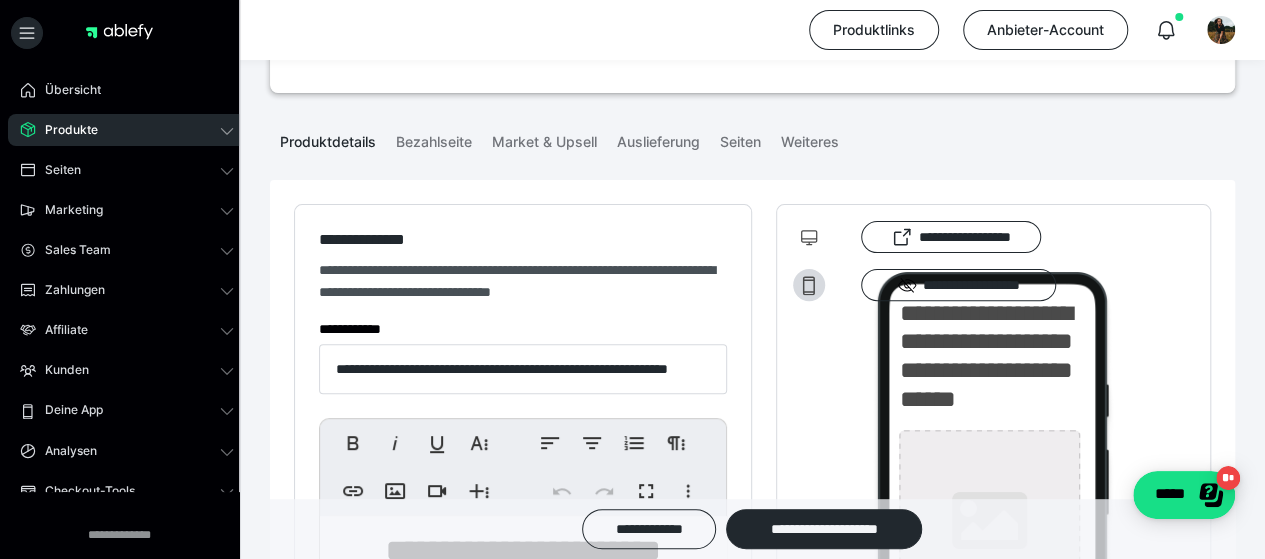 type on "**********" 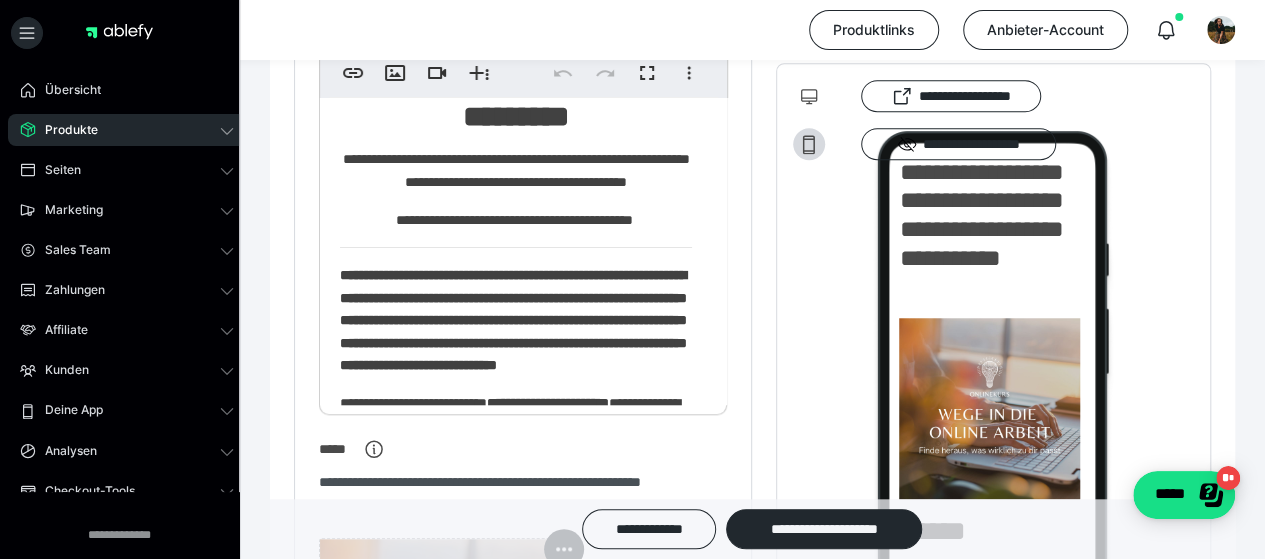 scroll, scrollTop: 708, scrollLeft: 0, axis: vertical 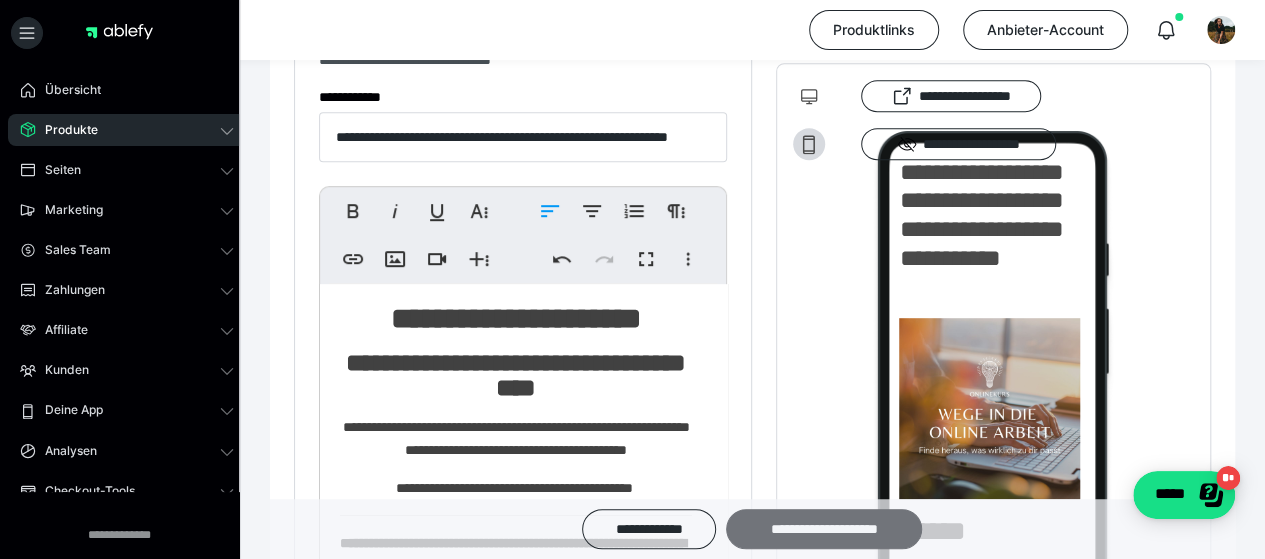 click on "**********" at bounding box center (824, 529) 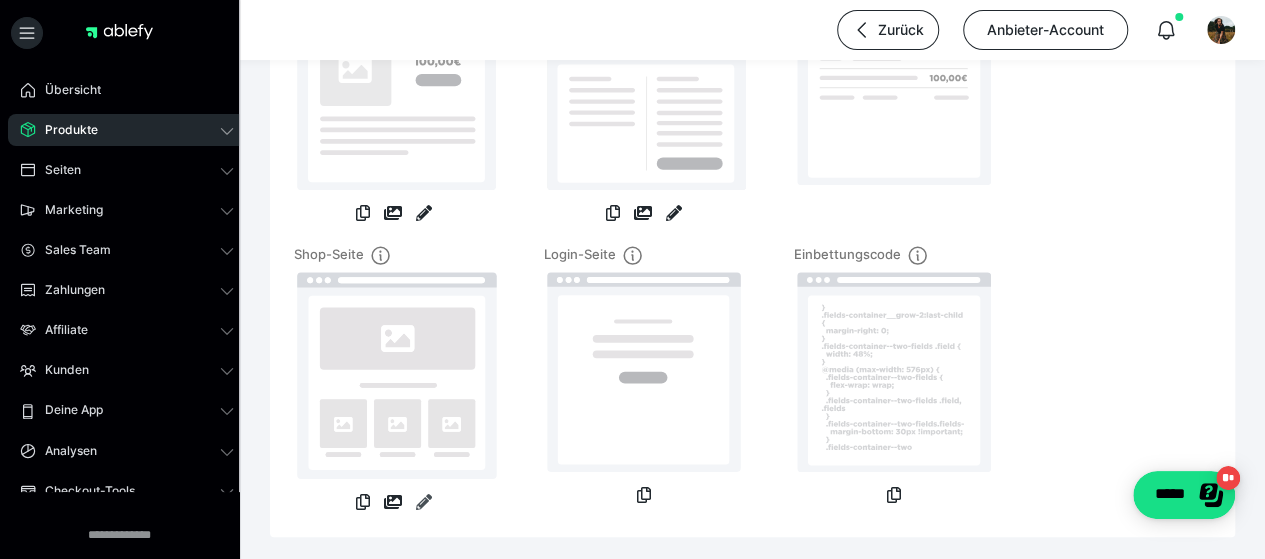 click at bounding box center [424, 502] 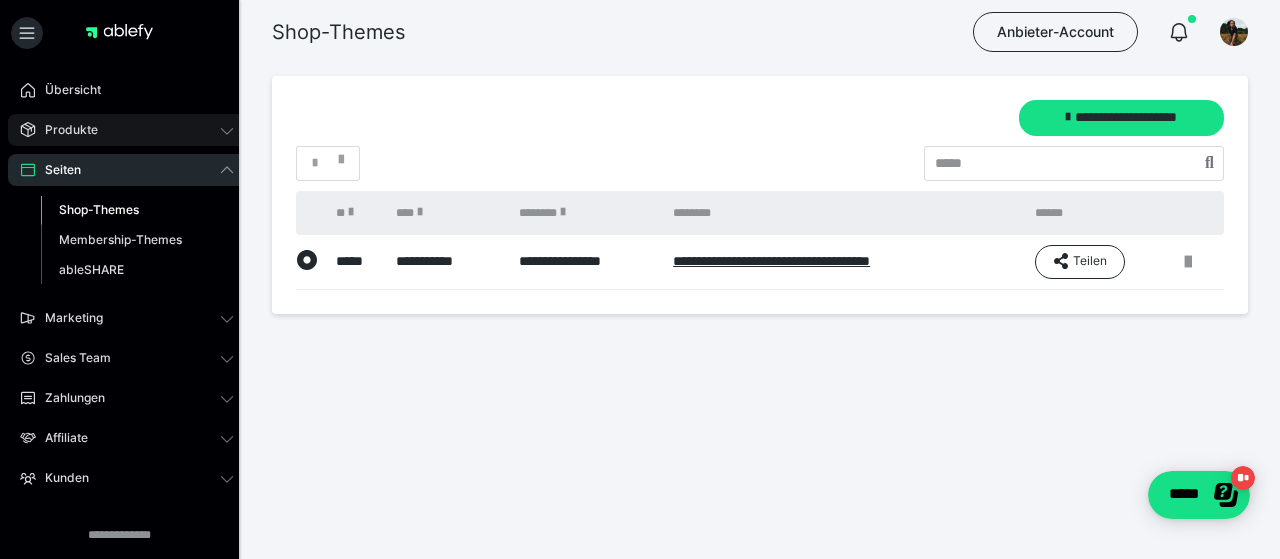 click on "Produkte" at bounding box center [64, 130] 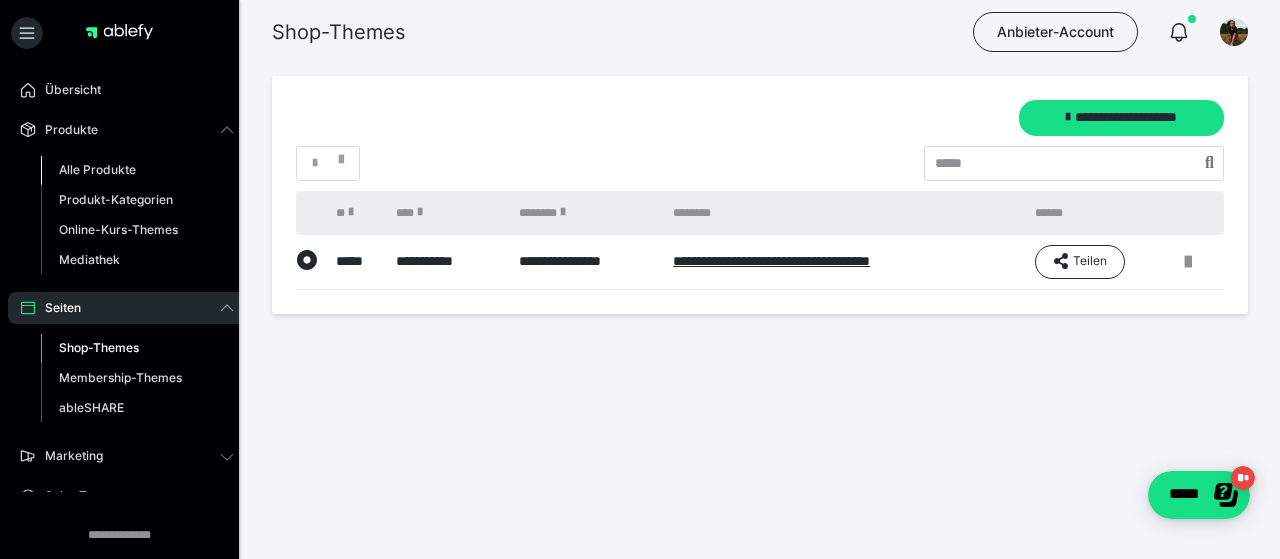 click on "Alle Produkte" at bounding box center (97, 169) 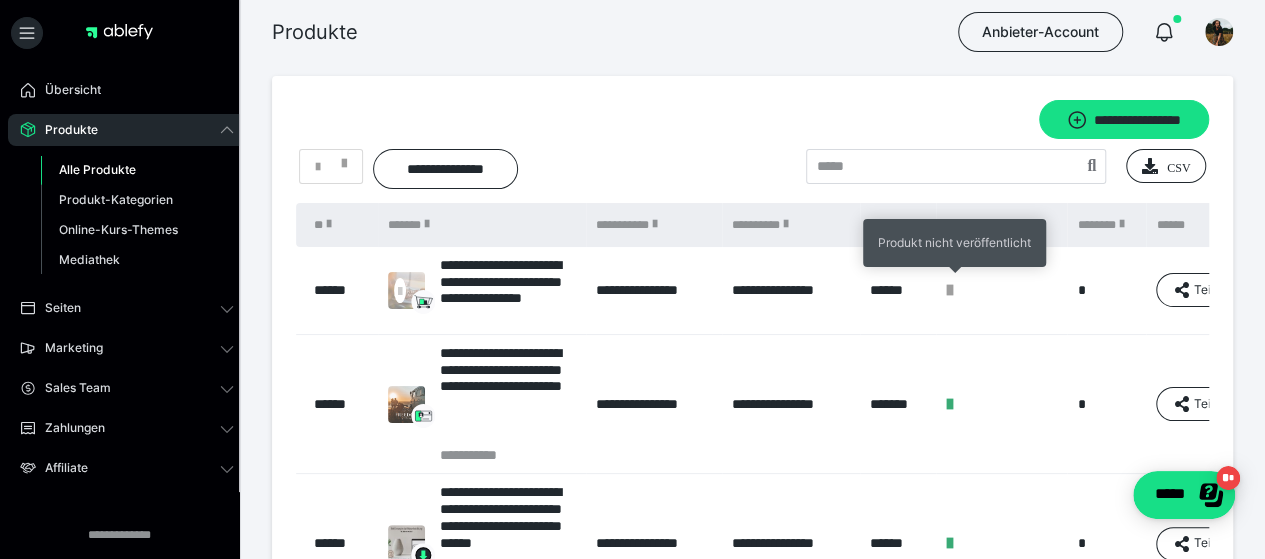 click at bounding box center [949, 290] 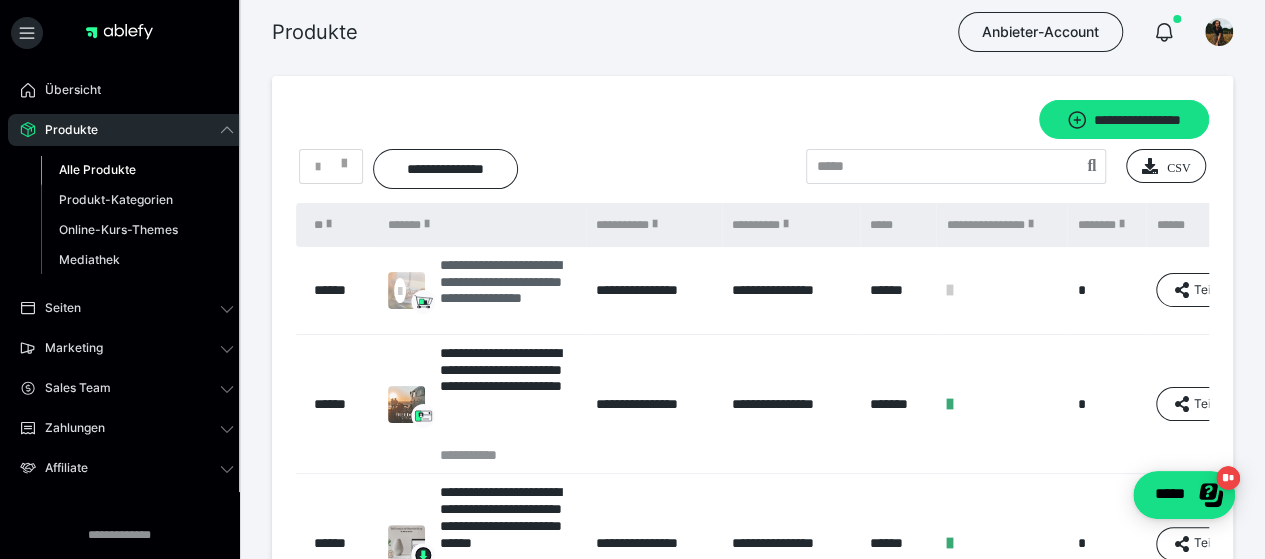 click on "**********" at bounding box center (507, 290) 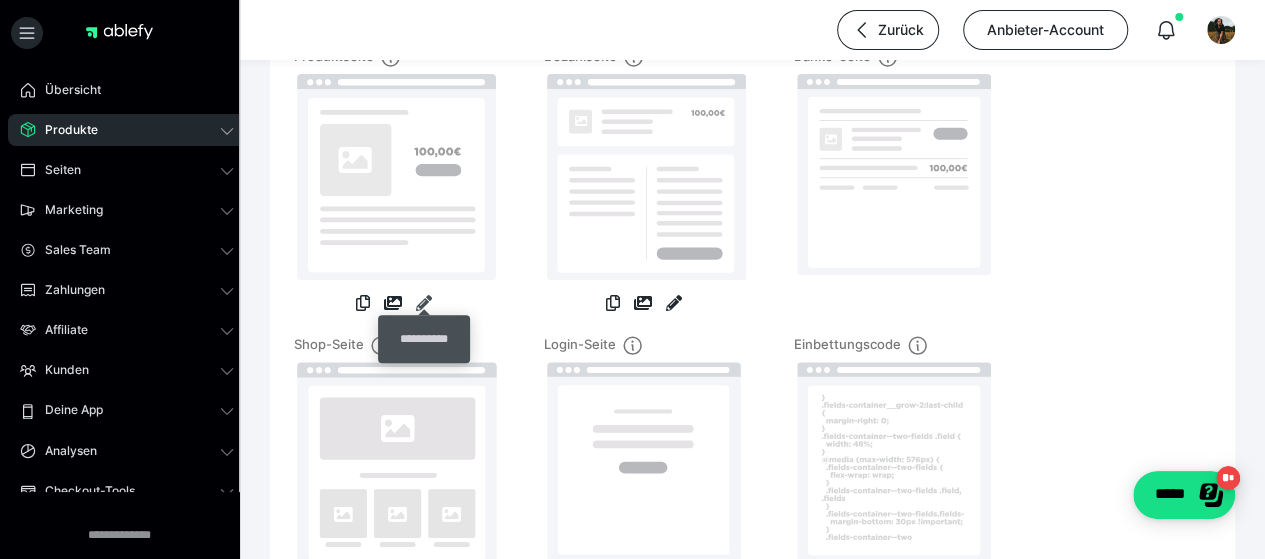 click at bounding box center [424, 303] 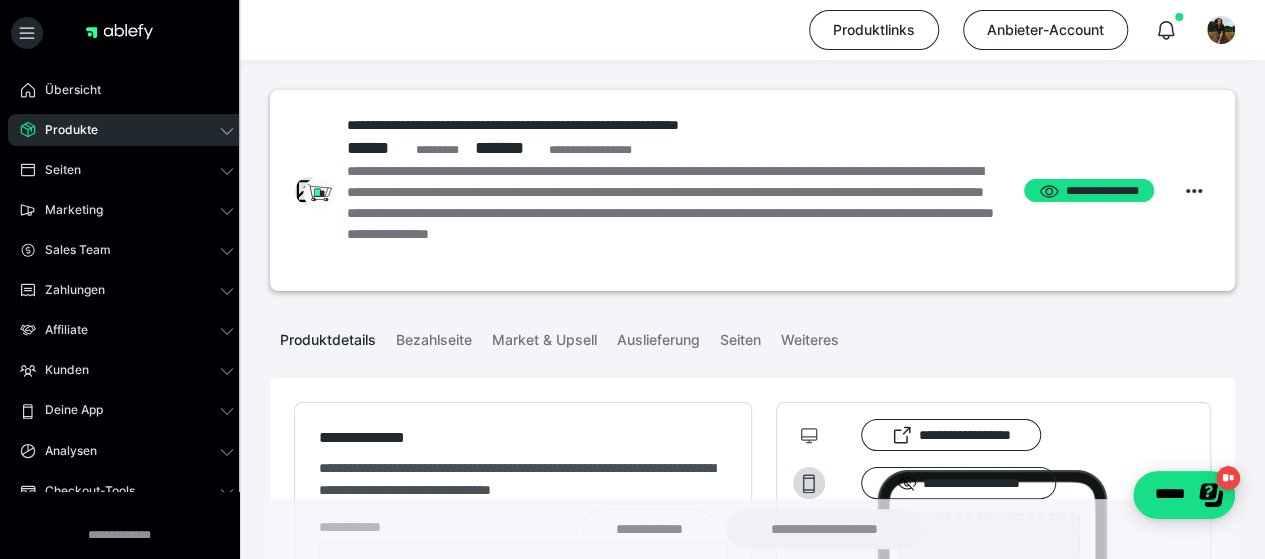 type on "**********" 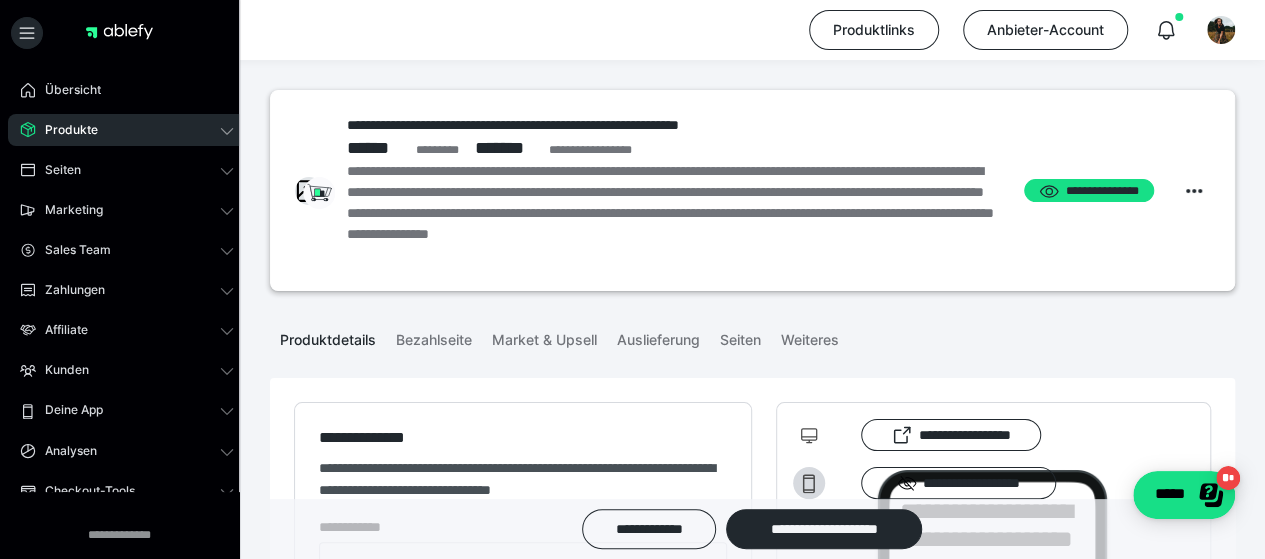 type on "**********" 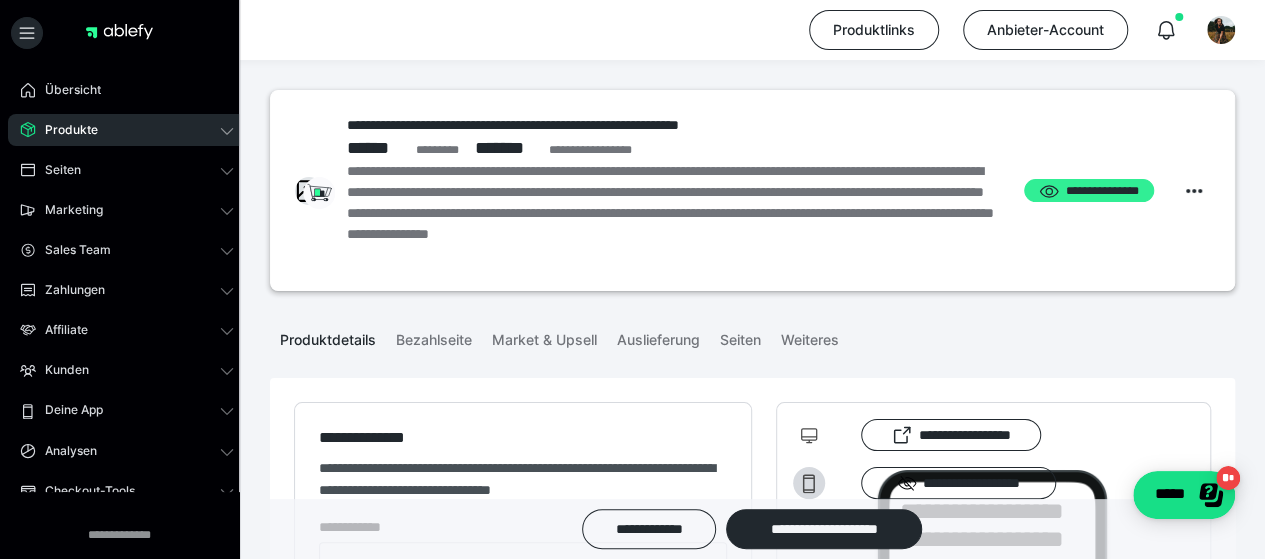 click on "**********" at bounding box center (1089, 190) 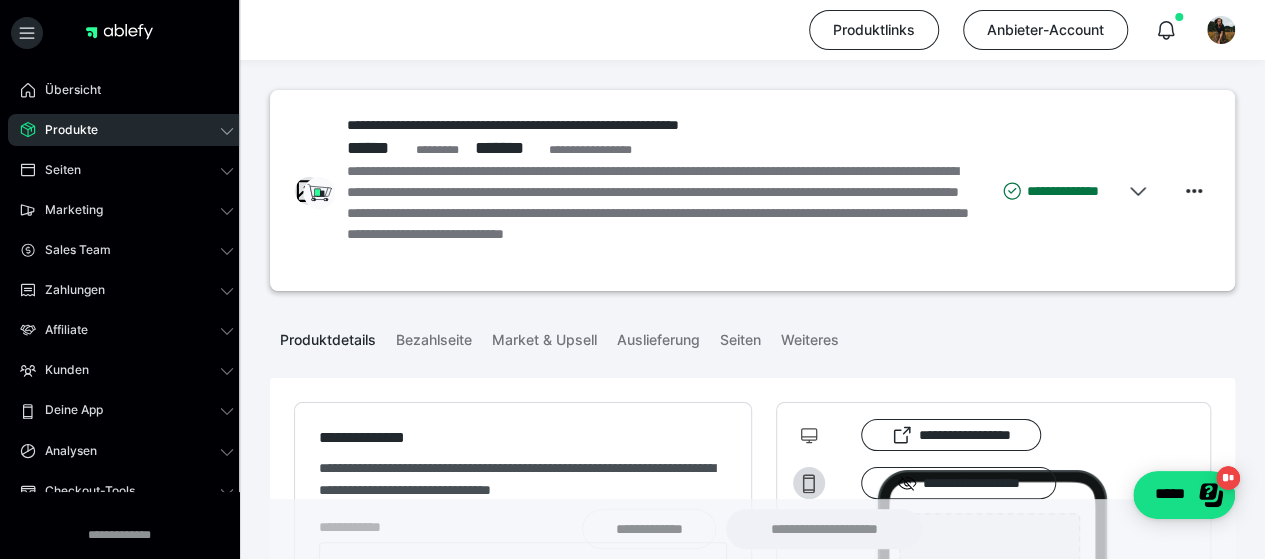type on "**********" 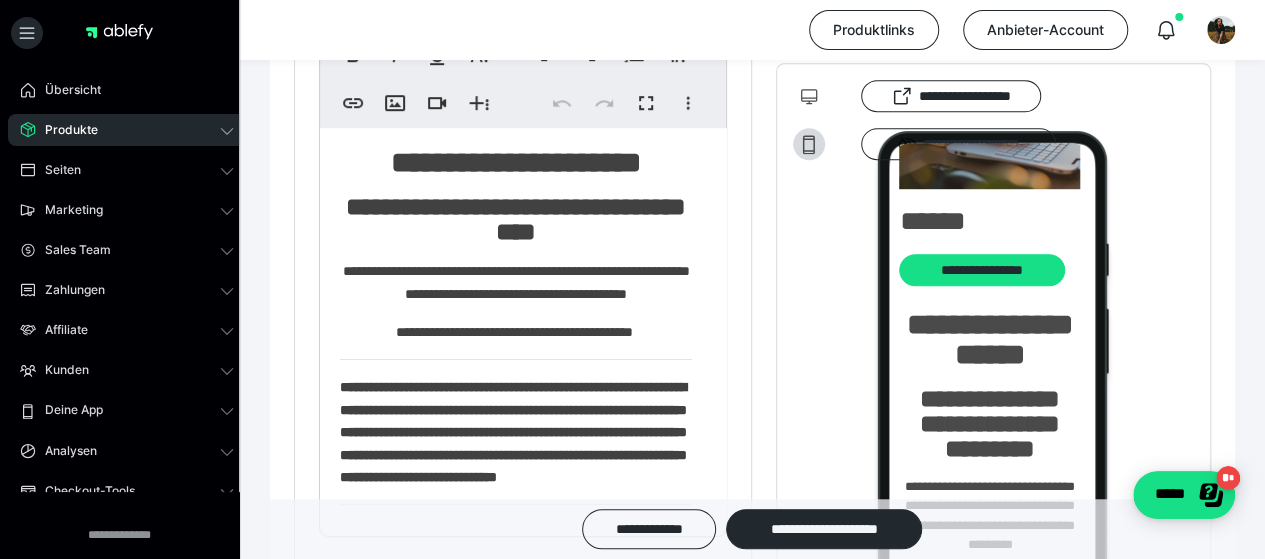 scroll, scrollTop: 0, scrollLeft: 0, axis: both 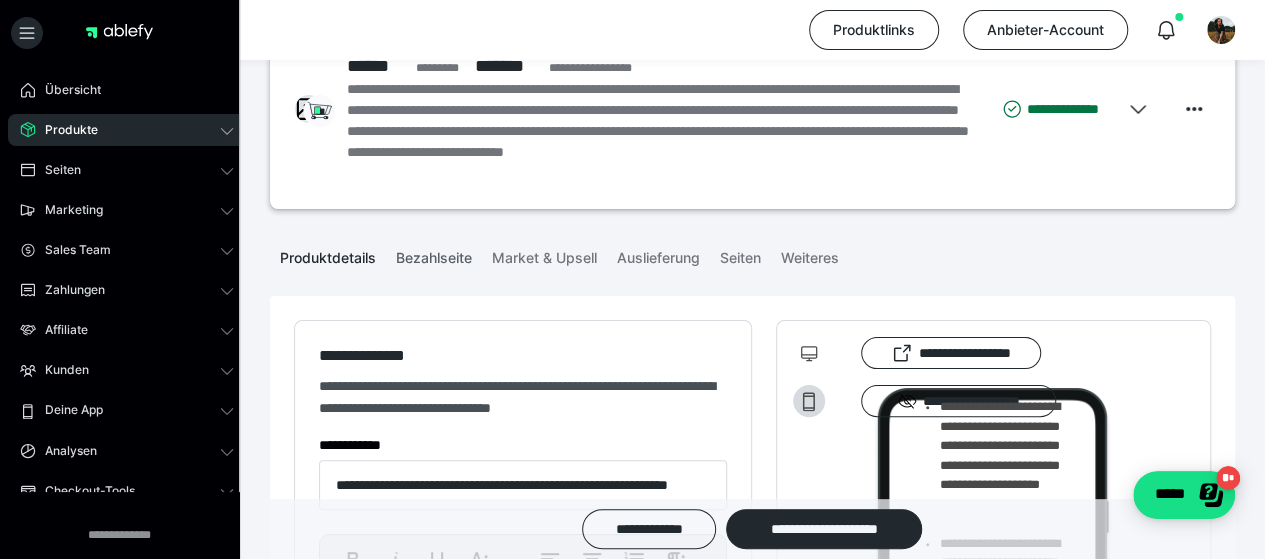 click on "Bezahlseite" at bounding box center [434, 254] 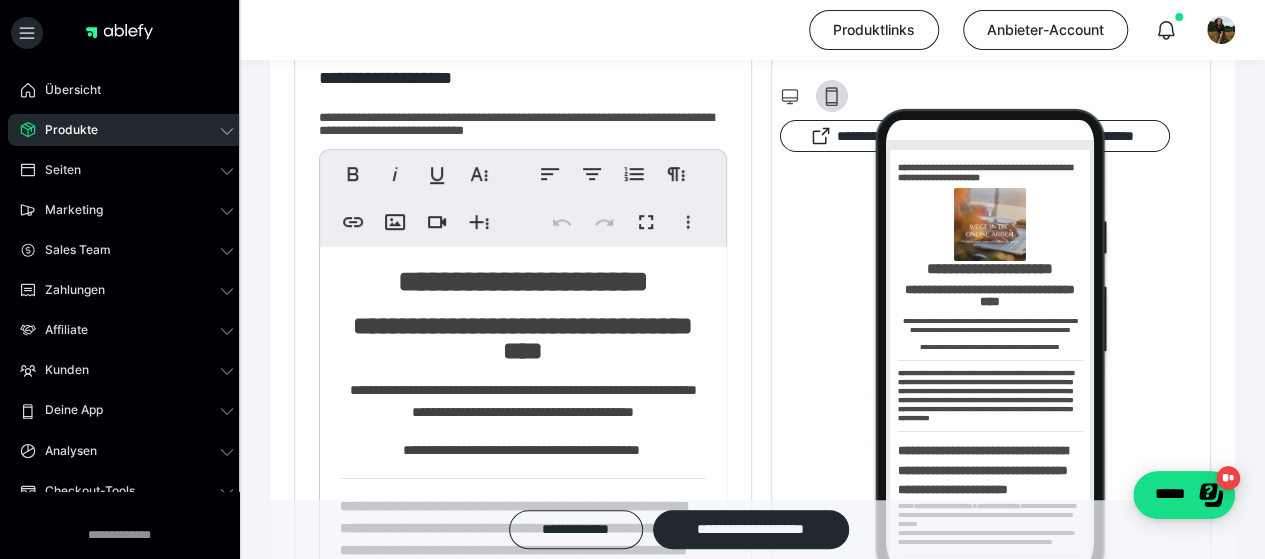 scroll, scrollTop: 0, scrollLeft: 0, axis: both 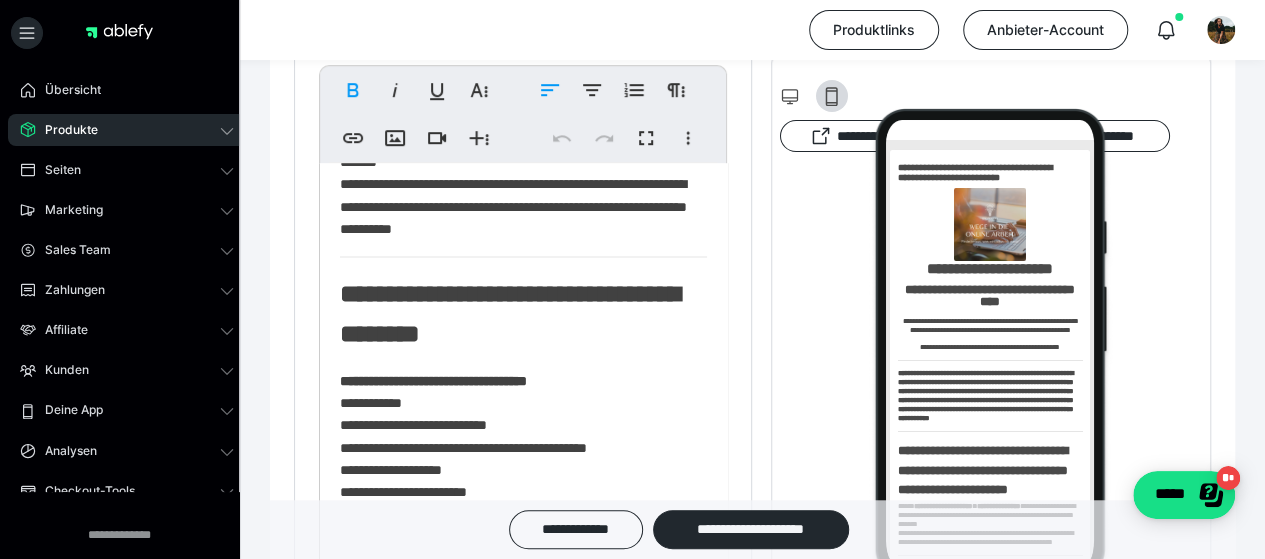 drag, startPoint x: 354, startPoint y: 332, endPoint x: 520, endPoint y: 361, distance: 168.5141 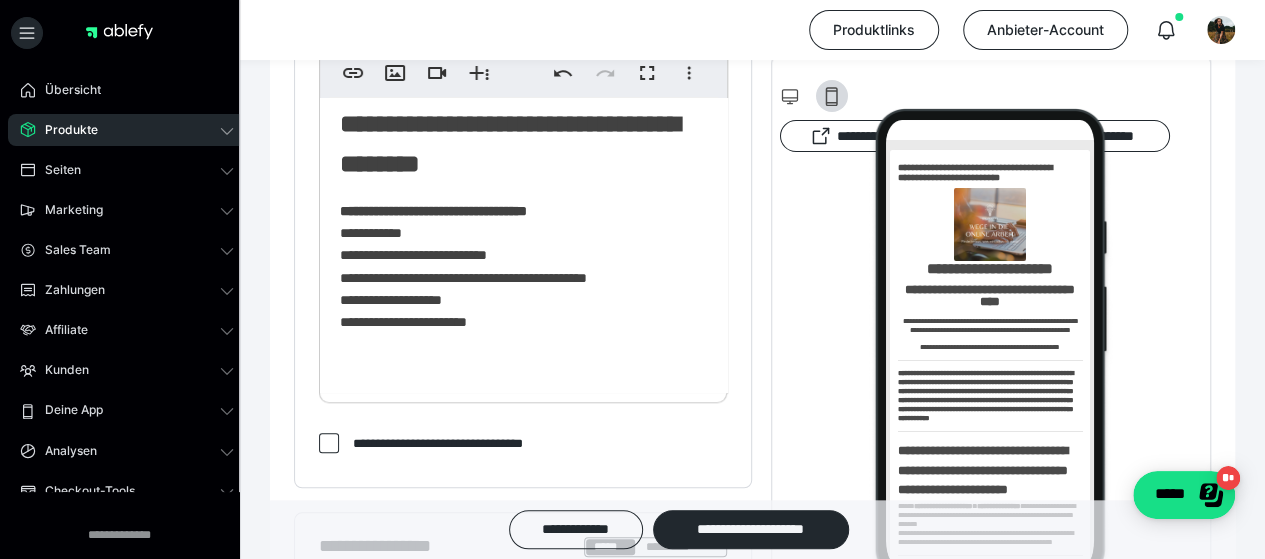 scroll, scrollTop: 756, scrollLeft: 0, axis: vertical 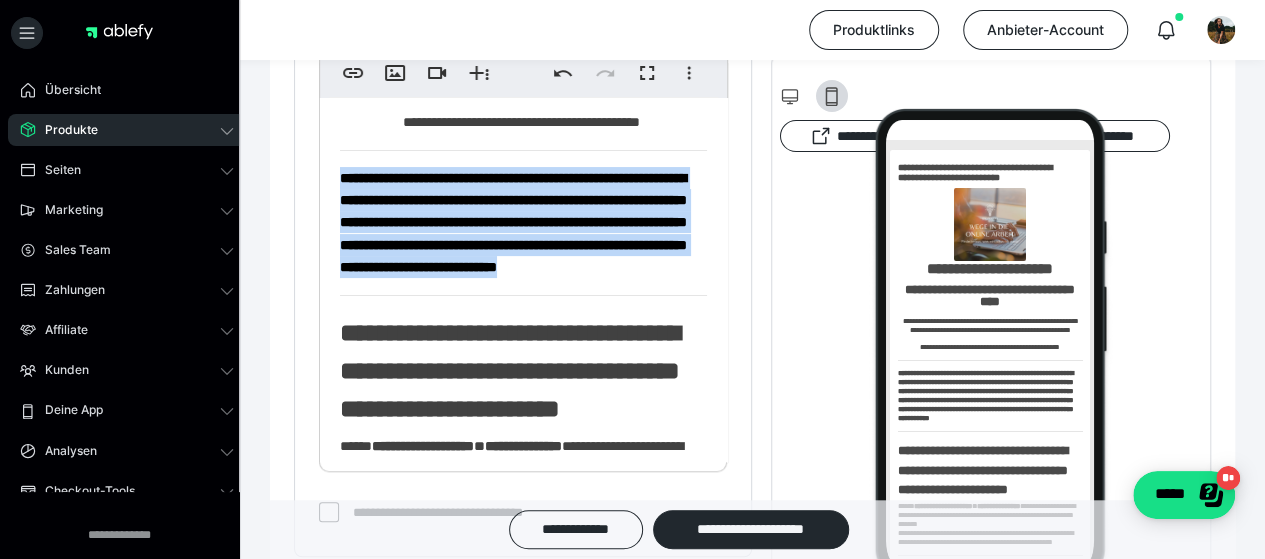drag, startPoint x: 526, startPoint y: 372, endPoint x: 337, endPoint y: 229, distance: 237.0021 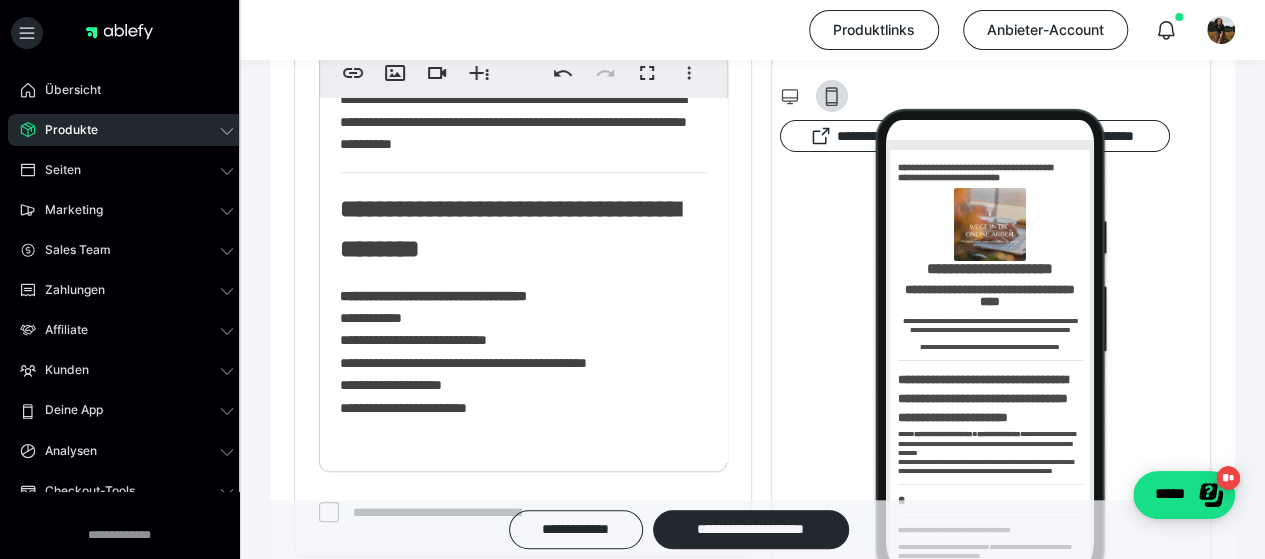 scroll, scrollTop: 670, scrollLeft: 0, axis: vertical 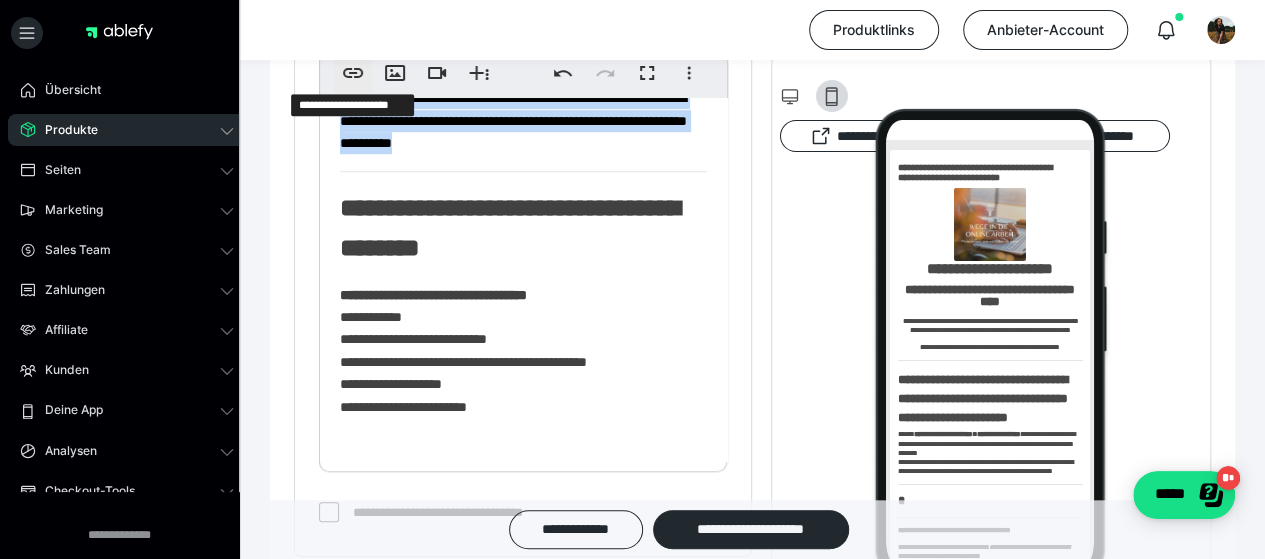drag, startPoint x: 435, startPoint y: 323, endPoint x: 334, endPoint y: 85, distance: 258.544 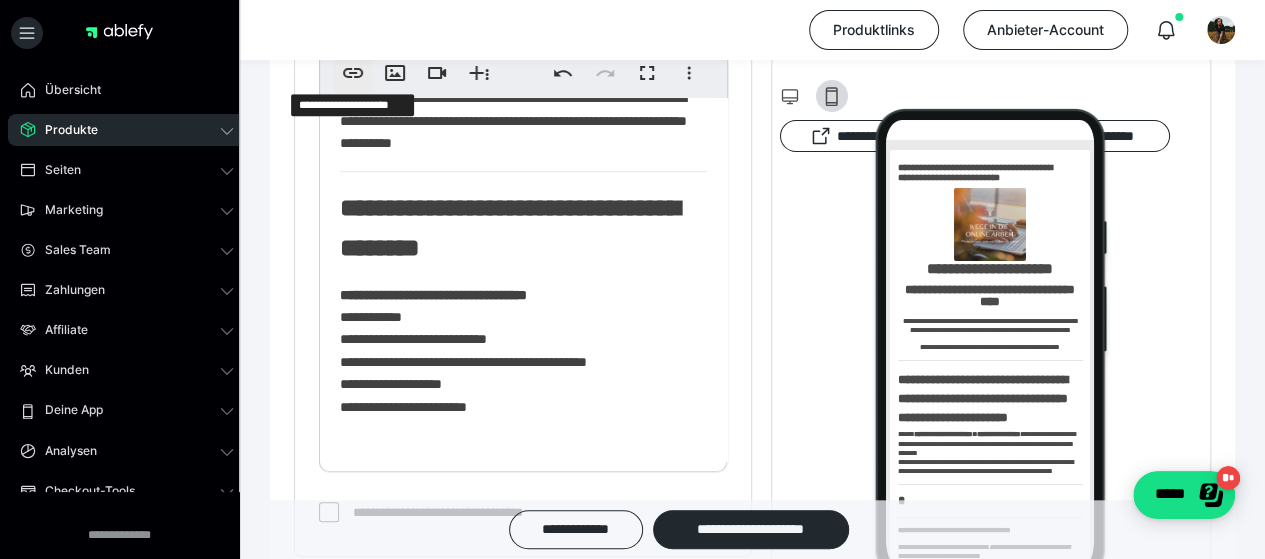 scroll, scrollTop: 613, scrollLeft: 0, axis: vertical 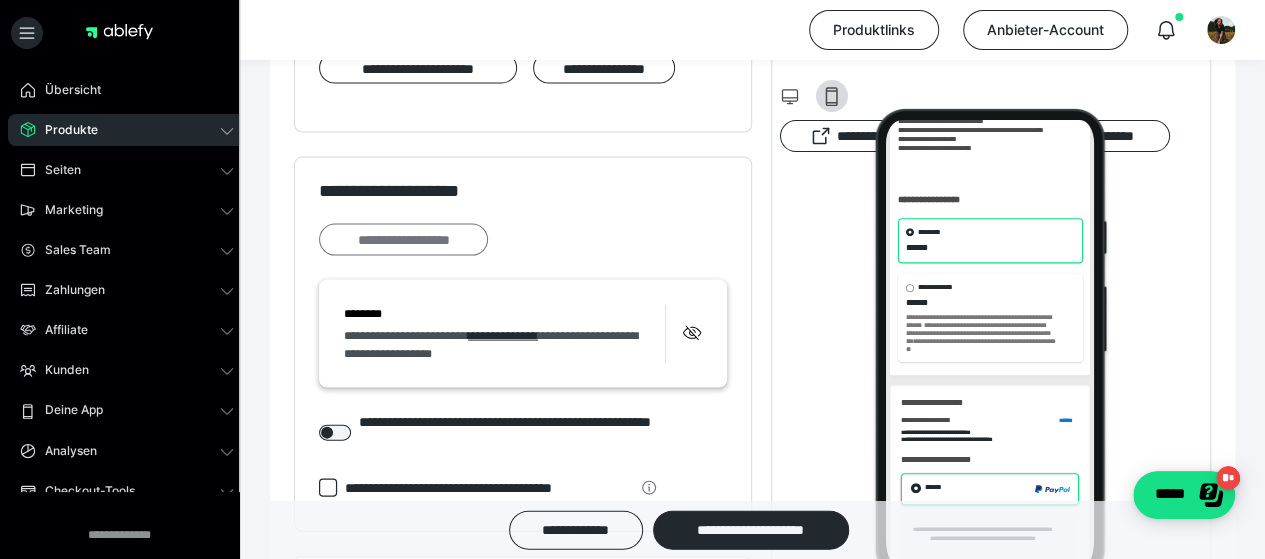 click on "**********" at bounding box center (403, 239) 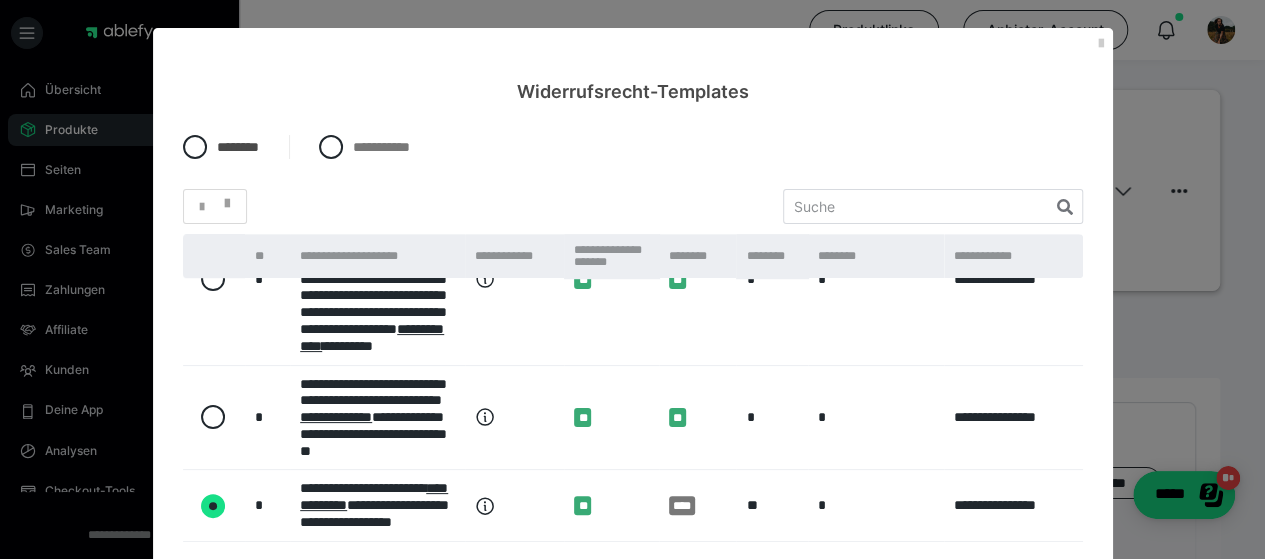 scroll, scrollTop: 1275, scrollLeft: 0, axis: vertical 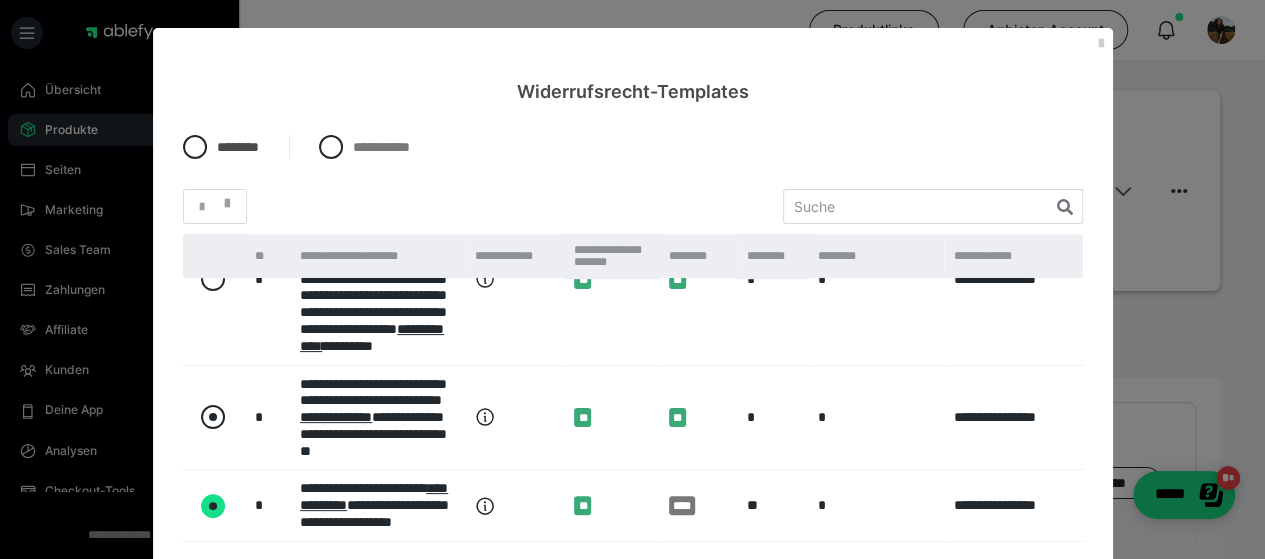 click at bounding box center [213, 417] 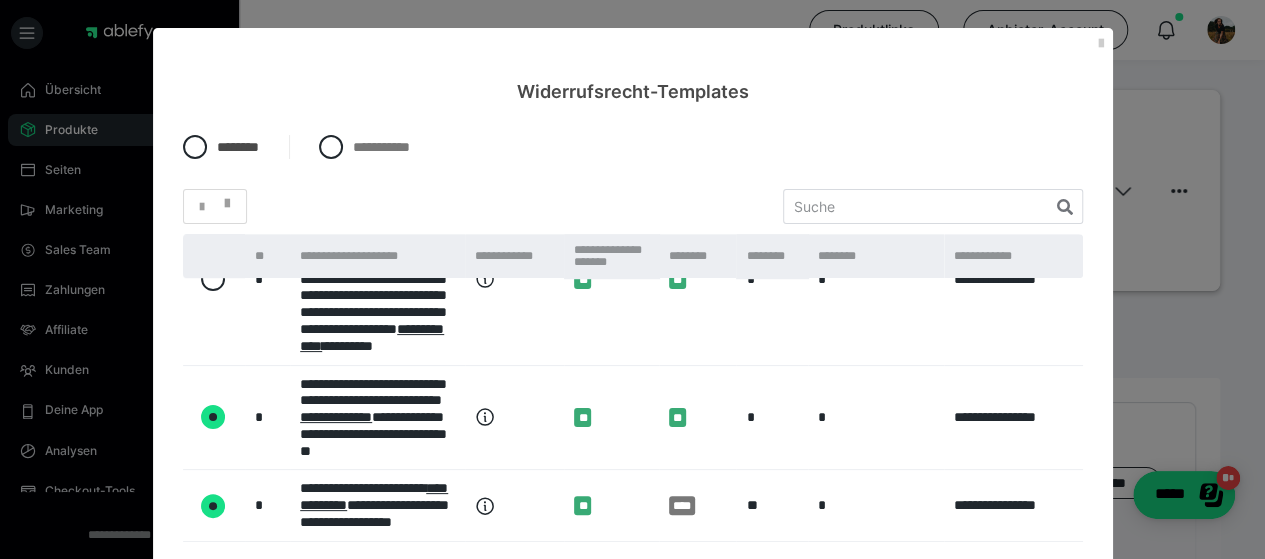 radio on "true" 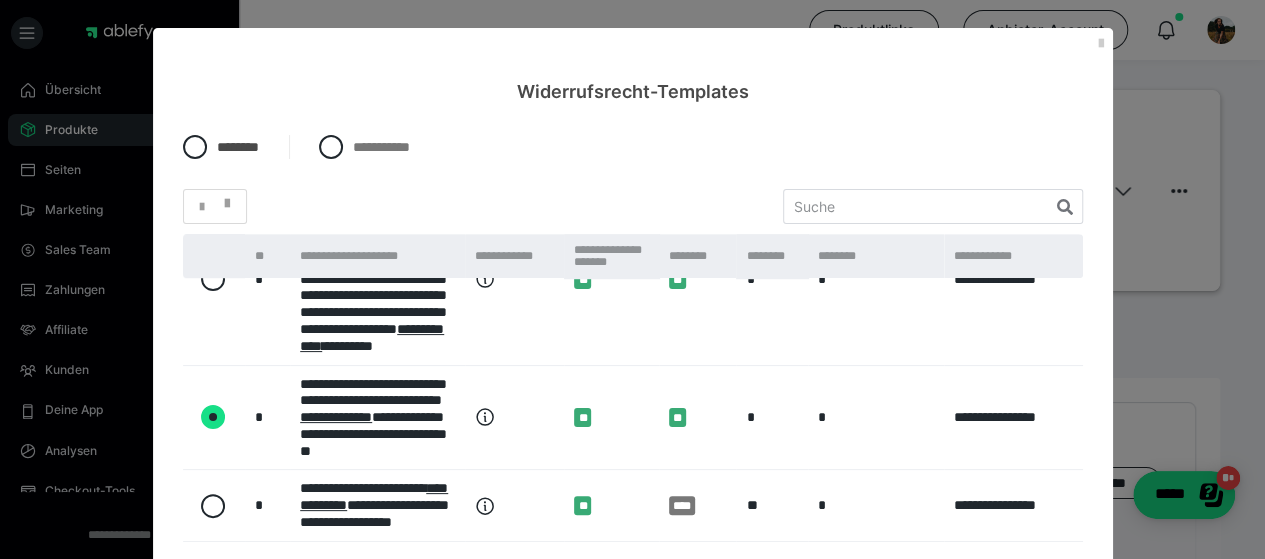 scroll, scrollTop: 1331, scrollLeft: 0, axis: vertical 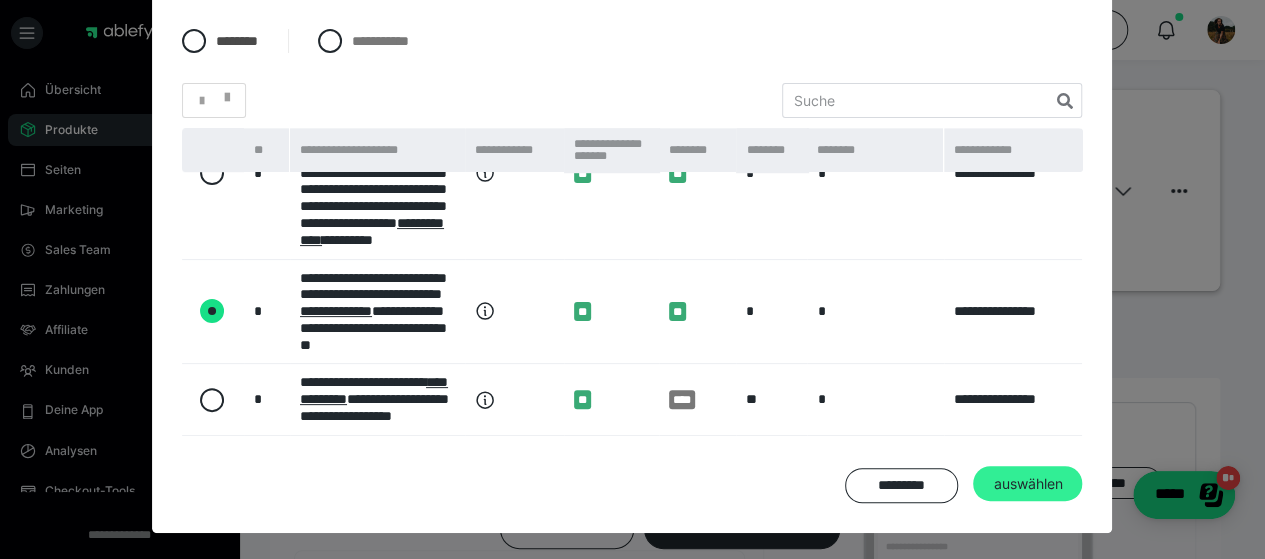 click on "auswählen" at bounding box center [1027, 484] 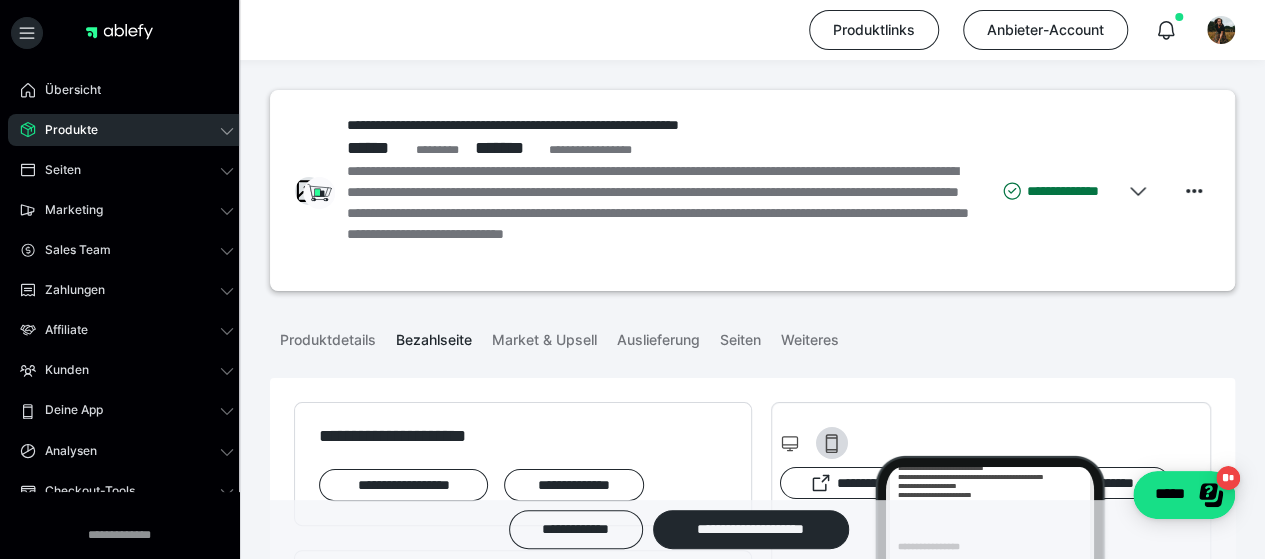 scroll, scrollTop: 1900, scrollLeft: 0, axis: vertical 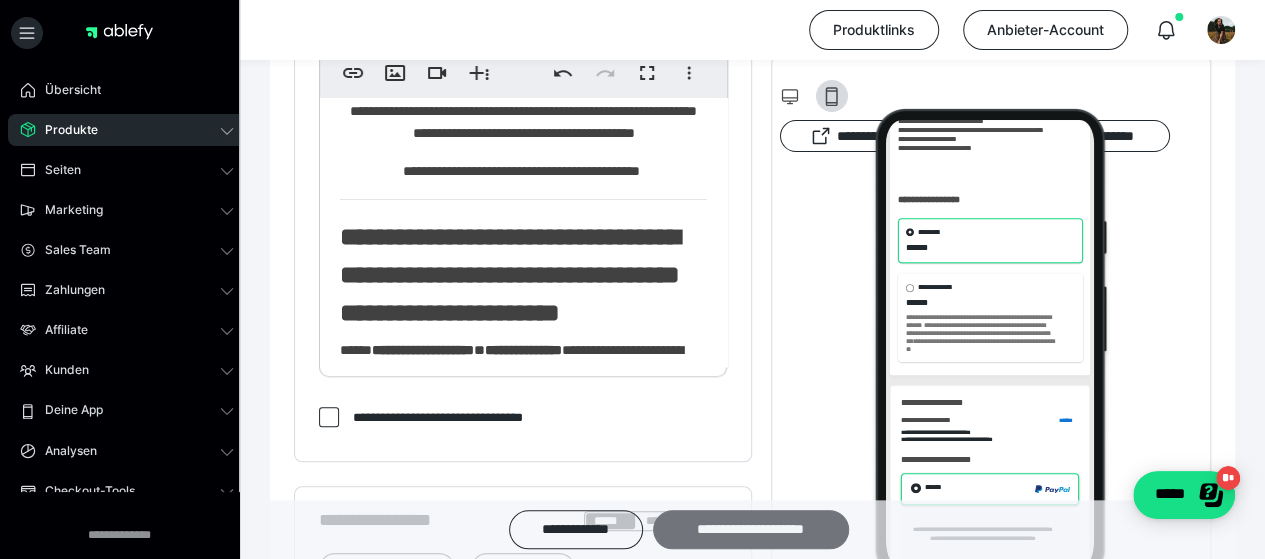 click on "**********" at bounding box center [751, 529] 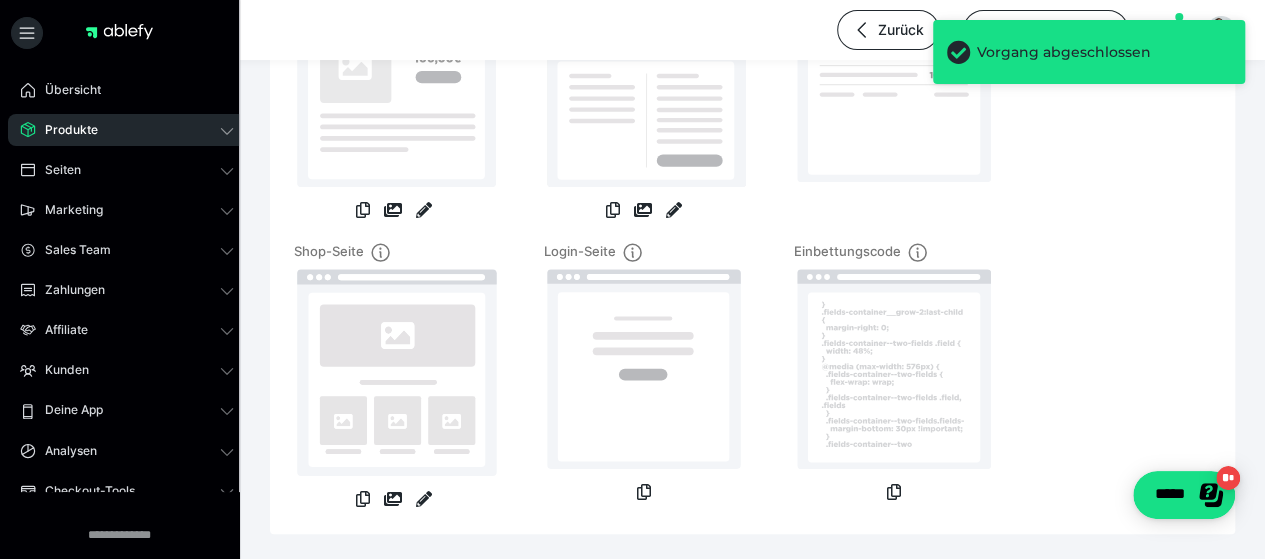 scroll, scrollTop: 395, scrollLeft: 0, axis: vertical 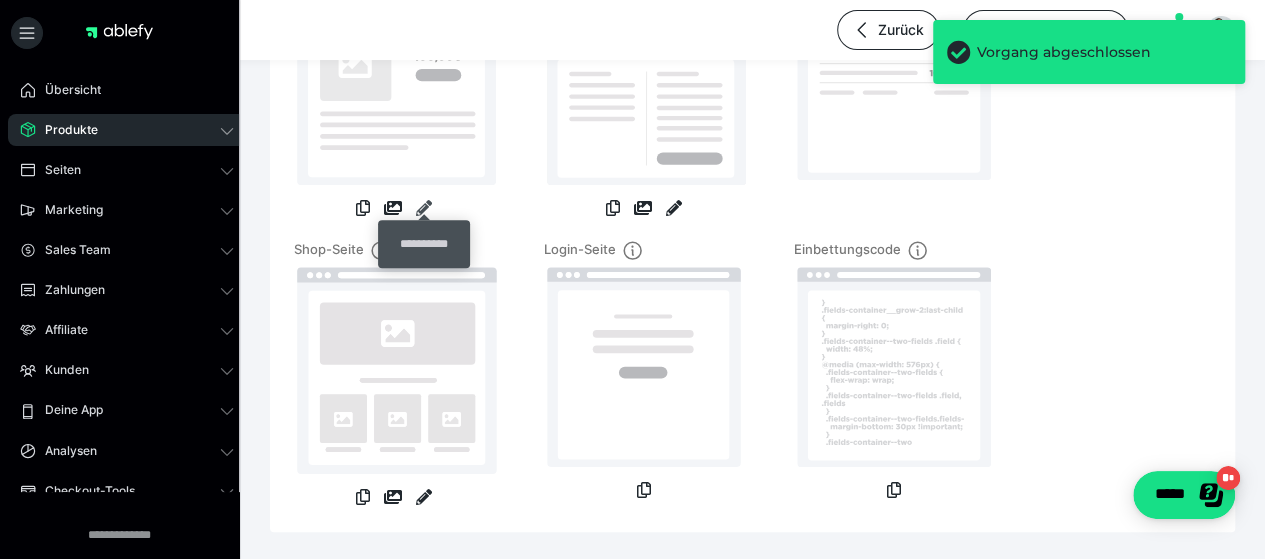 click at bounding box center [424, 208] 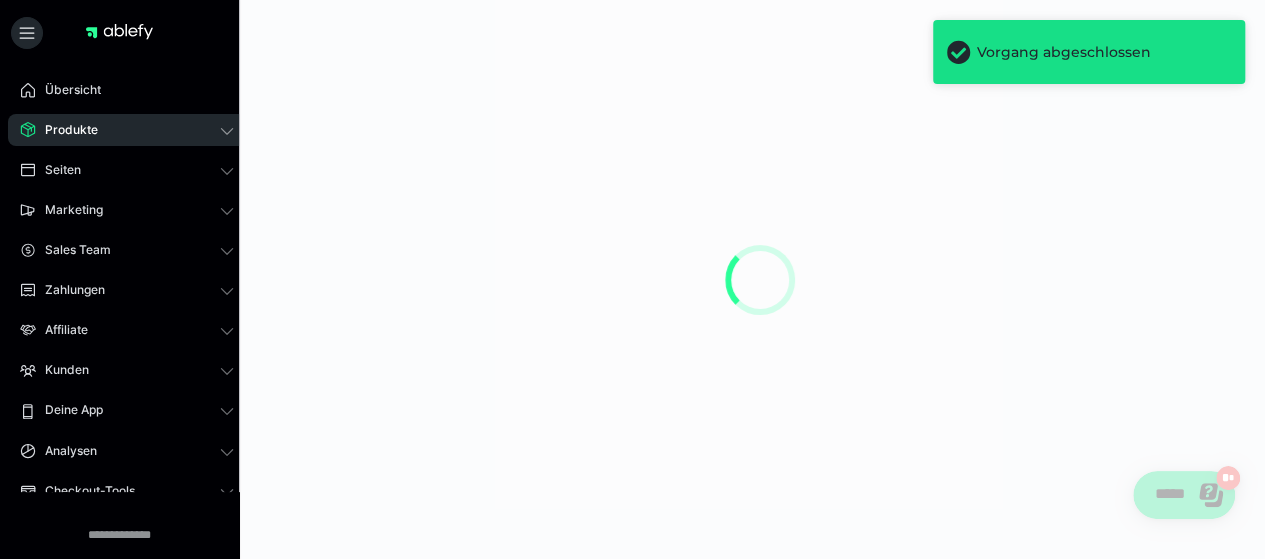 scroll, scrollTop: 0, scrollLeft: 0, axis: both 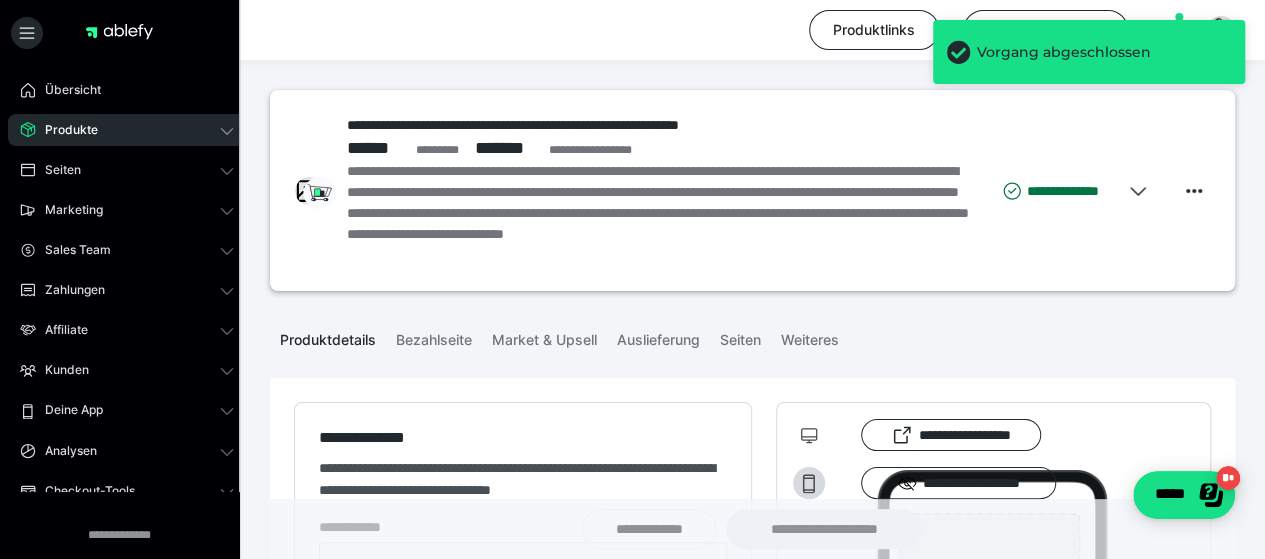 type on "**********" 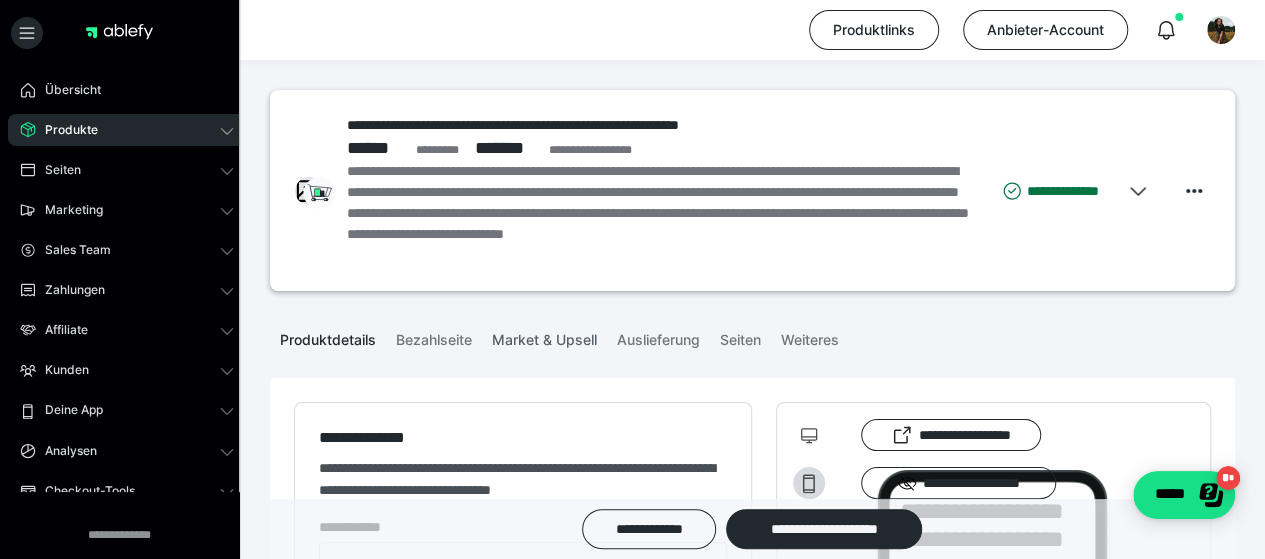 click on "Market & Upsell" at bounding box center (544, 336) 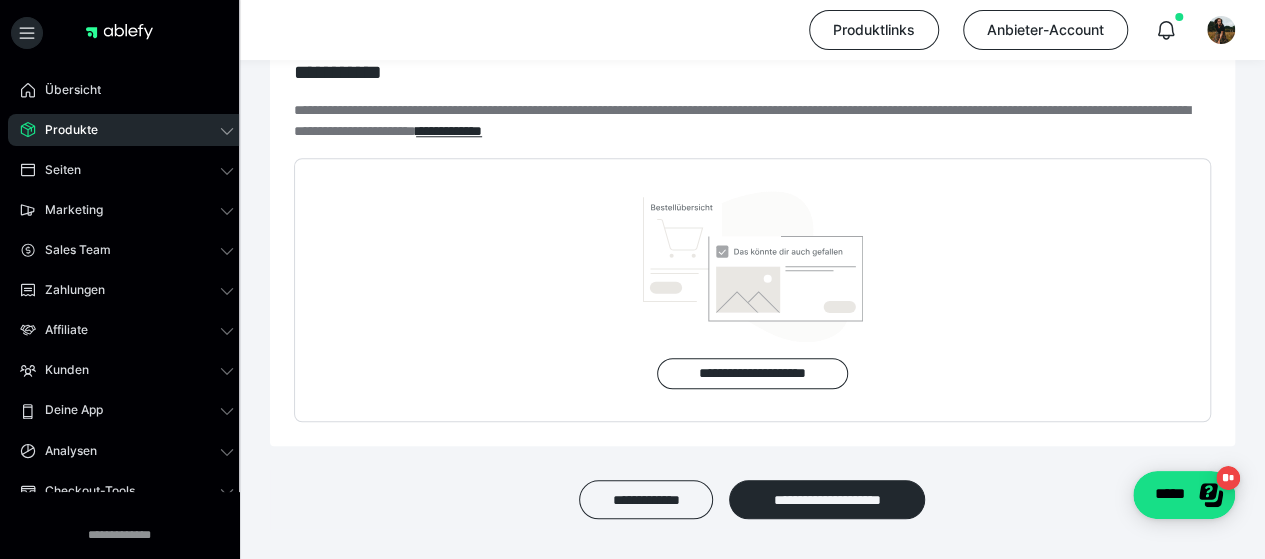 scroll, scrollTop: 889, scrollLeft: 0, axis: vertical 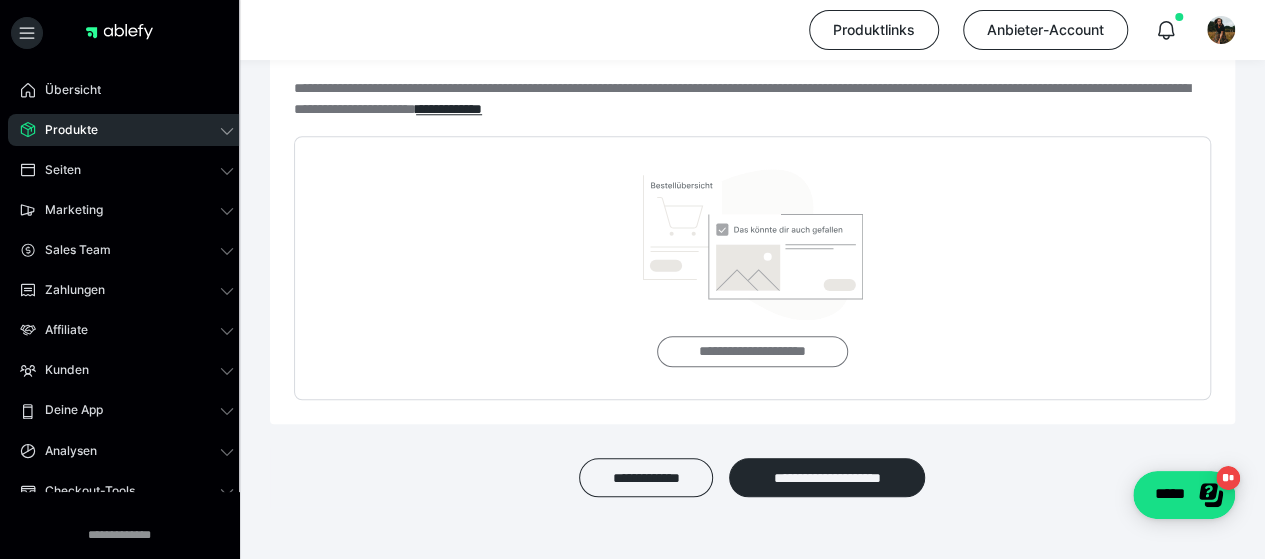 click on "**********" at bounding box center [752, 351] 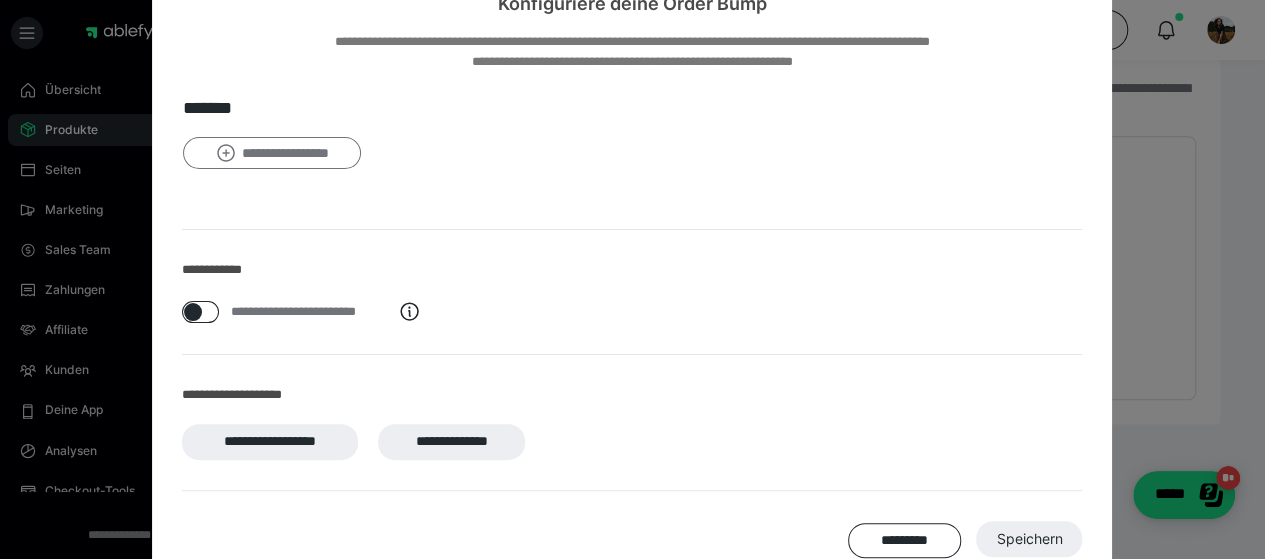 click on "**********" at bounding box center [271, 152] 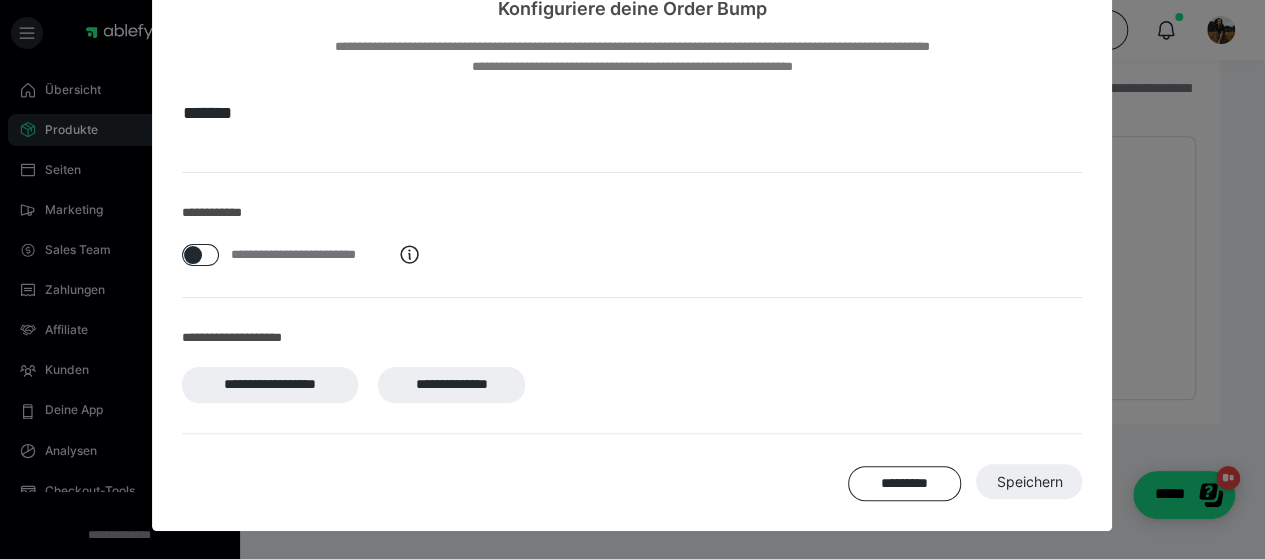 scroll, scrollTop: 80, scrollLeft: 0, axis: vertical 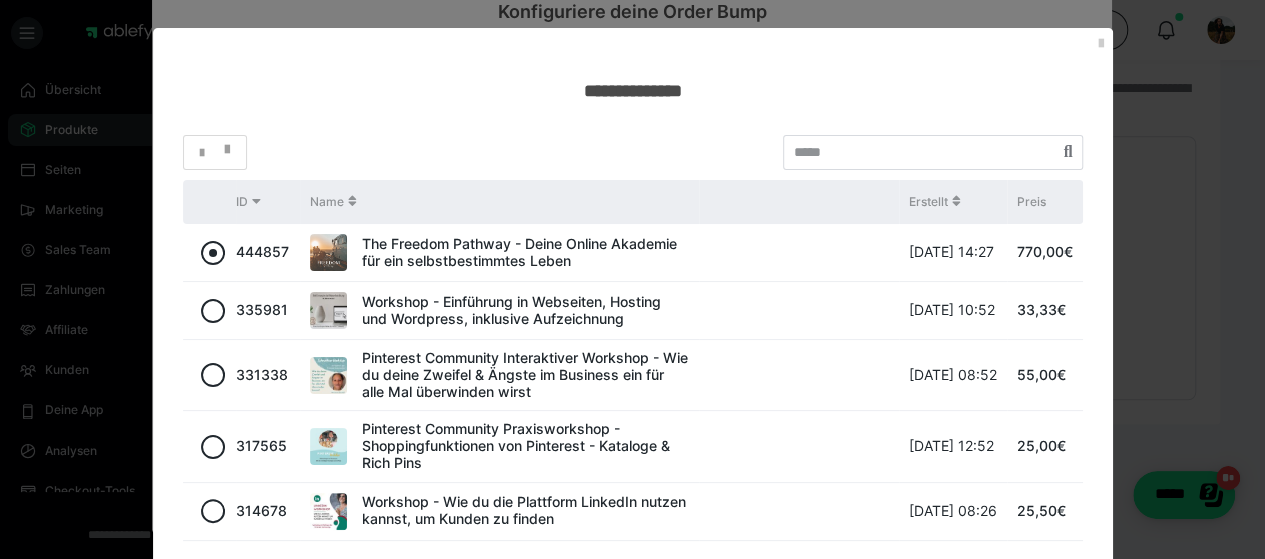 click at bounding box center (213, 253) 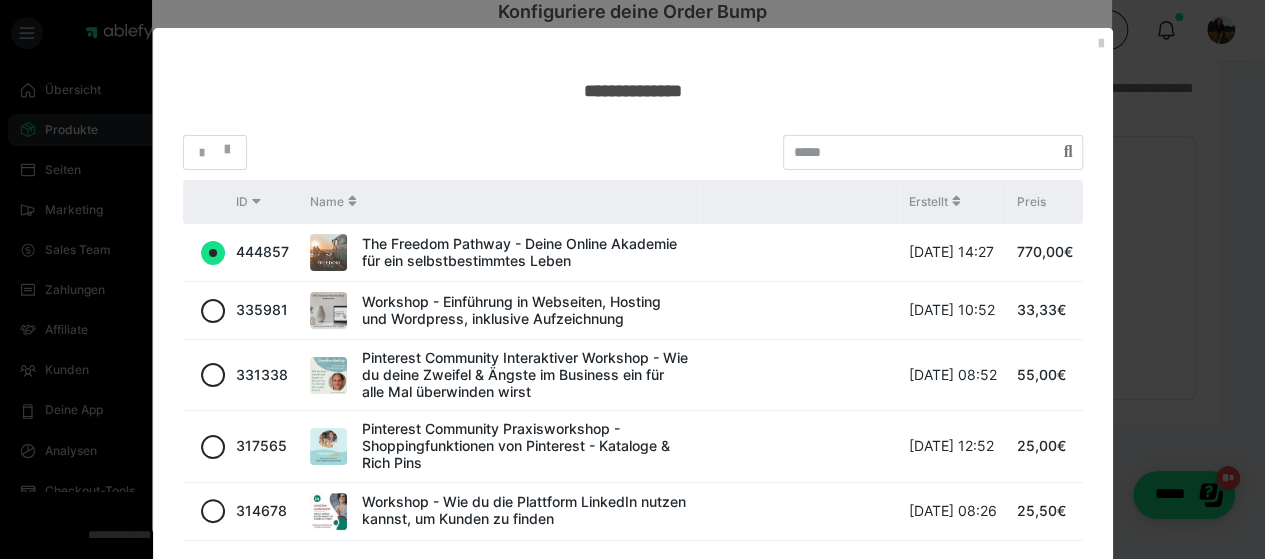 radio on "true" 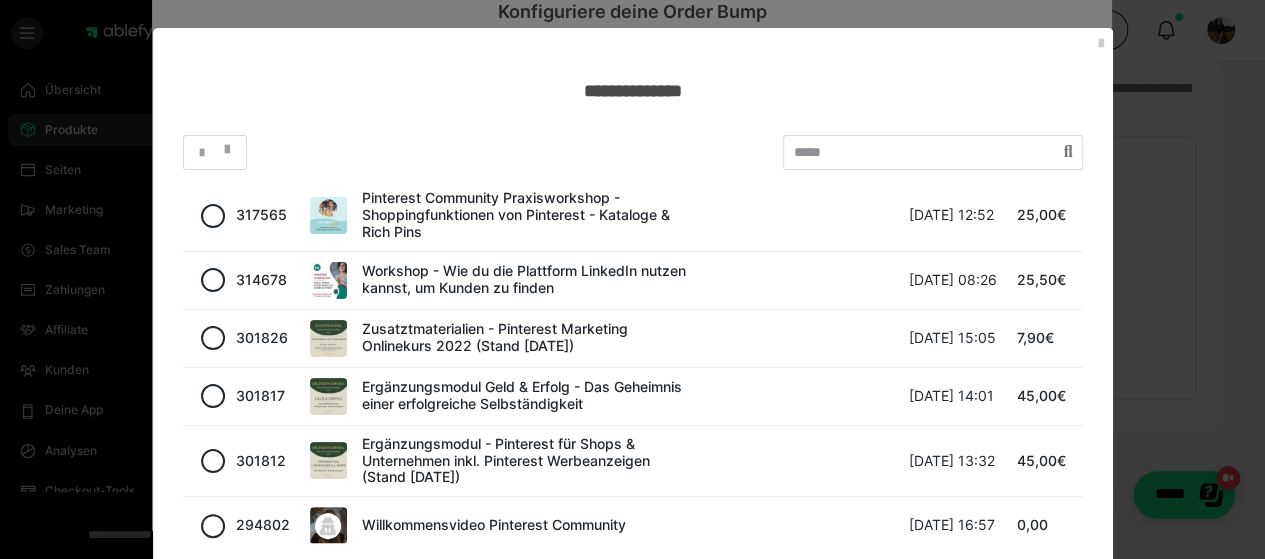 scroll, scrollTop: 341, scrollLeft: 0, axis: vertical 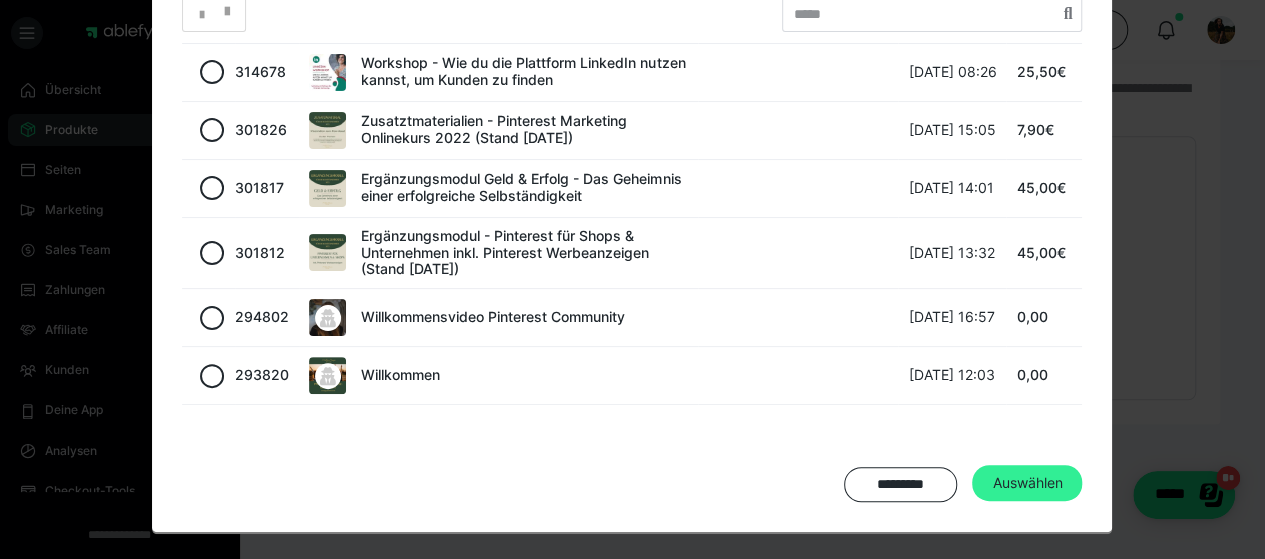 click on "Auswählen" at bounding box center (1027, 483) 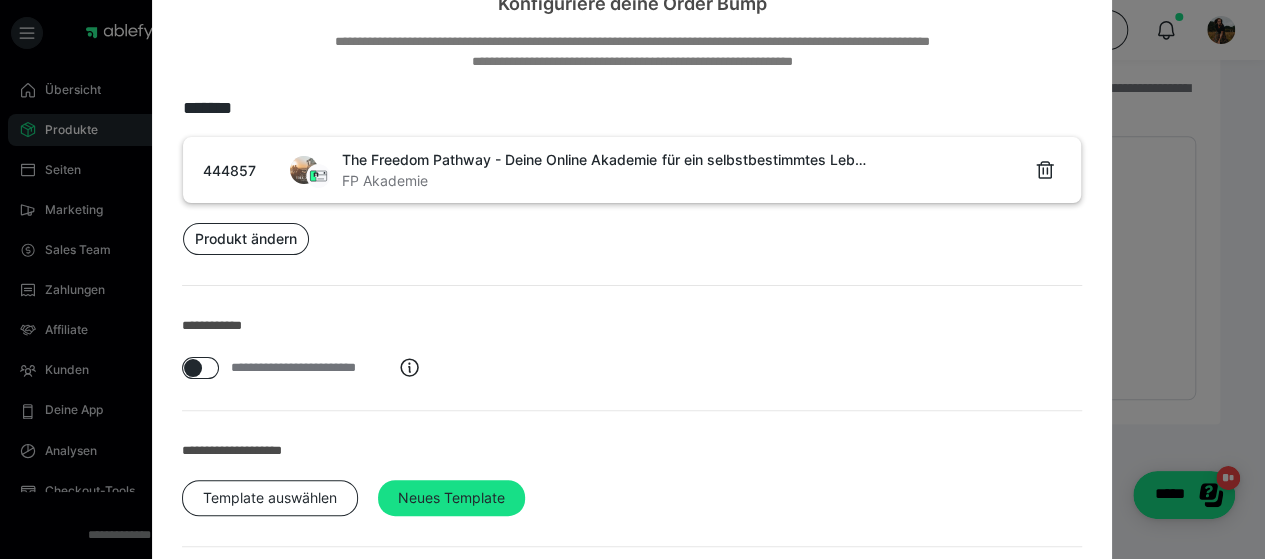 scroll, scrollTop: 197, scrollLeft: 0, axis: vertical 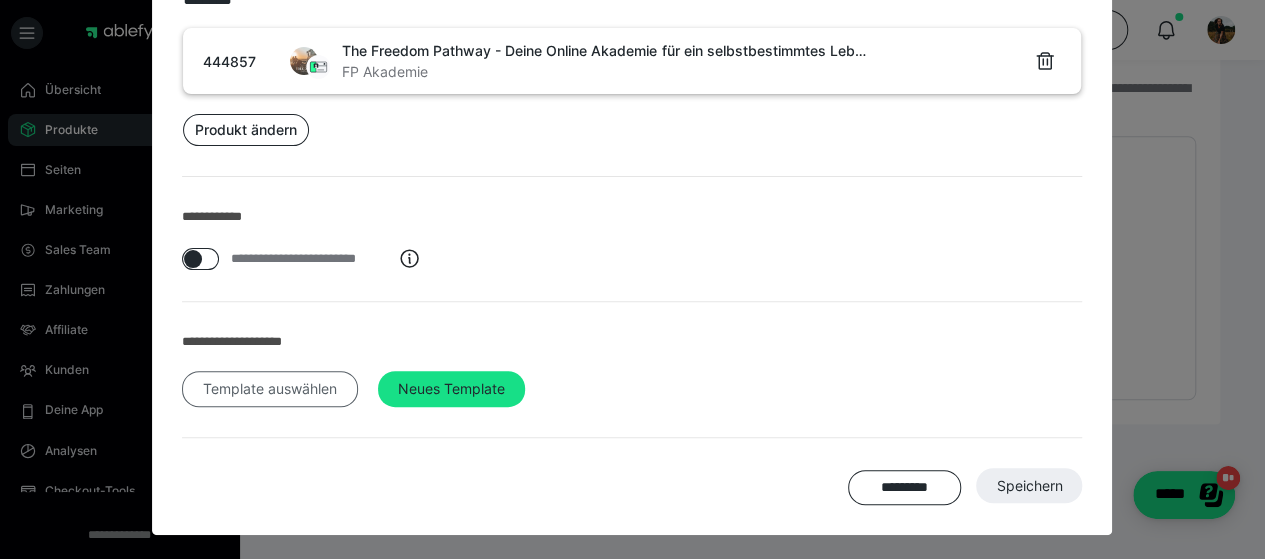 click on "Template auswählen" at bounding box center (270, 389) 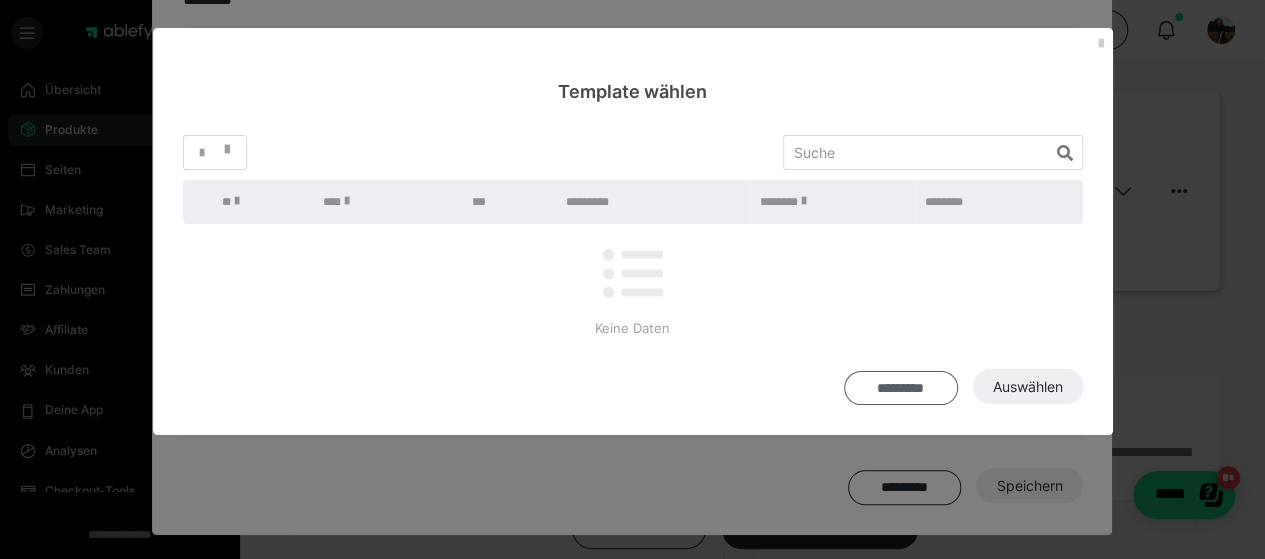 click on "*********" at bounding box center (905, 487) 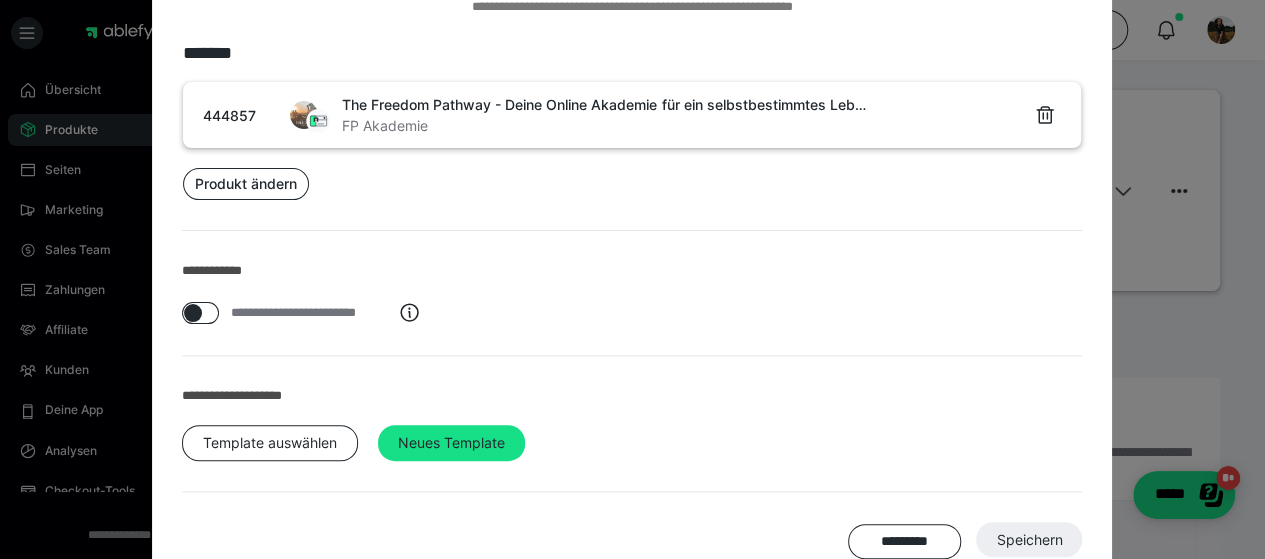 scroll, scrollTop: 197, scrollLeft: 0, axis: vertical 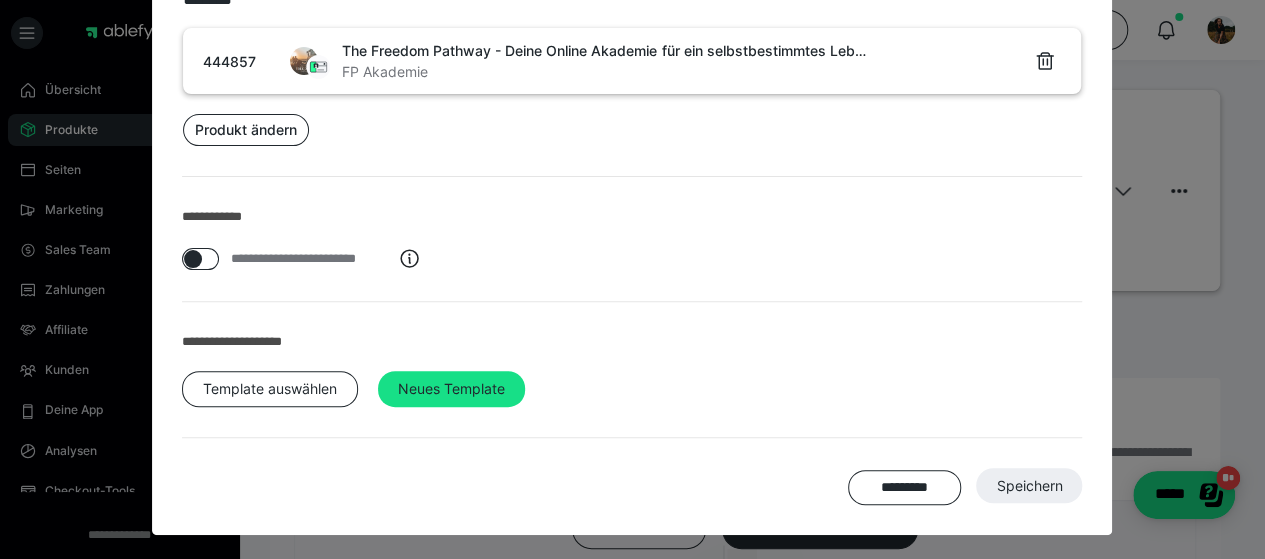 click at bounding box center (193, 259) 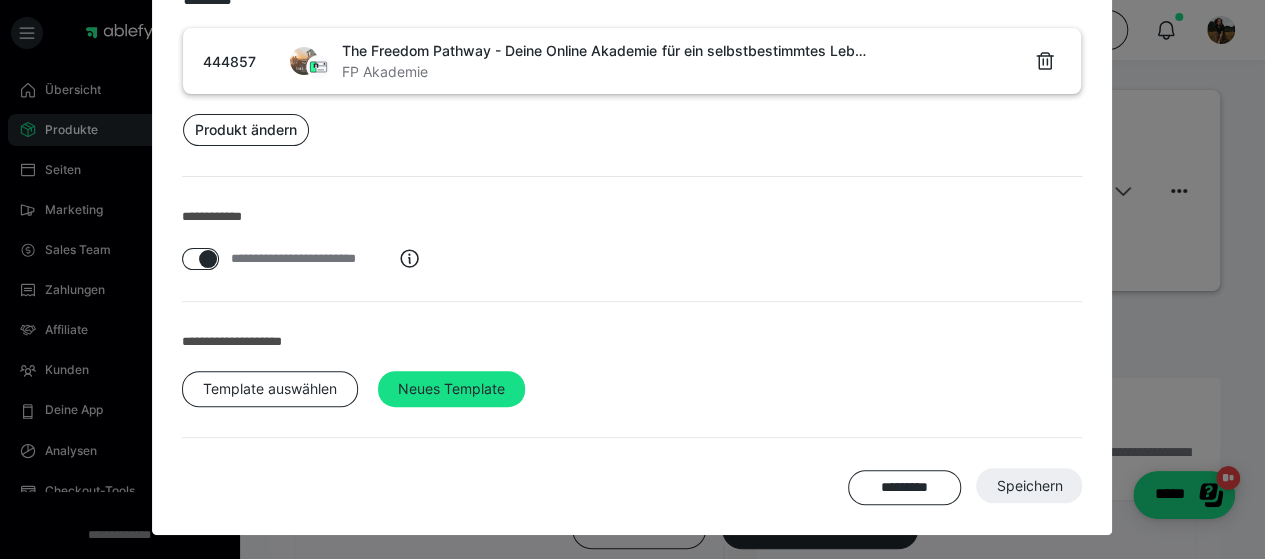 checkbox on "****" 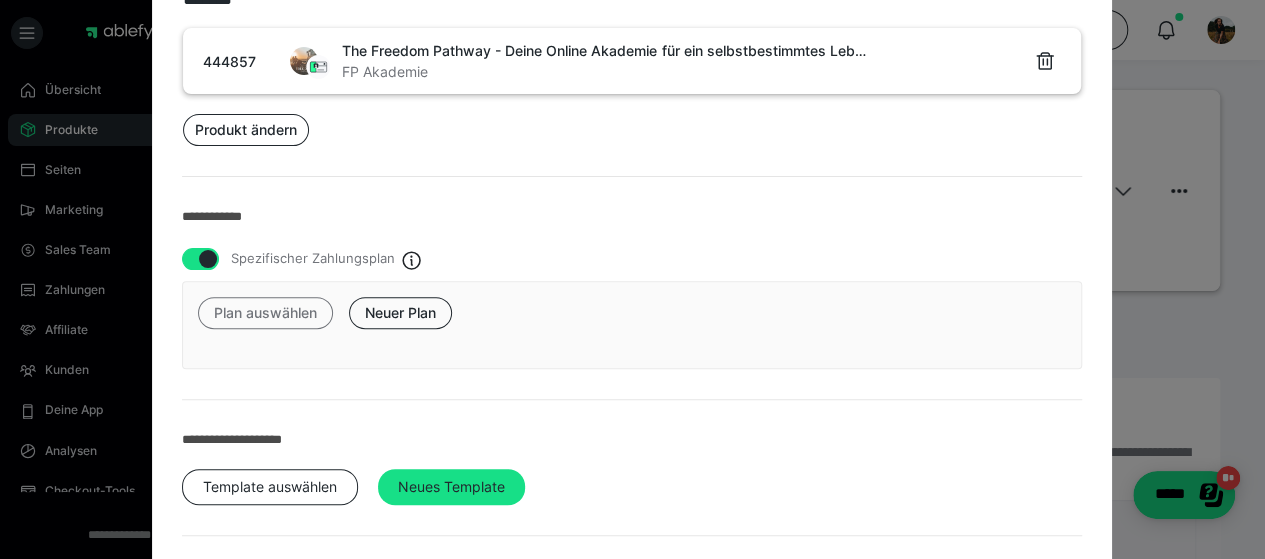 click on "Plan auswählen" at bounding box center [265, 313] 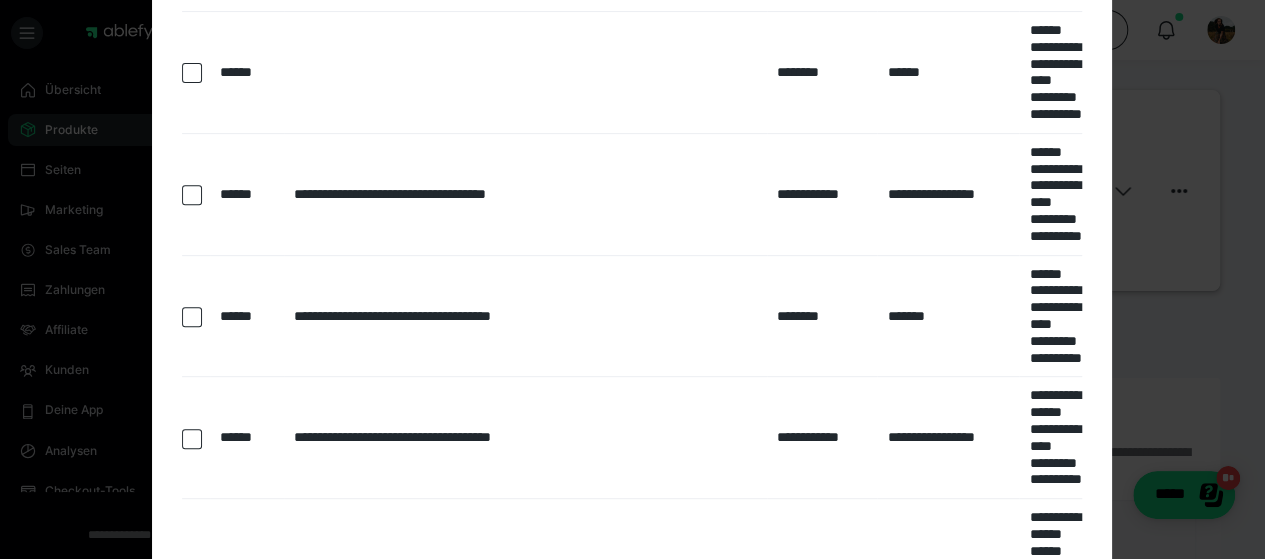 scroll, scrollTop: 322, scrollLeft: 0, axis: vertical 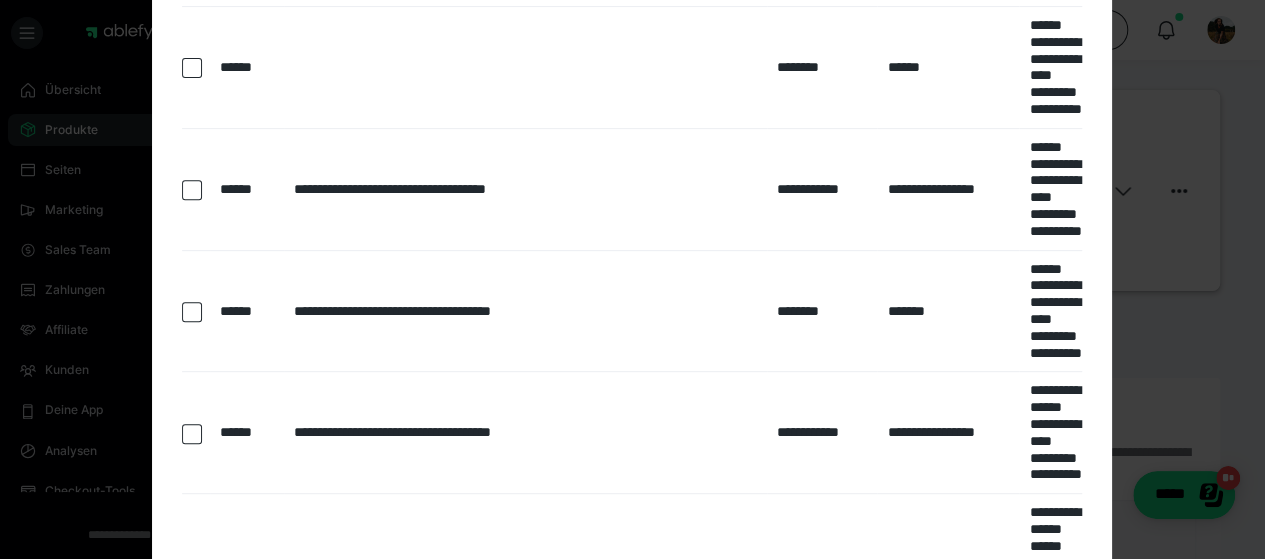 click at bounding box center (192, 190) 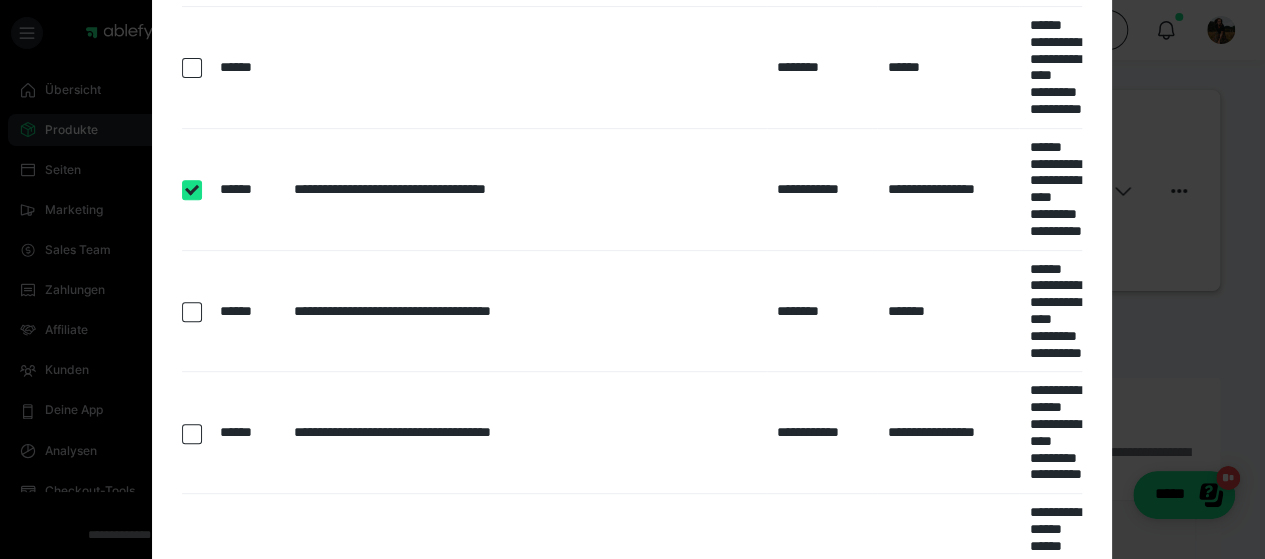 click at bounding box center (192, 312) 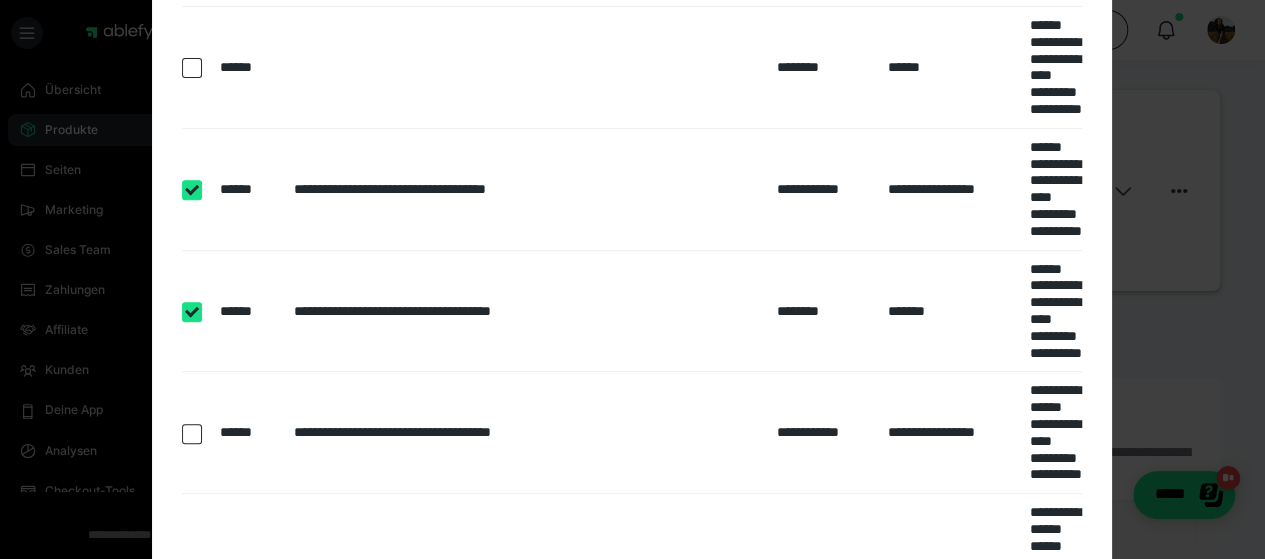 checkbox on "true" 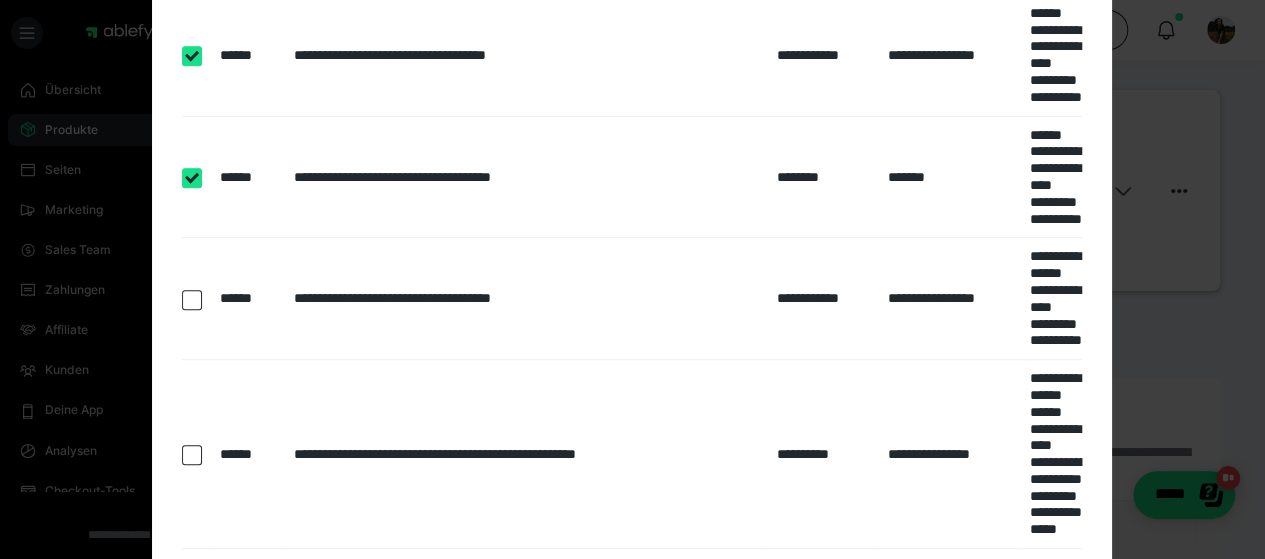 scroll, scrollTop: 476, scrollLeft: 0, axis: vertical 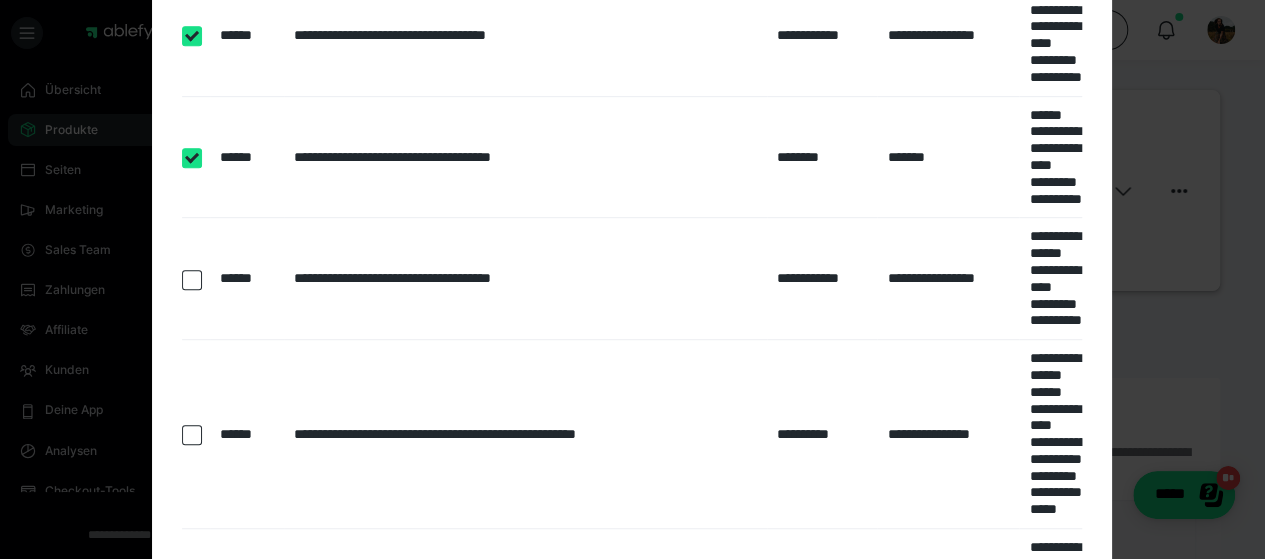 click at bounding box center (192, 280) 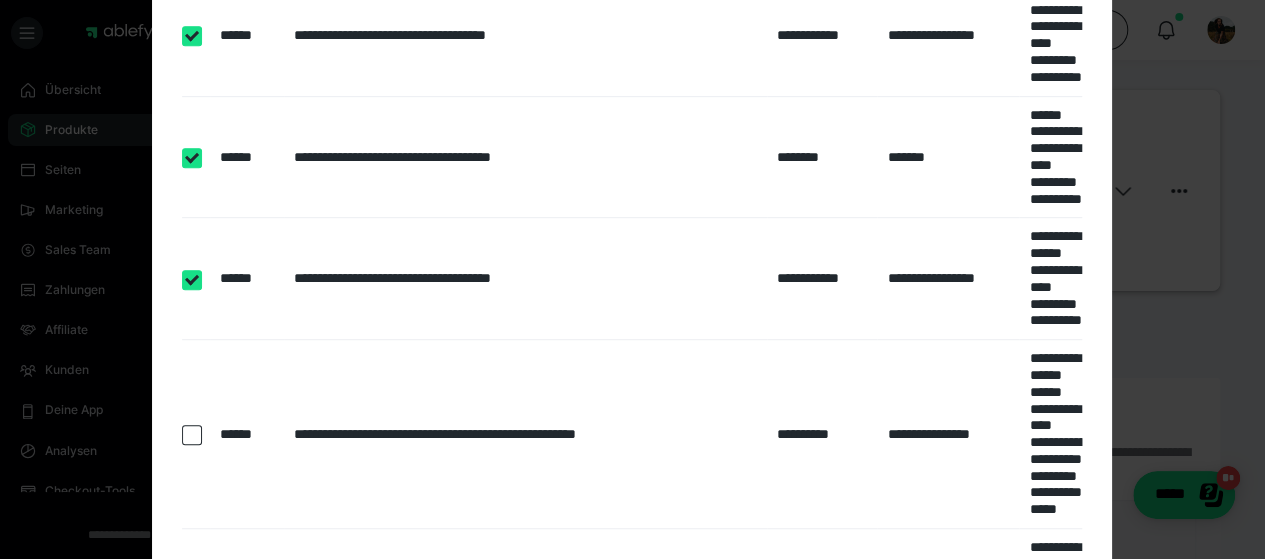 checkbox on "true" 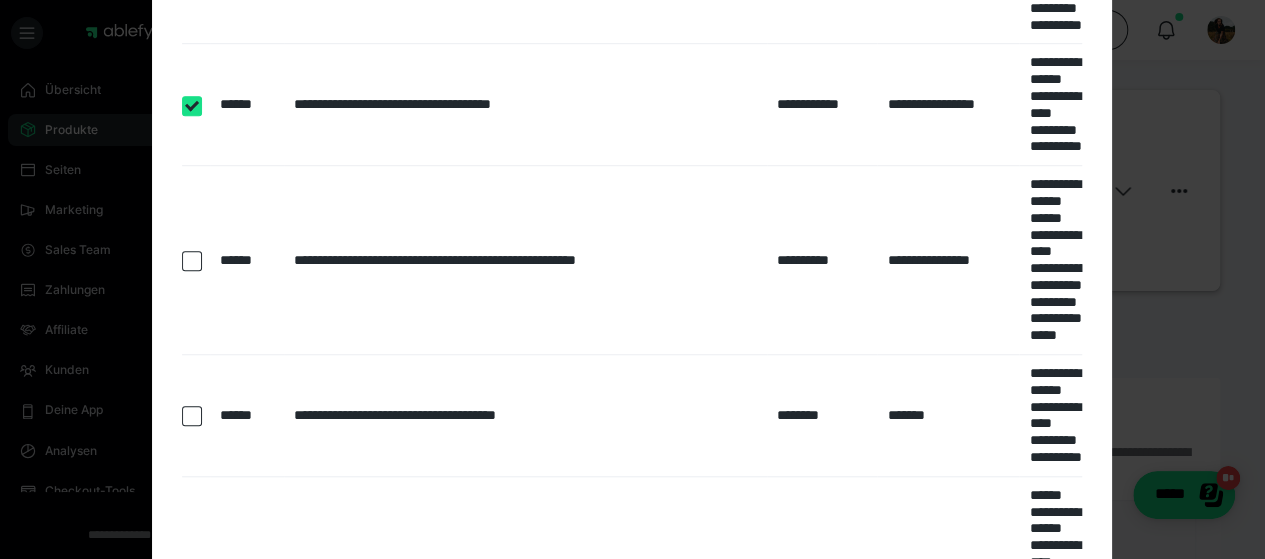 scroll, scrollTop: 651, scrollLeft: 0, axis: vertical 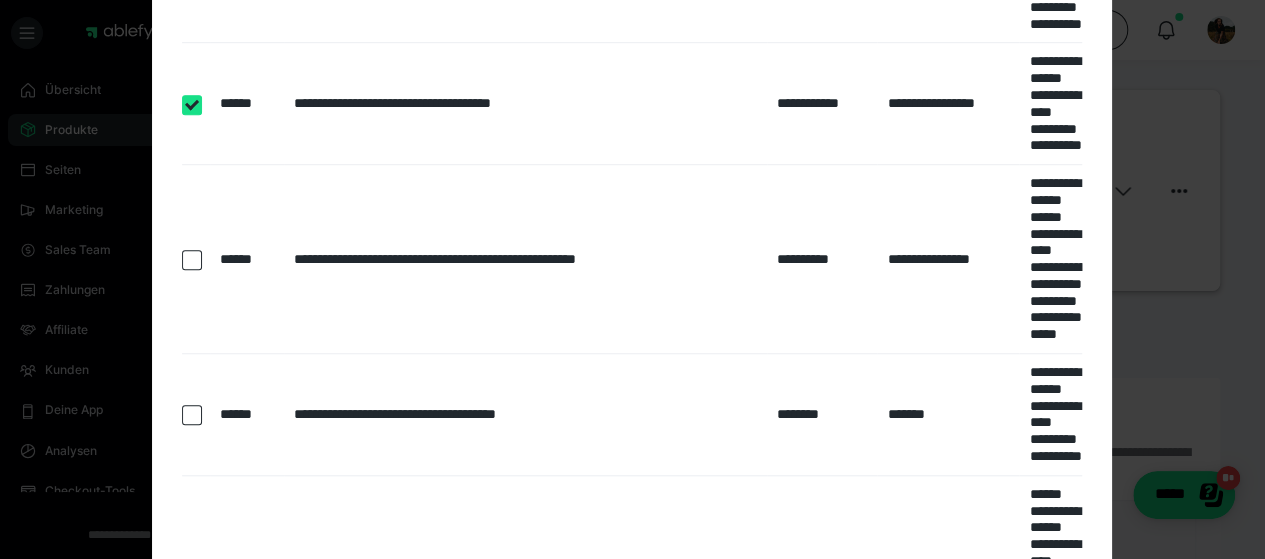 click at bounding box center [192, 415] 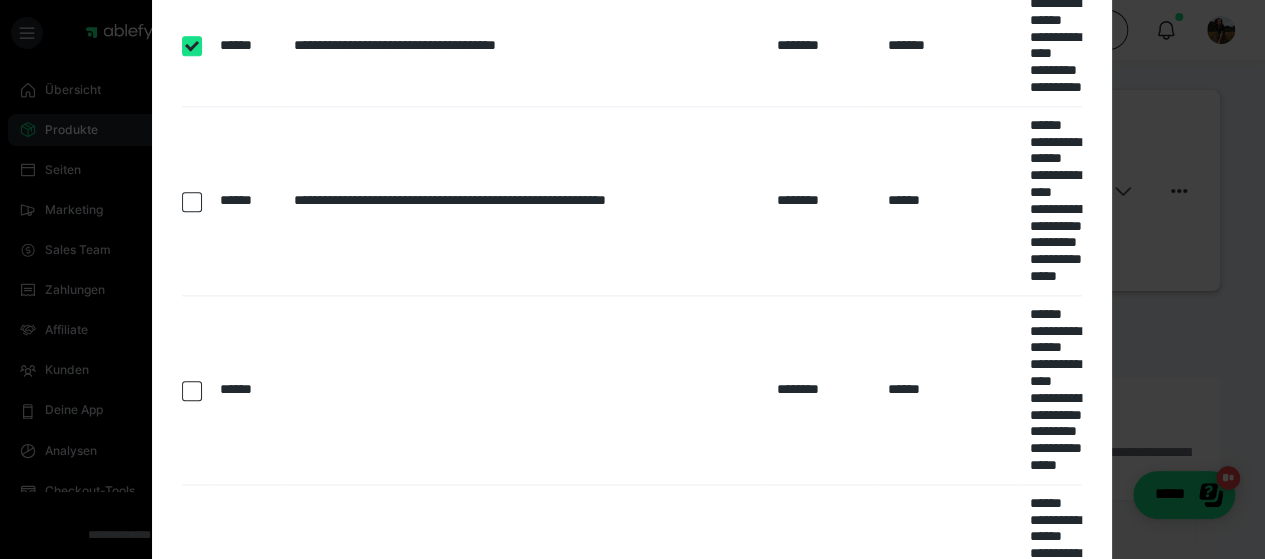 scroll, scrollTop: 1347, scrollLeft: 0, axis: vertical 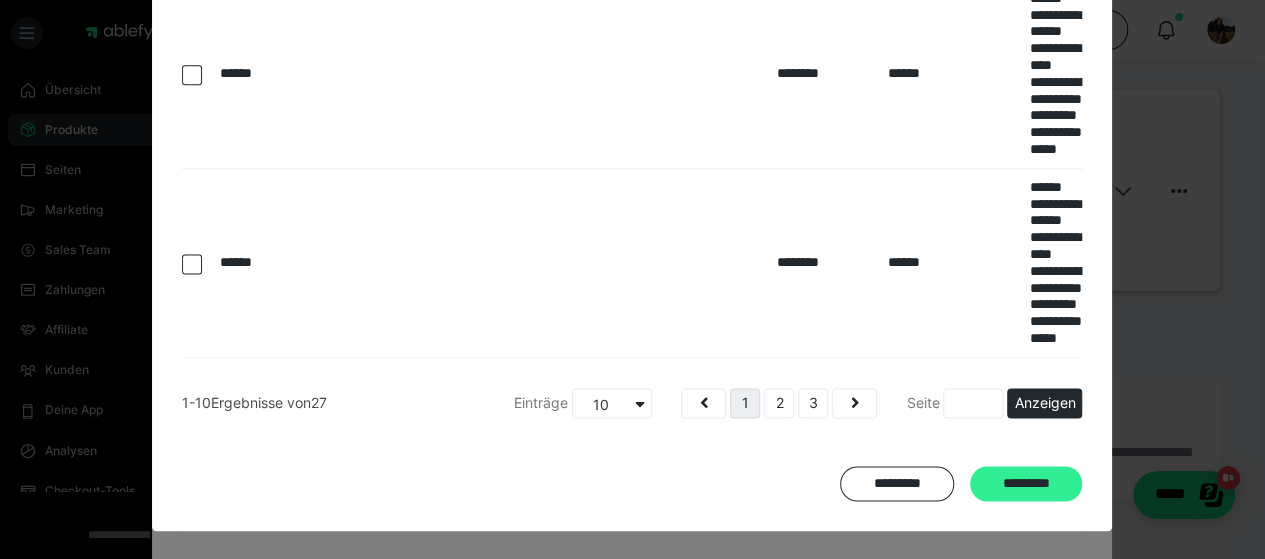 click on "*********" at bounding box center [1026, 484] 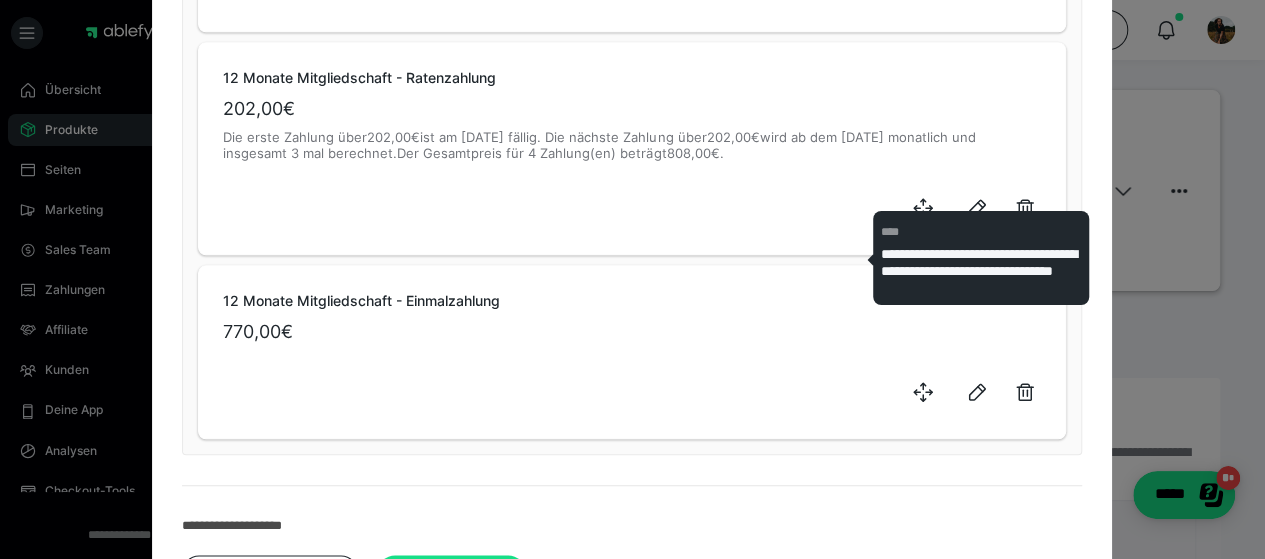 scroll, scrollTop: 1088, scrollLeft: 0, axis: vertical 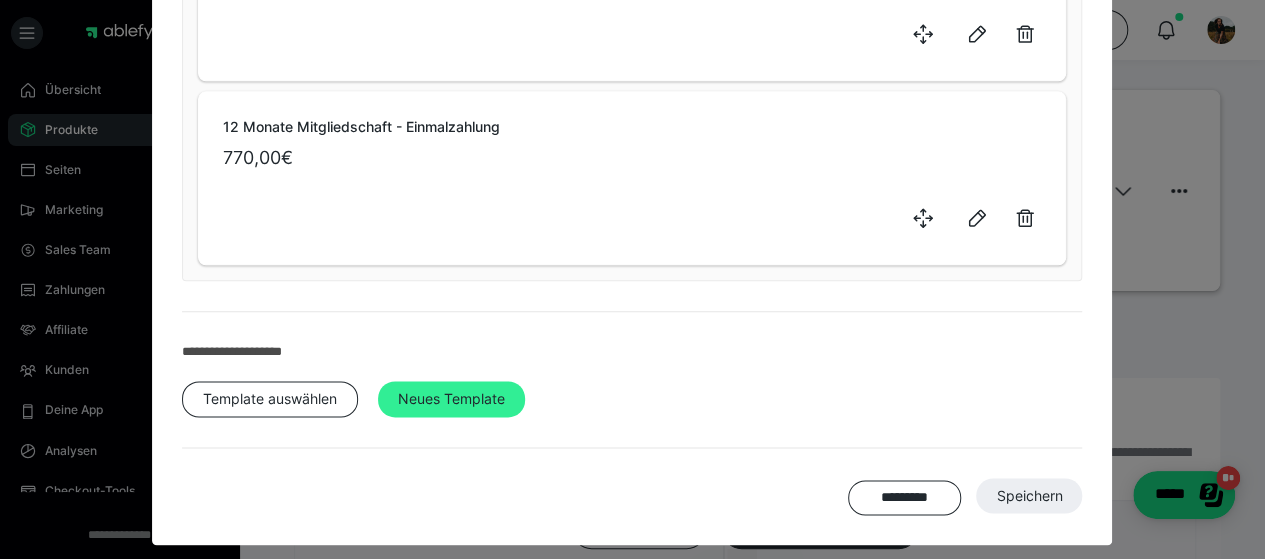 click on "Neues Template" at bounding box center [451, 399] 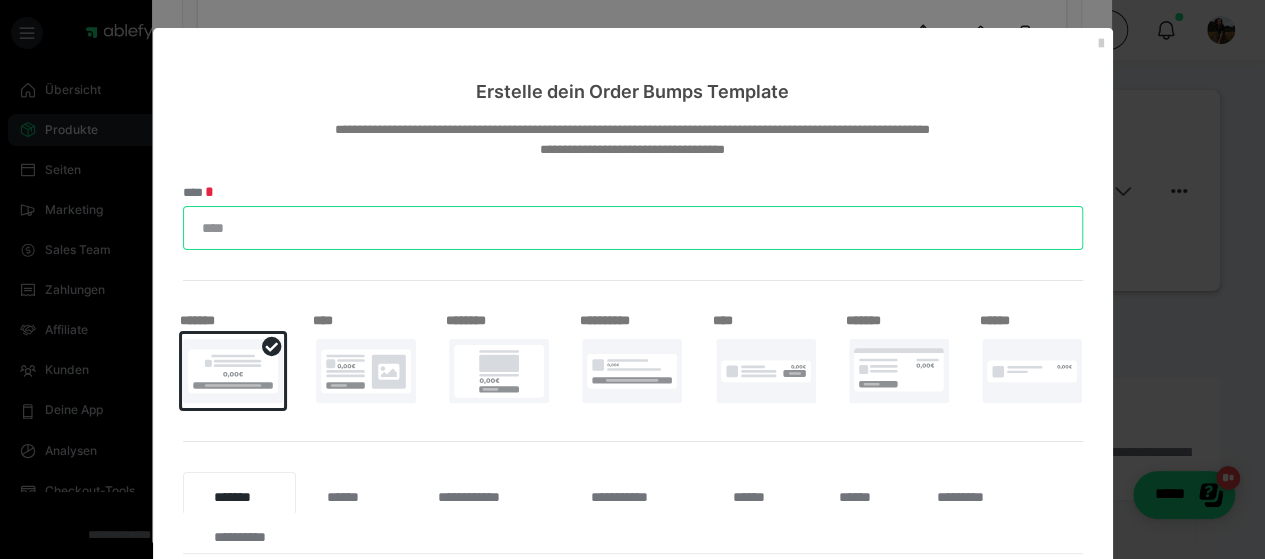 click on "****" at bounding box center (633, 228) 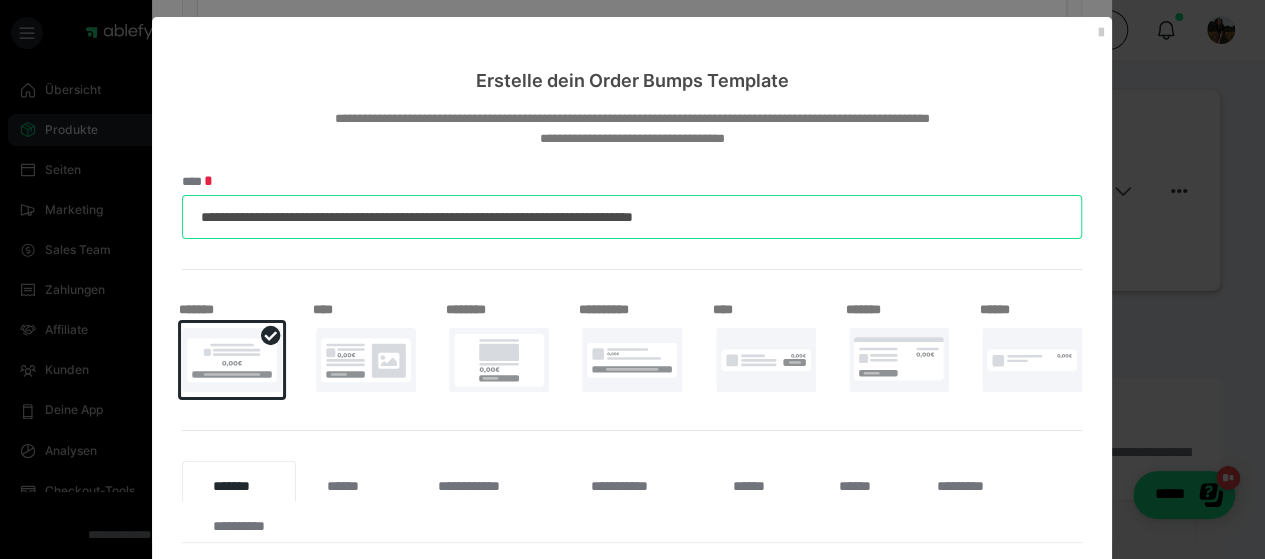 scroll, scrollTop: 0, scrollLeft: 0, axis: both 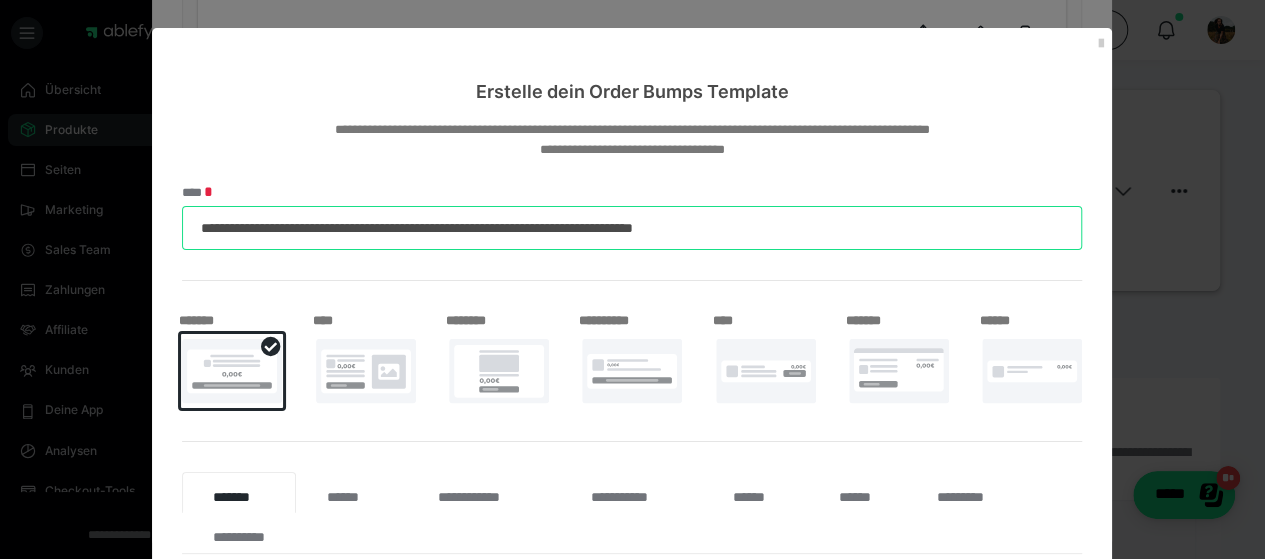 click on "**********" at bounding box center (632, 228) 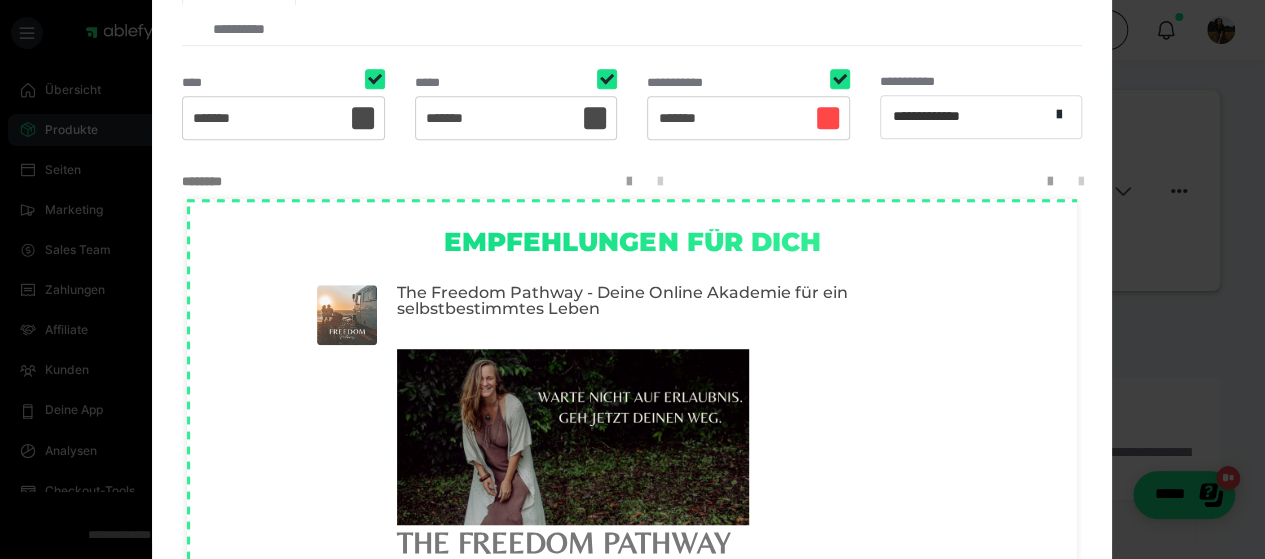 scroll, scrollTop: 522, scrollLeft: 0, axis: vertical 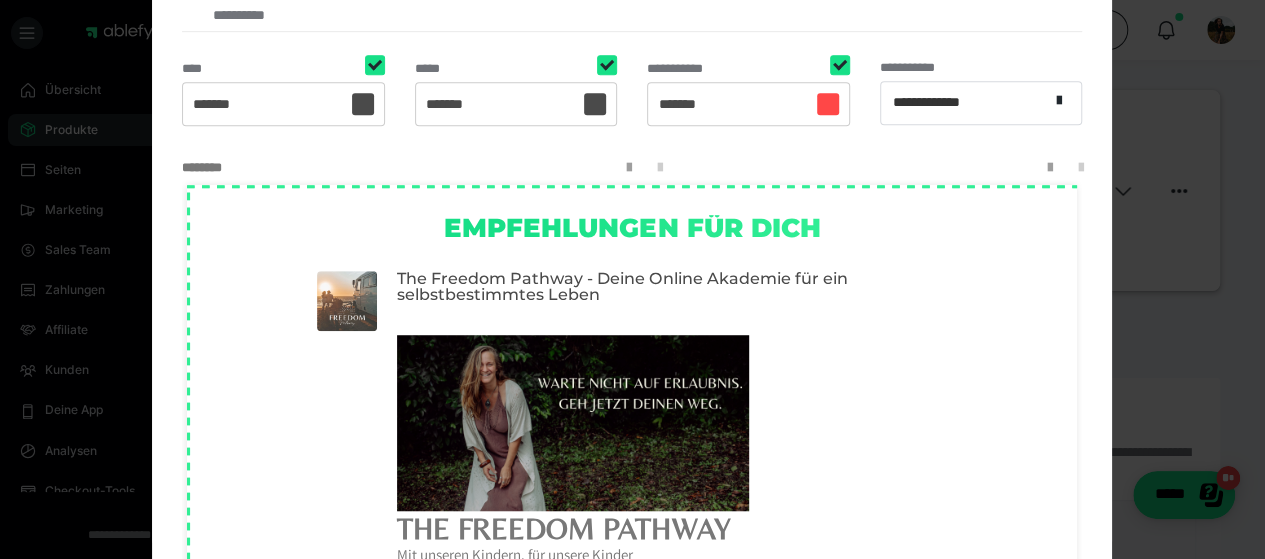 type on "**********" 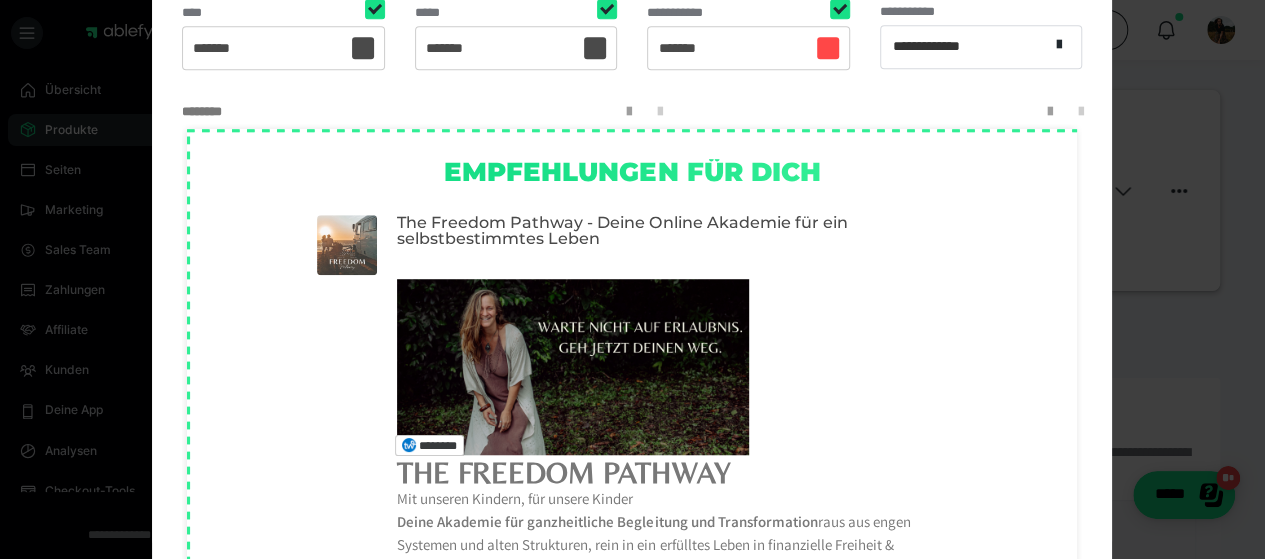 scroll, scrollTop: 731, scrollLeft: 0, axis: vertical 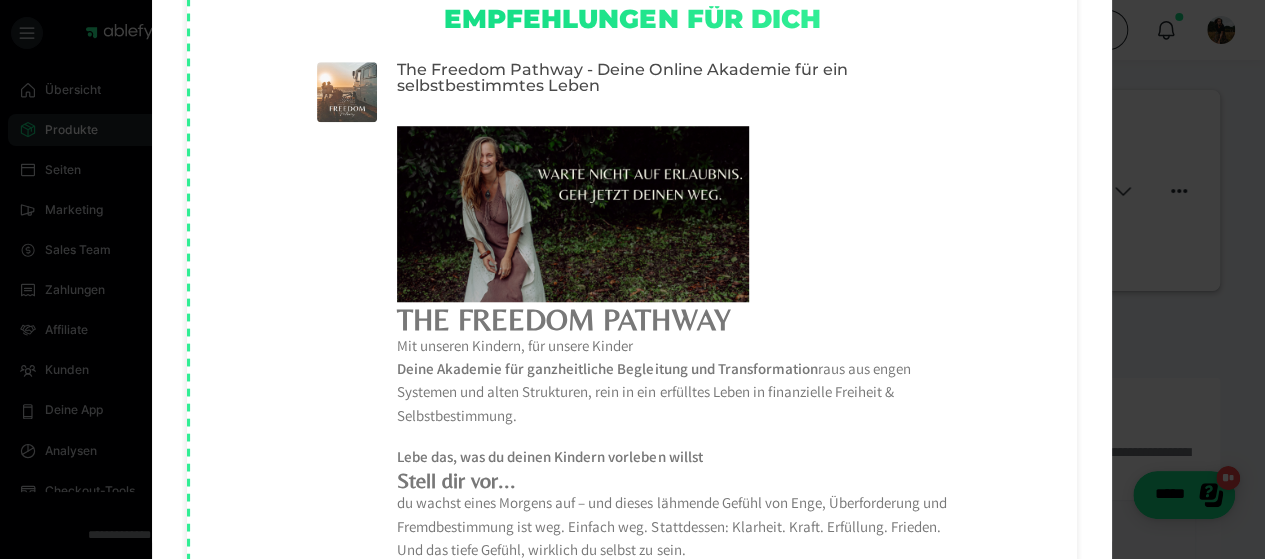 click on "THE FREEDOM PATHWAY" at bounding box center (563, 319) 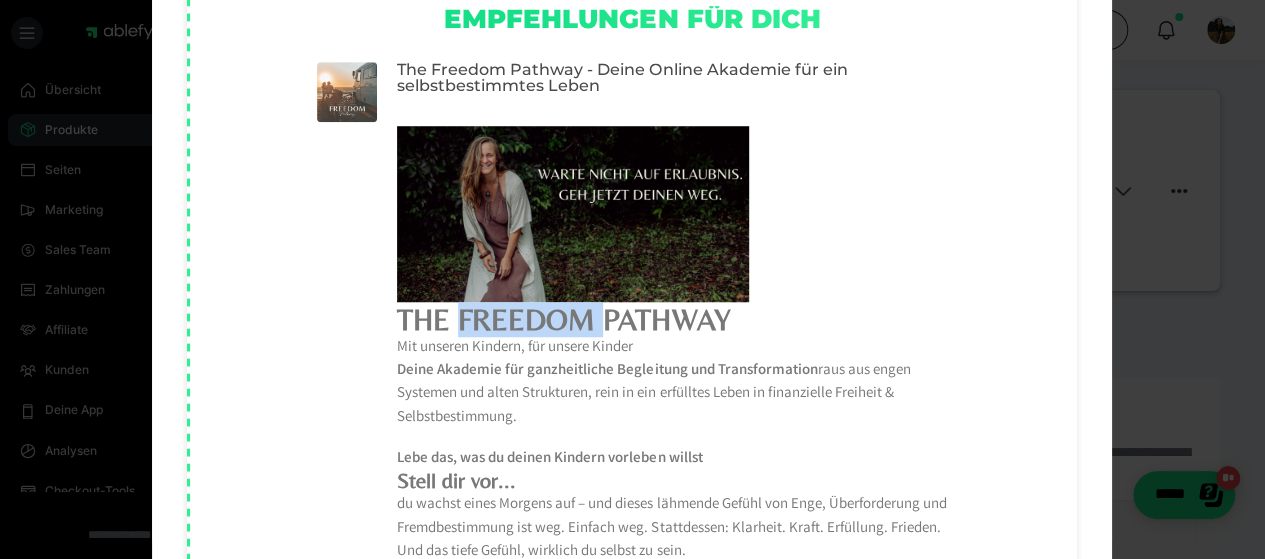 click on "THE FREEDOM PATHWAY" at bounding box center (563, 319) 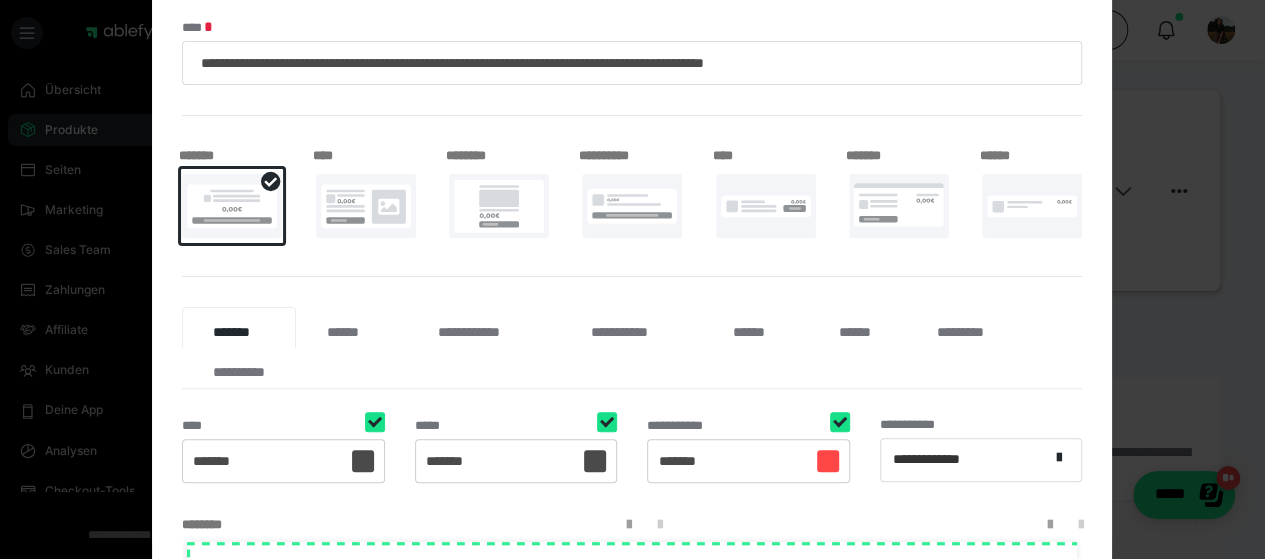 scroll, scrollTop: 164, scrollLeft: 0, axis: vertical 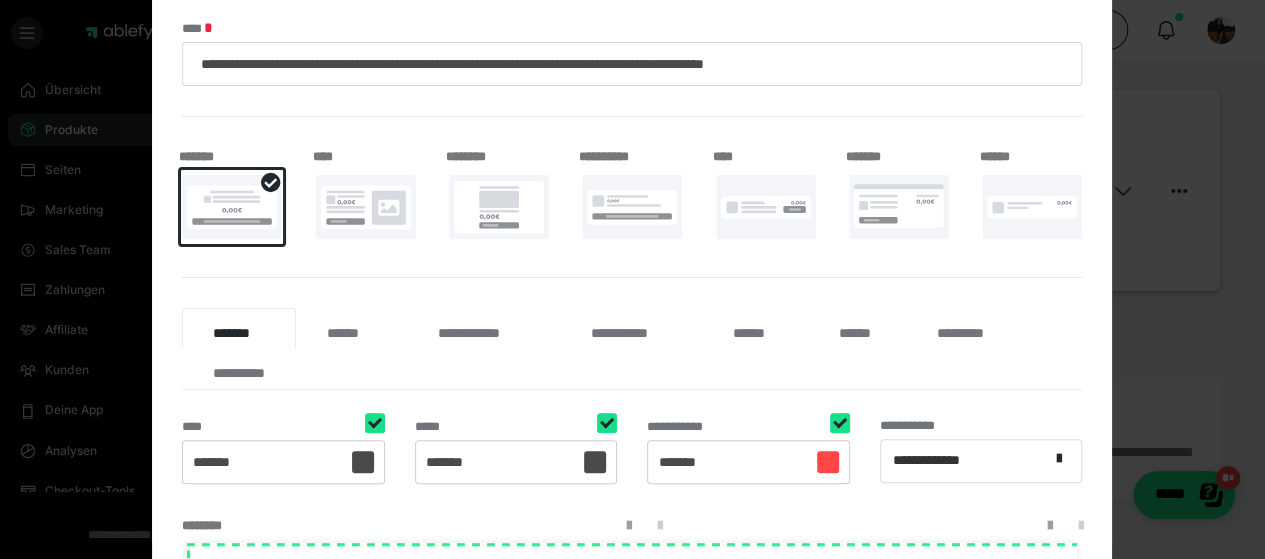 click at bounding box center [1032, 207] 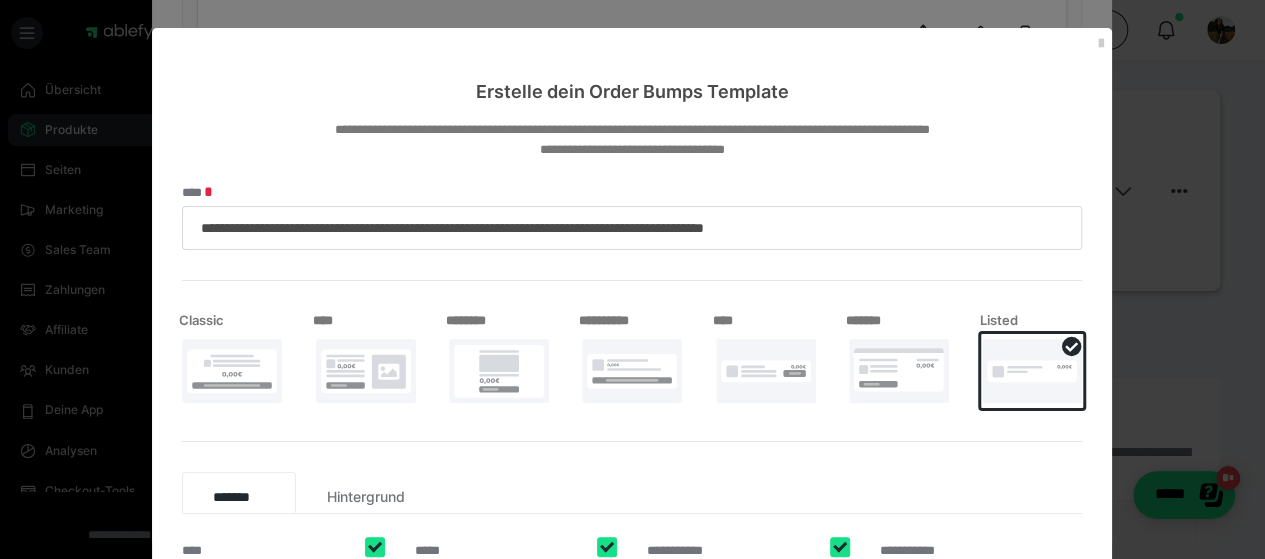 scroll, scrollTop: 168, scrollLeft: 0, axis: vertical 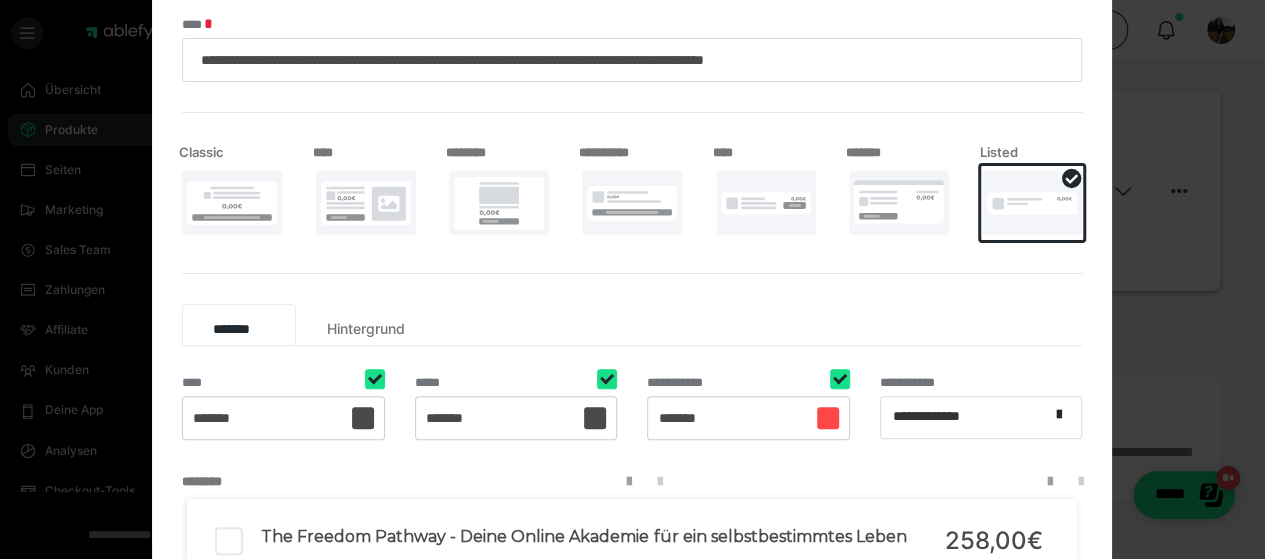 click at bounding box center (366, 203) 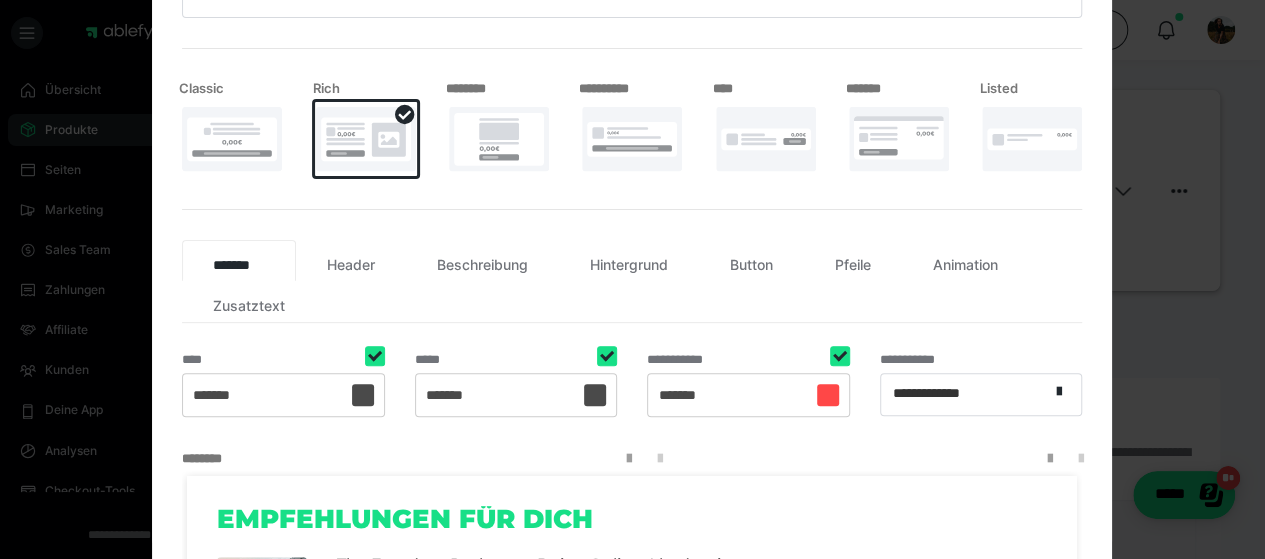 scroll, scrollTop: 225, scrollLeft: 0, axis: vertical 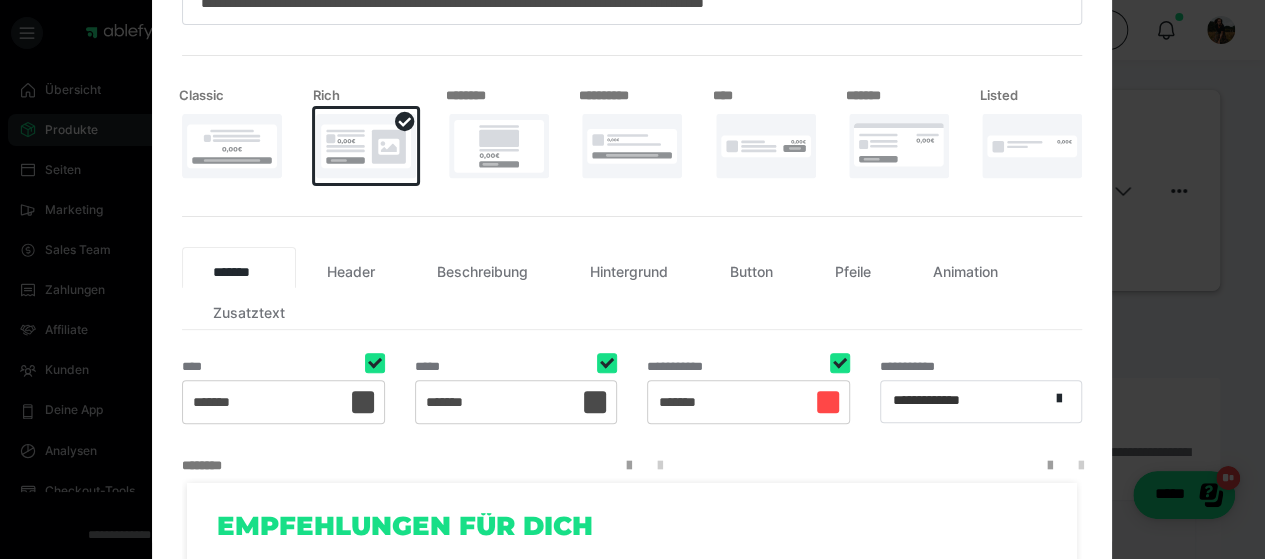 click at bounding box center [499, 146] 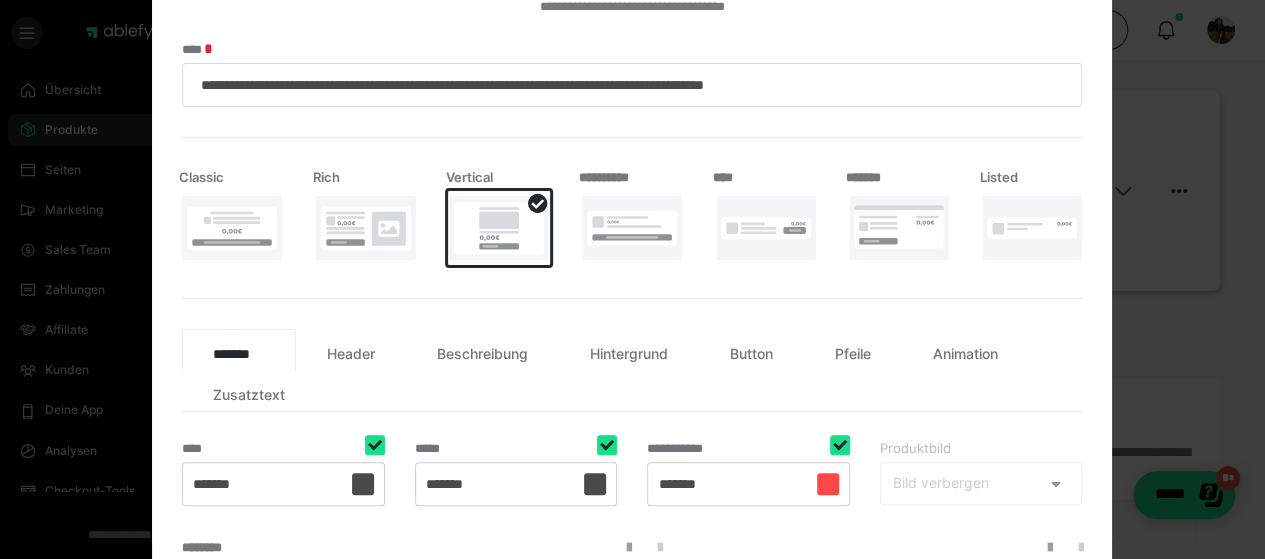 scroll, scrollTop: 0, scrollLeft: 0, axis: both 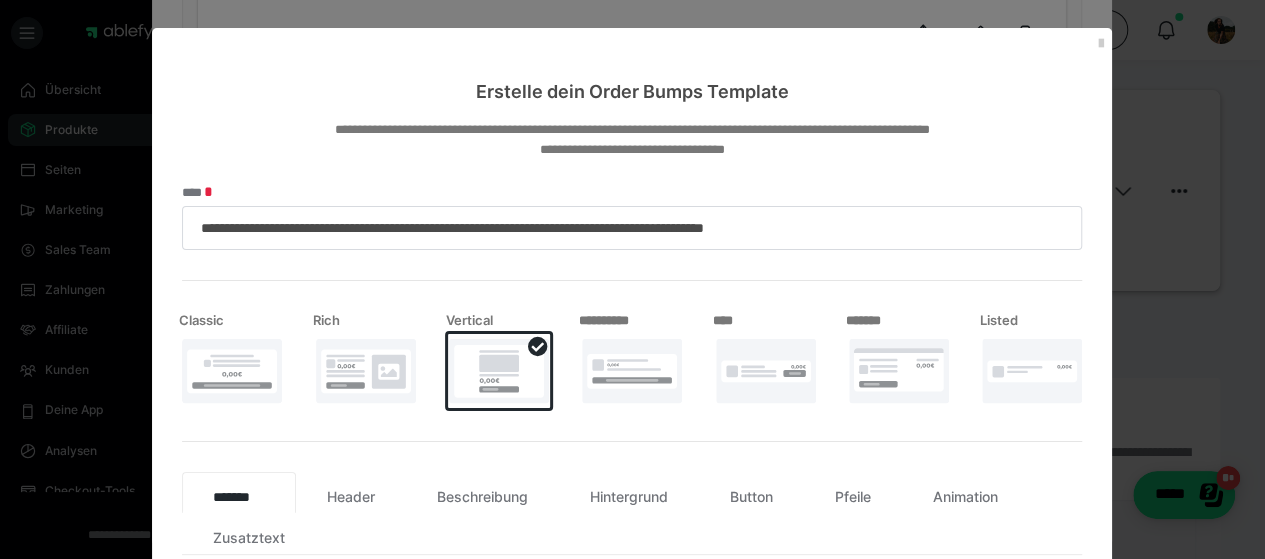 click at bounding box center [632, 371] 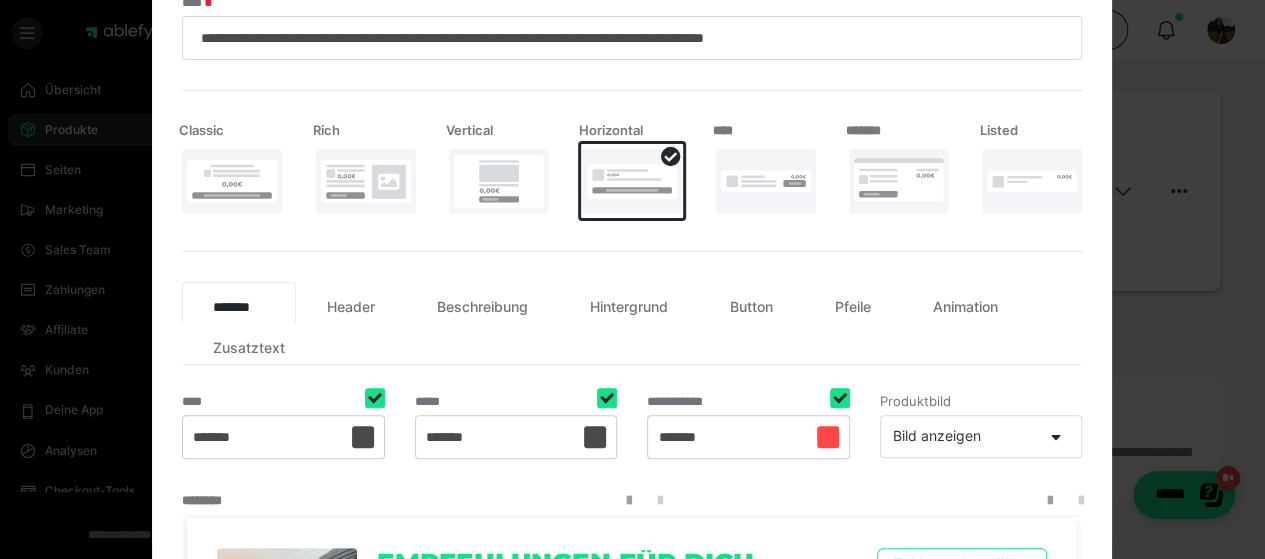 scroll, scrollTop: 182, scrollLeft: 0, axis: vertical 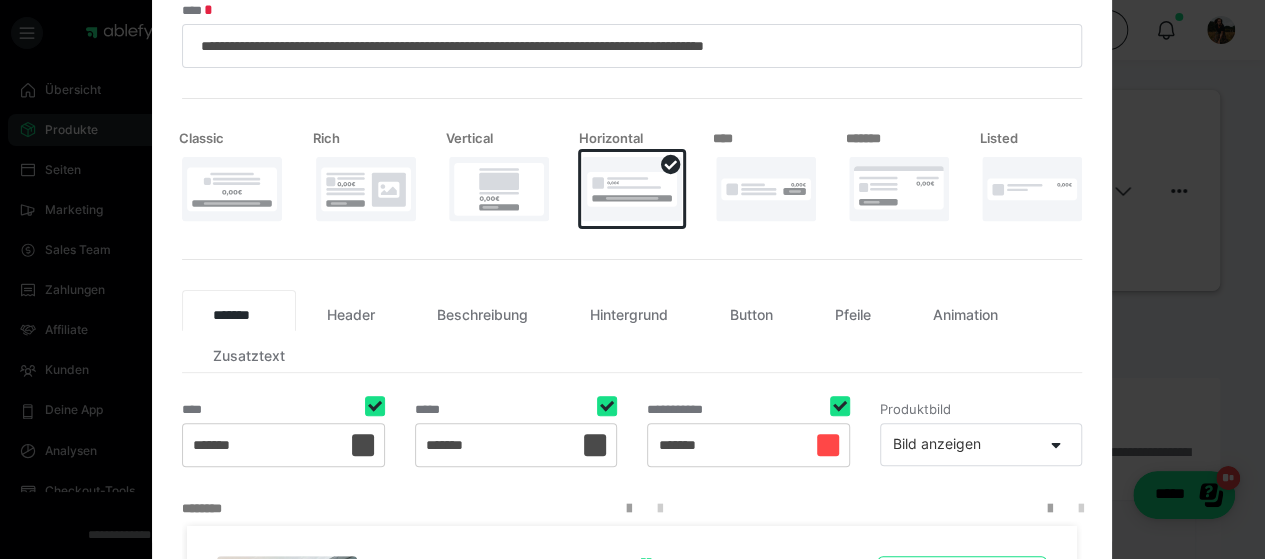 click at bounding box center [766, 189] 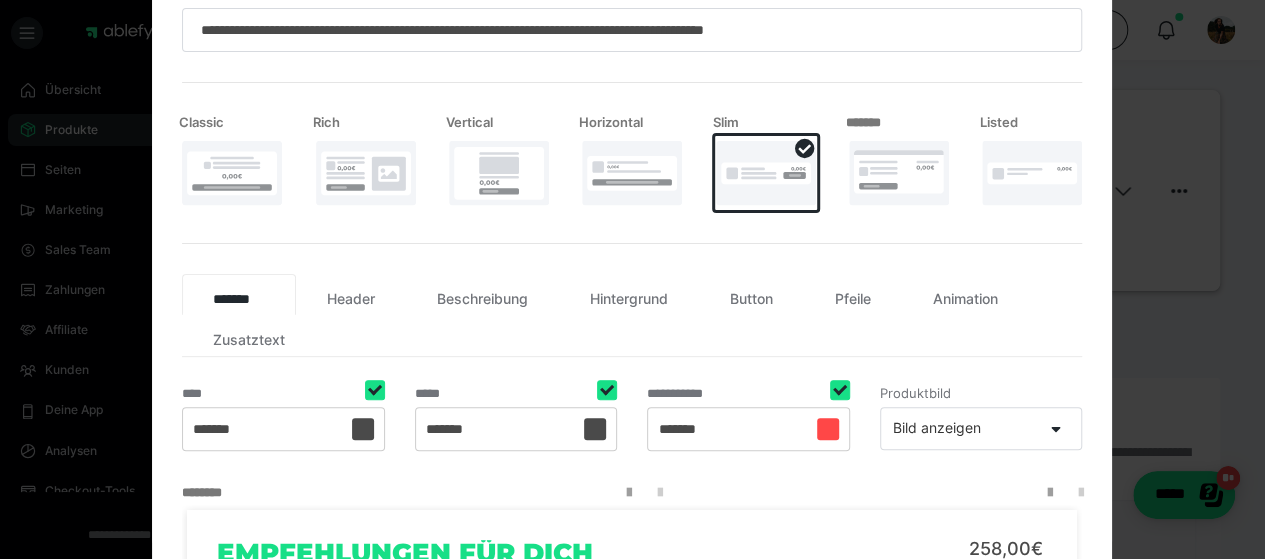 scroll, scrollTop: 180, scrollLeft: 0, axis: vertical 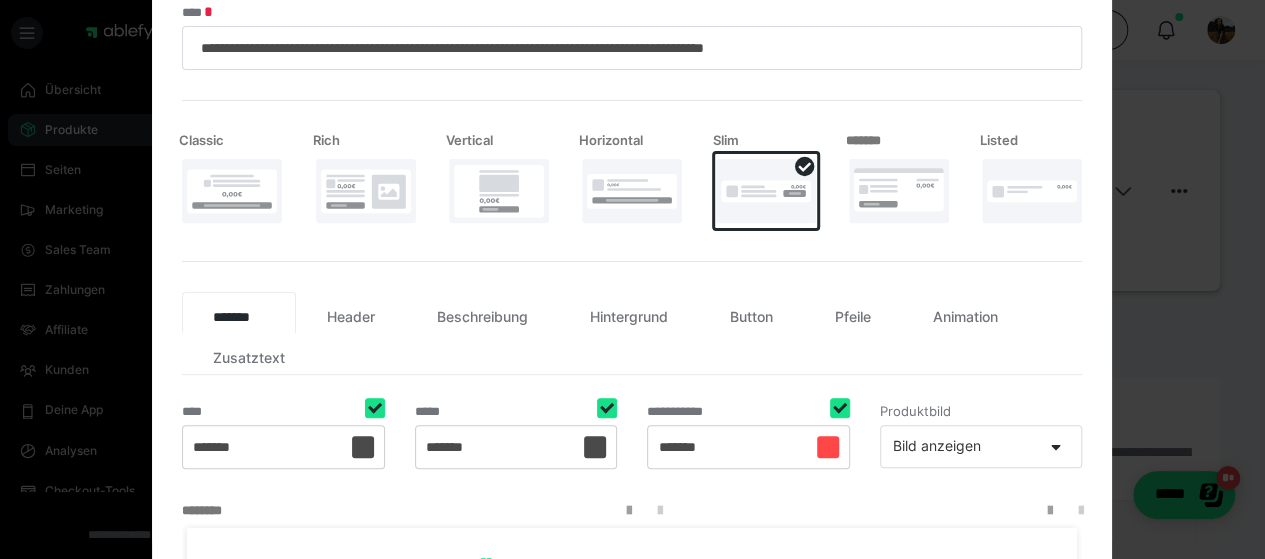click at bounding box center [899, 191] 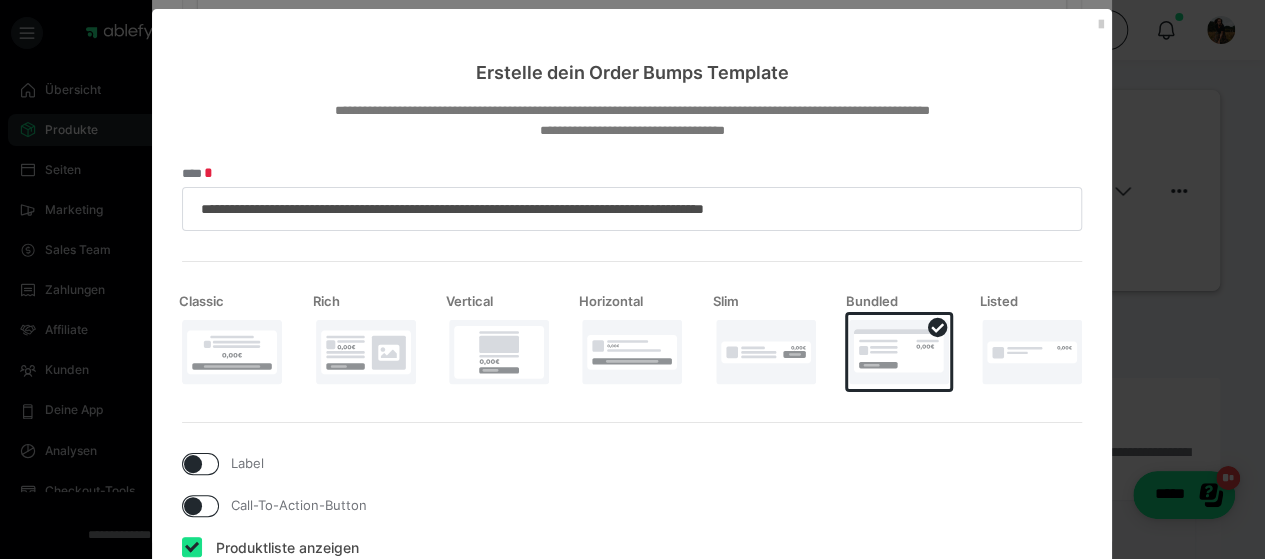 scroll, scrollTop: 0, scrollLeft: 0, axis: both 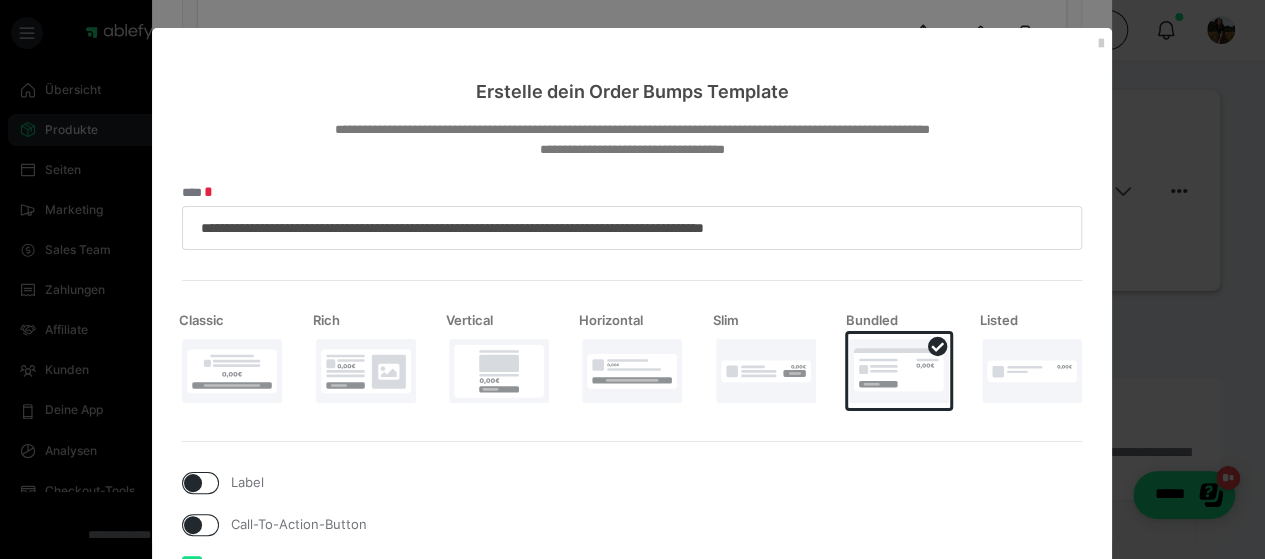 click at bounding box center [232, 371] 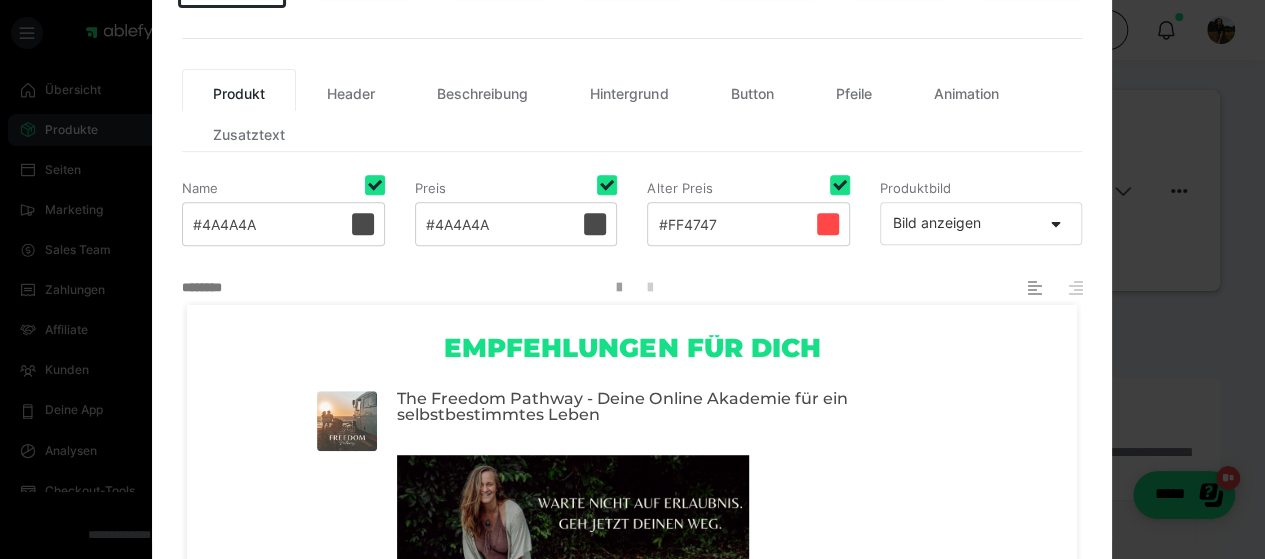 scroll, scrollTop: 354, scrollLeft: 0, axis: vertical 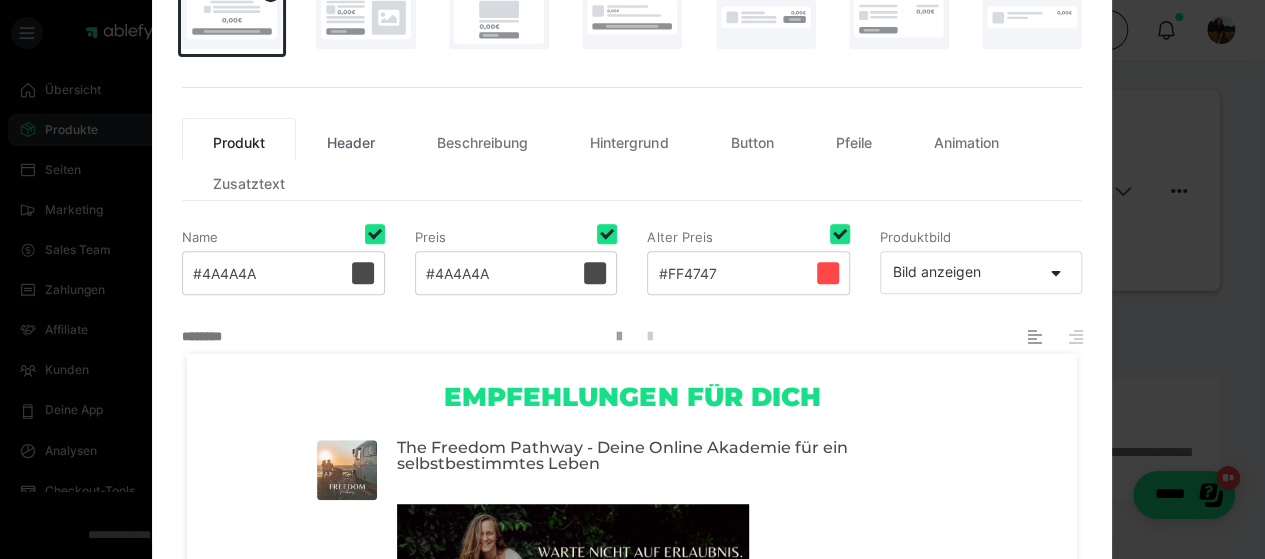 click on "Header" at bounding box center (351, 139) 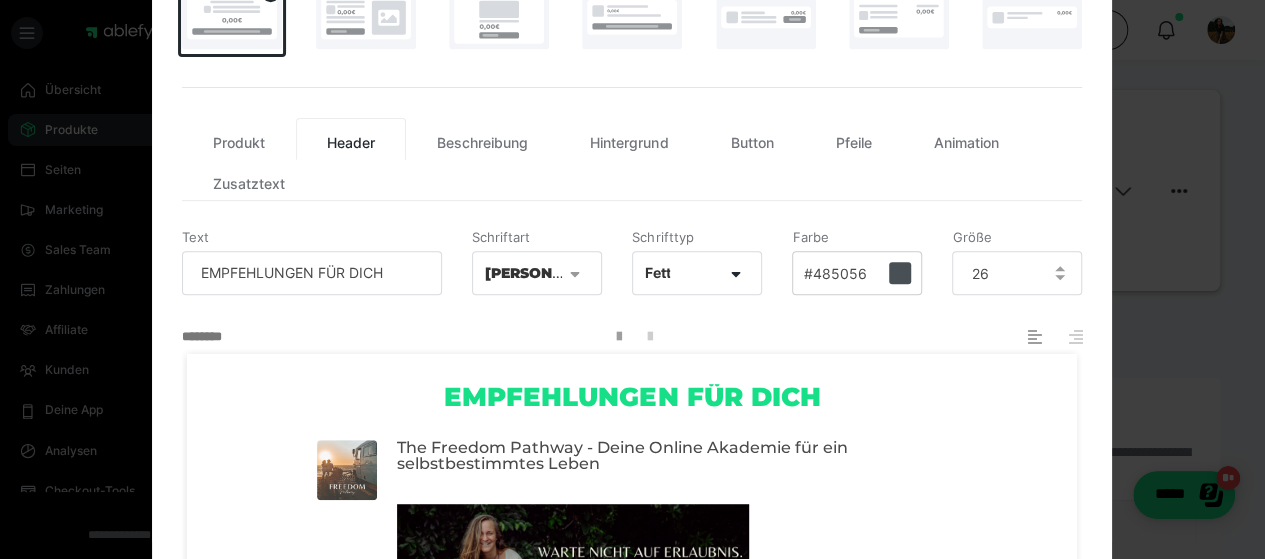 click at bounding box center (581, 273) 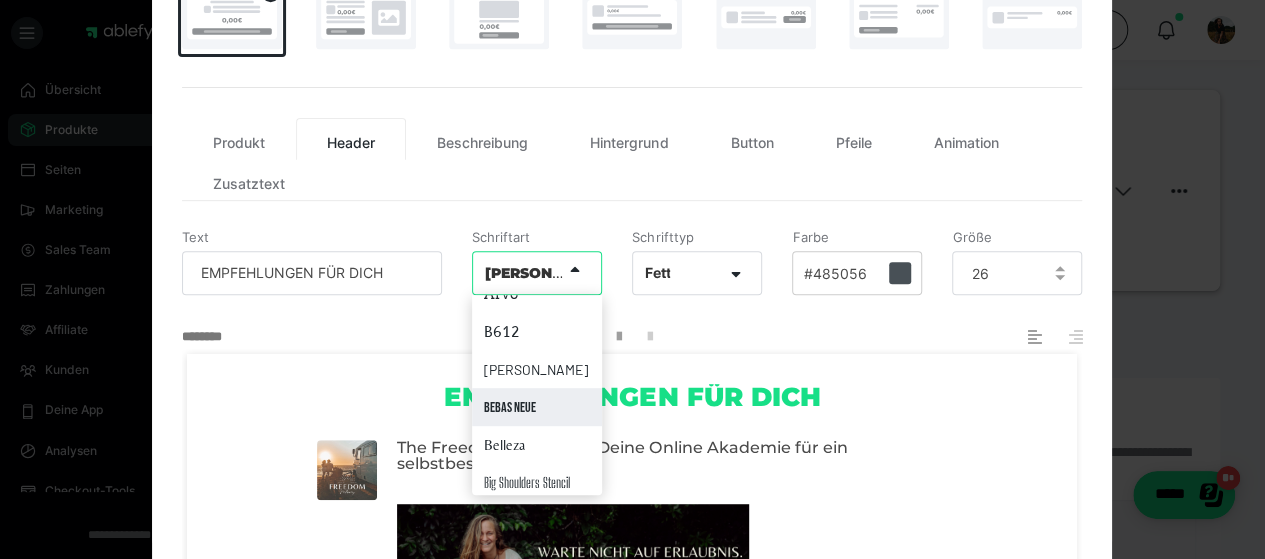 scroll, scrollTop: 712, scrollLeft: 0, axis: vertical 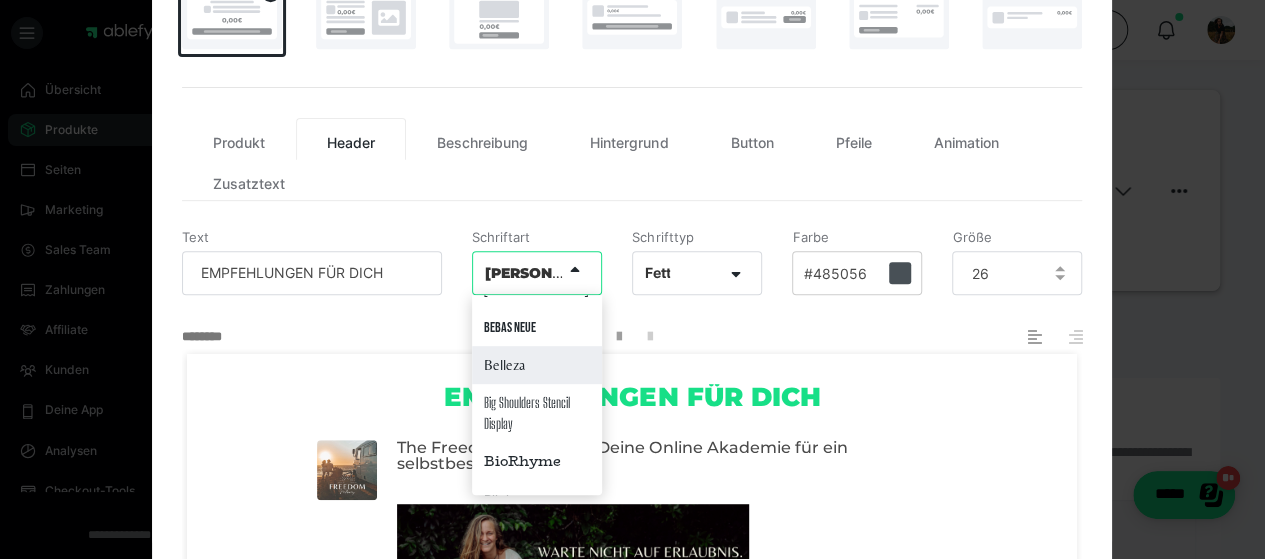 click on "Belleza" at bounding box center [537, 365] 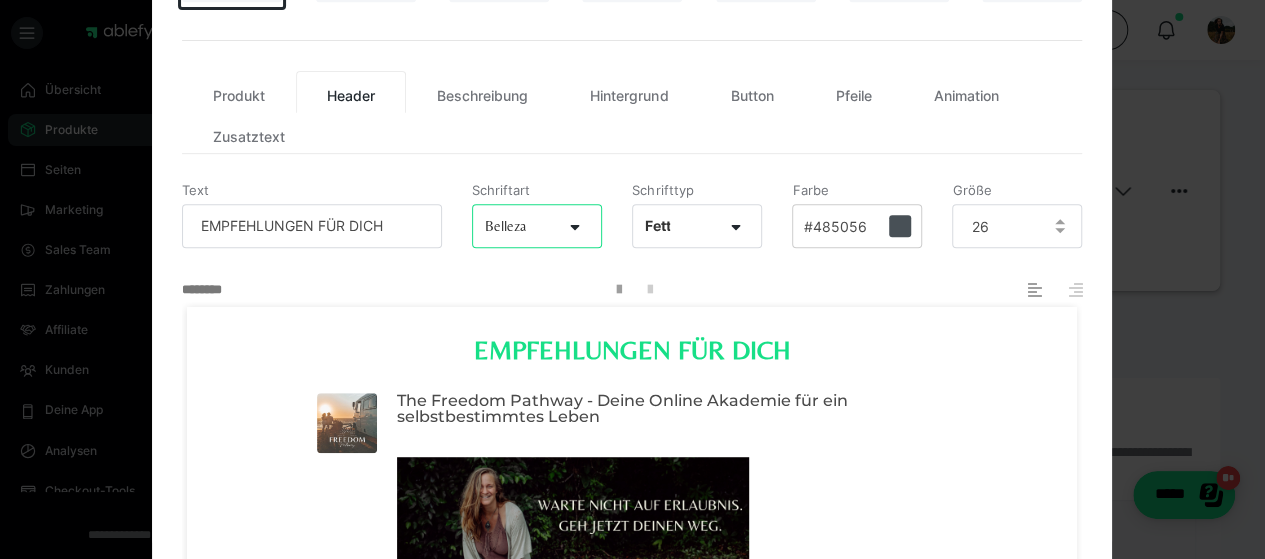 scroll, scrollTop: 400, scrollLeft: 0, axis: vertical 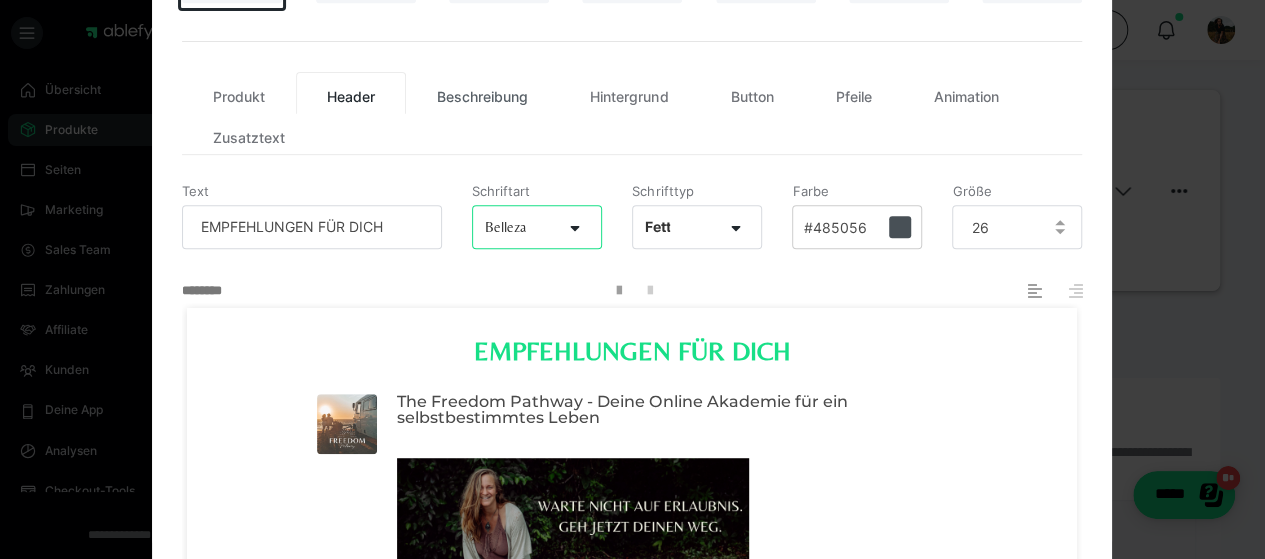 click on "Beschreibung" at bounding box center [482, 93] 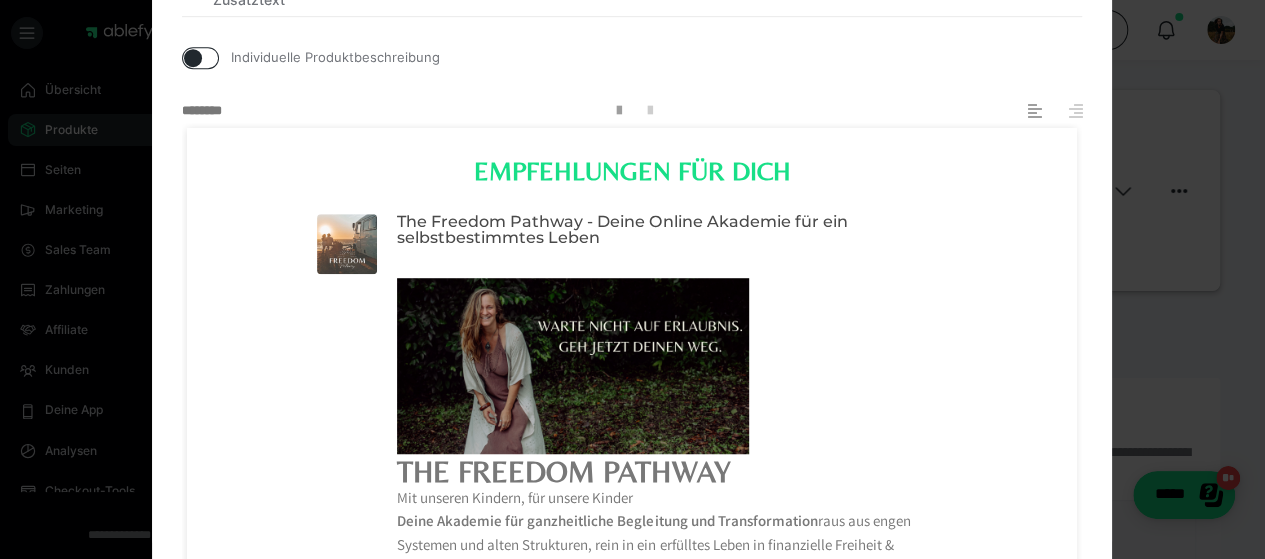 scroll, scrollTop: 572, scrollLeft: 0, axis: vertical 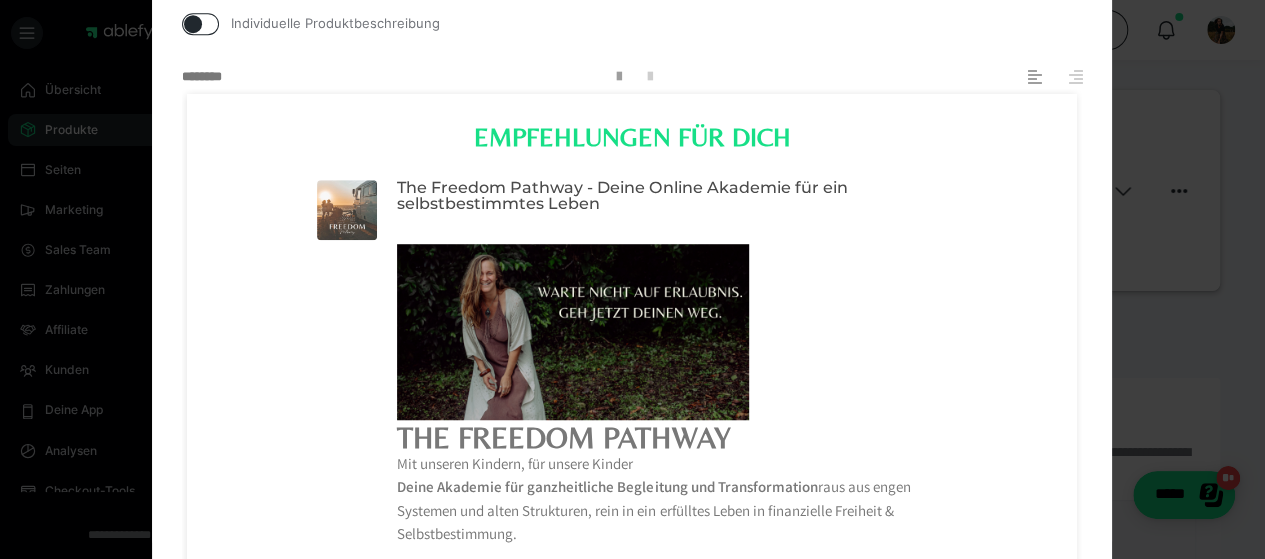 click on "The Freedom Pathway - Deine Online Akademie für ein selbstbestimmtes Leben" at bounding box center [672, 196] 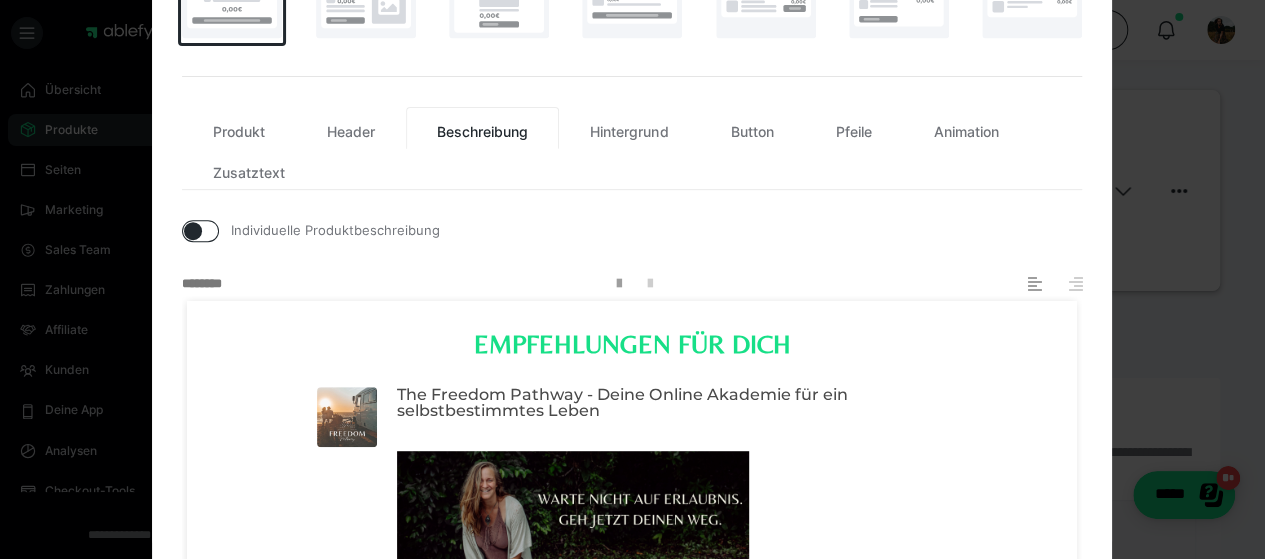 scroll, scrollTop: 357, scrollLeft: 0, axis: vertical 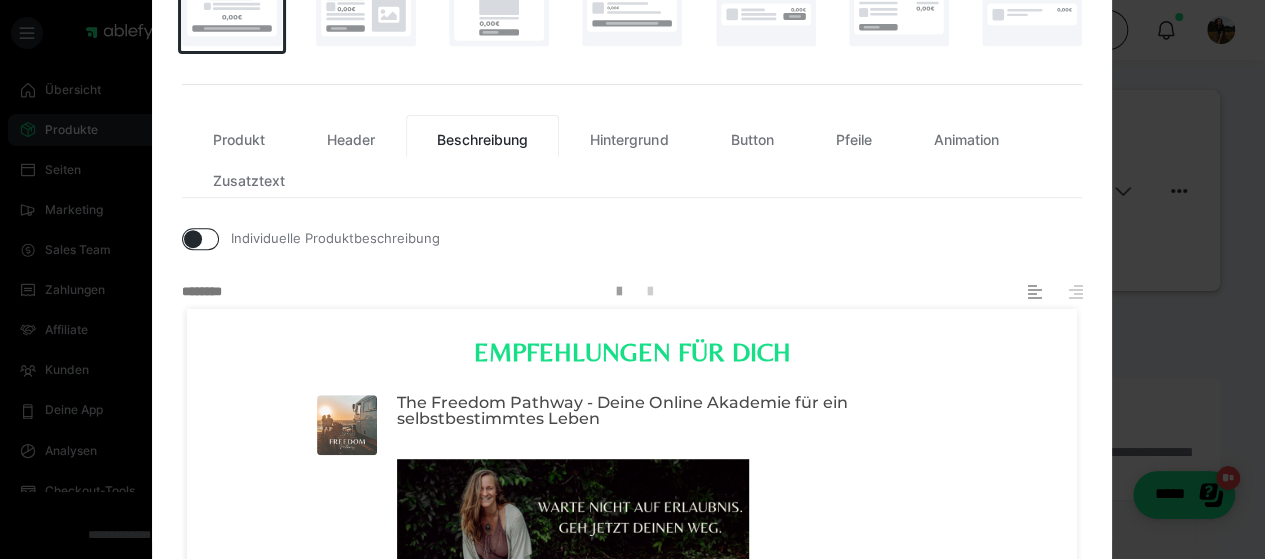 click at bounding box center (193, 239) 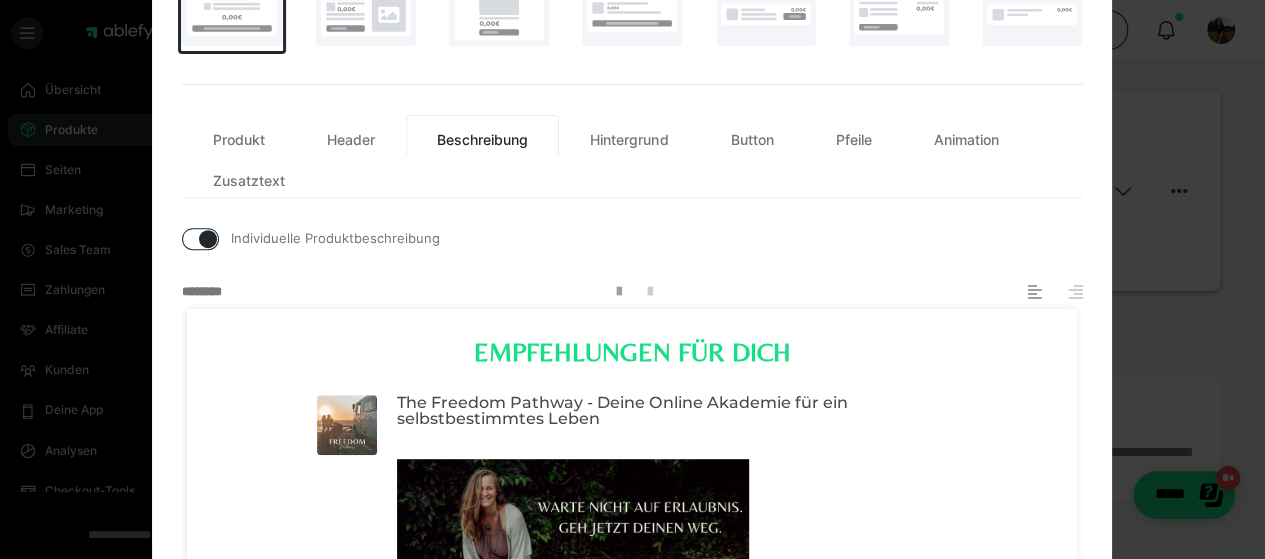 checkbox on "true" 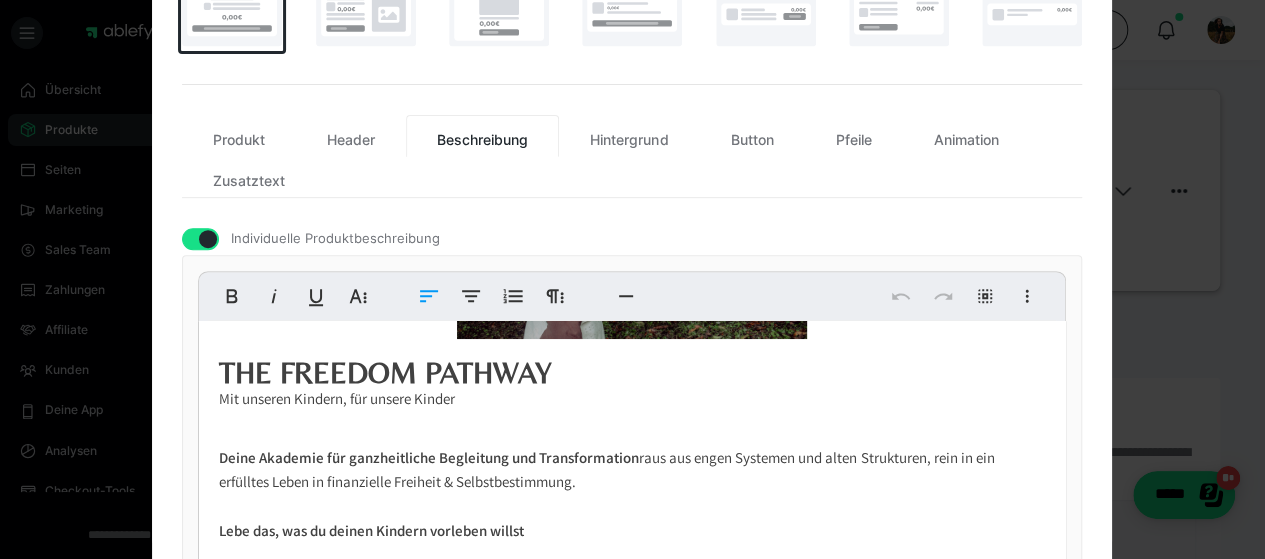 scroll, scrollTop: 203, scrollLeft: 0, axis: vertical 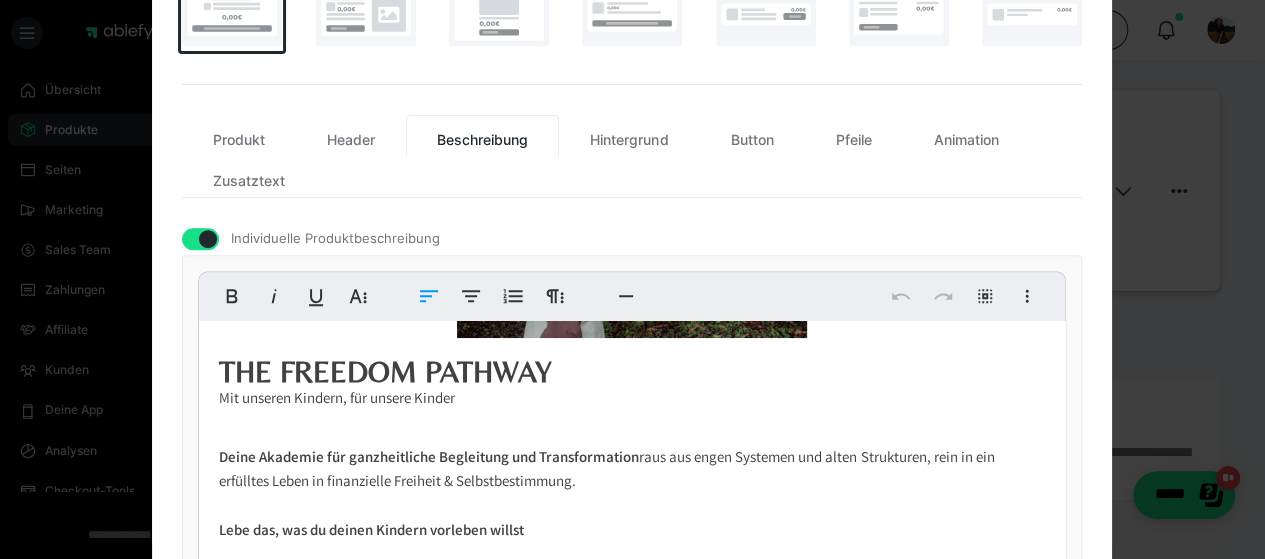 click on "Mit unseren Kindern, für unsere Kinder" at bounding box center [337, 400] 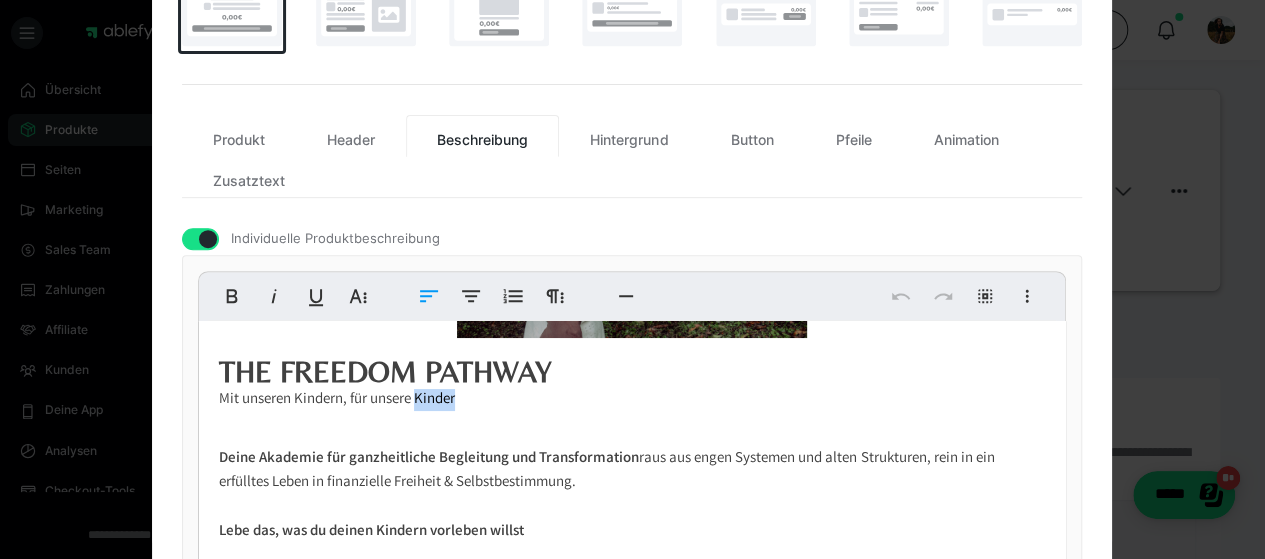 click on "Mit unseren Kindern, für unsere Kinder" at bounding box center (337, 400) 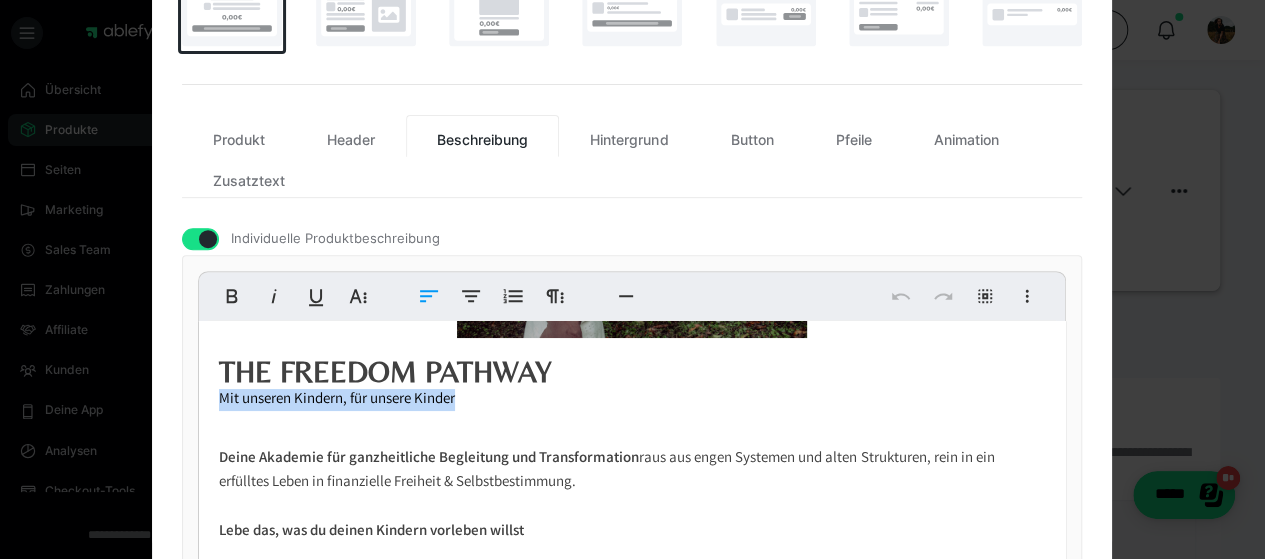 click on "Mit unseren Kindern, für unsere Kinder" at bounding box center (337, 400) 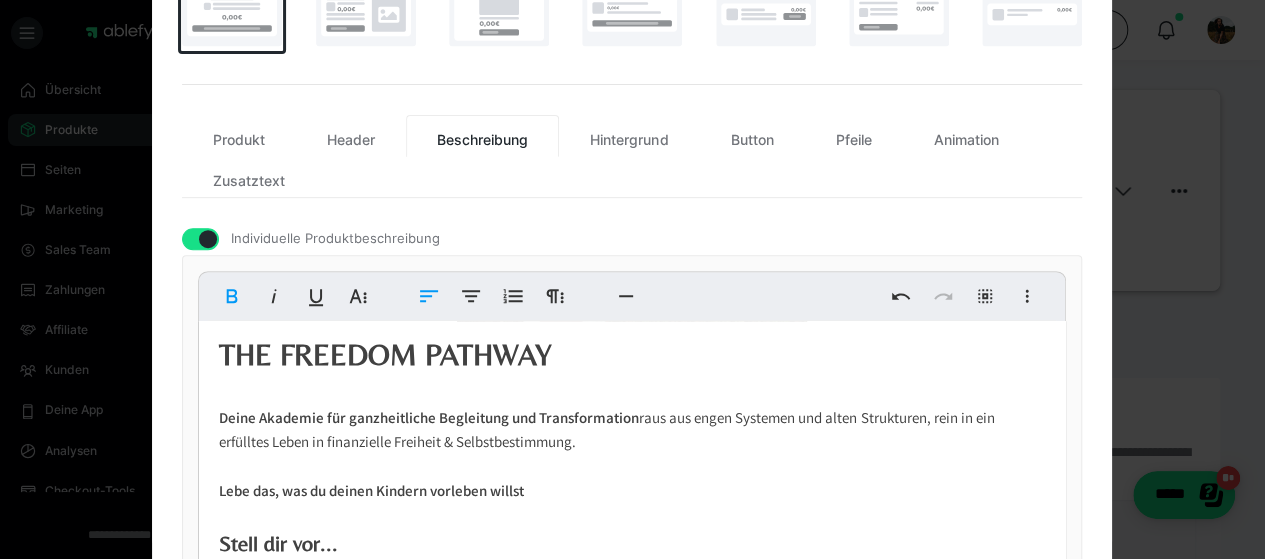scroll, scrollTop: 221, scrollLeft: 0, axis: vertical 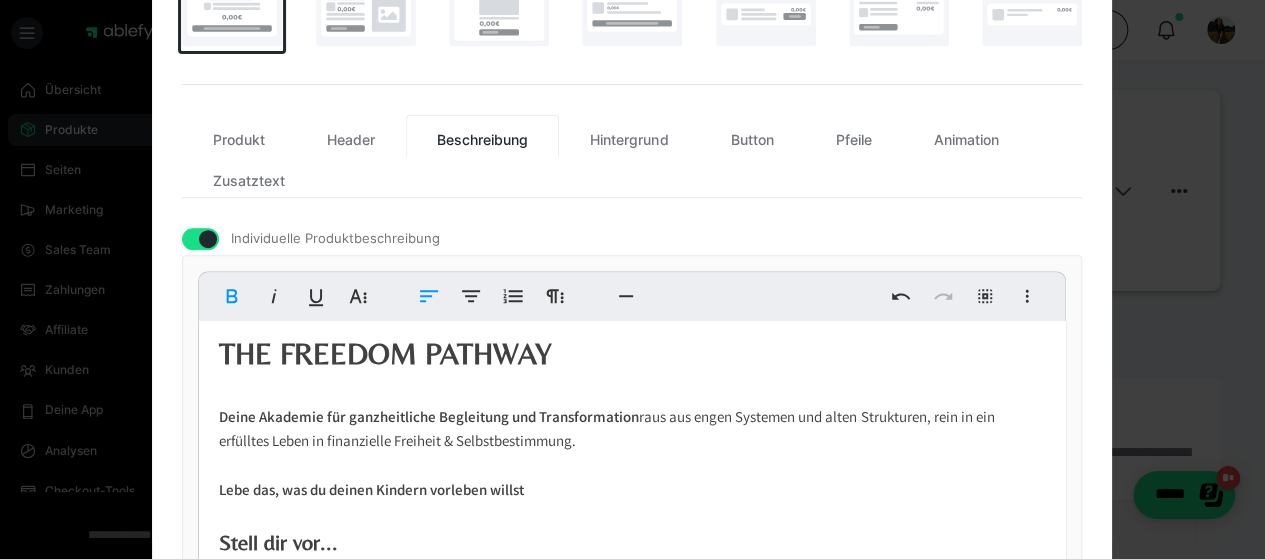 click on "Deine Akademie für ganzheitliche Begleitung und Transformation" at bounding box center (429, 419) 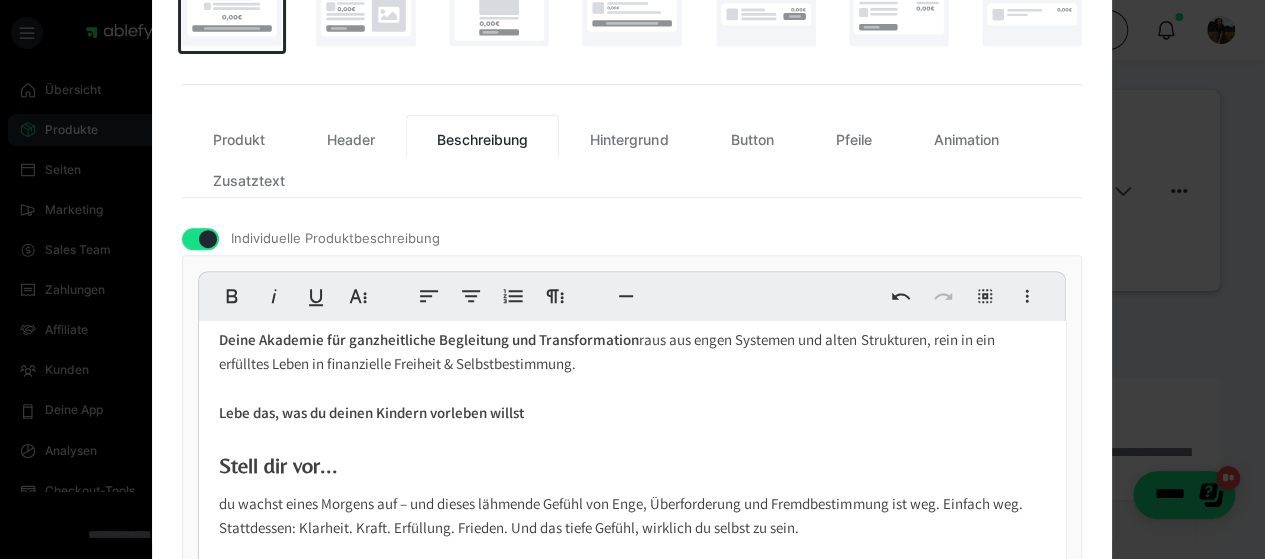scroll, scrollTop: 299, scrollLeft: 0, axis: vertical 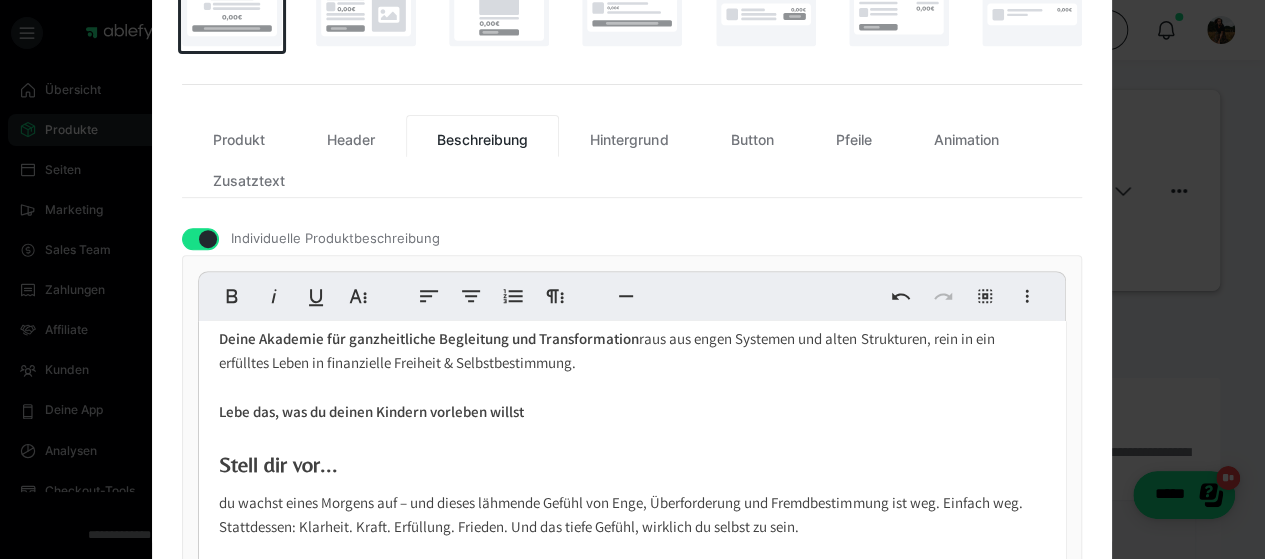 drag, startPoint x: 528, startPoint y: 410, endPoint x: 201, endPoint y: 411, distance: 327.00153 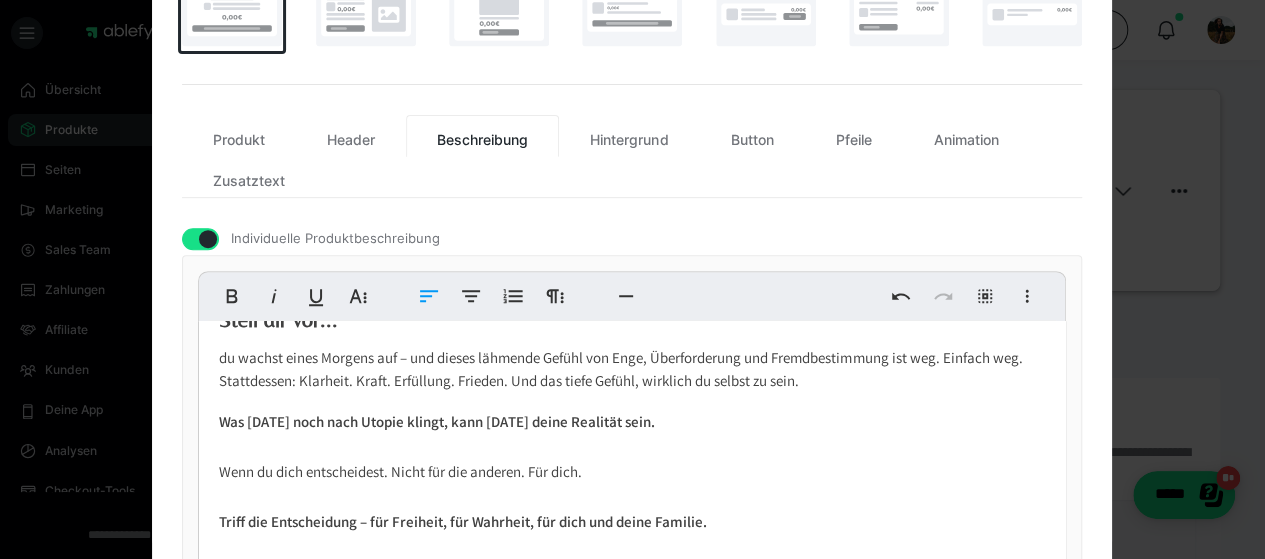 scroll, scrollTop: 392, scrollLeft: 0, axis: vertical 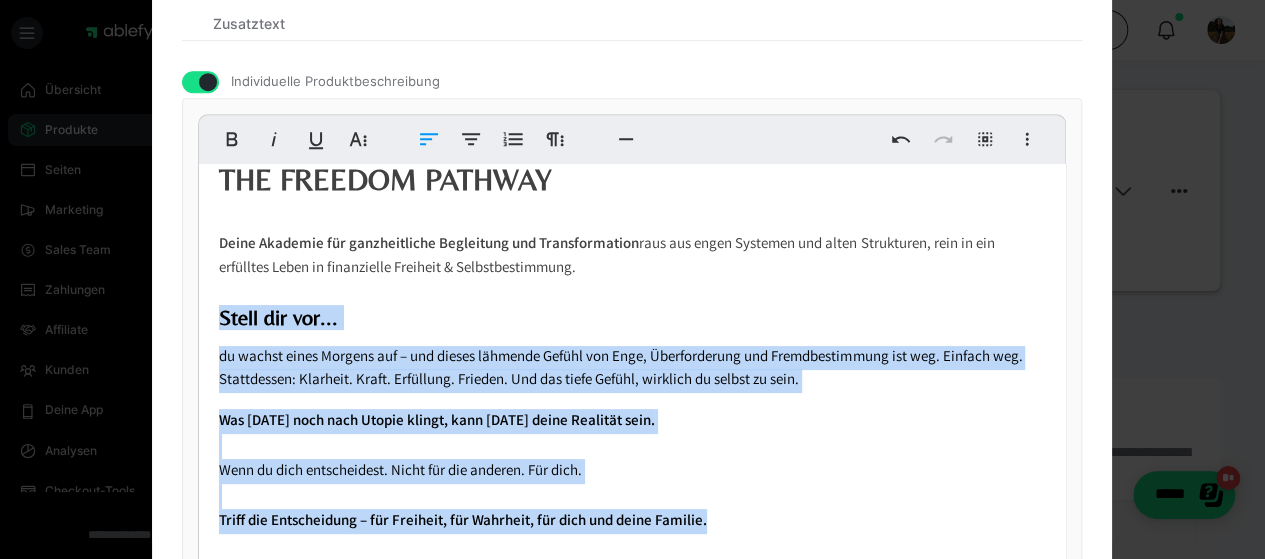 drag, startPoint x: 740, startPoint y: 528, endPoint x: 208, endPoint y: 315, distance: 573.05585 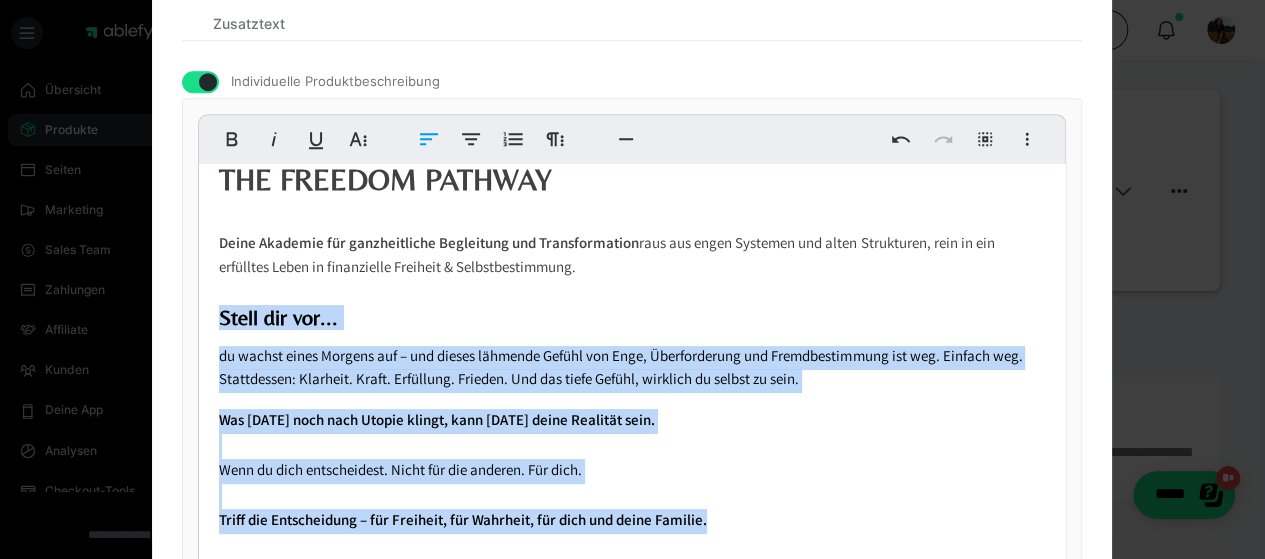click on "THE FREEDOM PATHWAY   Deine Akademie für ganzheitliche Begleitung und Transformation  raus aus engen Systemen und alten Strukturen, rein in ein erfülltes Leben in finanzielle Freiheit & Selbstbestimmung.   Stell dir vor... du wachst eines Morgens auf – und dieses lähmende Gefühl von Enge, Überforderung und Fremdbestimmung ist weg. Einfach weg. Stattdessen: Klarheit. Kraft. Erfüllung. Frieden. Und das tiefe Gefühl, wirklich du selbst zu sein. Was [DATE] noch nach Utopie klingt, kann [DATE] deine Realität sein. Wenn du dich entscheidest. Nicht für die anderen. Für dich. Triff die Entscheidung – für Freiheit, für Wahrheit, für dich und deine Familie.   Das Besondere Hier bekommst nicht nur Theorie, sondern  greifbares Wissen, unbezahlbare Erfahrung, kraftvolle Tools  und  persönliche Impulse , die du direkt in deinen Alltag integrieren kannst – beruflich wie privat. Alles   was du brauchst, um deine  Ängste zu überwinden  und  die Freiheit zu leben nicht irgendwann, sondern jetzt . > ," at bounding box center (632, 1990) 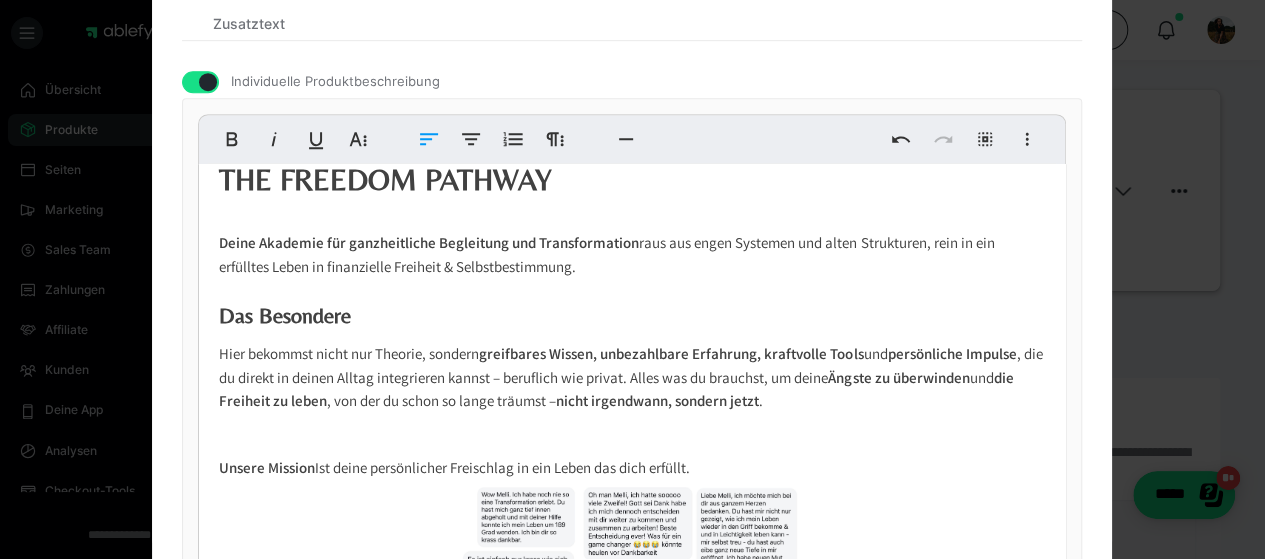 click on "Hier bekommst nicht nur Theorie, sondern  greifbares Wissen, unbezahlbare Erfahrung, kraftvolle Tools  und  persönliche Impulse , die du direkt in deinen Alltag integrieren kannst – beruflich wie privat. Alles   was du brauchst, um deine  Ängste zu überwinden  und  die Freiheit zu leben , von der du schon so lange träumst –  nicht irgendwann, sondern jetzt ." at bounding box center [630, 379] 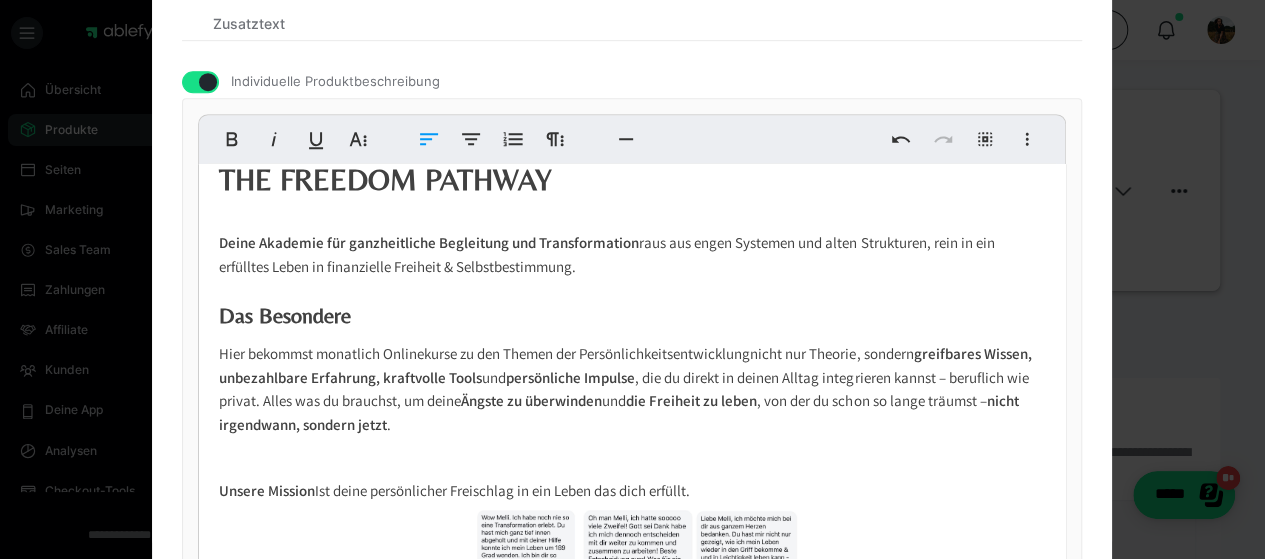 click on "Hier bekommst monatlich Onlinekurse zu den Themen der Persönlichkeitsentwicklung   nicht nur Theorie, sondern  greifbares Wissen, unbezahlbare Erfahrung, kraftvolle Tools  und  persönliche Impulse , die du direkt in deinen Alltag integrieren kannst – beruflich wie privat. Alles   was du brauchst, um deine  Ängste zu überwinden  und  die Freiheit zu leben , von der du schon so lange träumst –  nicht irgendwann, sondern jetzt ." at bounding box center [625, 391] 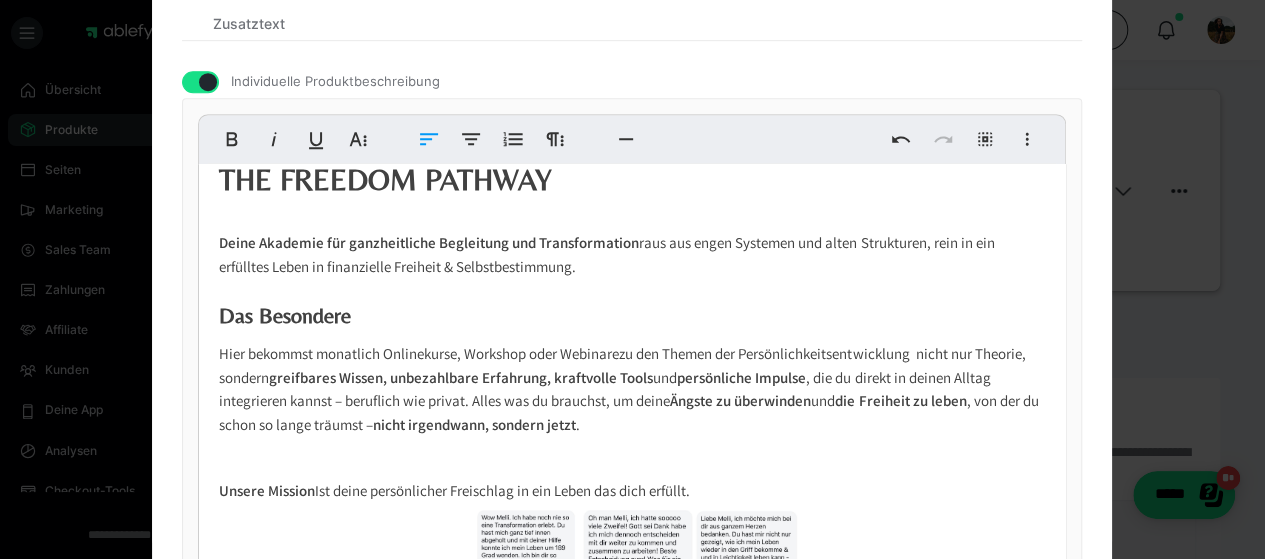 click on "Hier bekommst monatlich Onlinekurse, Workshop oder Webinare  zu den Themen der Persönlichkeitsentwicklung  nicht nur Theorie, sondern  greifbares Wissen, unbezahlbare Erfahrung, kraftvolle Tools  und  persönliche Impulse , die du direkt in deinen Alltag integrieren kannst – beruflich wie privat. Alles   was du brauchst, um deine  Ängste zu überwinden  und  die Freiheit zu leben , von der du schon so lange träumst –  nicht irgendwann, sondern jetzt ." at bounding box center (628, 391) 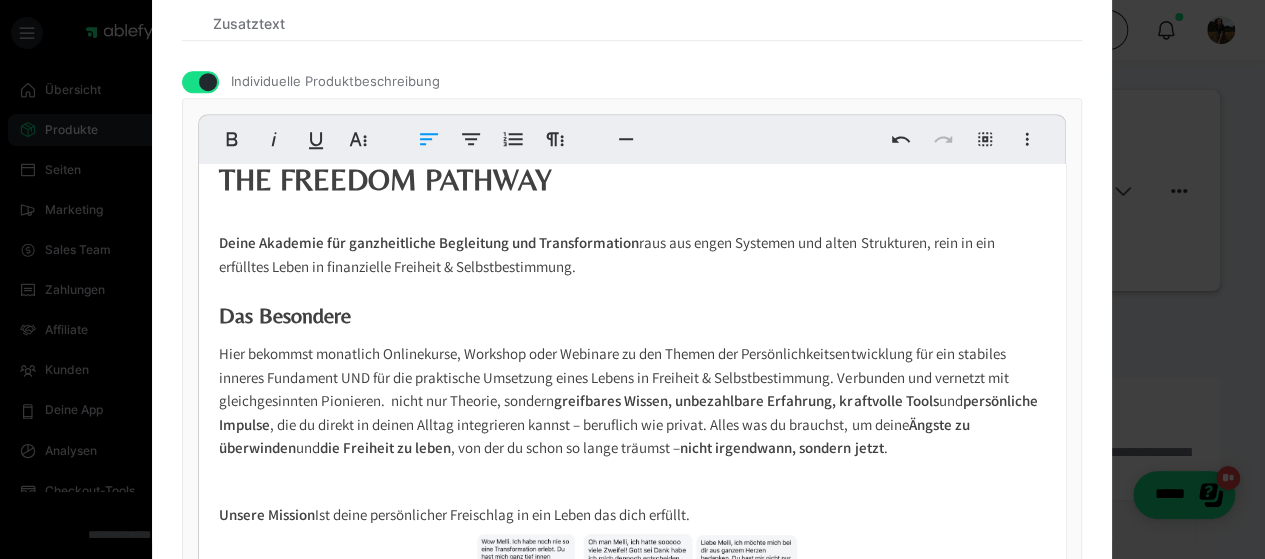 click on "Hier bekommst monatlich Onlinekurse, Workshop oder Webinare zu den Themen der Persönlichkeitsentwicklung für ein stabiles inneres Fundament UND für die praktische Umsetzung eines Lebens in Freiheit & Selbstbestimmung. Verbunden und vernetzt mit gleichgesinnten Pionieren.  nicht nur Theorie, sondern  greifbares Wissen, unbezahlbare Erfahrung, kraftvolle Tools  und  persönliche Impulse , die du direkt in deinen Alltag integrieren kannst – beruflich wie privat. Alles   was du brauchst, um deine  Ängste zu überwinden  und  die Freiheit zu leben , von der du schon so lange träumst –  nicht irgendwann, sondern jetzt ." at bounding box center (628, 403) 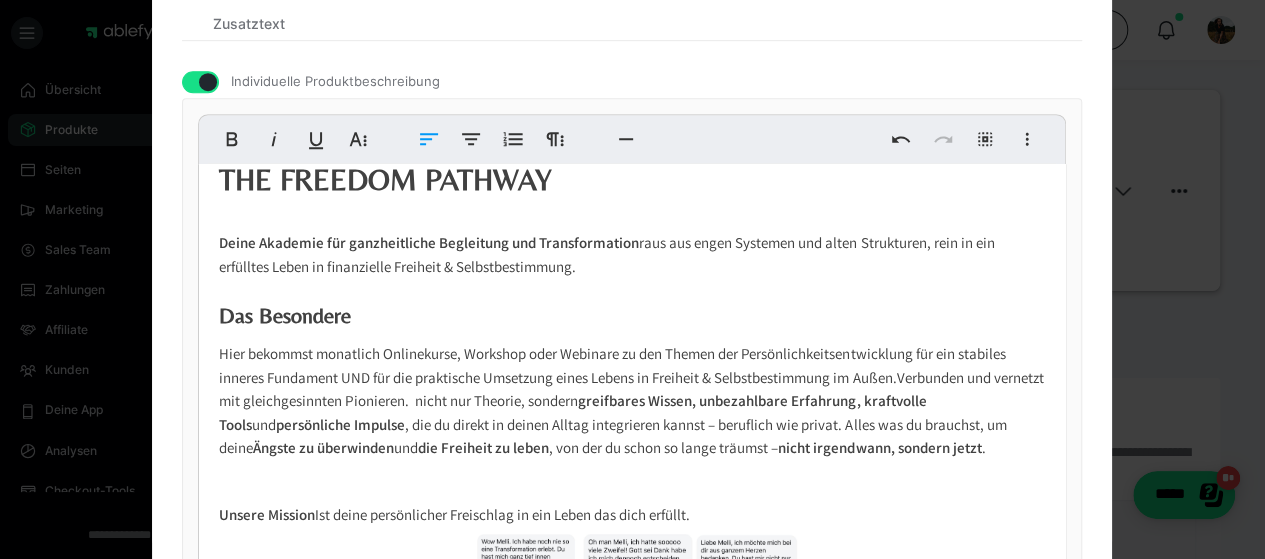 click on "greifbares Wissen, unbezahlbare Erfahrung, kraftvolle Tools" at bounding box center (572, 415) 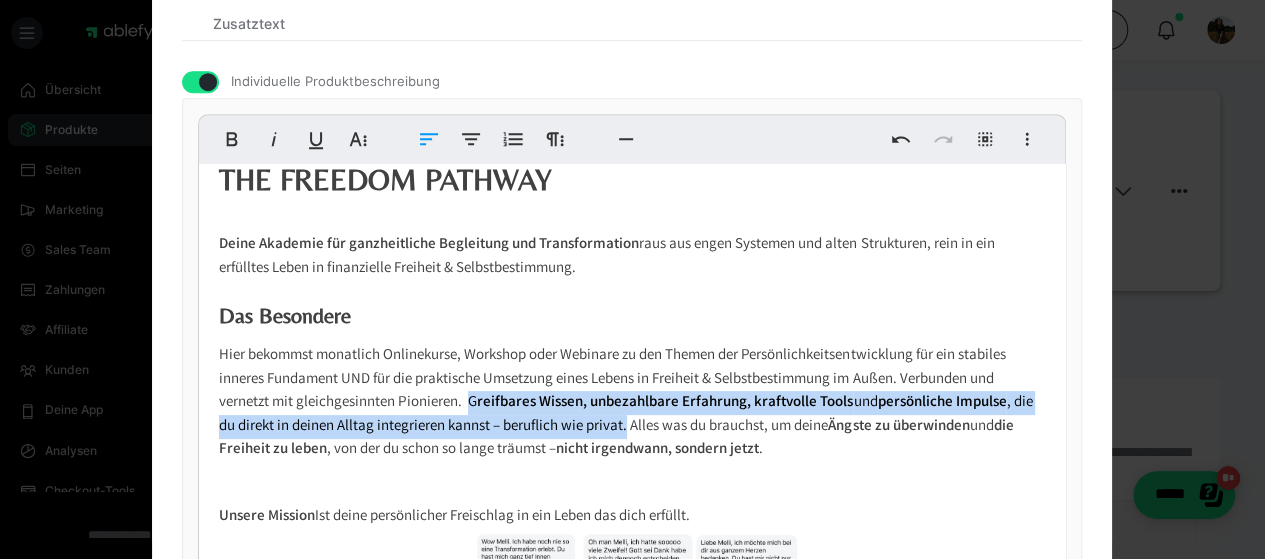 drag, startPoint x: 645, startPoint y: 427, endPoint x: 465, endPoint y: 400, distance: 182.01373 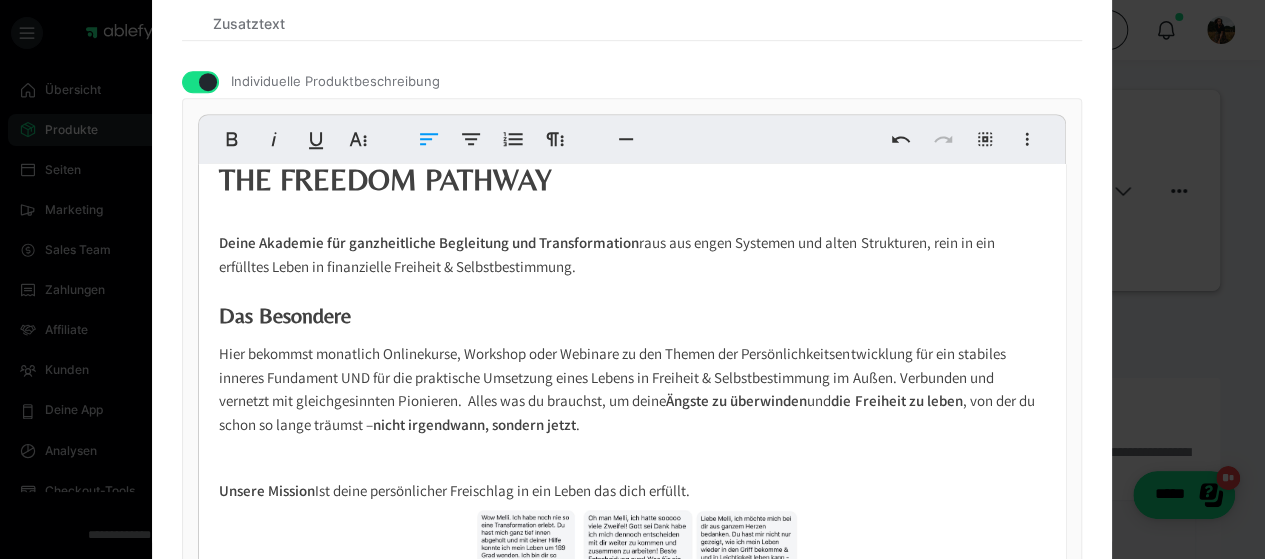 click on "Hier bekommst monatlich Onlinekurse, Workshop oder Webinare zu den Themen der Persönlichkeitsentwicklung für ein stabiles inneres Fundament UND für die praktische Umsetzung eines Lebens in Freiheit & Selbstbestimmung im Außen. Verbunden und vernetzt mit gleichgesinnten Pionieren.  Alles   was du brauchst, um deine  Ängste zu überwinden  und  die Freiheit zu leben , von der du schon so lange träumst –  nicht irgendwann, sondern jetzt ." at bounding box center (632, 391) 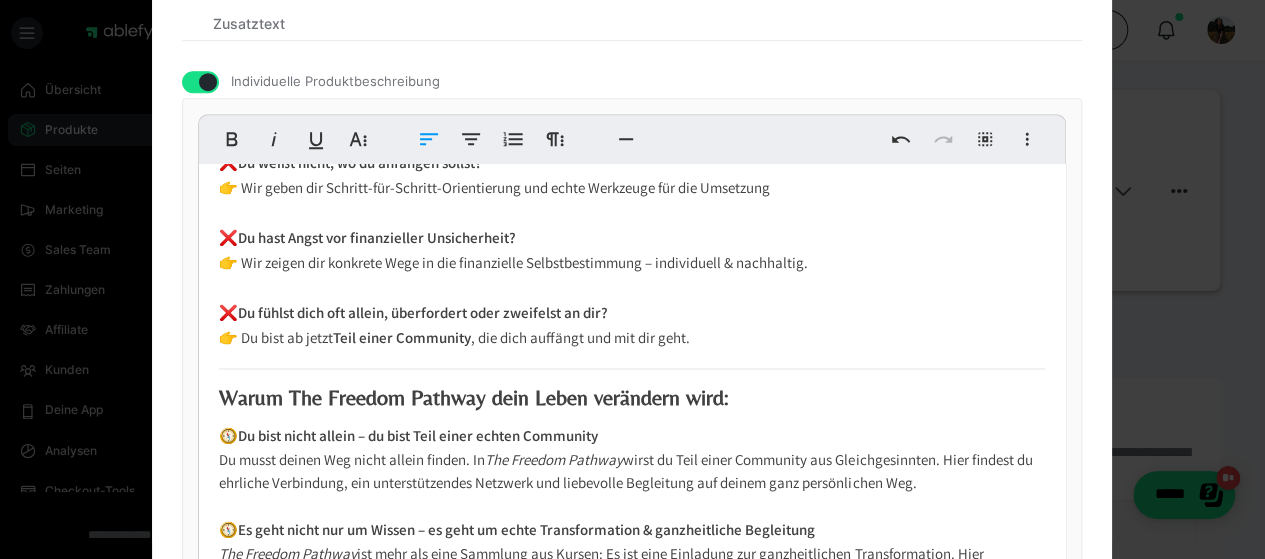 scroll, scrollTop: 1272, scrollLeft: 0, axis: vertical 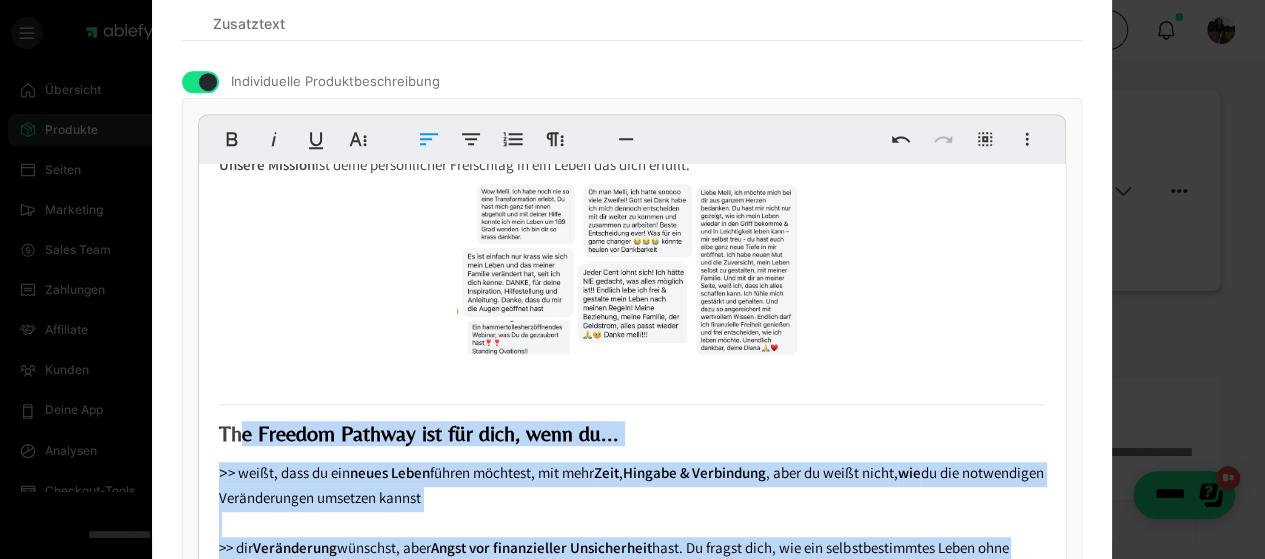 drag, startPoint x: 740, startPoint y: 385, endPoint x: 232, endPoint y: 409, distance: 508.56662 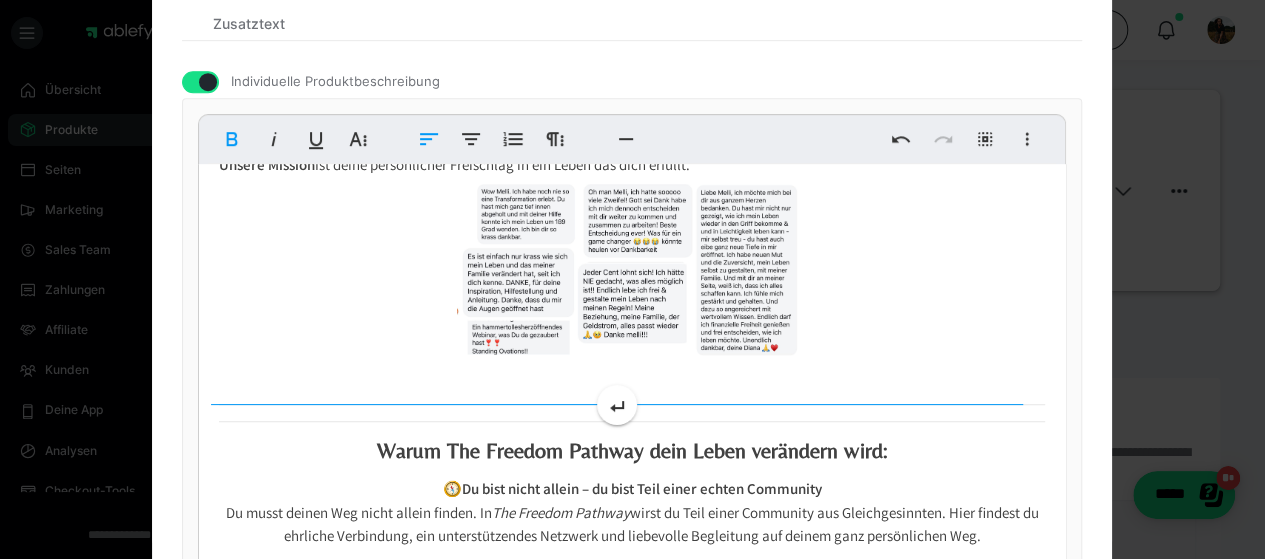 scroll, scrollTop: 446, scrollLeft: 0, axis: vertical 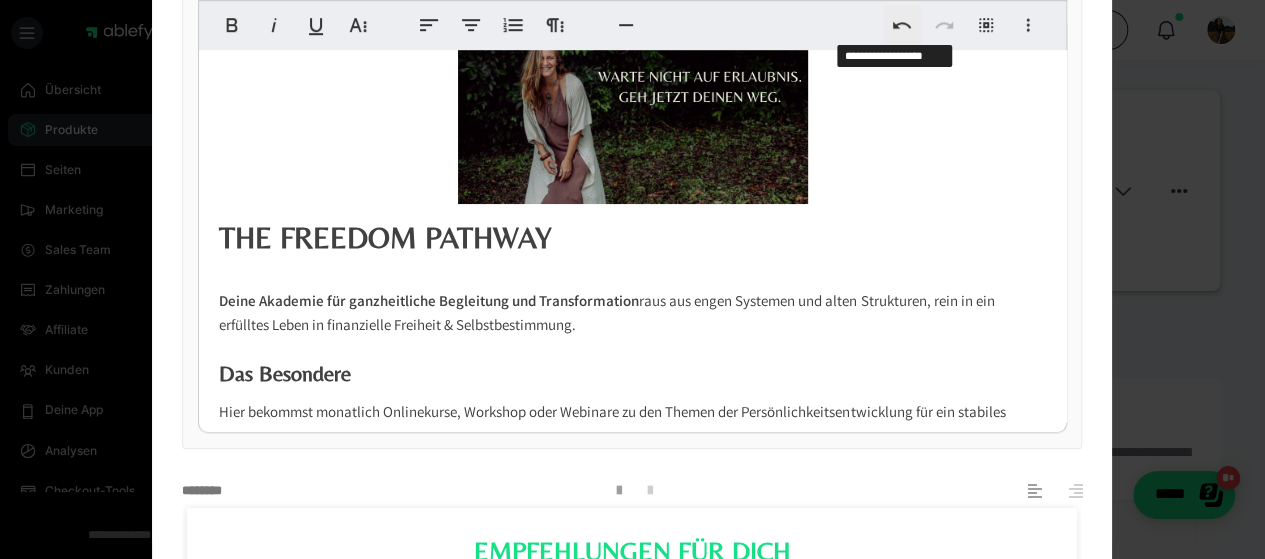 click 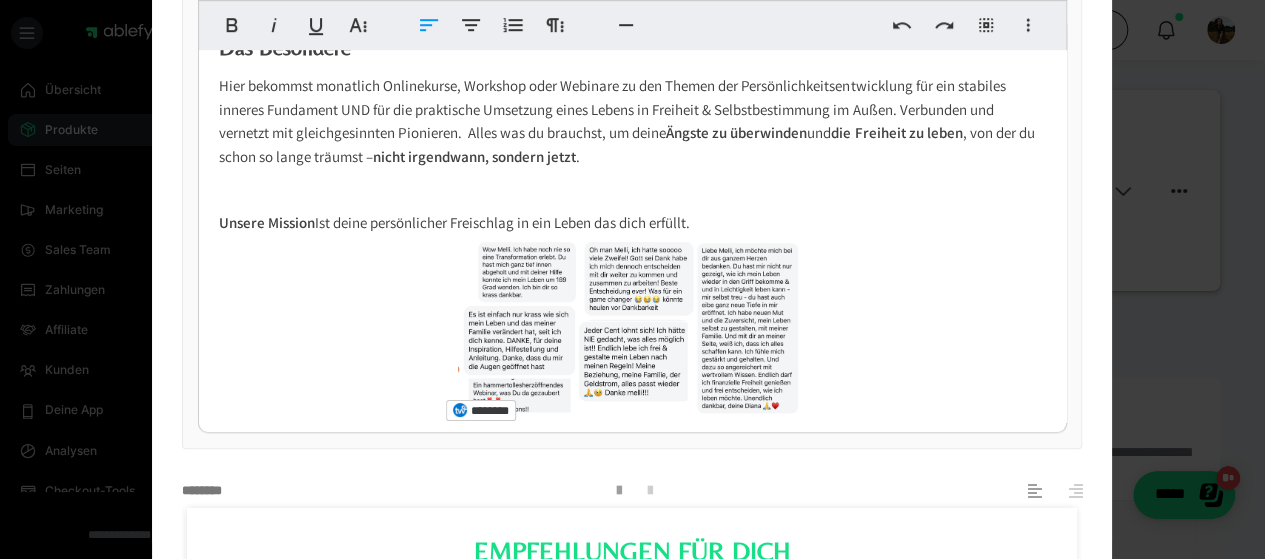 scroll, scrollTop: 418, scrollLeft: 0, axis: vertical 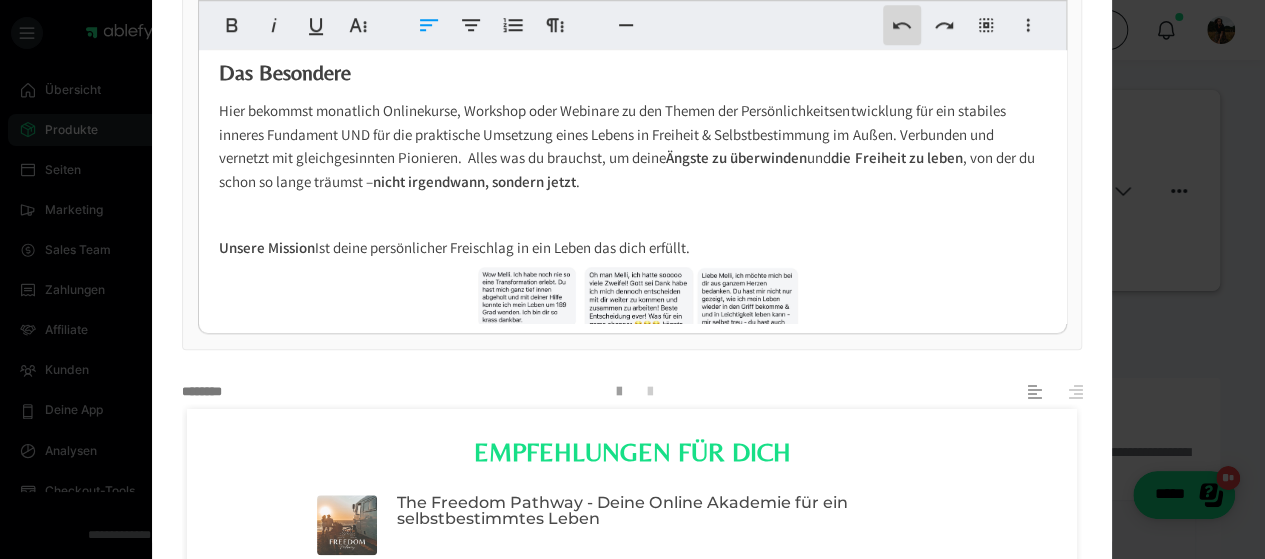 click on "Rückgängig" at bounding box center (902, 25) 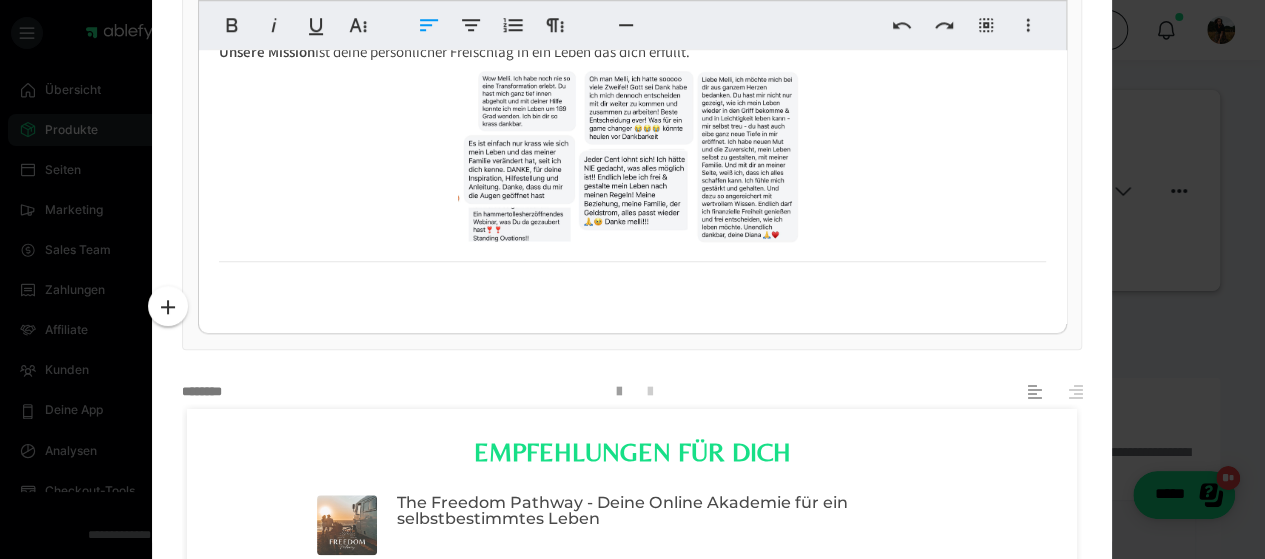 scroll, scrollTop: 446, scrollLeft: 0, axis: vertical 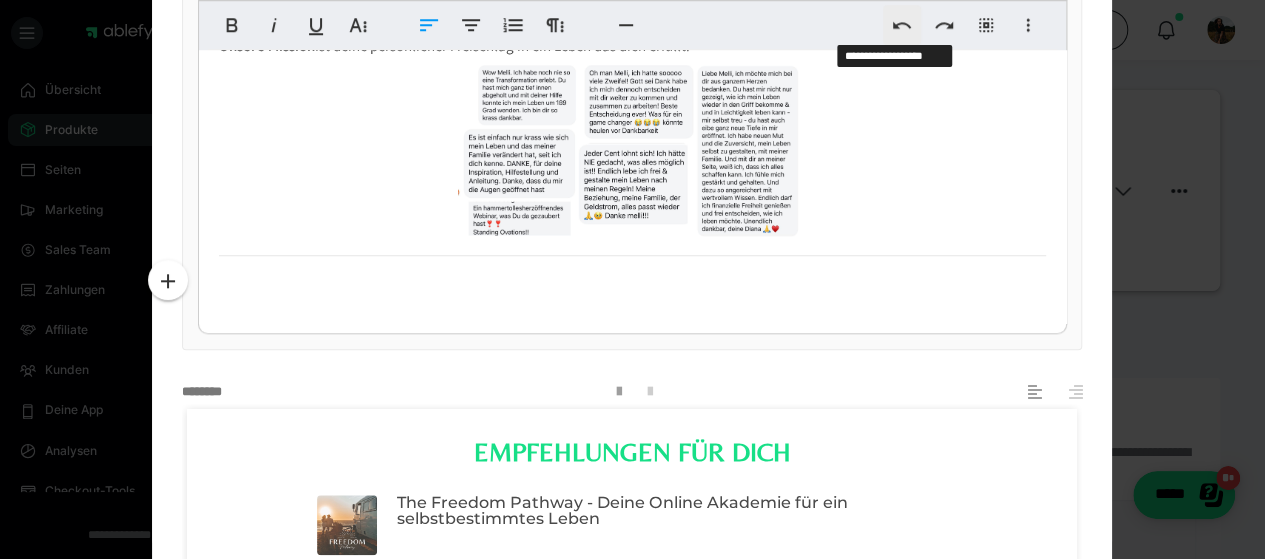 click 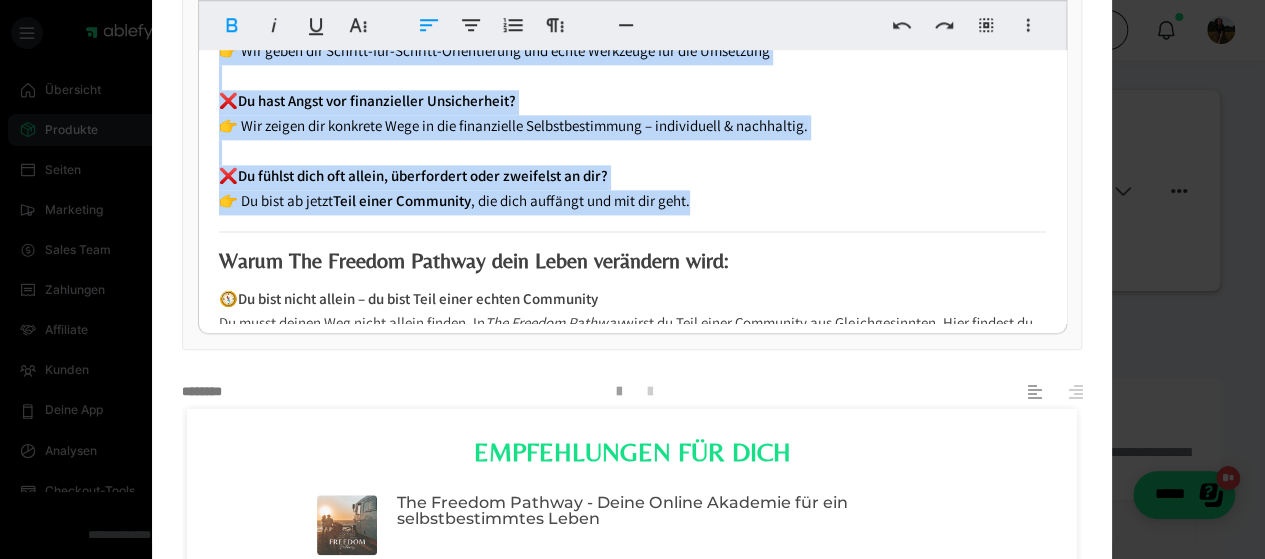 scroll, scrollTop: 1166, scrollLeft: 0, axis: vertical 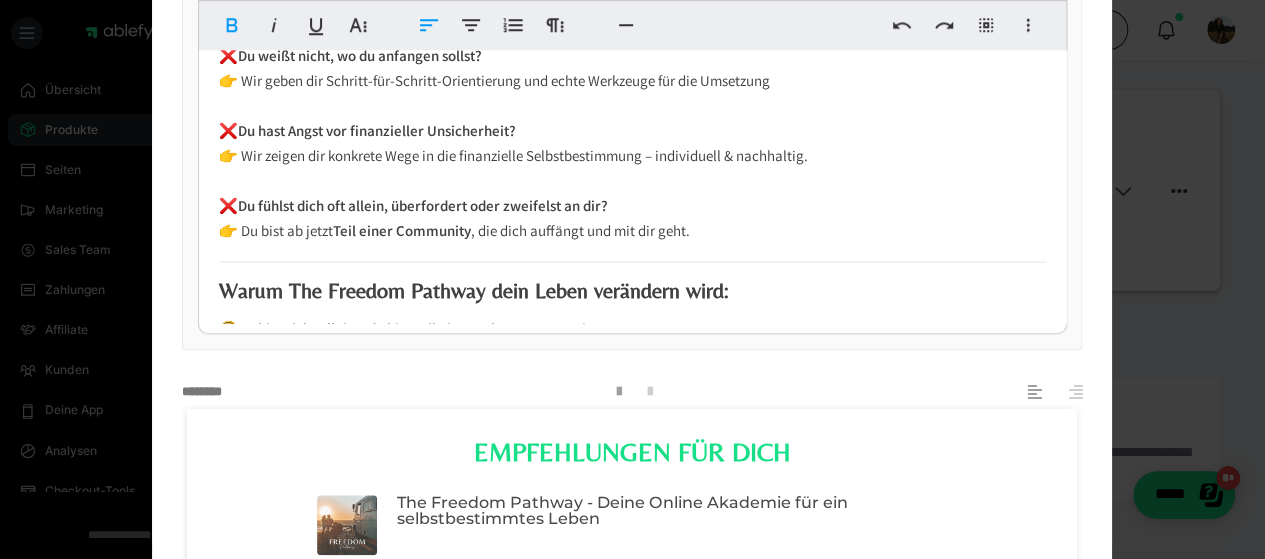 click on "THE FREEDOM PATHWAY   Deine Akademie für ganzheitliche Begleitung und Transformation  raus aus engen Systemen und alten Strukturen, rein in ein erfülltes Leben in finanzielle Freiheit & Selbstbestimmung.   Das Besondere Hier bekommst monatlich Onlinekurse, Workshop oder Webinare zu den Themen der Persönlichkeitsentwicklung für ein stabiles inneres Fundament UND für die praktische Umsetzung eines Lebens in Freiheit & Selbstbestimmung im Außen. Verbunden und vernetzt mit gleichgesinnten Pionieren.  Alles   was du brauchst, um deine  Ängste zu überwinden  und  die Freiheit zu leben , von der du schon so lange träumst –  nicht irgendwann, sondern jetzt . Unsere Mission  Ist deine persönlicher Freischlag in ein Leben das dich erfüllt. The Freedom Pathway ist für dich, wenn du... > > weißt, dass du ein  neues Leben  führen möchtest, mit mehr  Zeit ,  Hingabe & Verbindung , aber du weißt nicht,  wie  du die notwendigen Veränderungen umsetzen kannst >> dir  Veränderung  wünschst, aber" at bounding box center (632, 697) 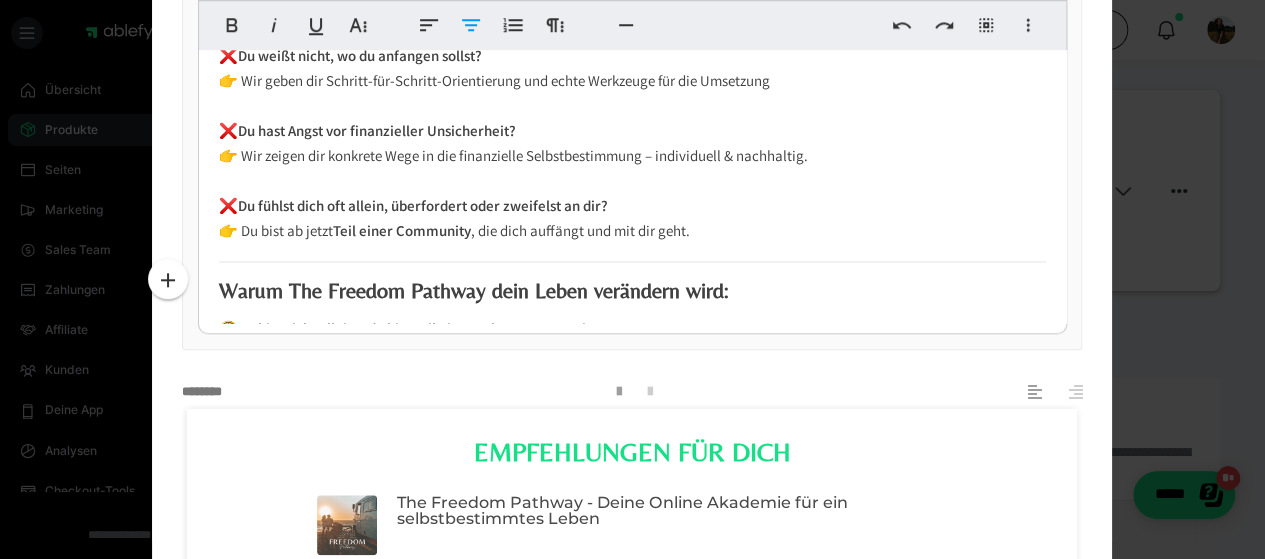 click on "THE FREEDOM PATHWAY   Deine Akademie für ganzheitliche Begleitung und Transformation  raus aus engen Systemen und alten Strukturen, rein in ein erfülltes Leben in finanzielle Freiheit & Selbstbestimmung.   Das Besondere Hier bekommst monatlich Onlinekurse, Workshop oder Webinare zu den Themen der Persönlichkeitsentwicklung für ein stabiles inneres Fundament UND für die praktische Umsetzung eines Lebens in Freiheit & Selbstbestimmung im Außen. Verbunden und vernetzt mit gleichgesinnten Pionieren.  Alles   was du brauchst, um deine  Ängste zu überwinden  und  die Freiheit zu leben , von der du schon so lange träumst –  nicht irgendwann, sondern jetzt . Unsere Mission  Ist deine persönlicher Freischlag in ein Leben das dich erfüllt. The Freedom Pathway ist für dich, wenn du... > > weißt, dass du ein  neues Leben  führen möchtest, mit mehr  Zeit ,  Hingabe & Verbindung , aber du weißt nicht,  wie  du die notwendigen Veränderungen umsetzen kannst >> dir  Veränderung  wünschst, aber" at bounding box center (632, 697) 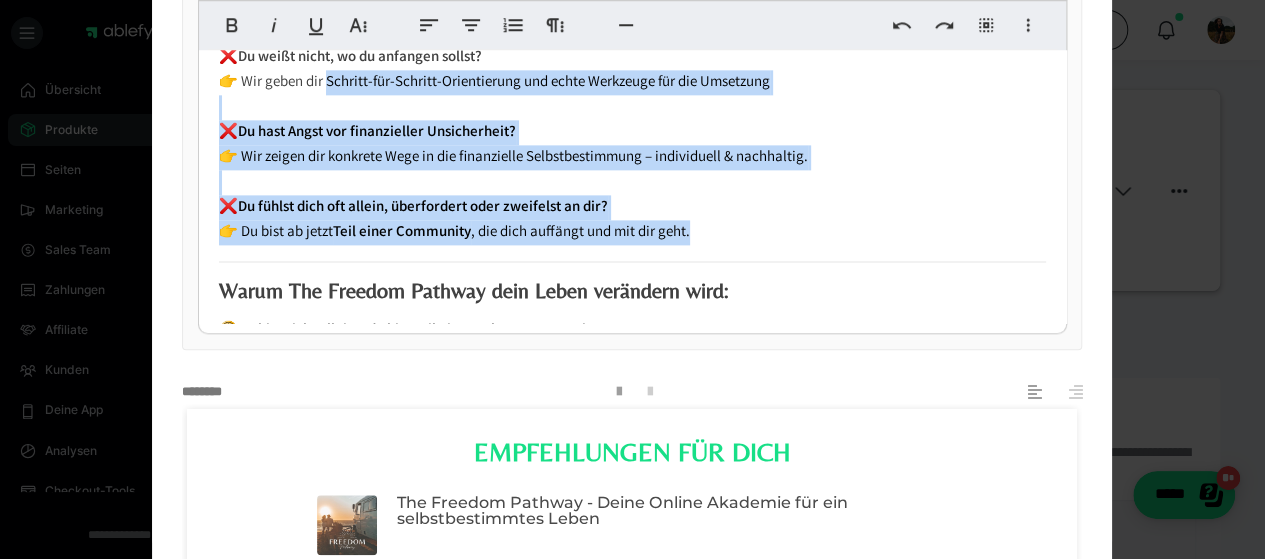 drag, startPoint x: 722, startPoint y: 237, endPoint x: 325, endPoint y: 93, distance: 422.30914 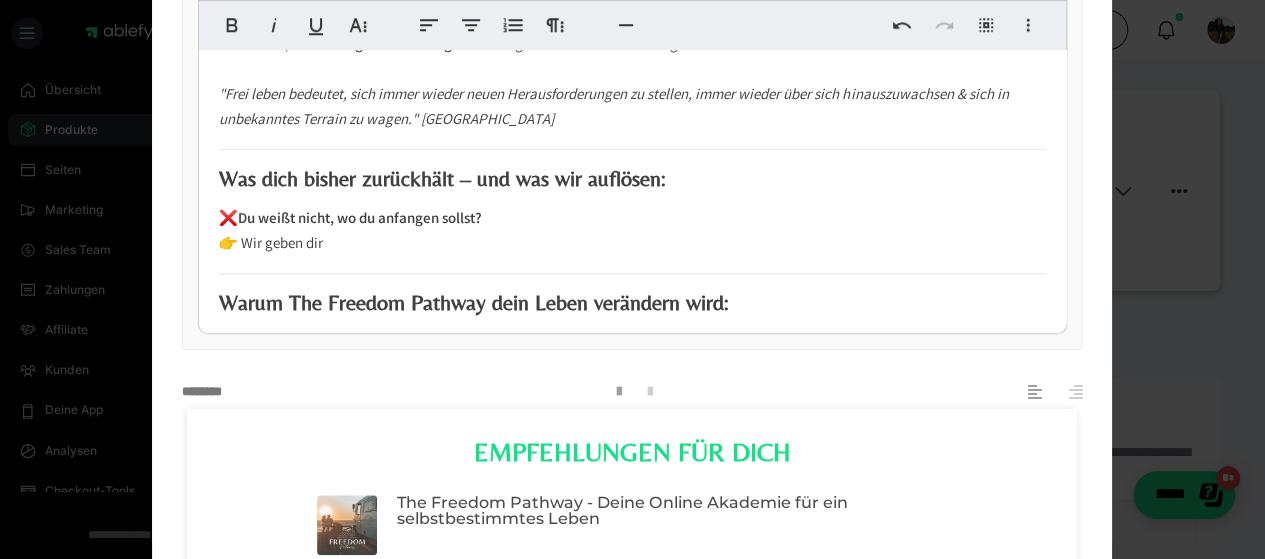 scroll, scrollTop: 982, scrollLeft: 0, axis: vertical 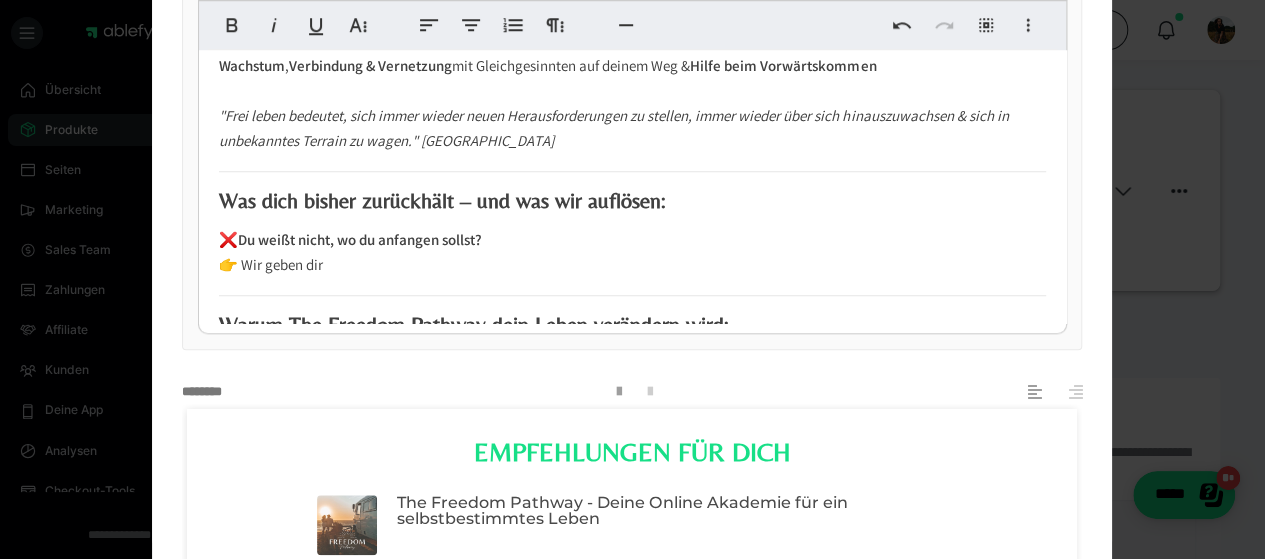 drag, startPoint x: 350, startPoint y: 269, endPoint x: 196, endPoint y: 172, distance: 182.00275 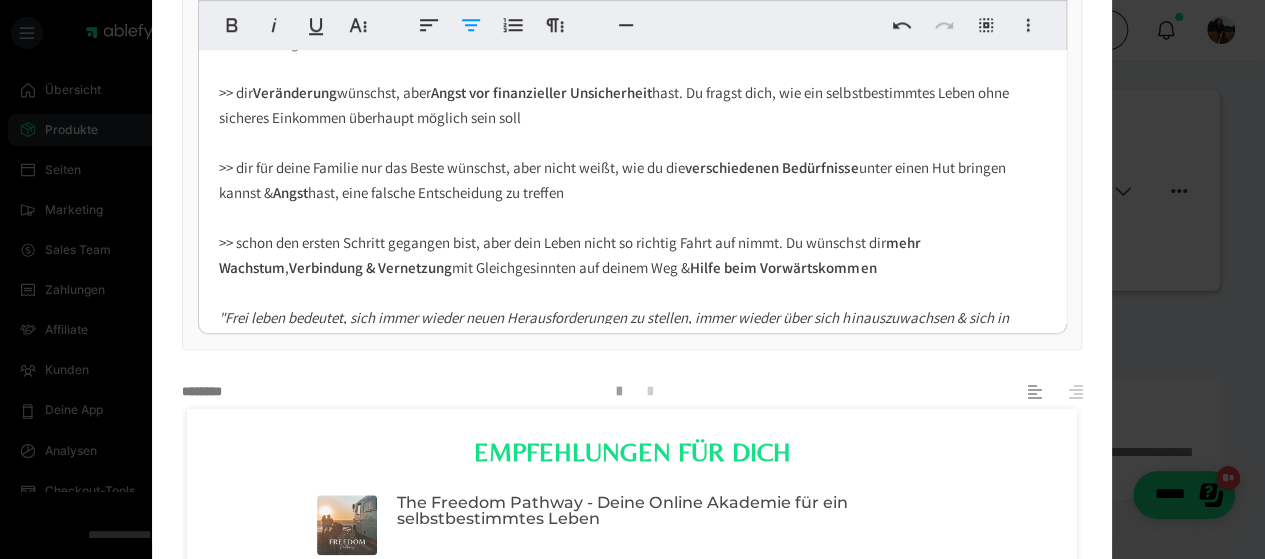 scroll, scrollTop: 780, scrollLeft: 0, axis: vertical 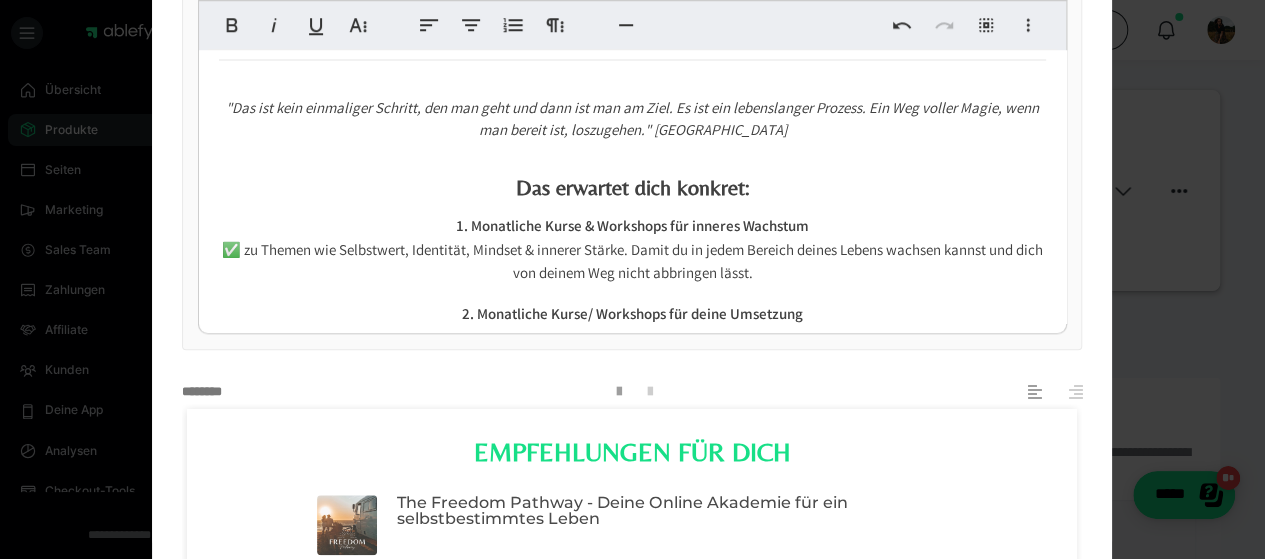 drag, startPoint x: 346, startPoint y: 137, endPoint x: 682, endPoint y: 65, distance: 343.62772 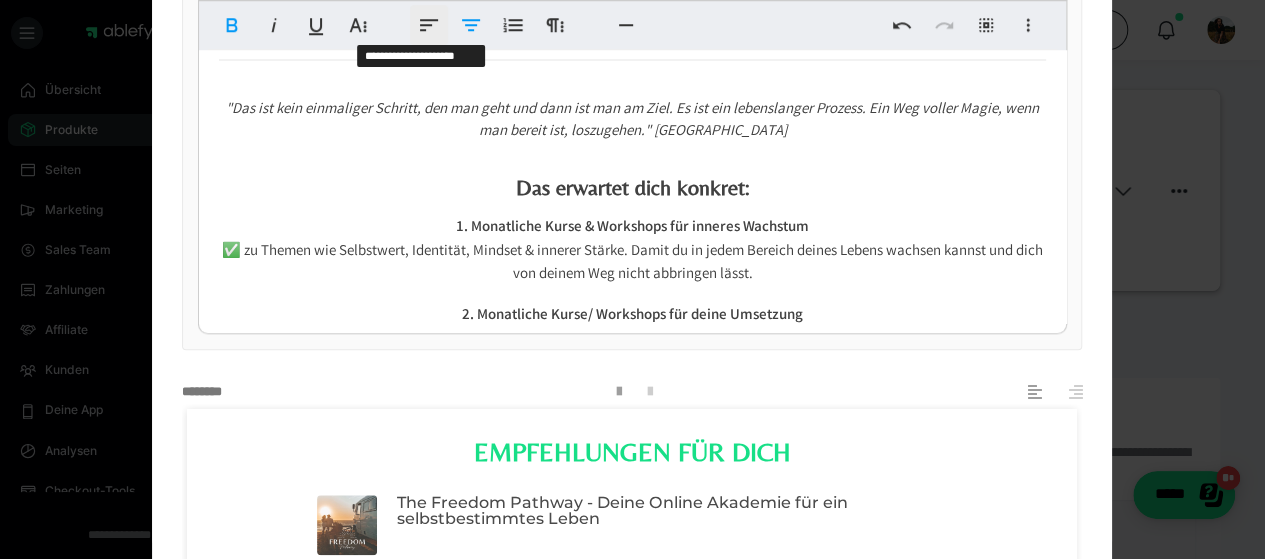 click 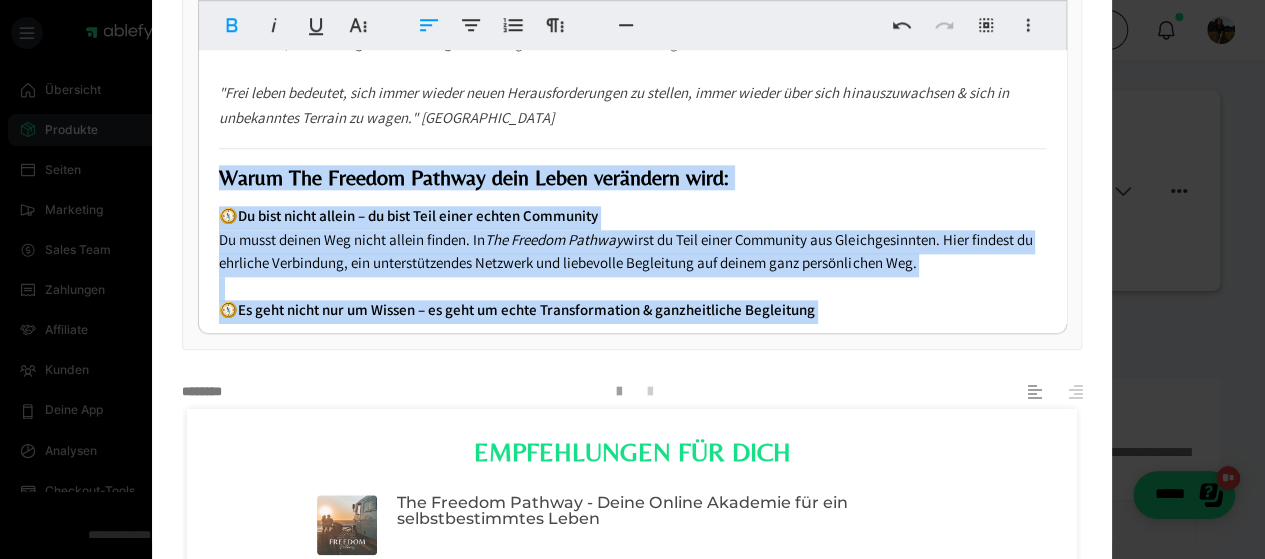 click on "Warum The Freedom Pathway dein Leben verändern wird:" at bounding box center (474, 177) 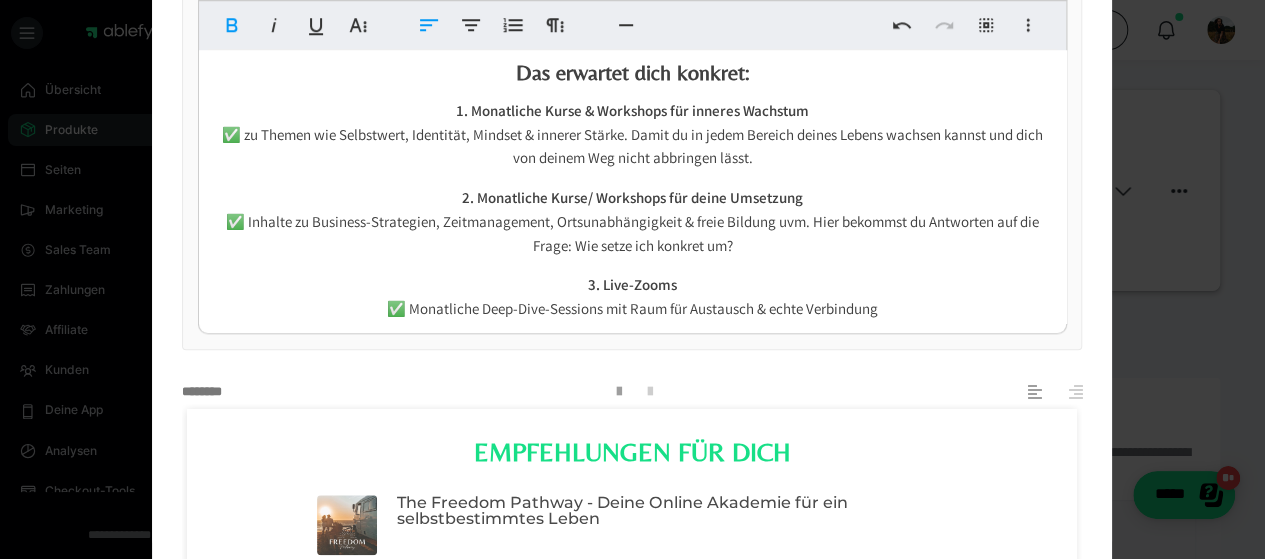 scroll, scrollTop: 1607, scrollLeft: 0, axis: vertical 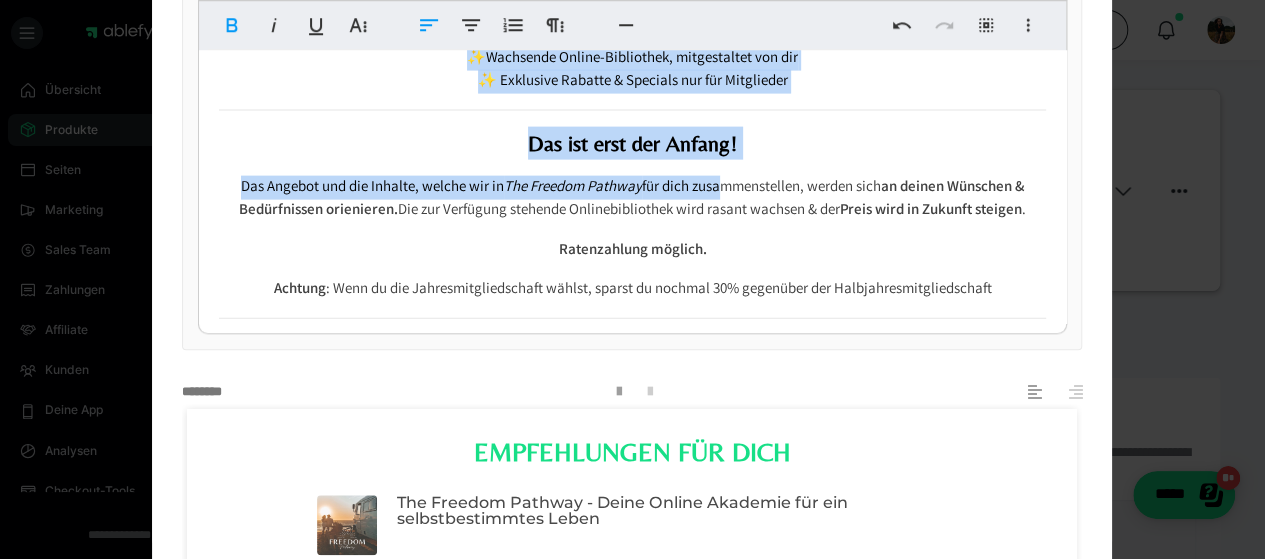 drag, startPoint x: 496, startPoint y: 79, endPoint x: 703, endPoint y: 206, distance: 242.85387 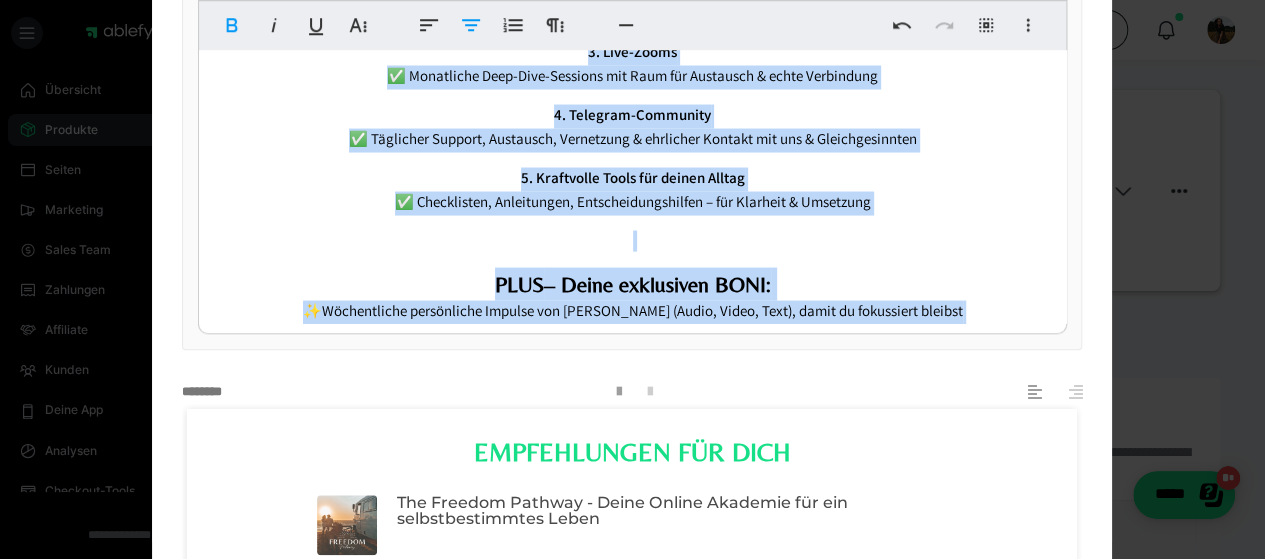 scroll, scrollTop: 1838, scrollLeft: 0, axis: vertical 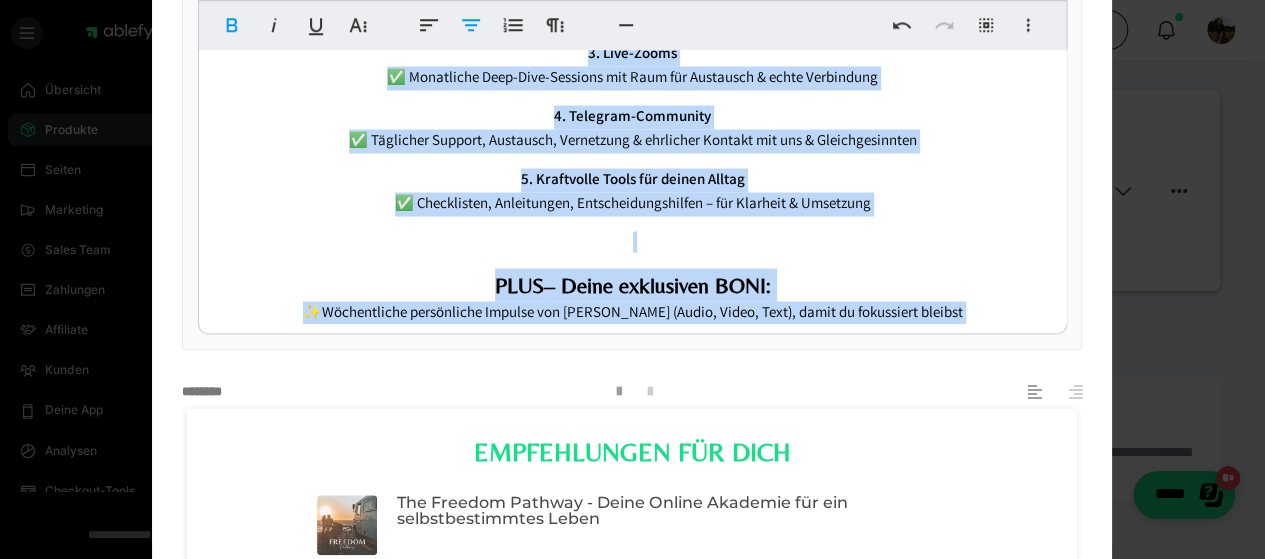 click on "Warum The Freedom Pathway dein Leben verändern wird: 🧭Du bist nicht allein – du bist Teil einer echten Community Du musst deinen Weg nicht allein finden. In  The Freedom Pathway  wirst du Teil einer Community aus Gleichgesinnten. Hier findest du ehrliche Verbindung, ein unterstützendes Netzwerk und liebevolle Begleitung auf deinem ganz persönlichen Weg.   🧭Es geht nicht nur um Wissen – es geht um echte Transformation & ganzheitliche Begleitung The Freedom Pathway  ist mehr als eine Sammlung aus Kursen: Es ist eine Einladung zur ganzheitlichen Transformation. Hier bekommst du nicht nur Wissen und Tools, sondern eine ganzheitliche Begleitung durch alle Ängste, Sorgen und Blockaden. 🧭Wir sind den Weg selbst gegangen – echt, mutig, lebendig   Deshalb – unser Angebot von Herzen:  Komm mit uns!   "Das ist kein einmaliger Schritt, den man geht und dann ist man am Ziel. Es ist ein lebenslanger Prozess. Ein Weg voller Magie, wenn man bereit ist, loszugehen." Melli    3. Live-Zooms PLUS ." at bounding box center (632, 441) 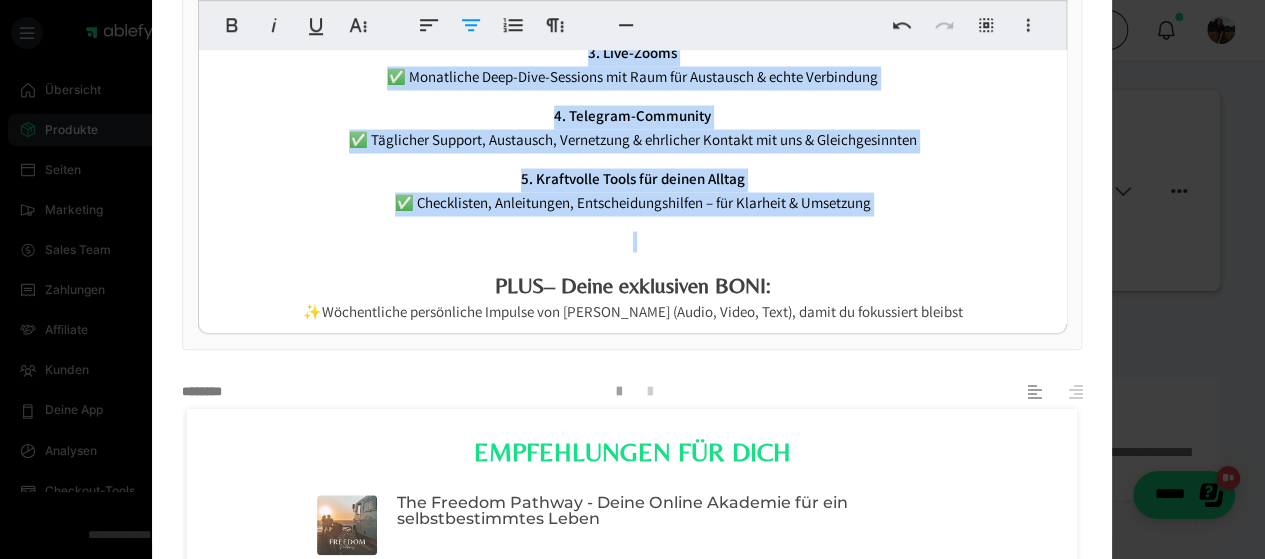 drag, startPoint x: 878, startPoint y: 235, endPoint x: 411, endPoint y: 51, distance: 501.94122 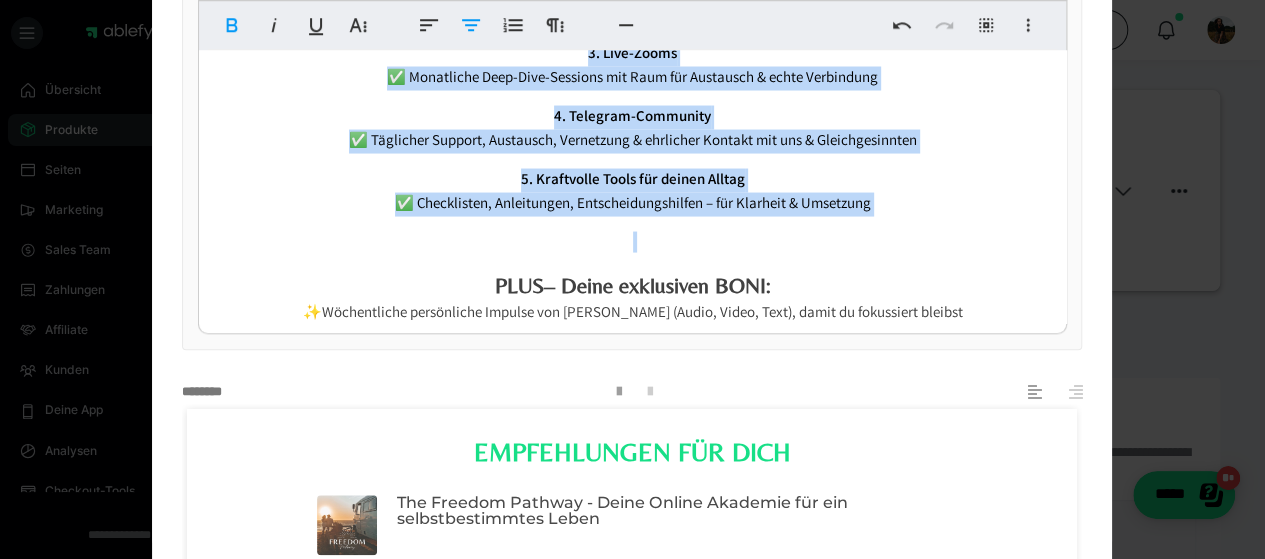 click on "5. Kraftvolle Tools für deinen Alltag ✅ Checklisten, Anleitungen, Entscheidungshilfen – für Klarheit & Umsetzung" at bounding box center (632, 191) 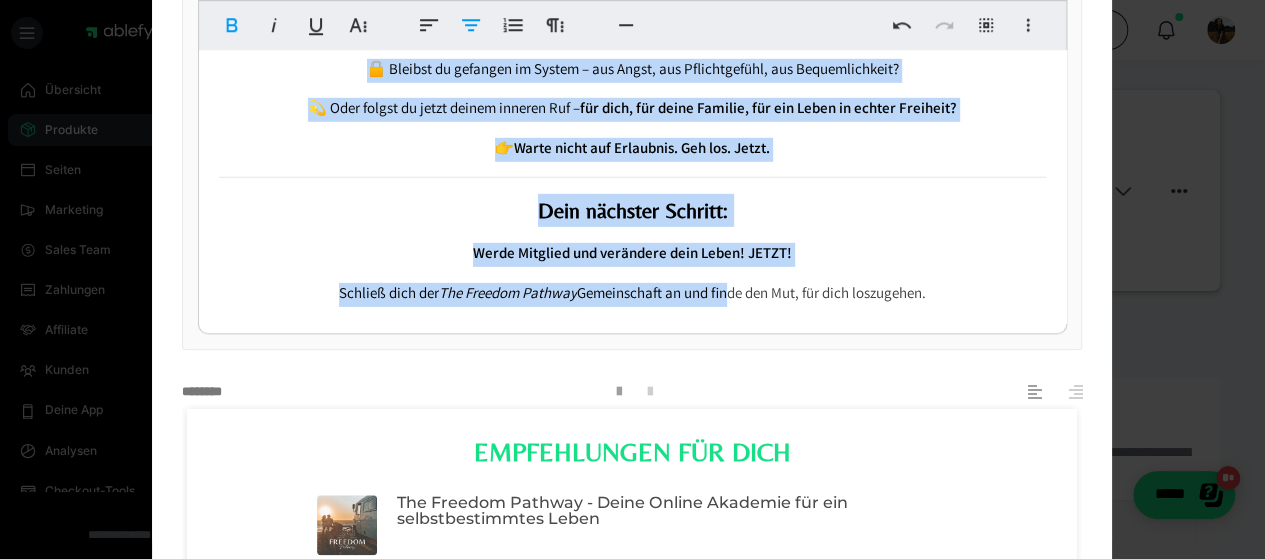 scroll, scrollTop: 2954, scrollLeft: 0, axis: vertical 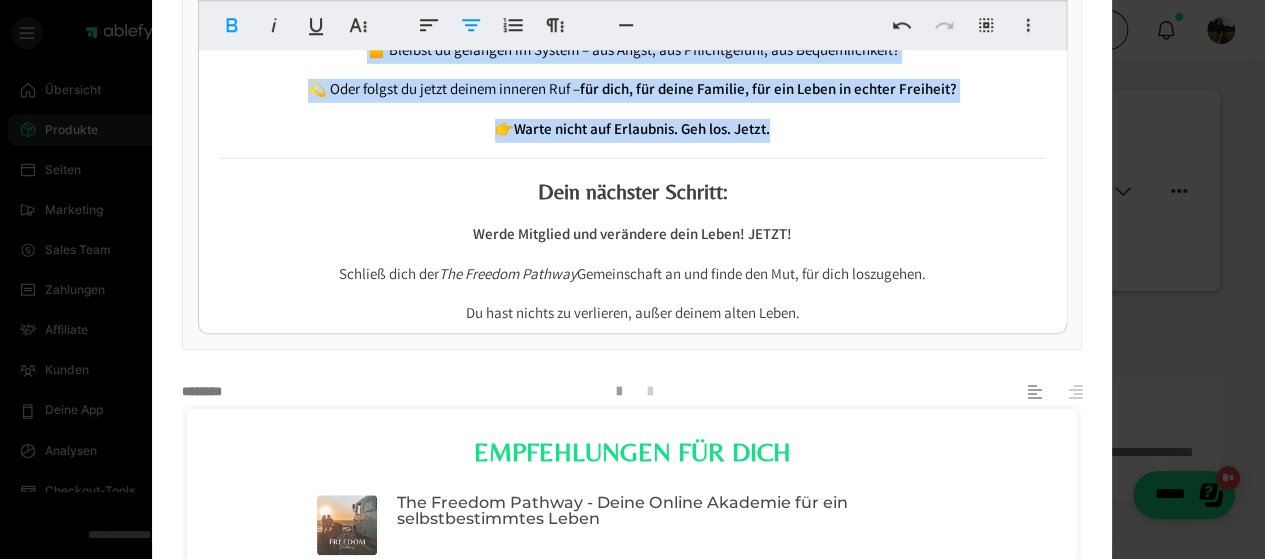 drag, startPoint x: 208, startPoint y: 129, endPoint x: 759, endPoint y: 155, distance: 551.6131 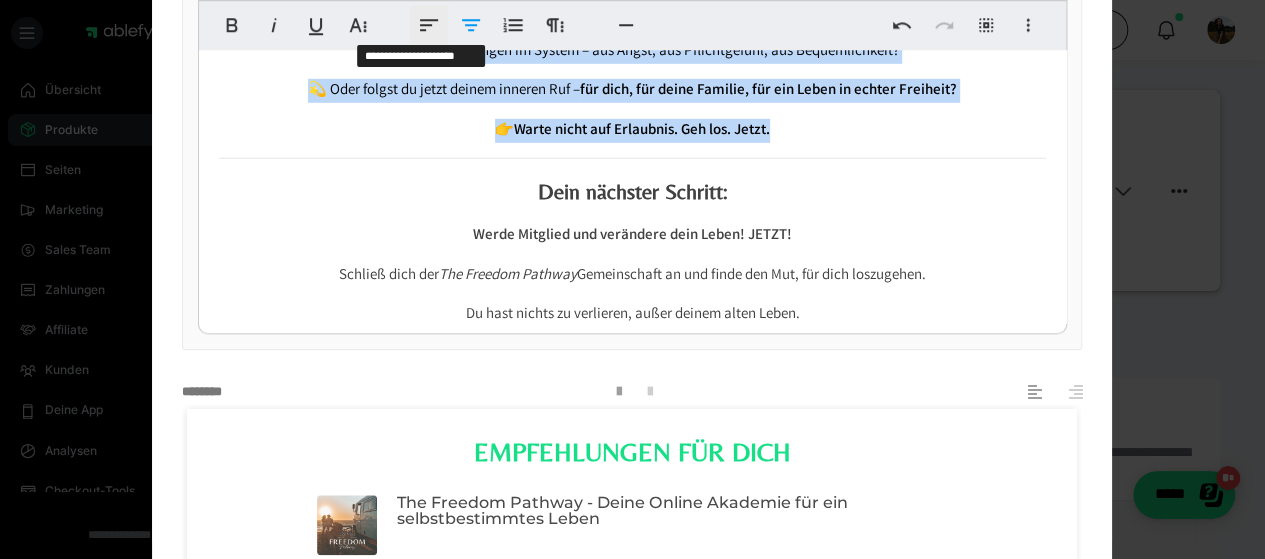 click 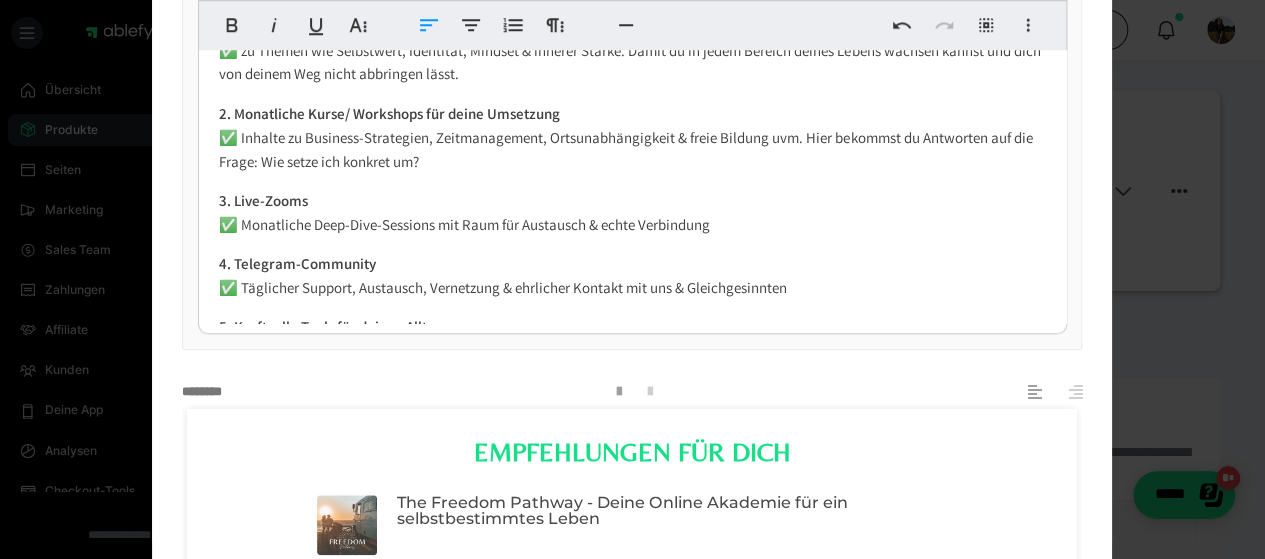 scroll, scrollTop: 1940, scrollLeft: 0, axis: vertical 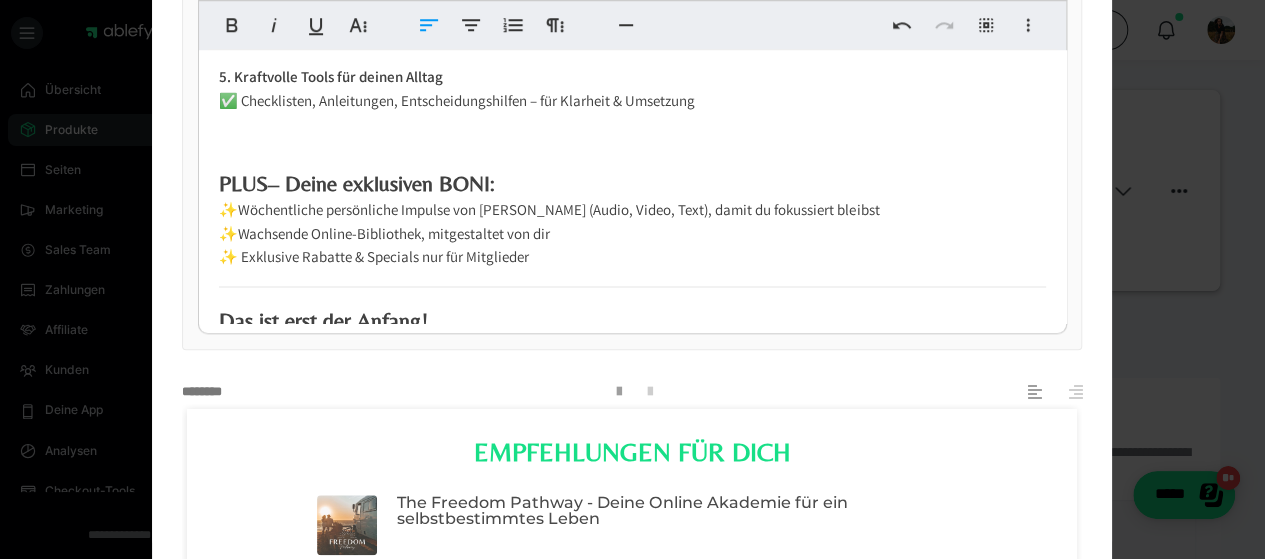 click on "PLUS  – Deine exklusiven BONI: ✨Wöchentliche persönliche Impulse von [PERSON_NAME] (Audio, Video, Text), damit du fokussiert bleibst ✨Wachsende Online-Bibliothek, mitgestaltet von dir ✨ Exklusive Rabatte & Specials nur für Mitglieder" at bounding box center (632, 218) 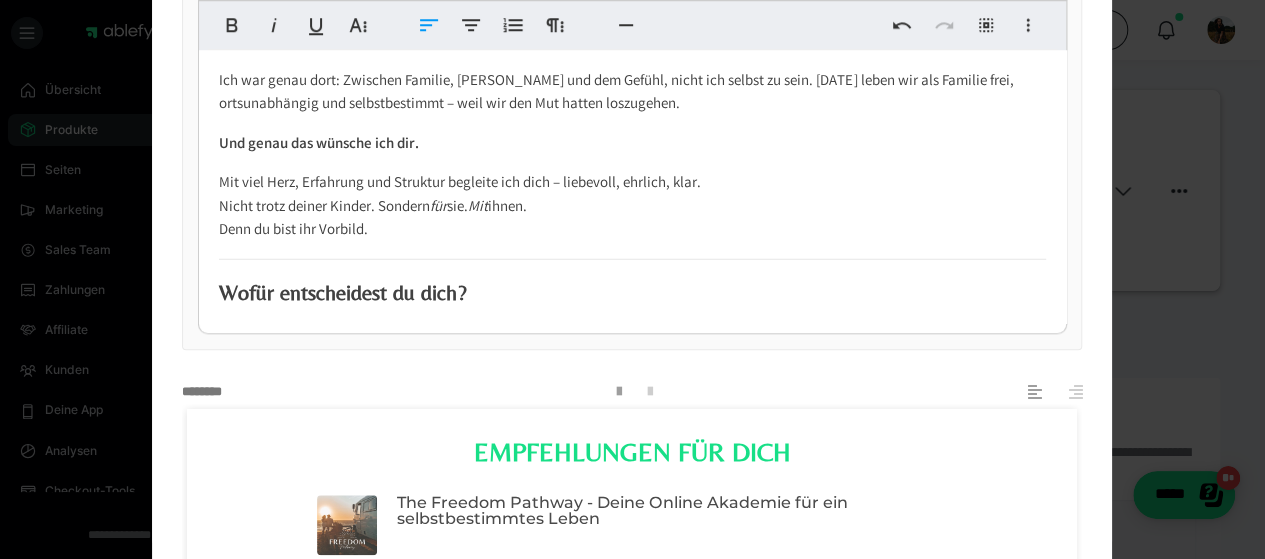 scroll, scrollTop: 2658, scrollLeft: 0, axis: vertical 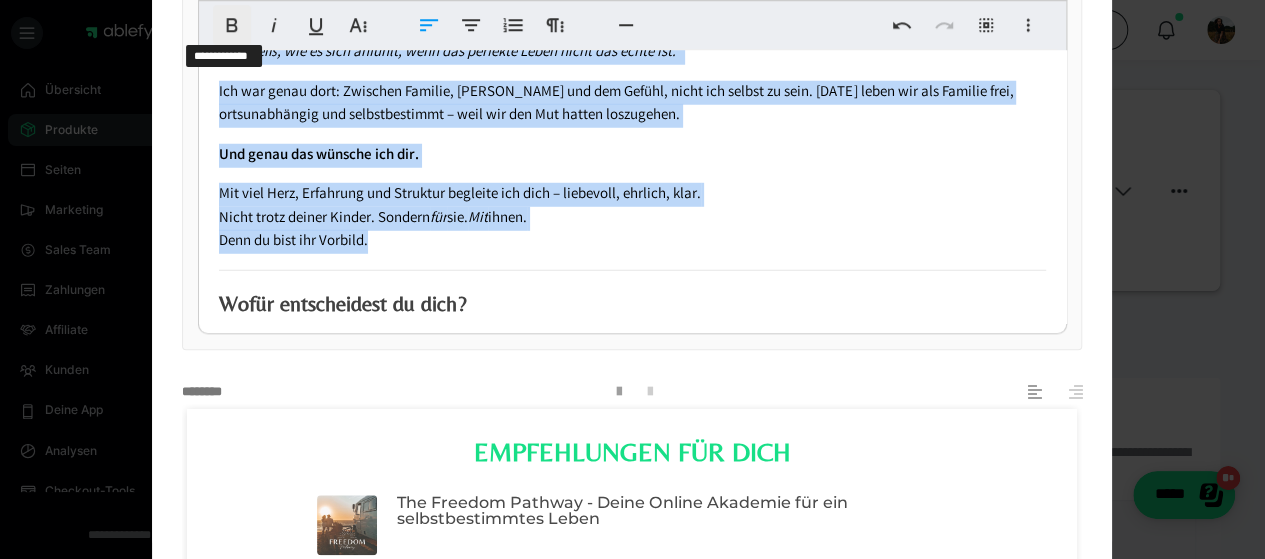 drag, startPoint x: 386, startPoint y: 265, endPoint x: 214, endPoint y: 26, distance: 294.45712 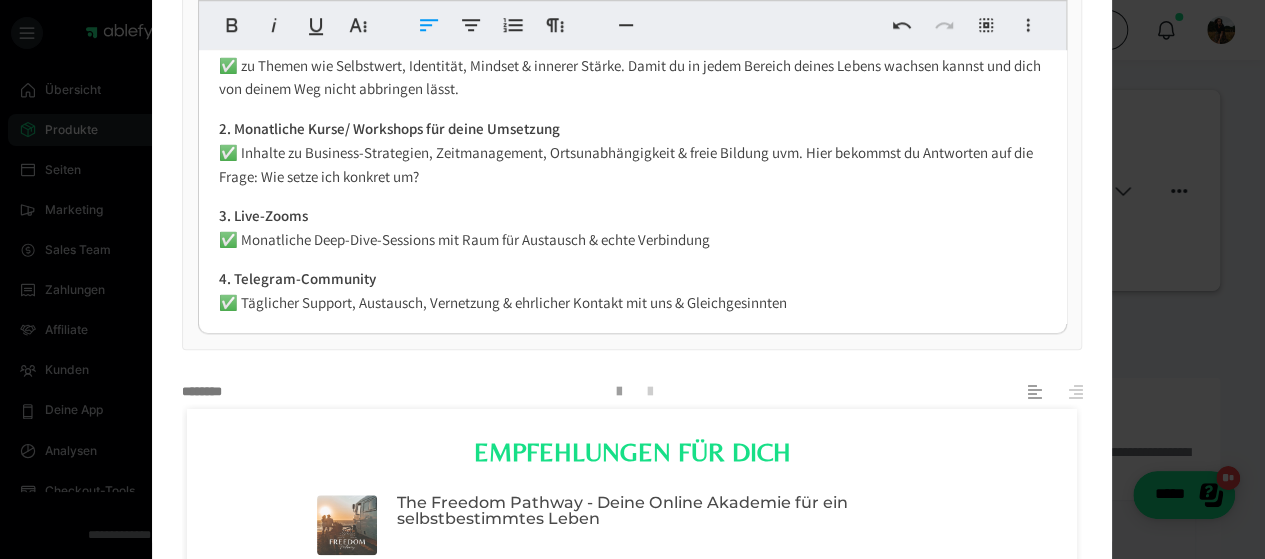 scroll, scrollTop: 1677, scrollLeft: 0, axis: vertical 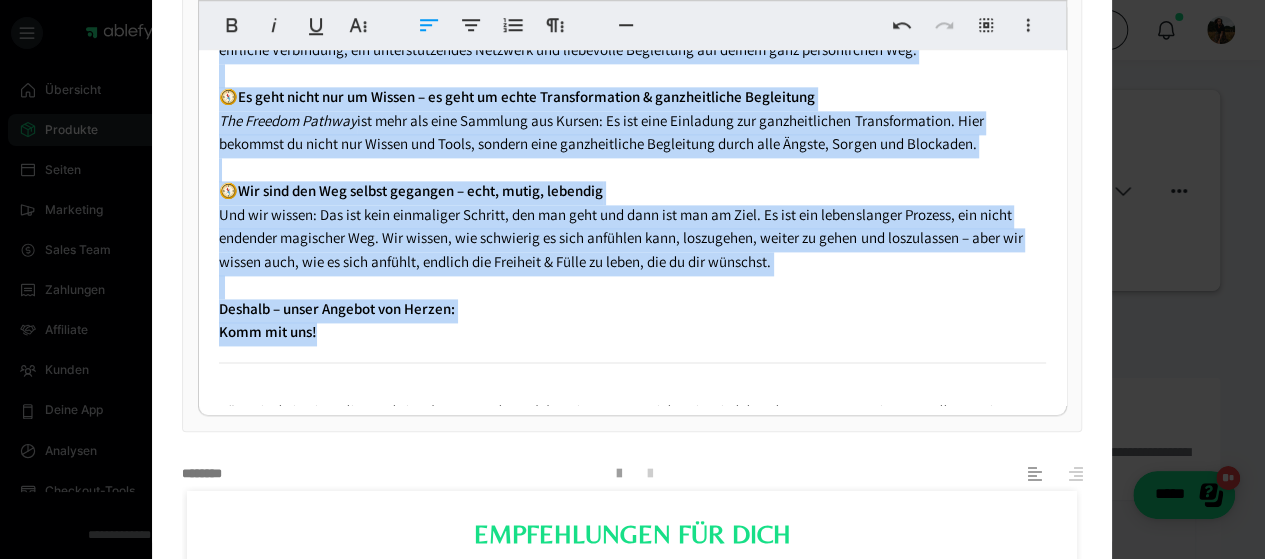 drag, startPoint x: 207, startPoint y: 163, endPoint x: 482, endPoint y: 333, distance: 323.30325 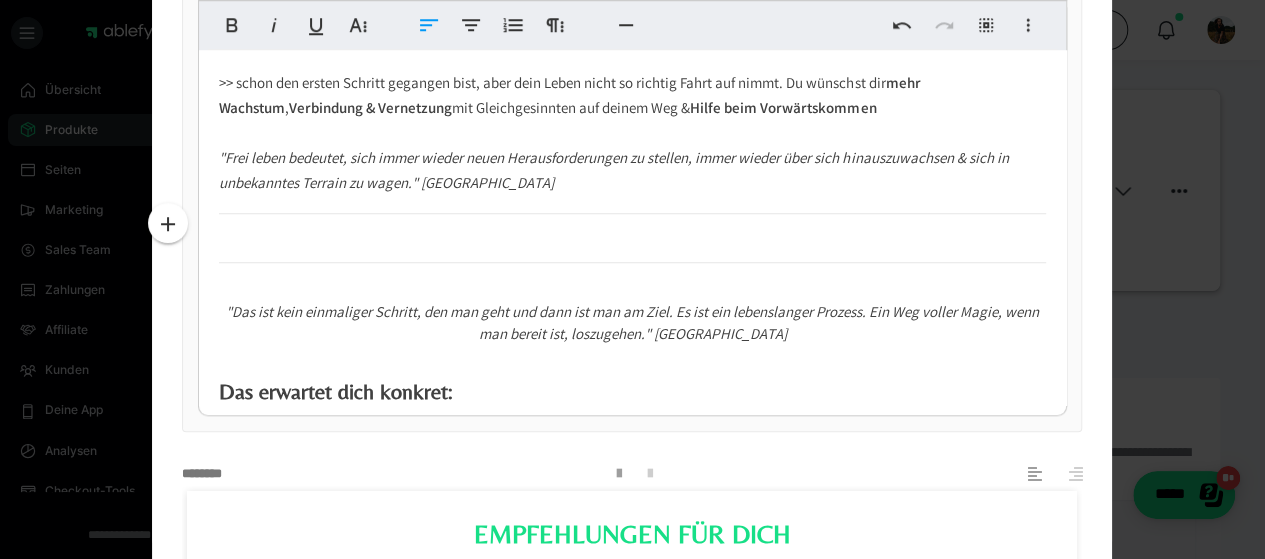 scroll, scrollTop: 987, scrollLeft: 0, axis: vertical 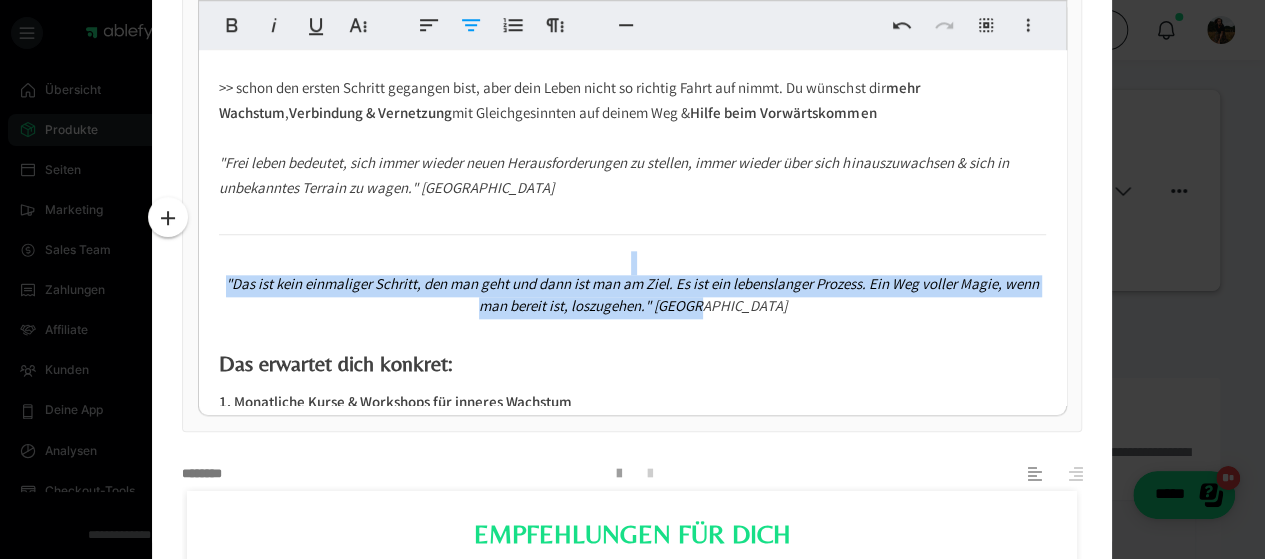 drag, startPoint x: 810, startPoint y: 315, endPoint x: 247, endPoint y: 276, distance: 564.3492 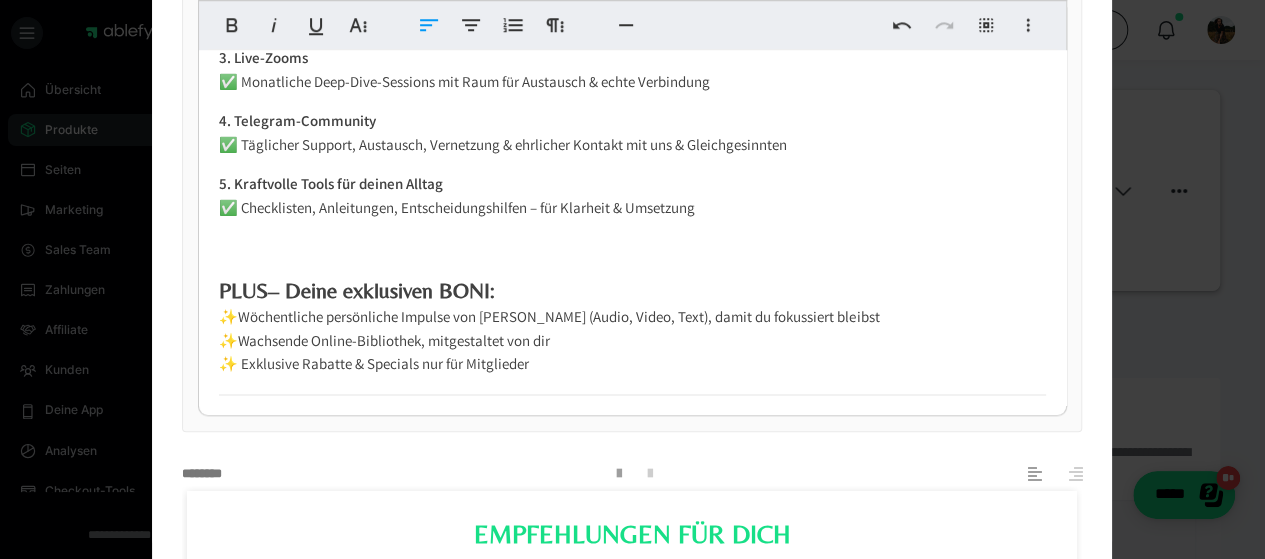 scroll, scrollTop: 1463, scrollLeft: 0, axis: vertical 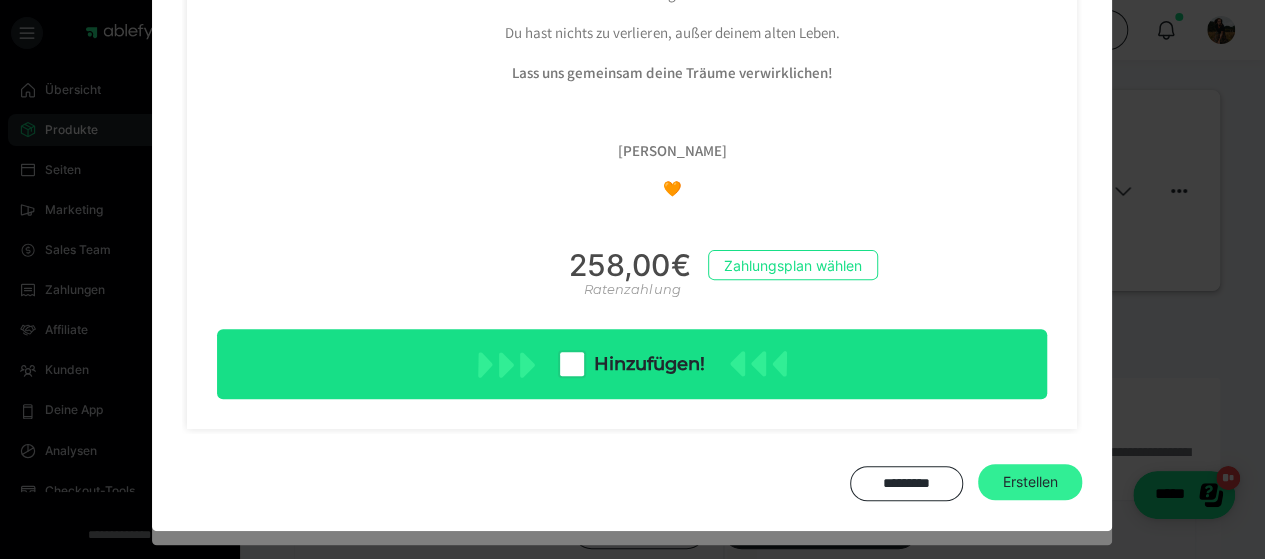 click on "Erstellen" at bounding box center [1030, 482] 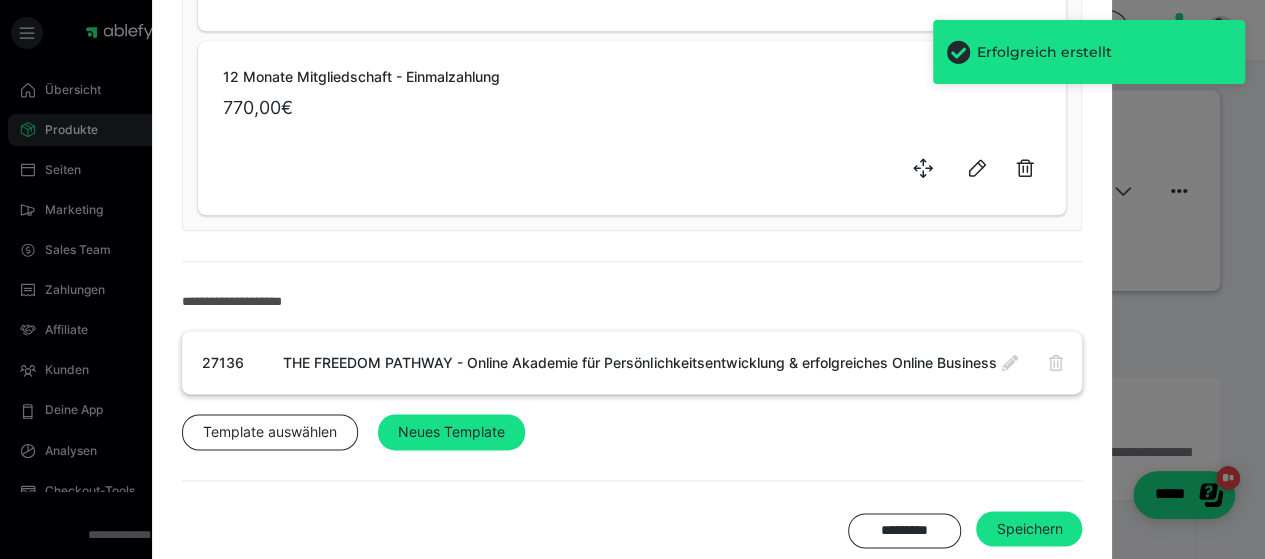 scroll, scrollTop: 1172, scrollLeft: 0, axis: vertical 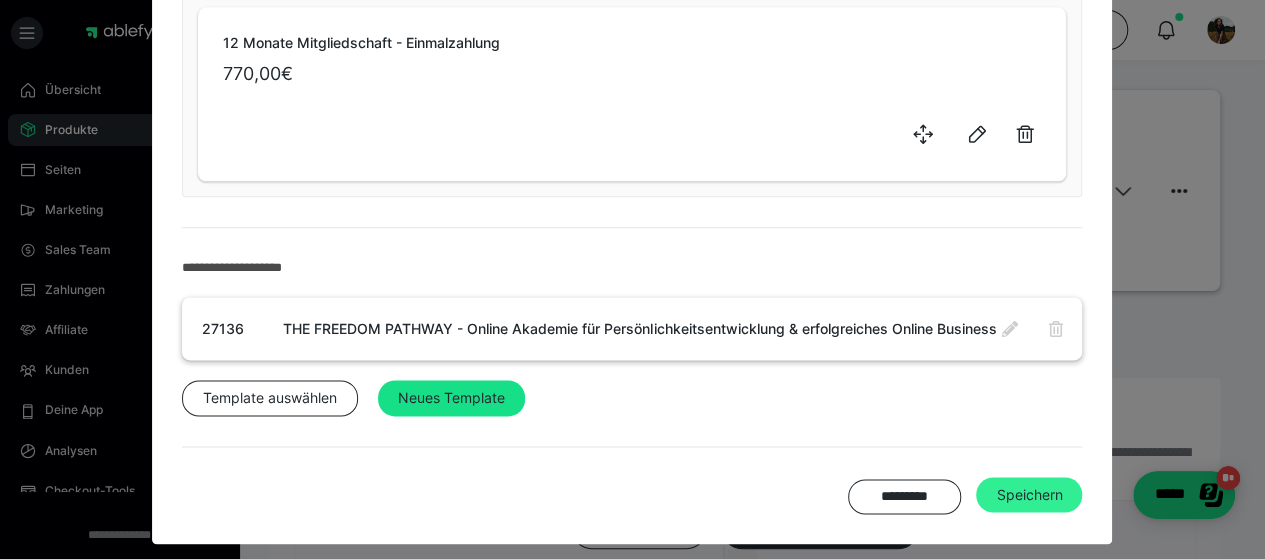 click on "Speichern" at bounding box center [1029, 495] 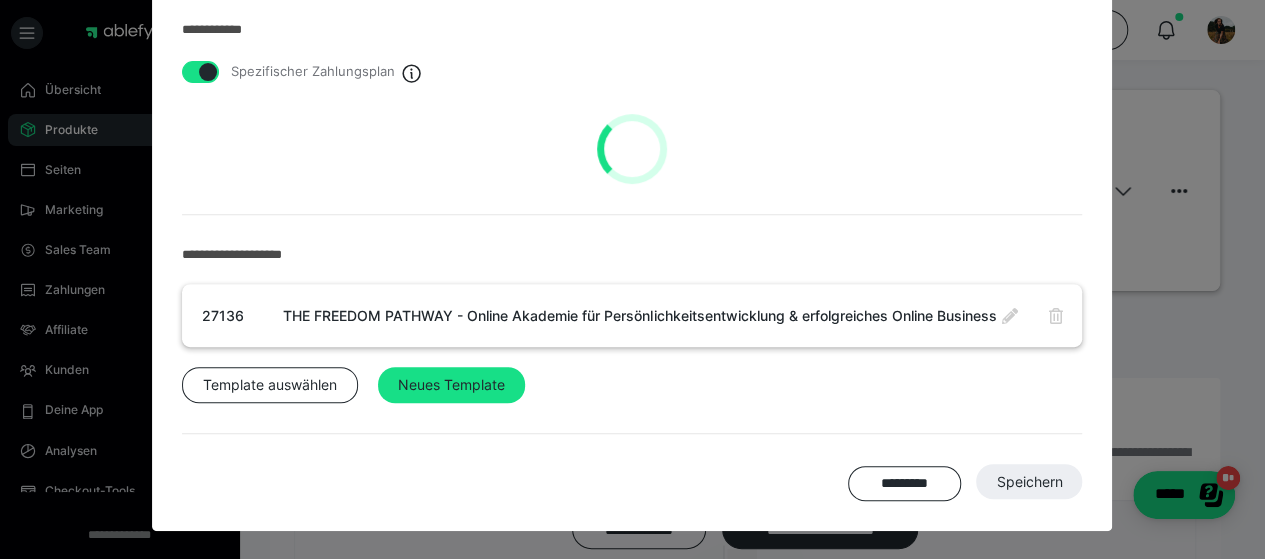 scroll, scrollTop: 282, scrollLeft: 0, axis: vertical 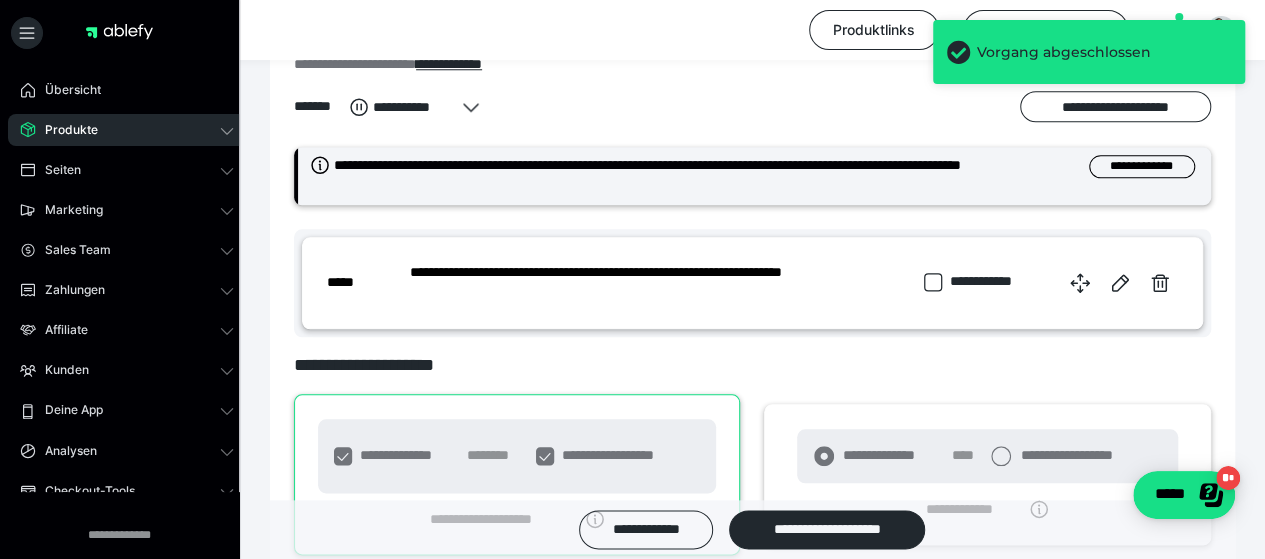 click on "**********" at bounding box center [752, 304] 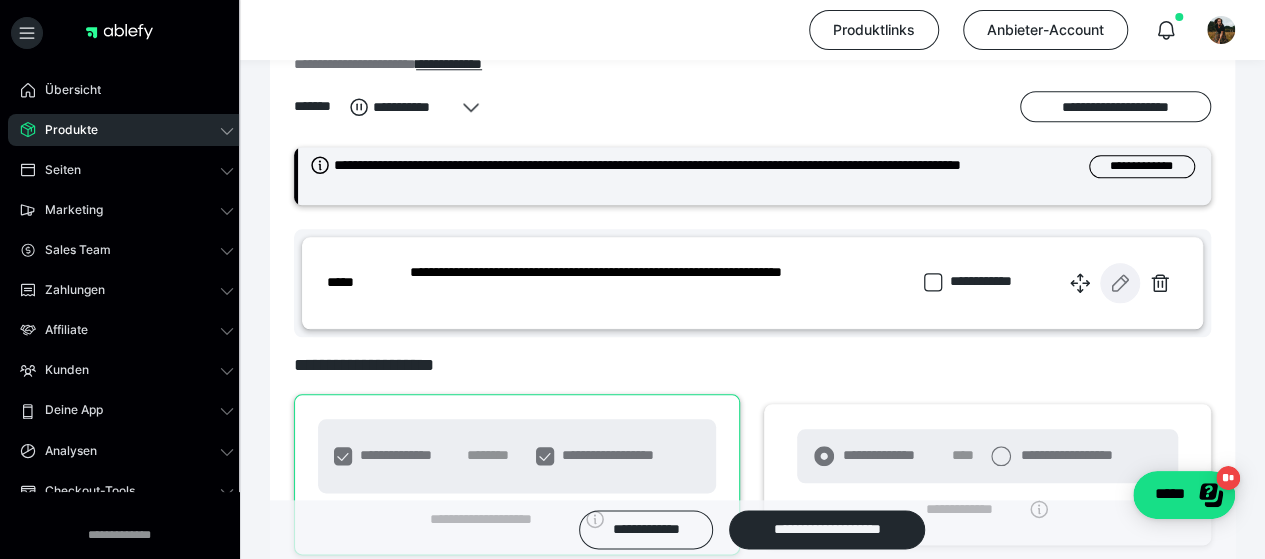 click 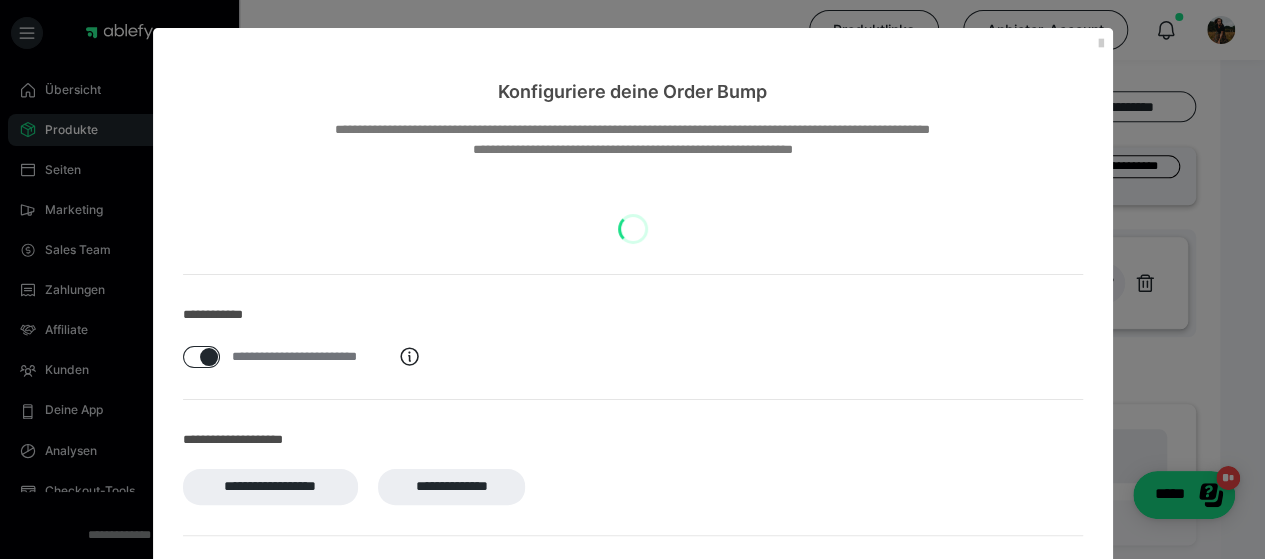 checkbox on "****" 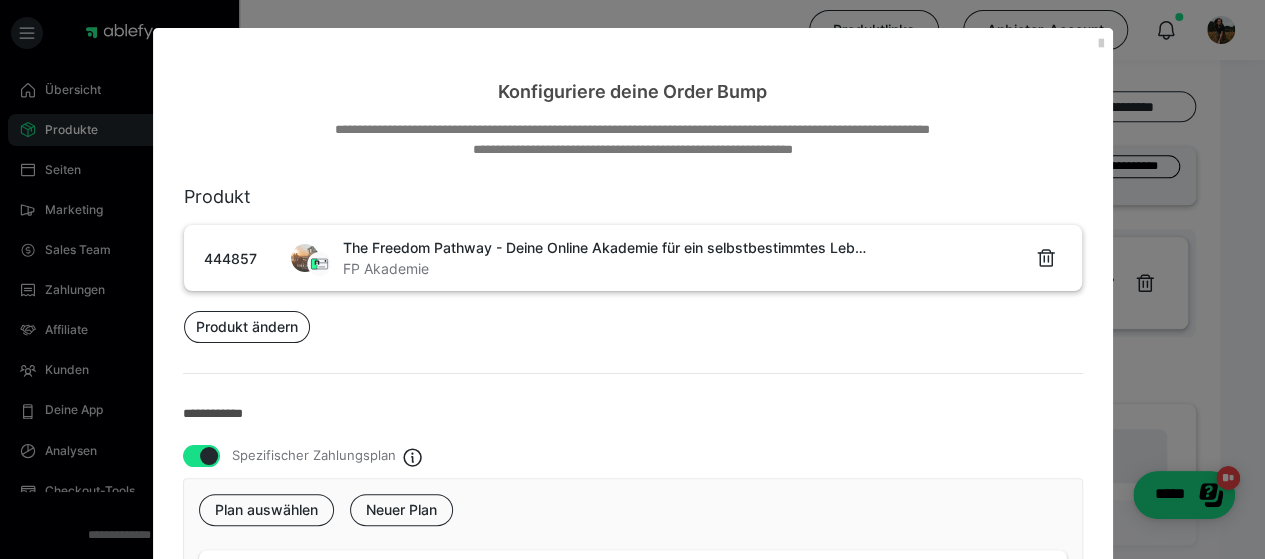 click on "**********" at bounding box center (632, 279) 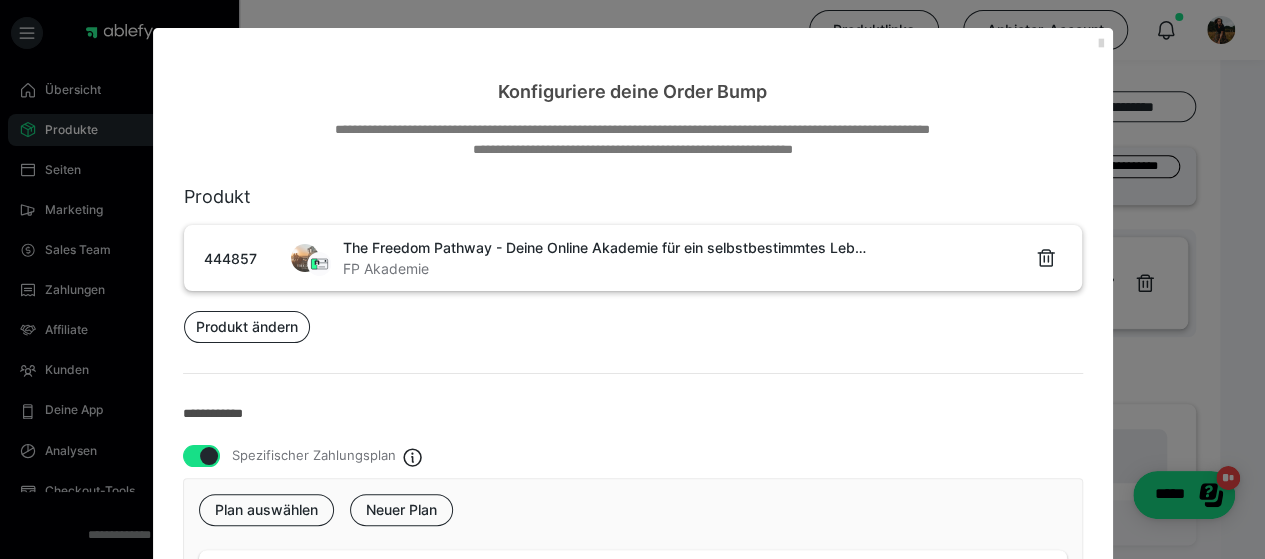click at bounding box center (1101, 44) 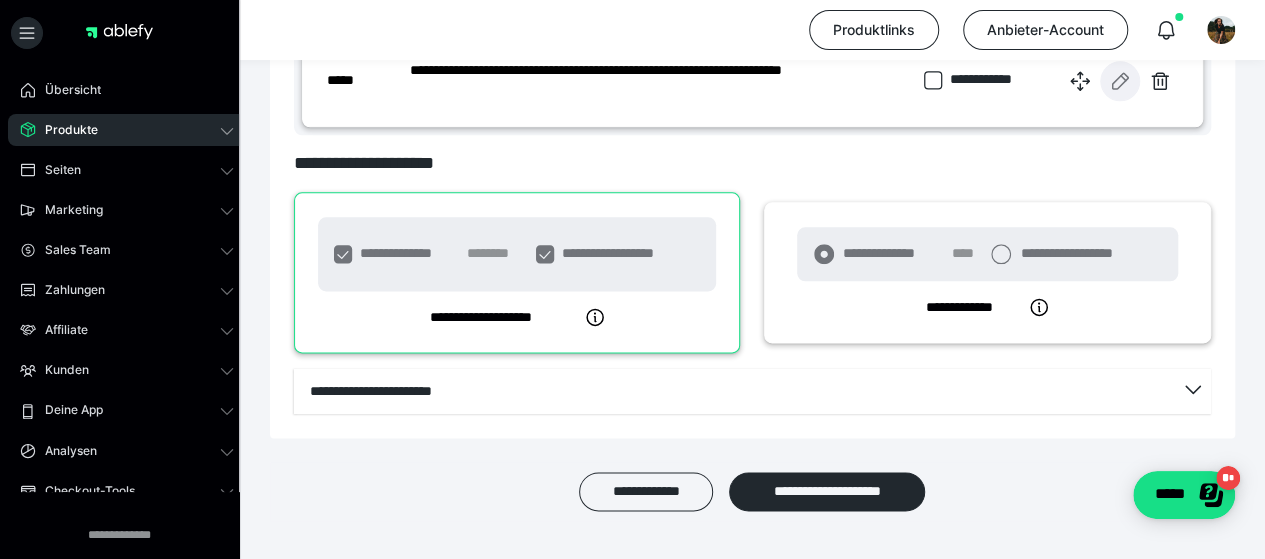 scroll, scrollTop: 1194, scrollLeft: 0, axis: vertical 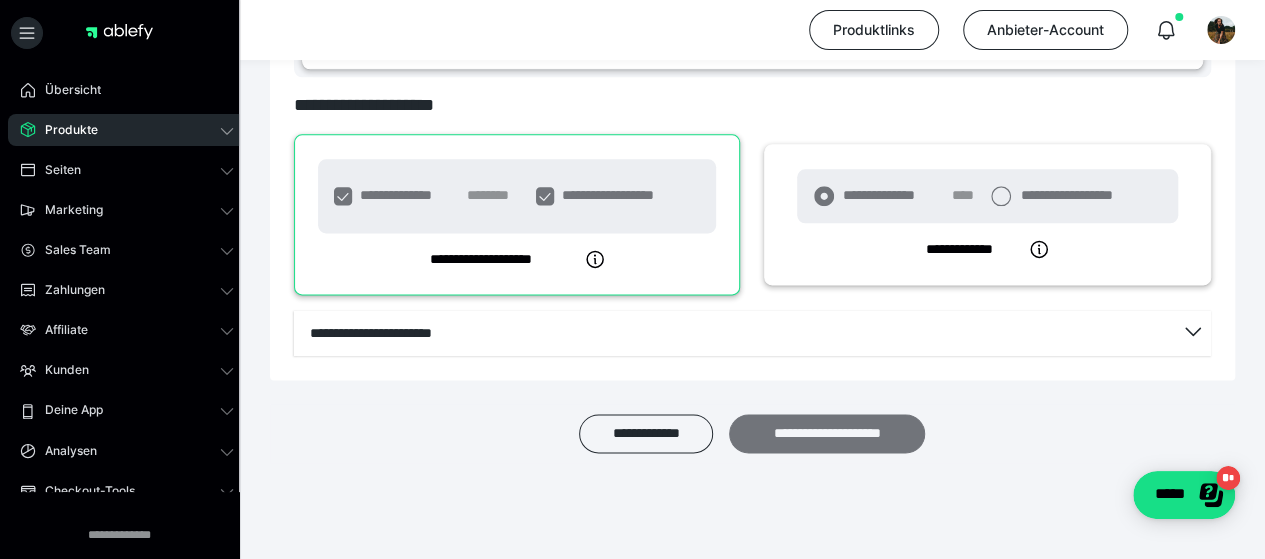 click on "**********" at bounding box center (827, 433) 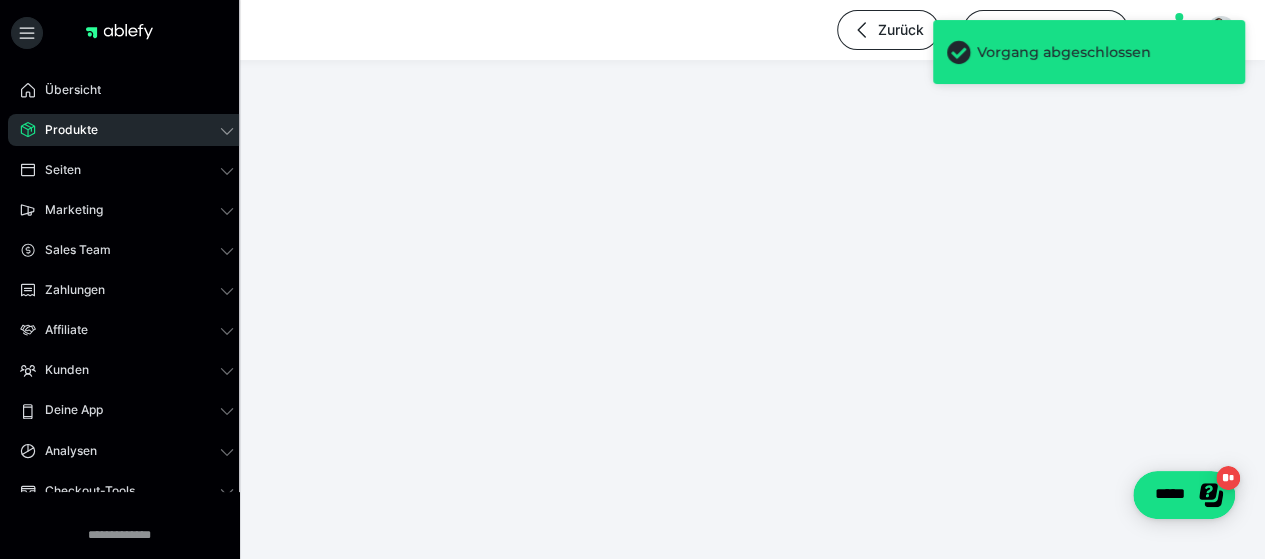 scroll, scrollTop: 0, scrollLeft: 0, axis: both 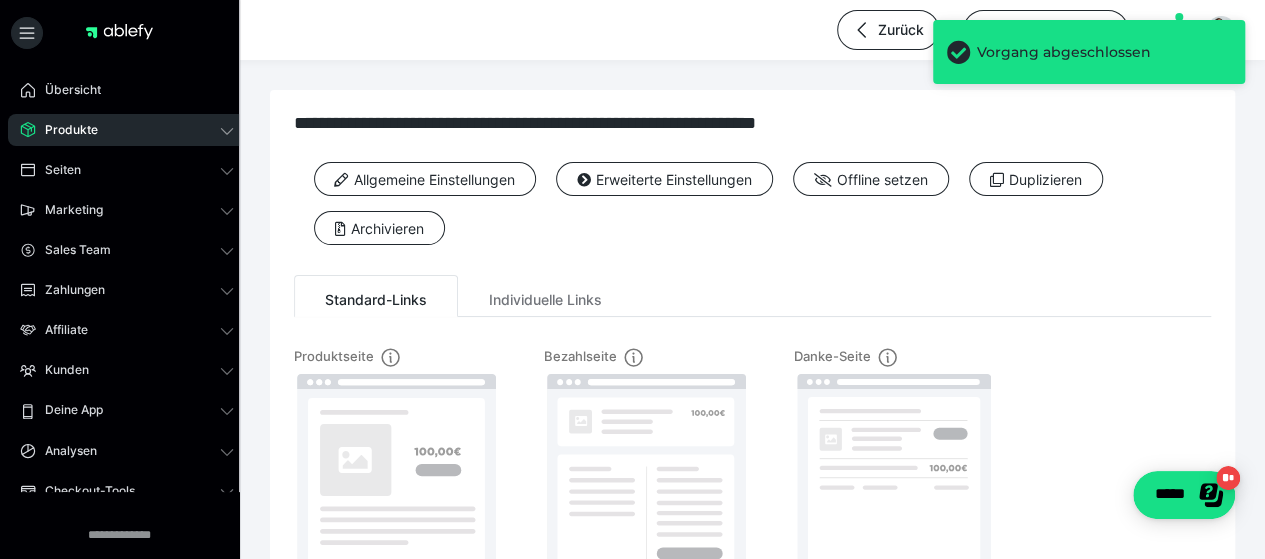 click on "Produkte" at bounding box center (127, 130) 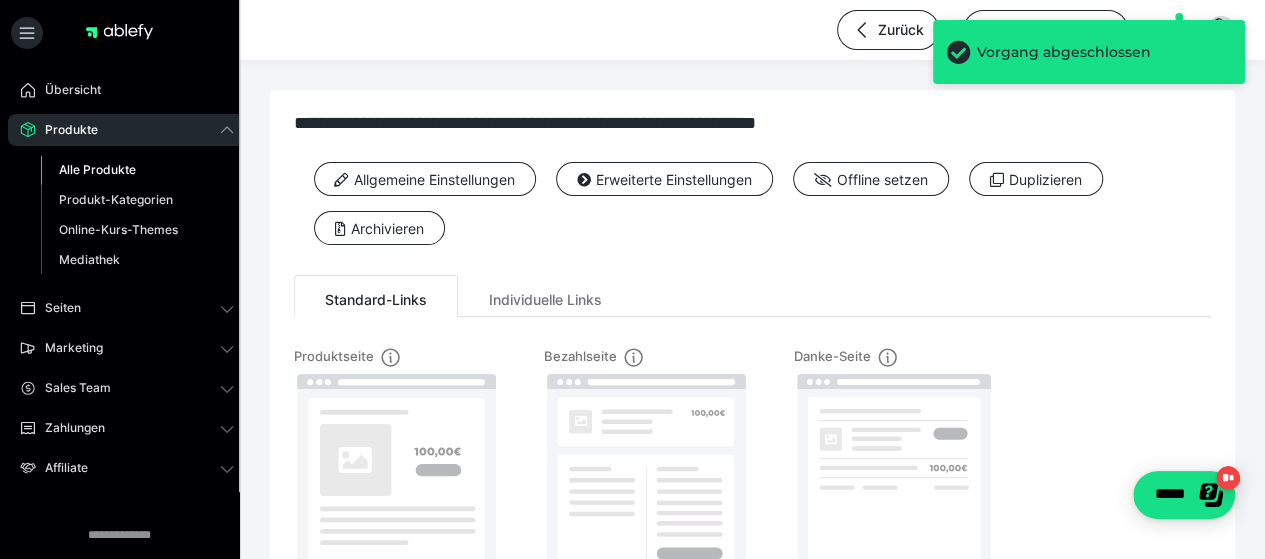 click on "Alle Produkte" at bounding box center (97, 169) 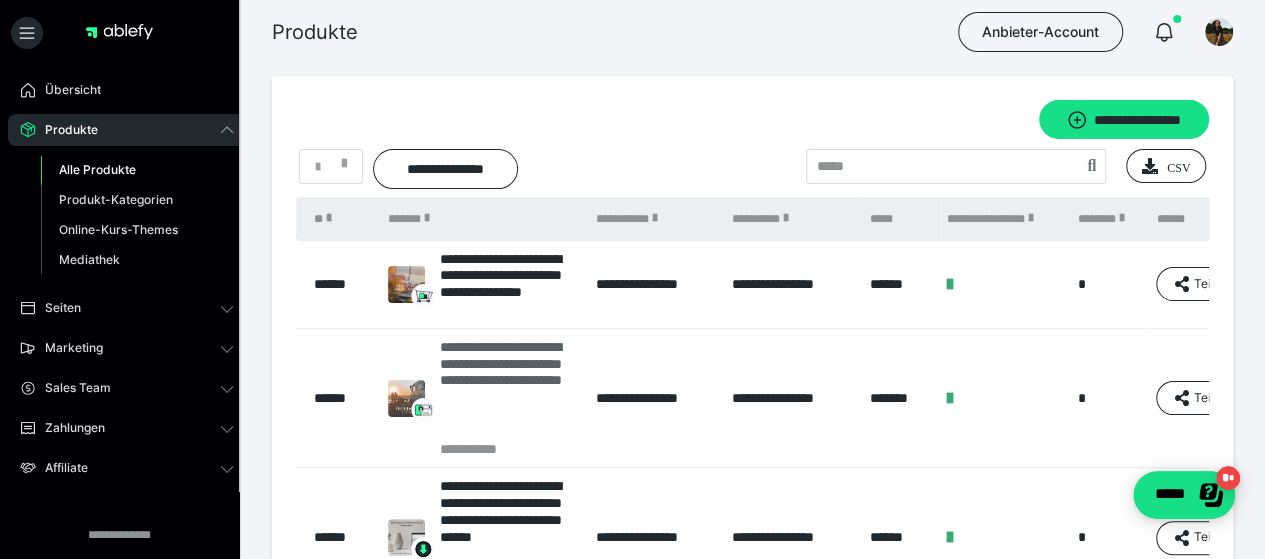 click on "**********" at bounding box center [507, 389] 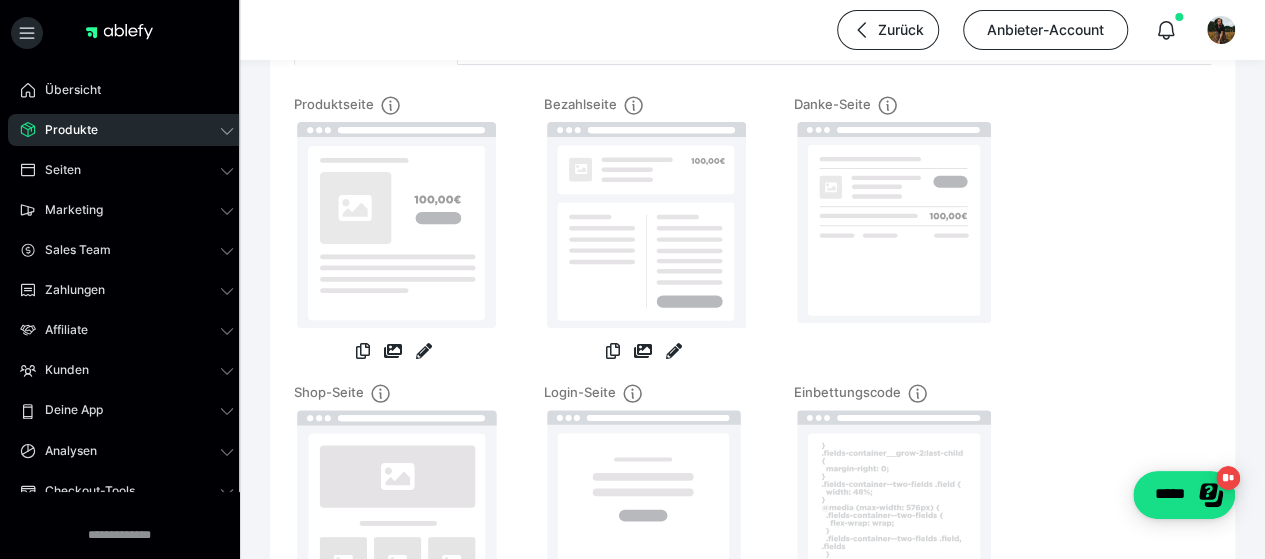 scroll, scrollTop: 280, scrollLeft: 0, axis: vertical 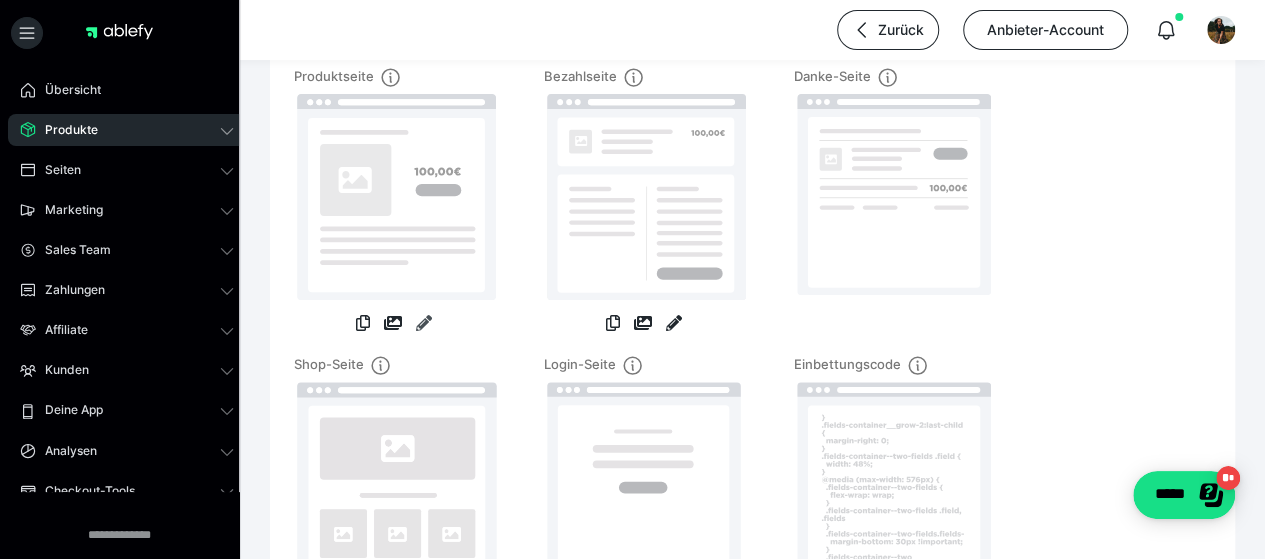 click at bounding box center [424, 323] 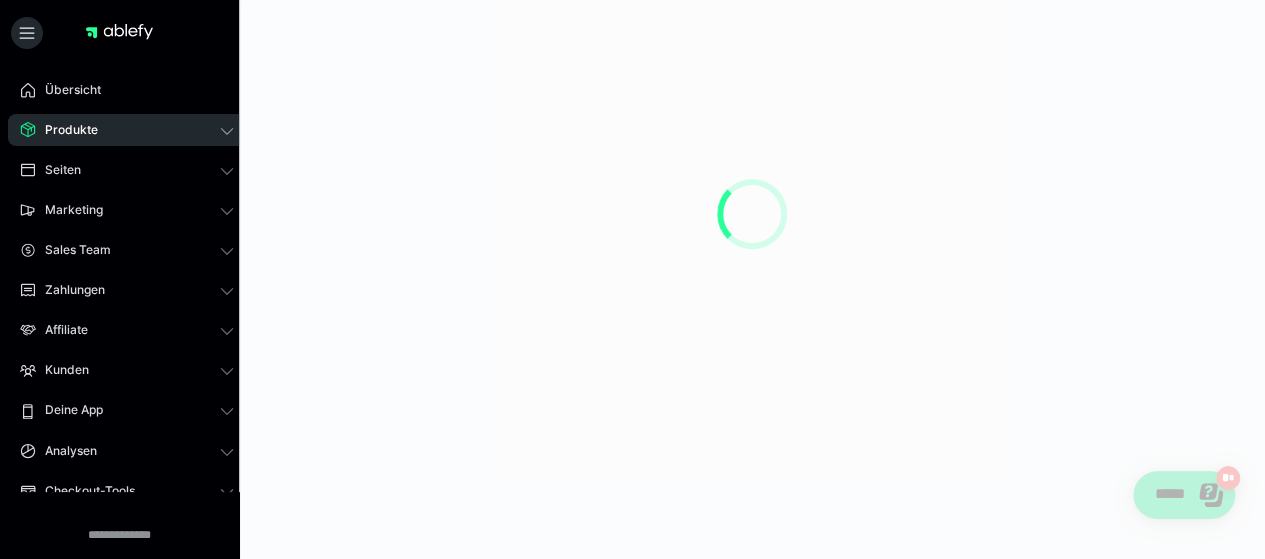 scroll, scrollTop: 0, scrollLeft: 0, axis: both 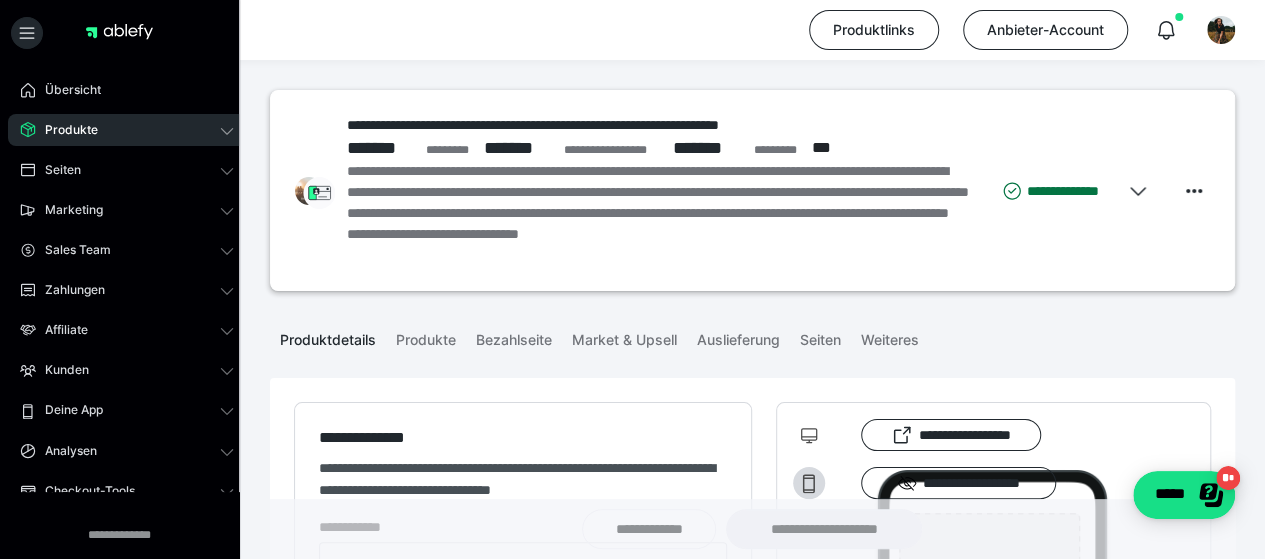 type on "**********" 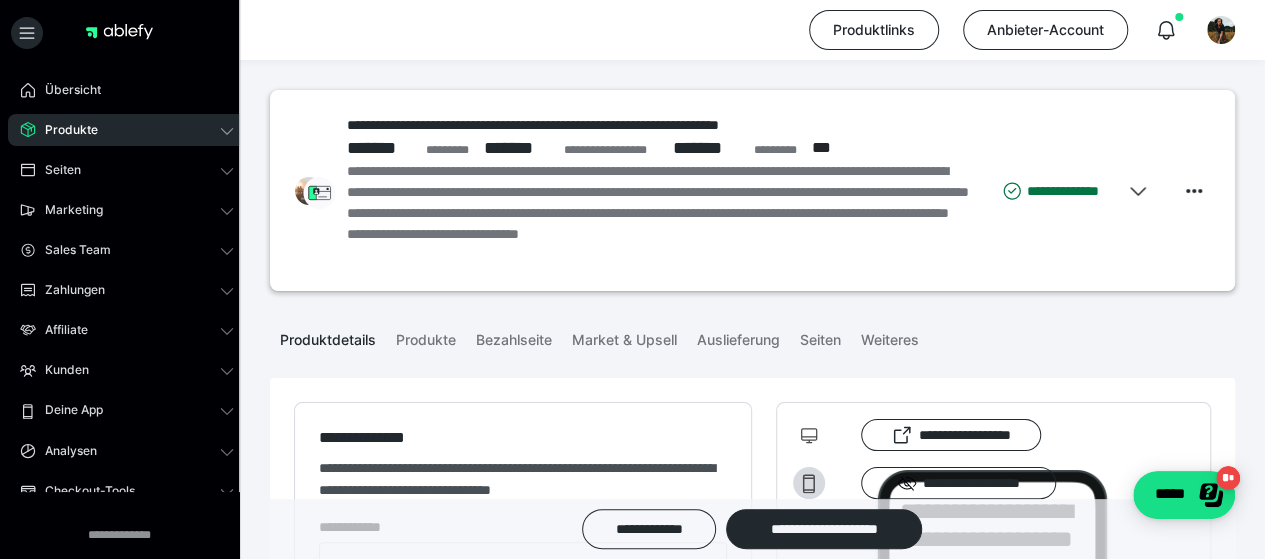 type on "**********" 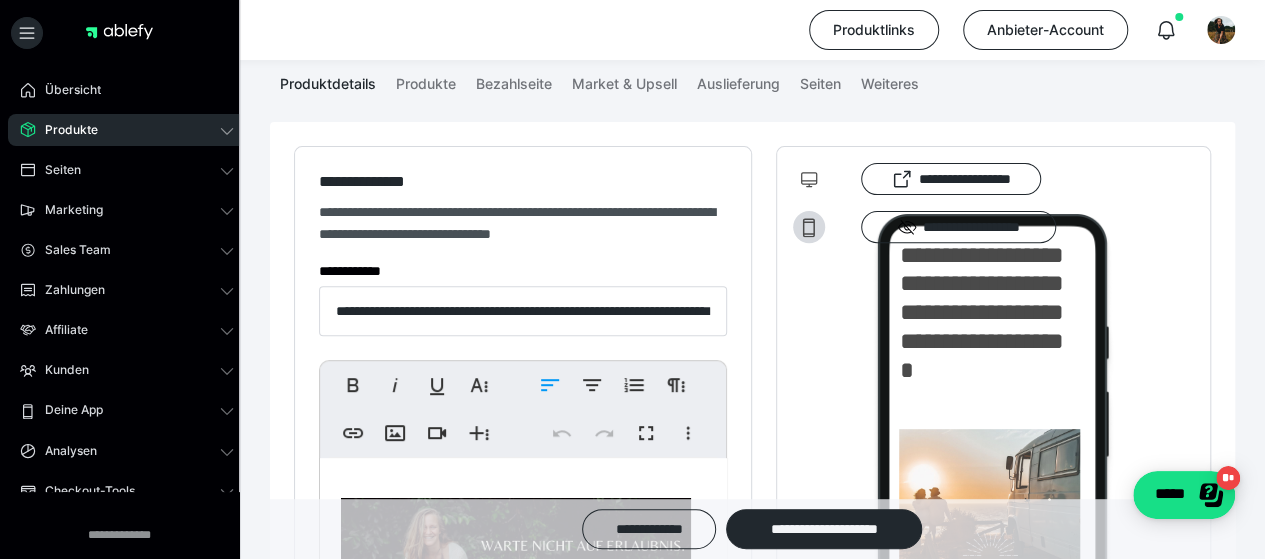 scroll, scrollTop: 277, scrollLeft: 0, axis: vertical 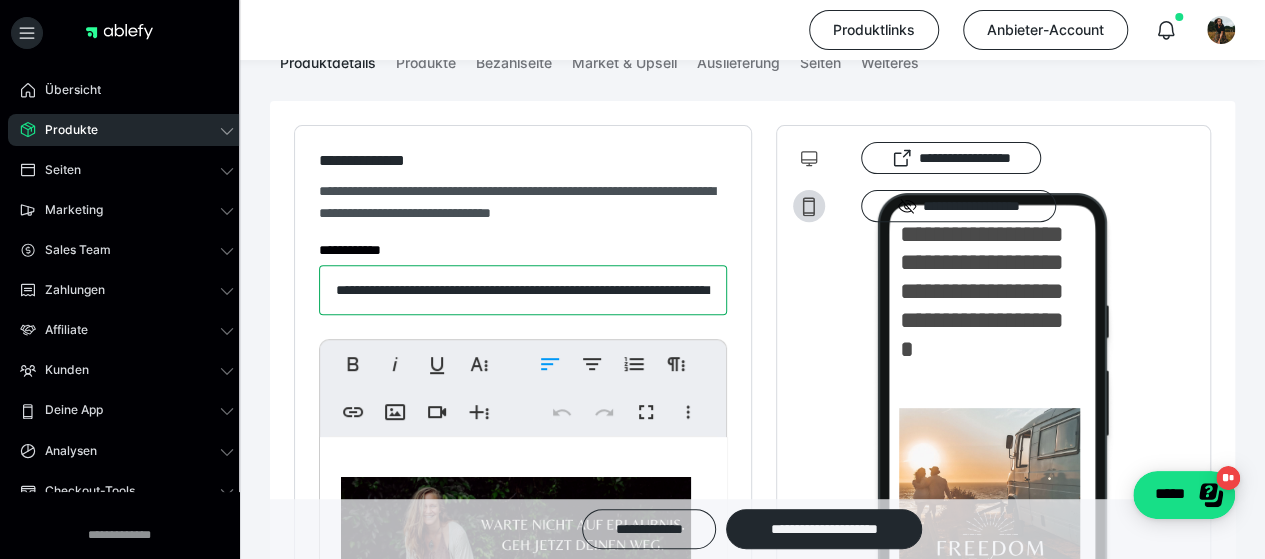 click on "**********" at bounding box center (523, 290) 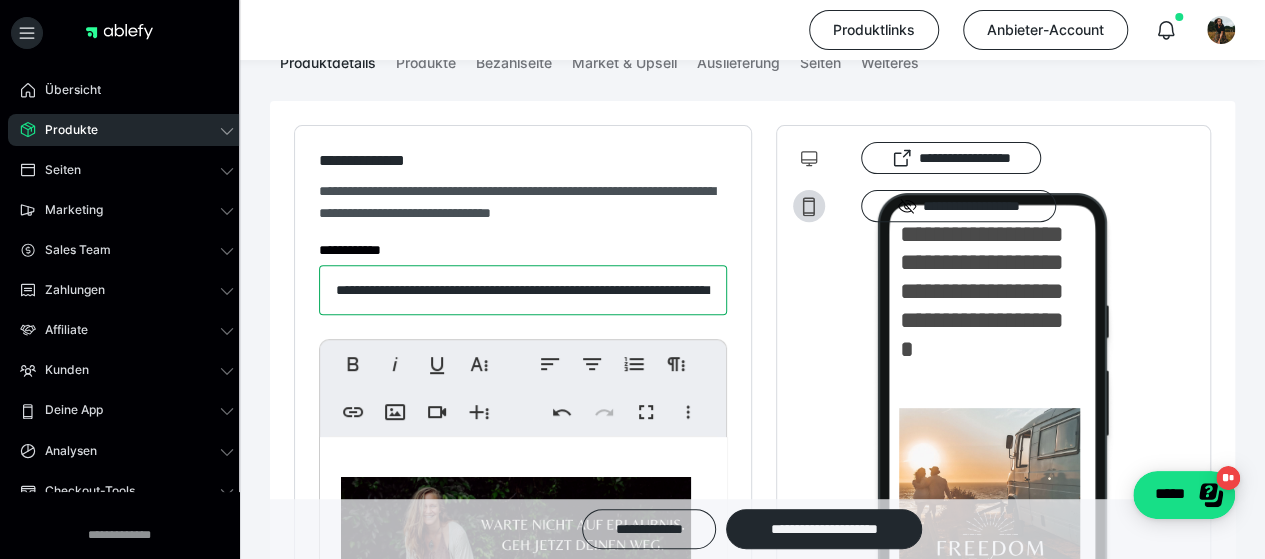 click on "**********" at bounding box center [523, 290] 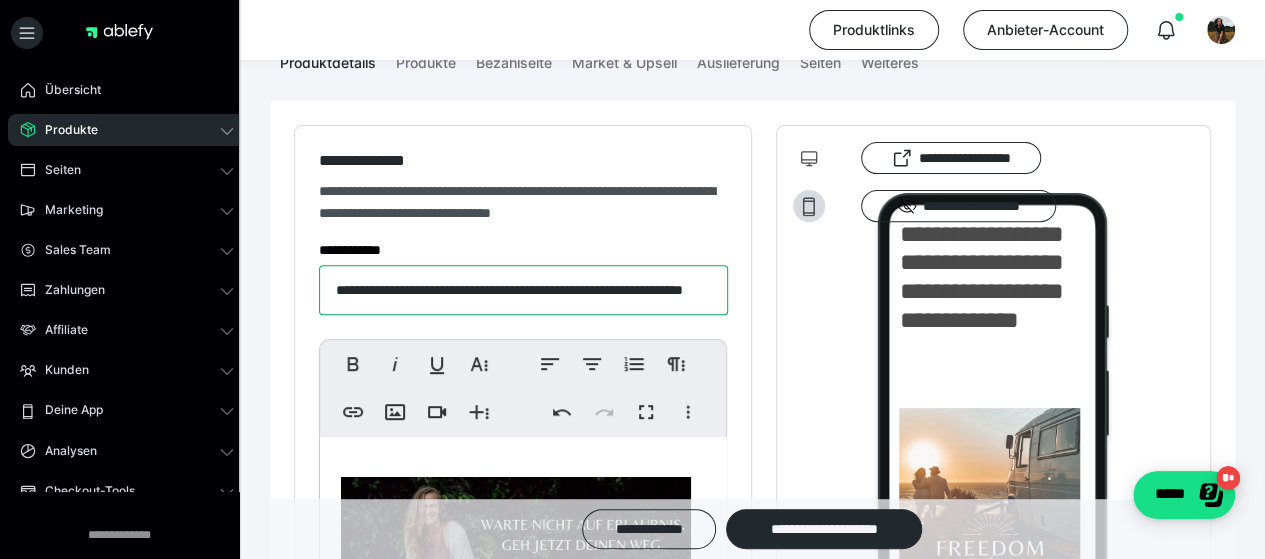 scroll, scrollTop: 0, scrollLeft: 114, axis: horizontal 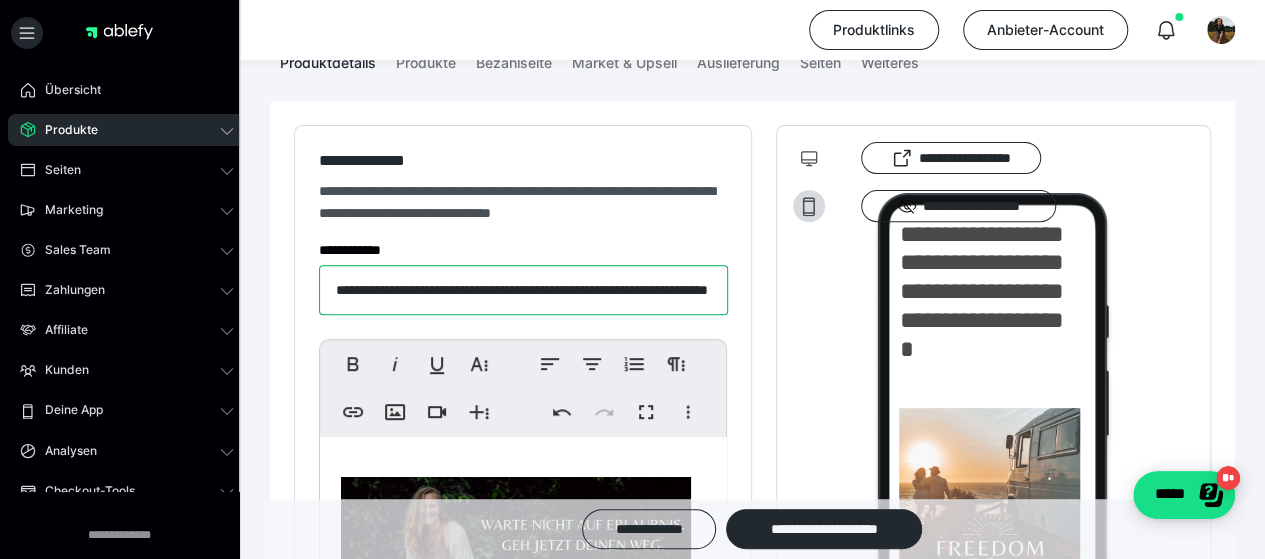 click on "**********" at bounding box center [523, 290] 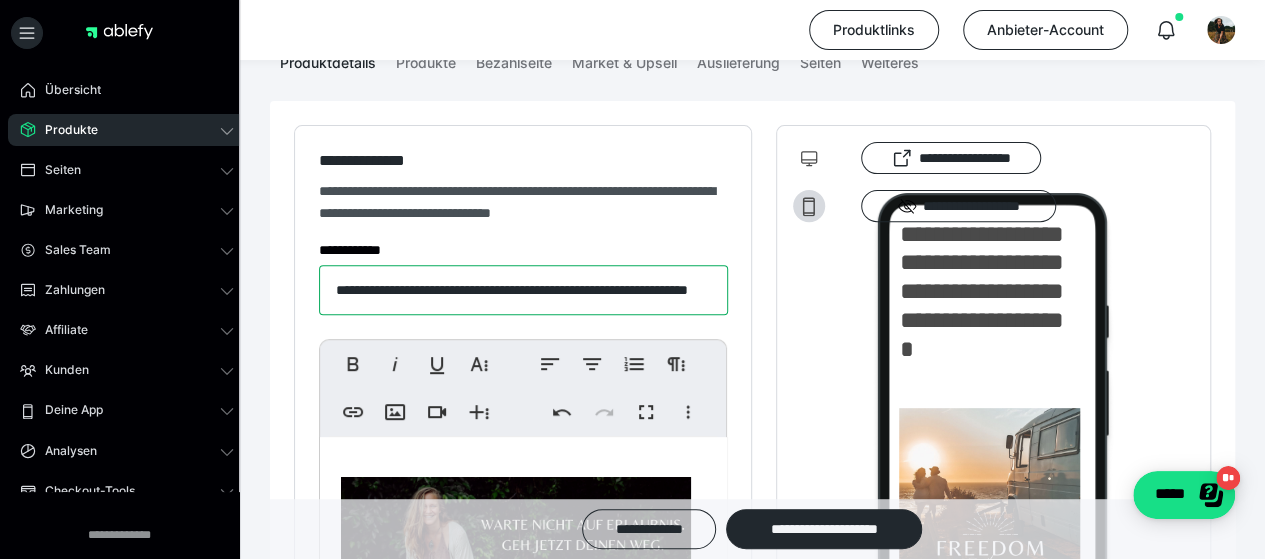 scroll, scrollTop: 0, scrollLeft: 117, axis: horizontal 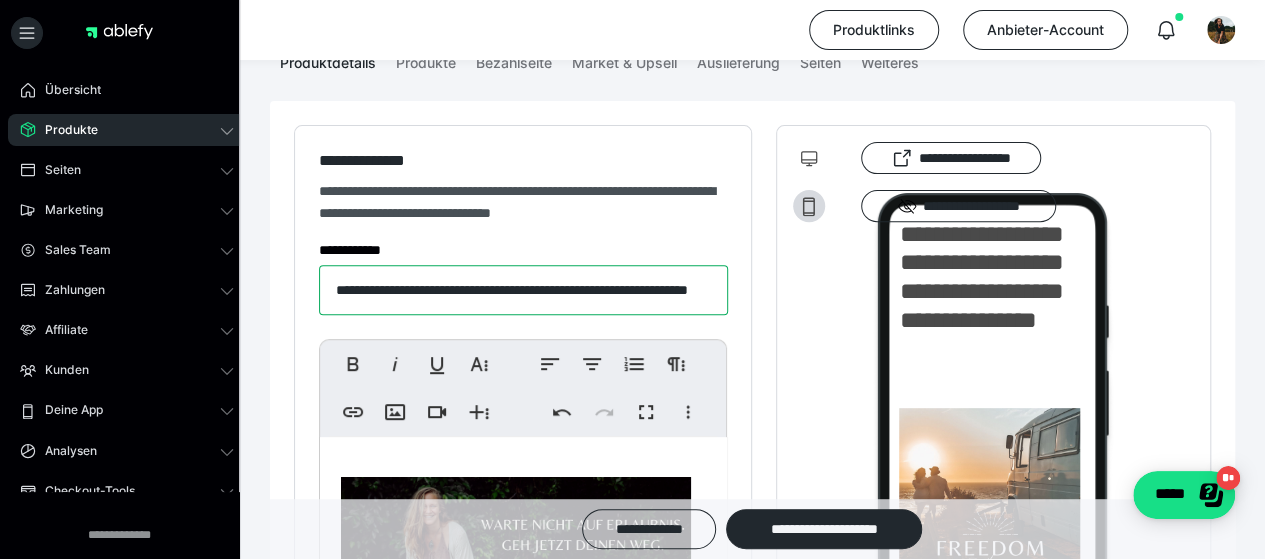 click on "**********" at bounding box center [523, 290] 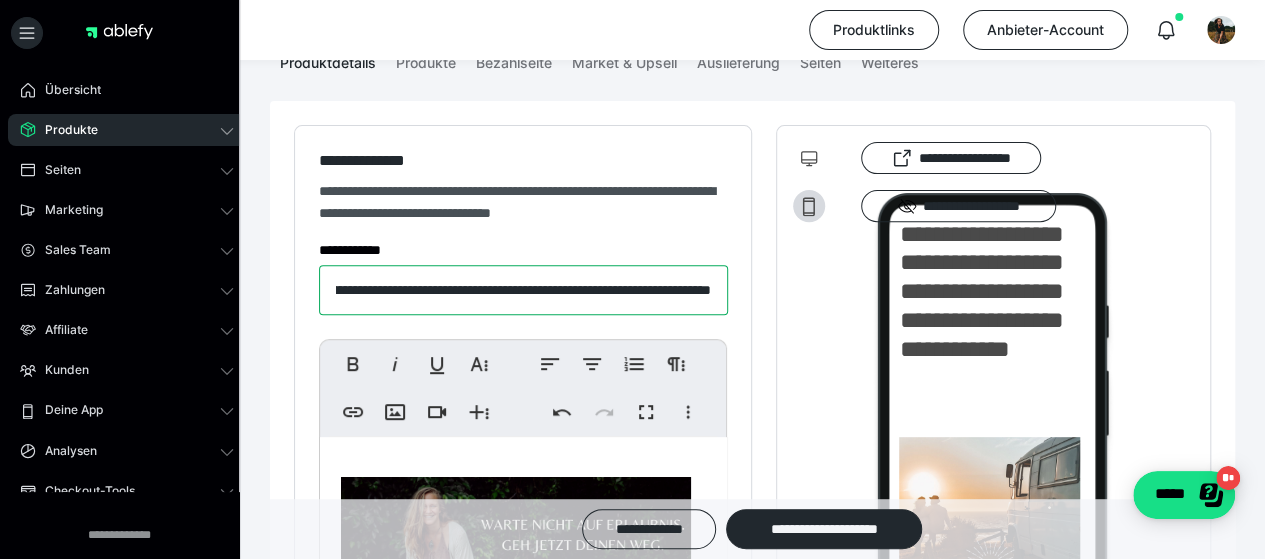 scroll, scrollTop: 0, scrollLeft: 226, axis: horizontal 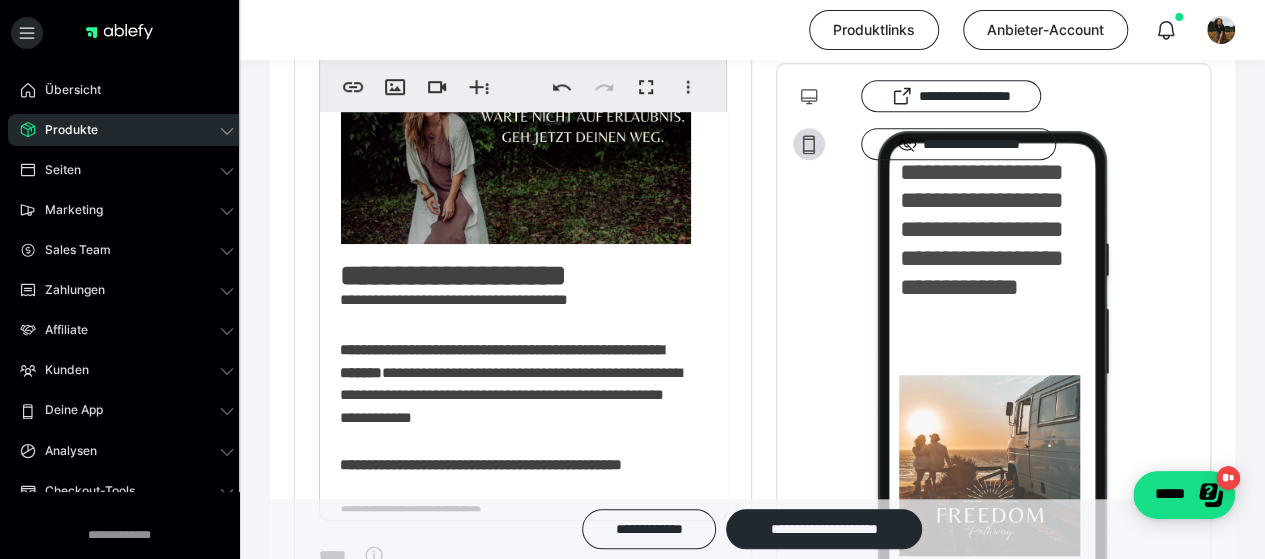 type on "**********" 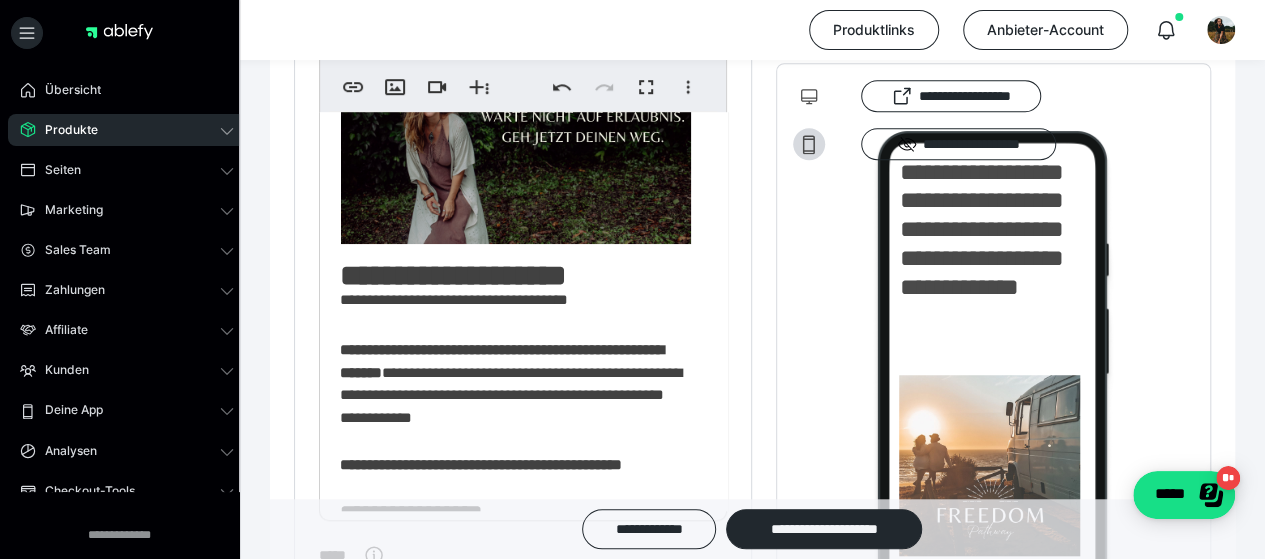 drag, startPoint x: 600, startPoint y: 331, endPoint x: 508, endPoint y: 364, distance: 97.73945 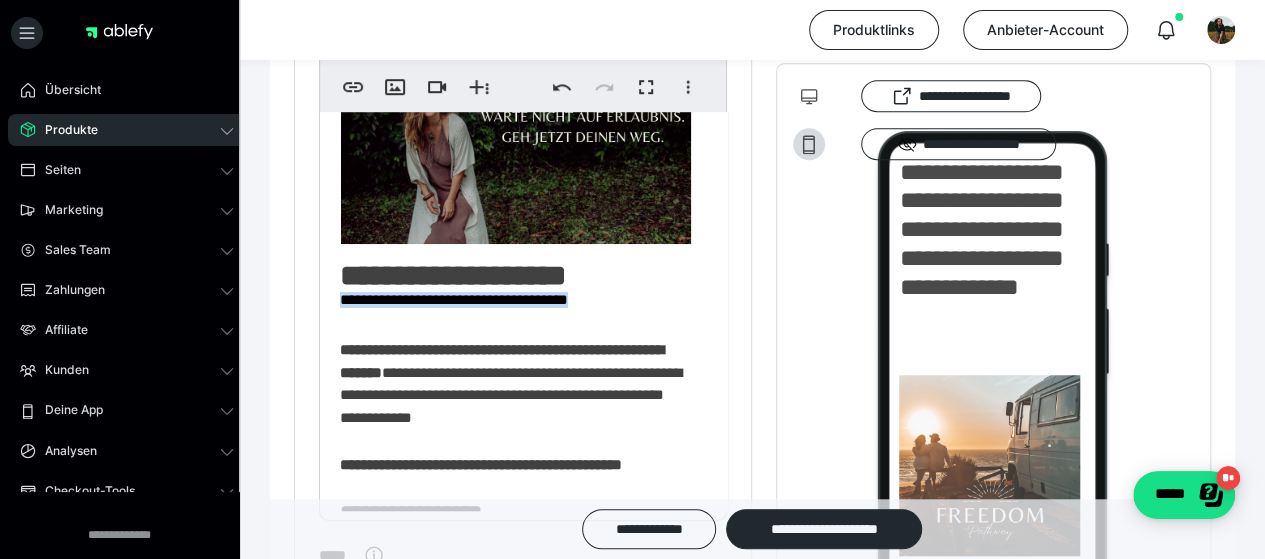 drag, startPoint x: 597, startPoint y: 309, endPoint x: 336, endPoint y: 309, distance: 261 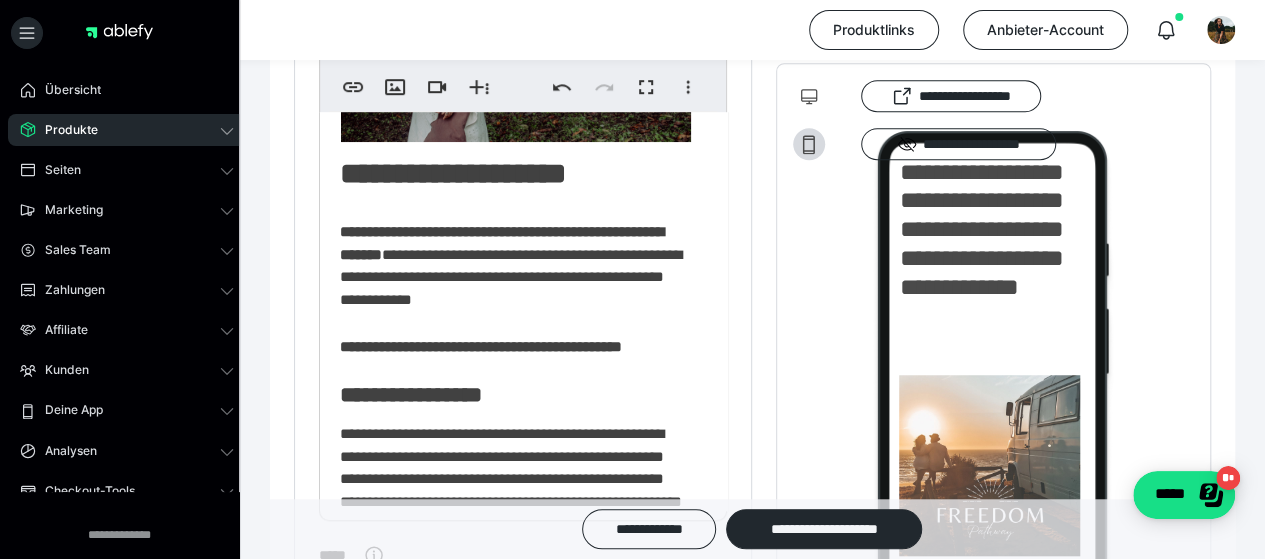 scroll, scrollTop: 194, scrollLeft: 0, axis: vertical 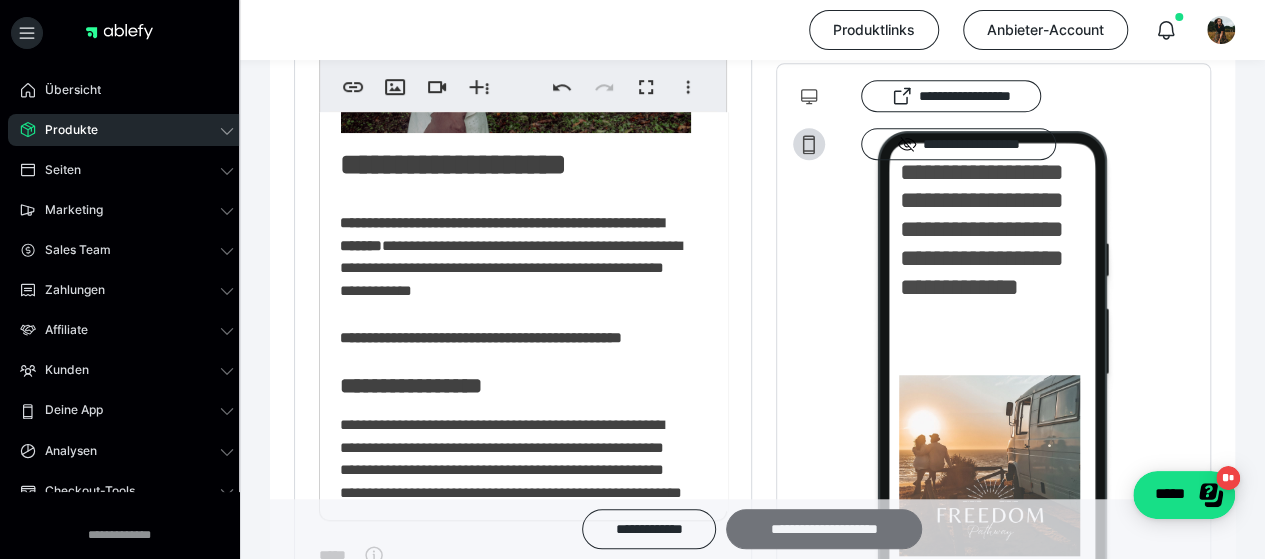 click on "**********" at bounding box center [824, 529] 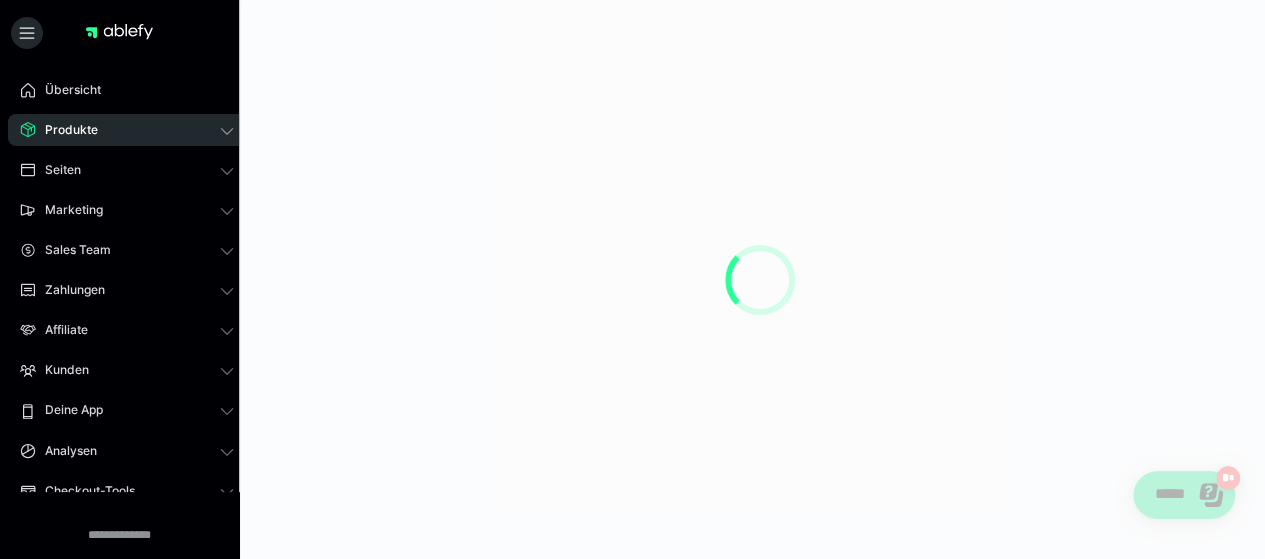 scroll, scrollTop: 0, scrollLeft: 0, axis: both 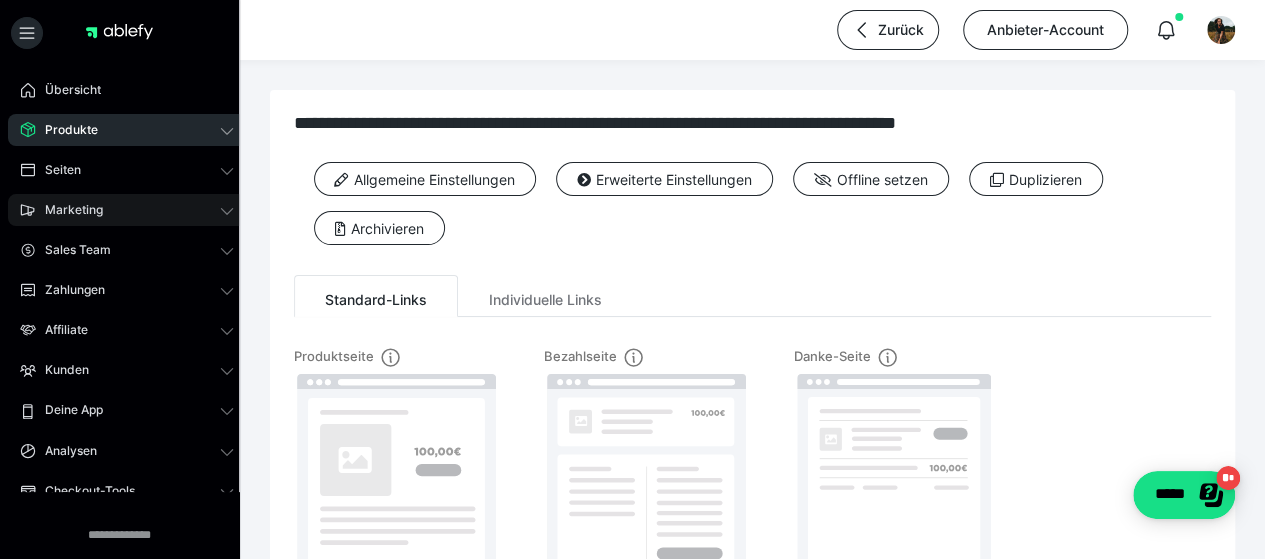 click on "Marketing" at bounding box center (127, 210) 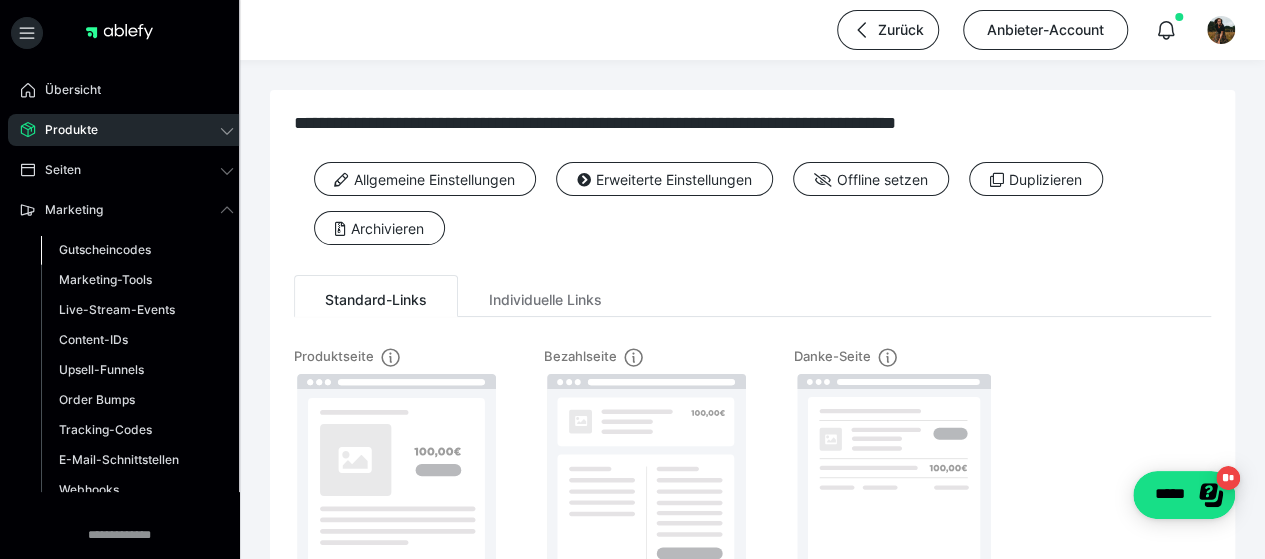 click on "Gutscheincodes" at bounding box center [105, 249] 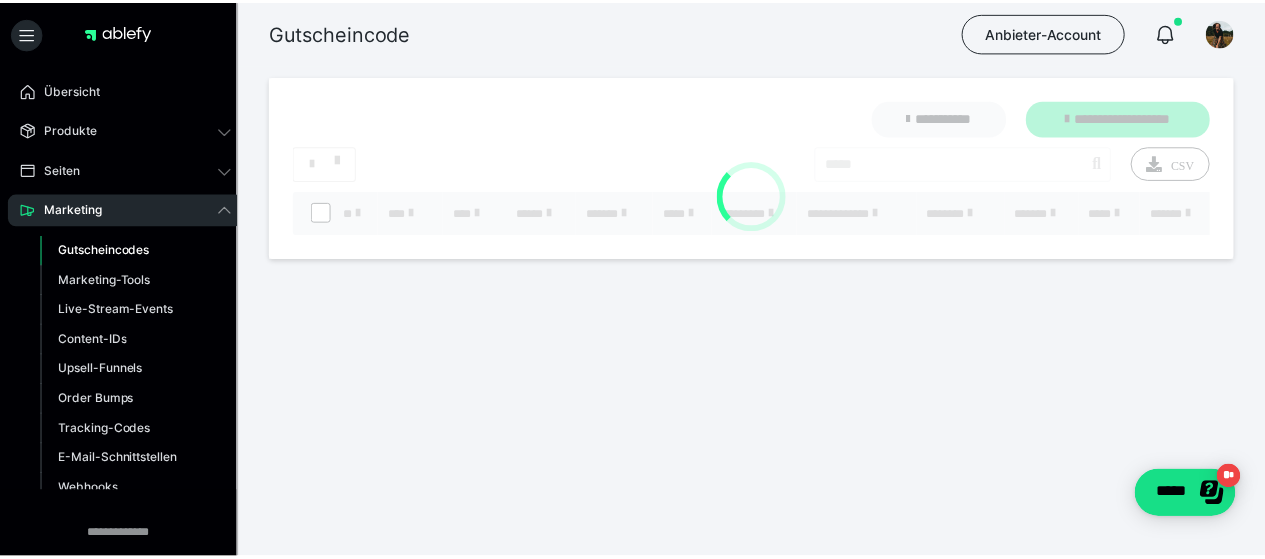 scroll, scrollTop: 0, scrollLeft: 0, axis: both 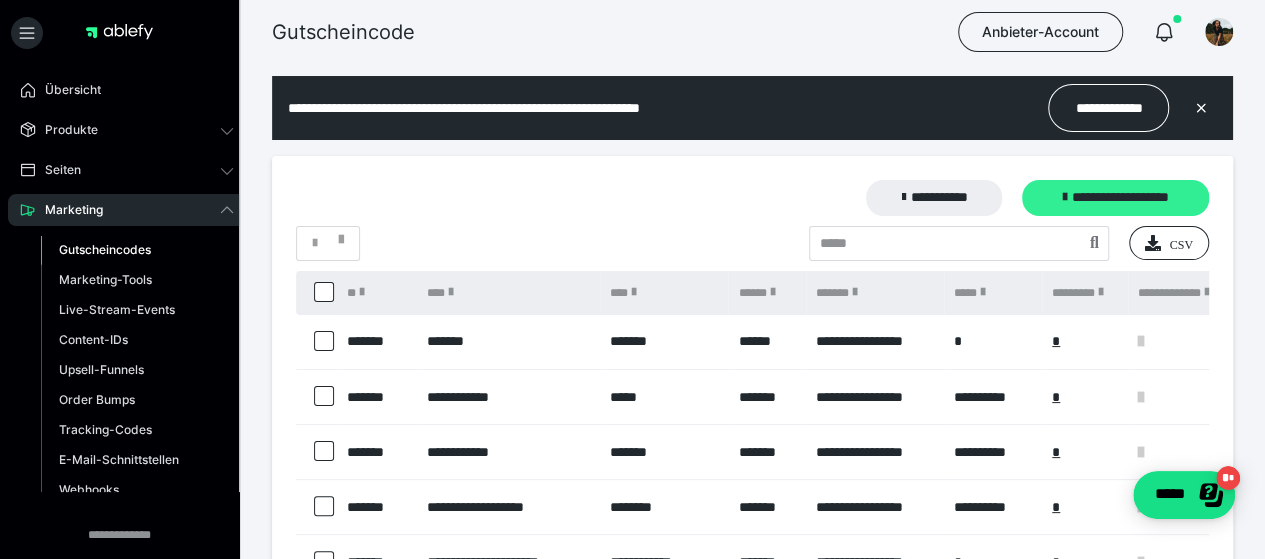 click on "**********" at bounding box center [1115, 198] 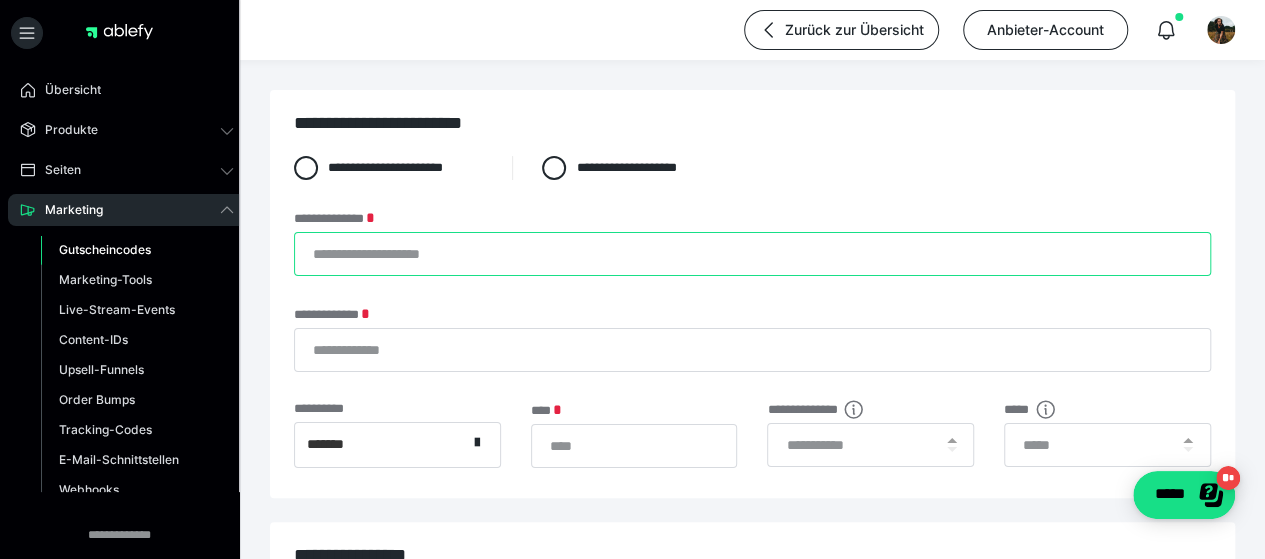 click on "**********" at bounding box center [752, 254] 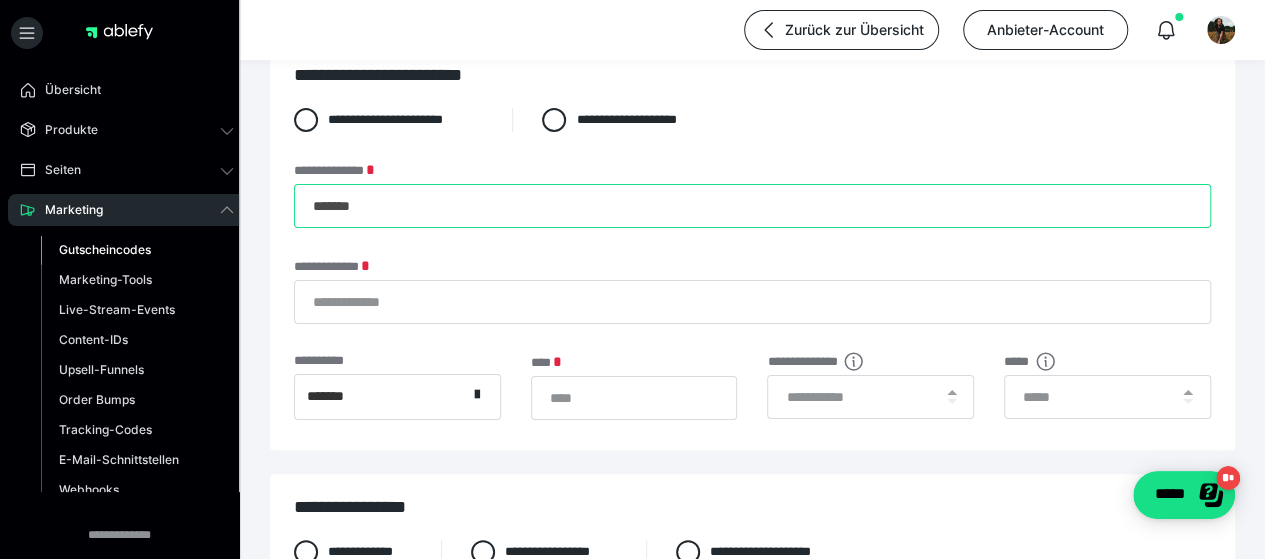 scroll, scrollTop: 54, scrollLeft: 0, axis: vertical 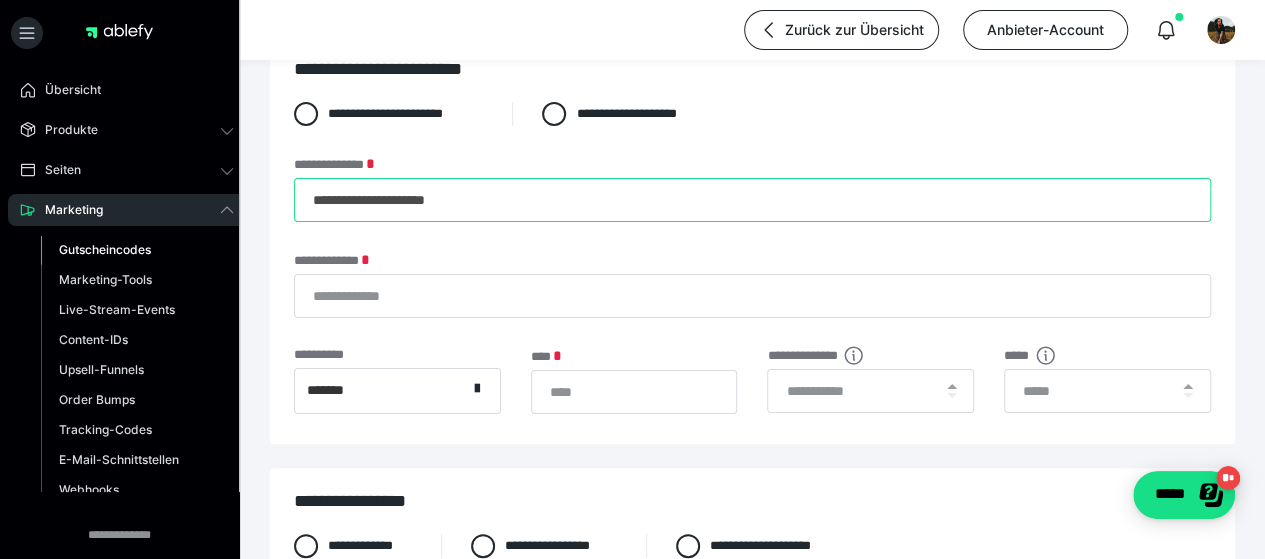 type on "**********" 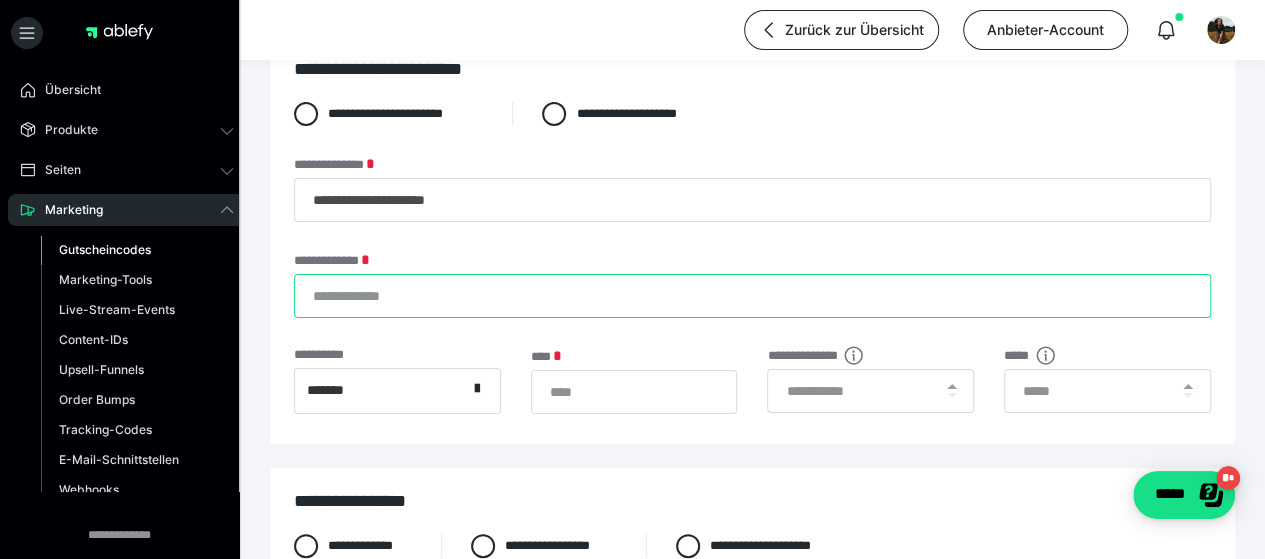 click on "**********" at bounding box center [752, 296] 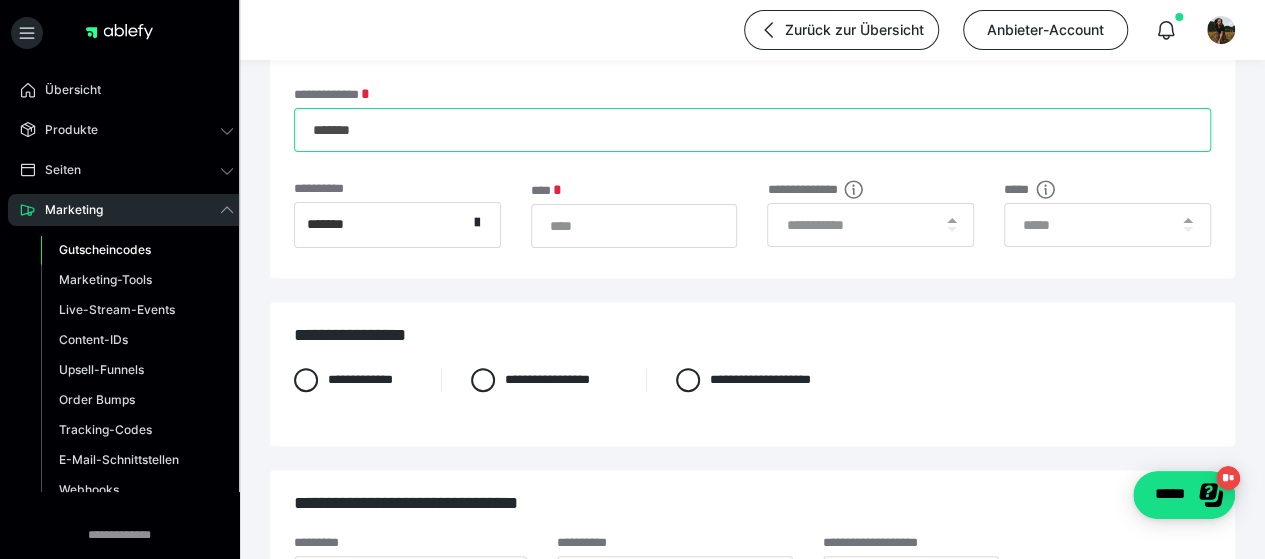 scroll, scrollTop: 248, scrollLeft: 0, axis: vertical 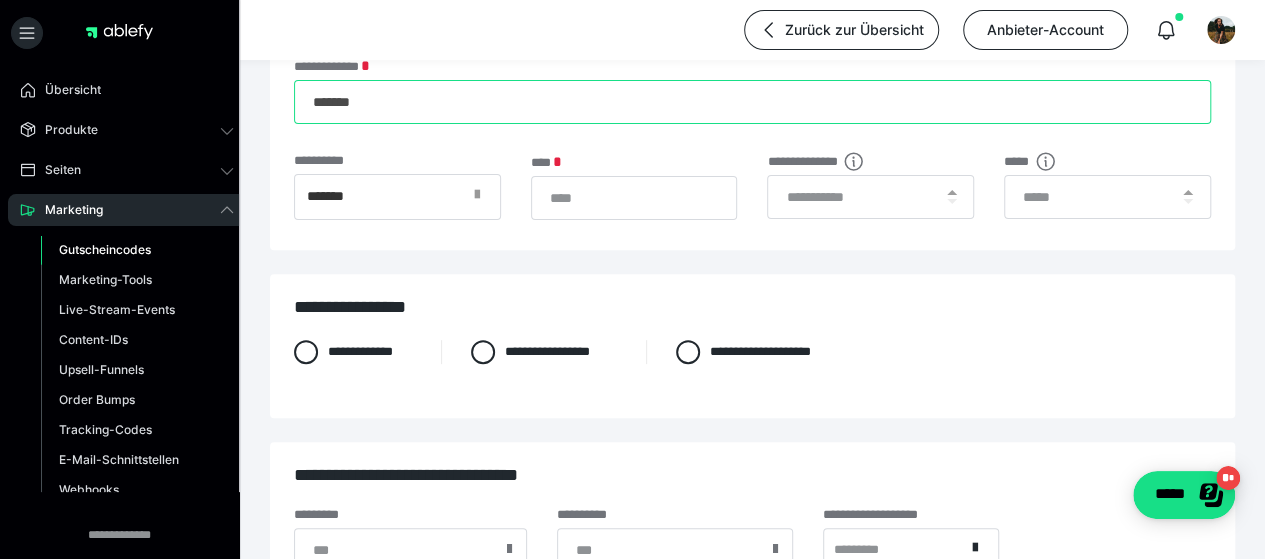 type on "*******" 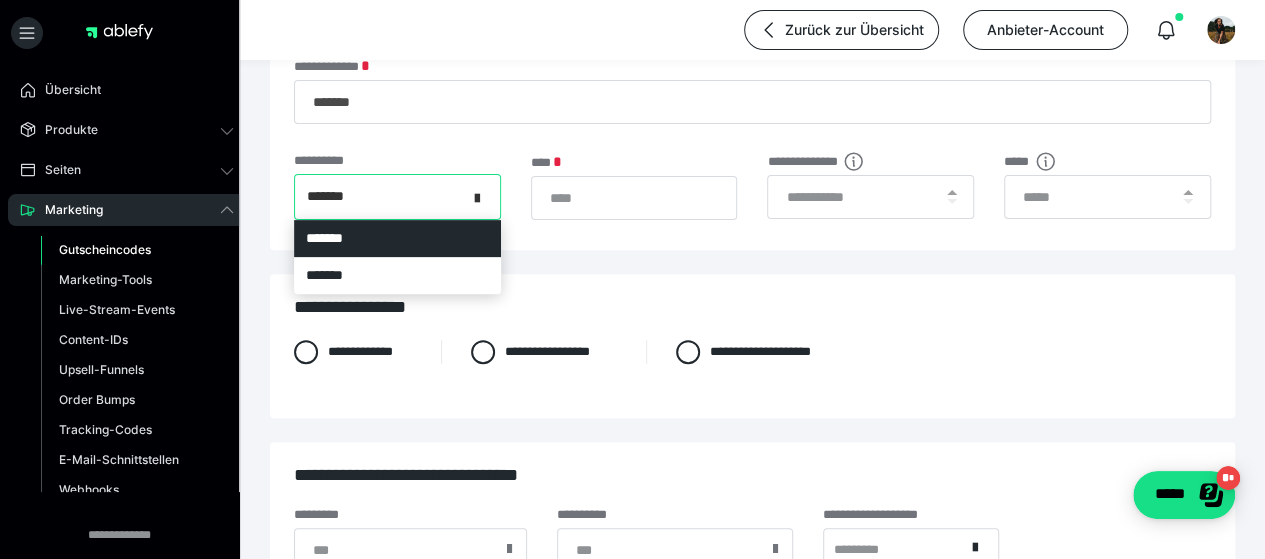 click at bounding box center (483, 197) 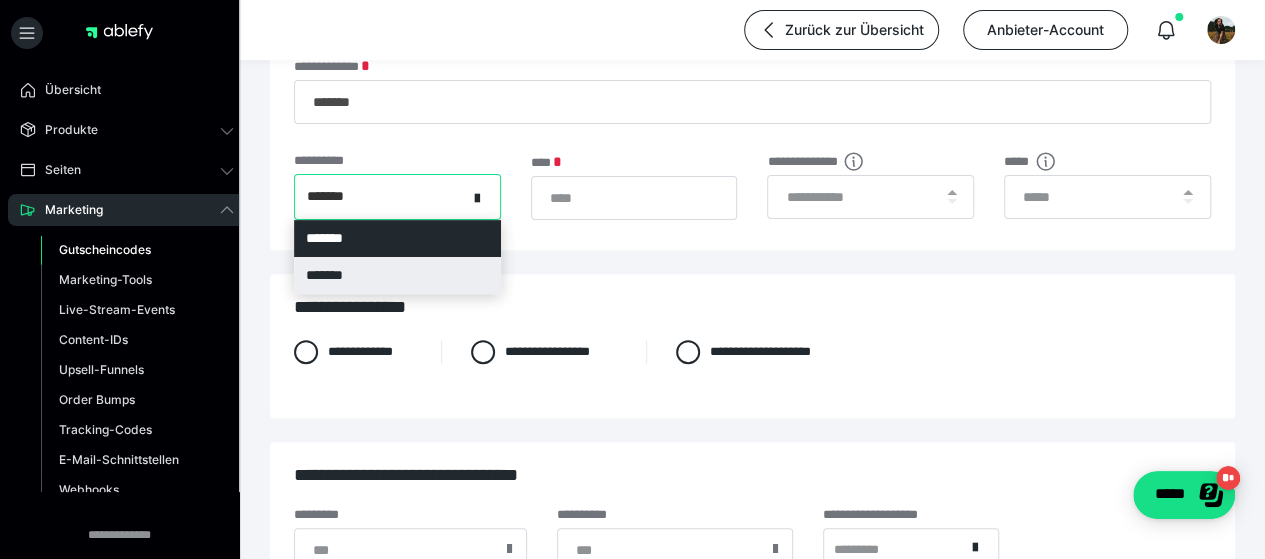 click on "*******" at bounding box center [397, 275] 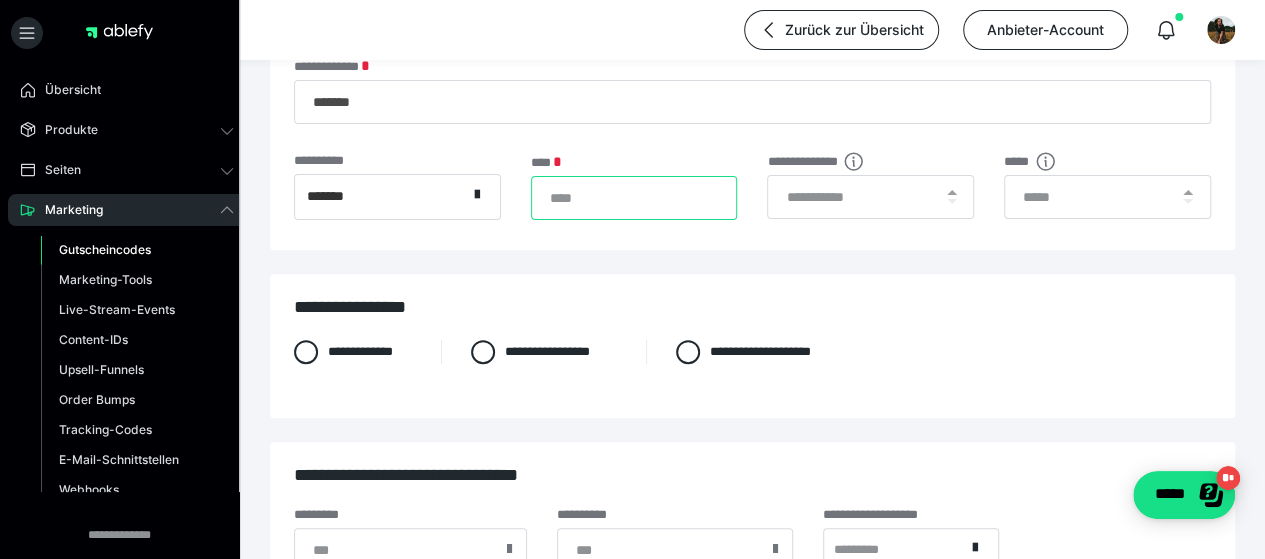 click on "*" at bounding box center (634, 198) 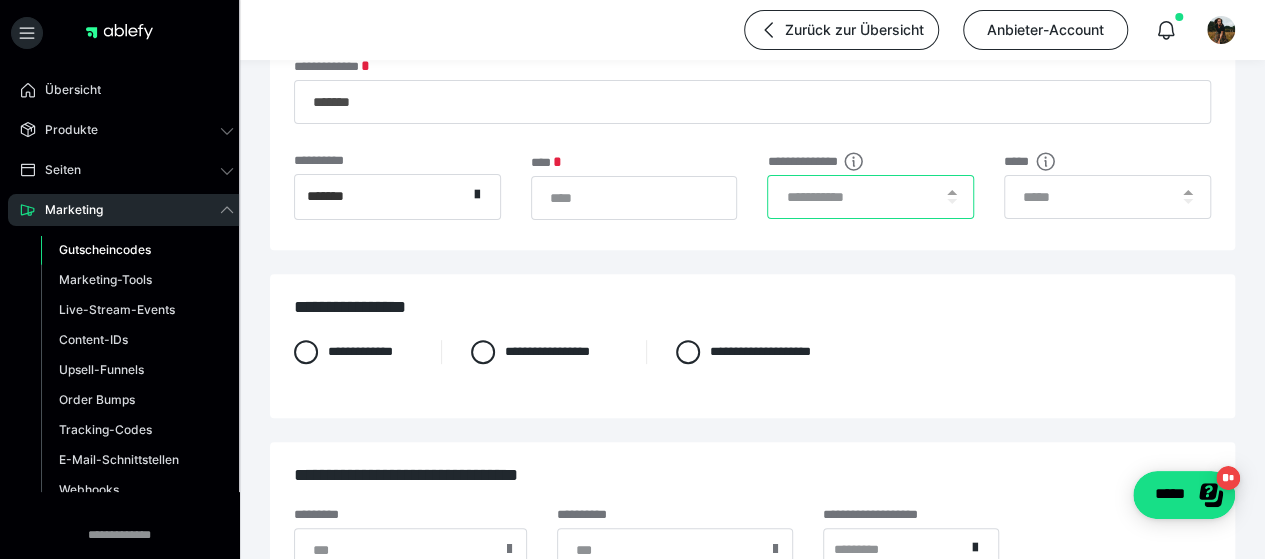 click at bounding box center [870, 197] 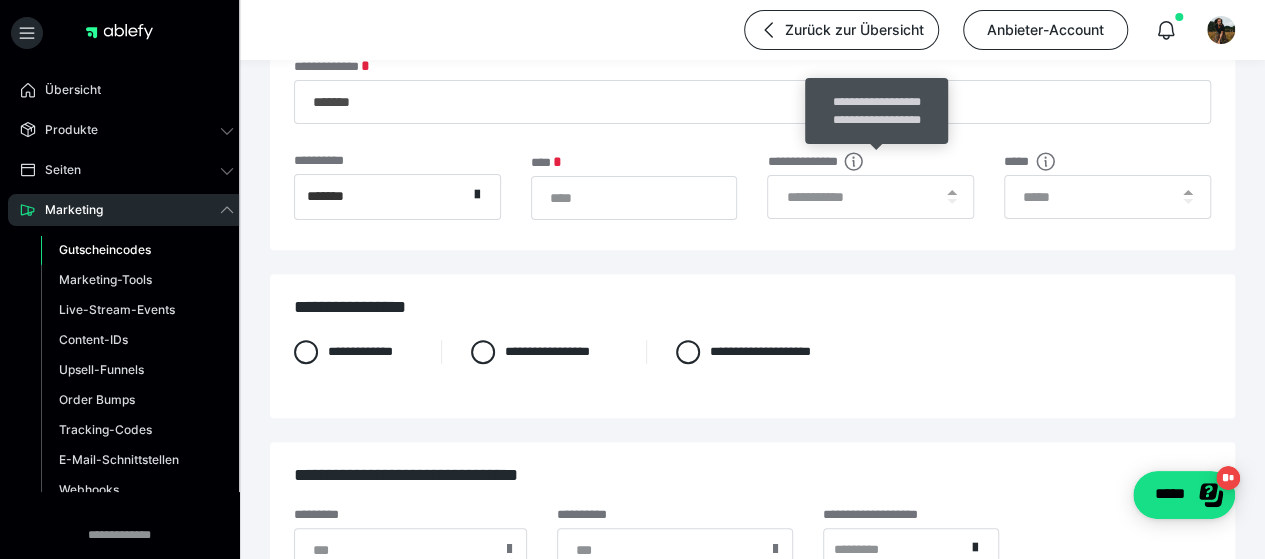 click 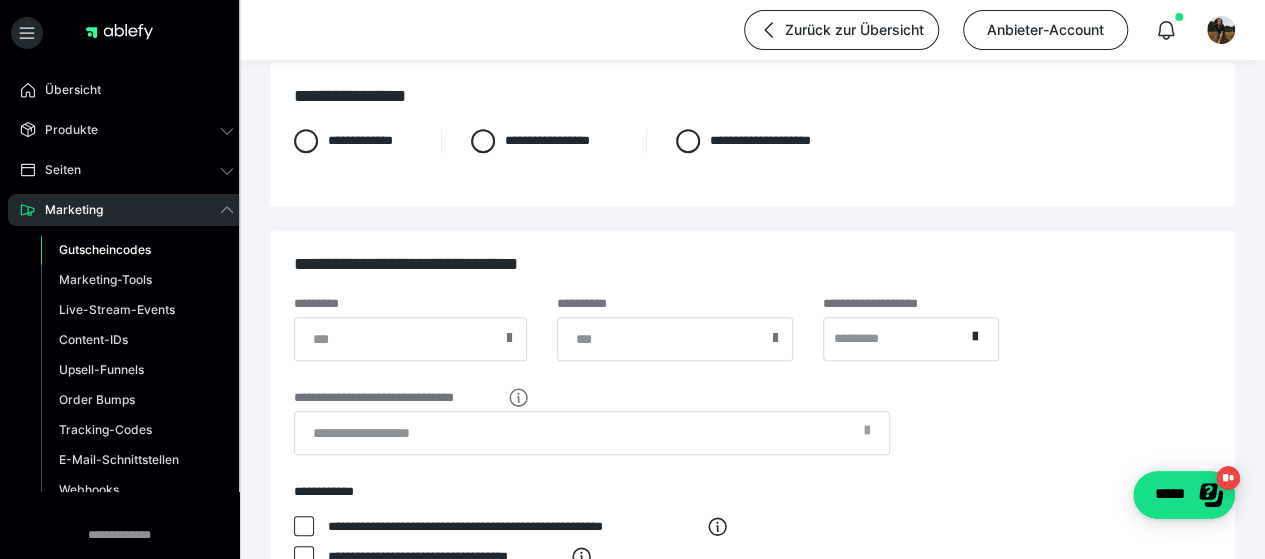 scroll, scrollTop: 460, scrollLeft: 0, axis: vertical 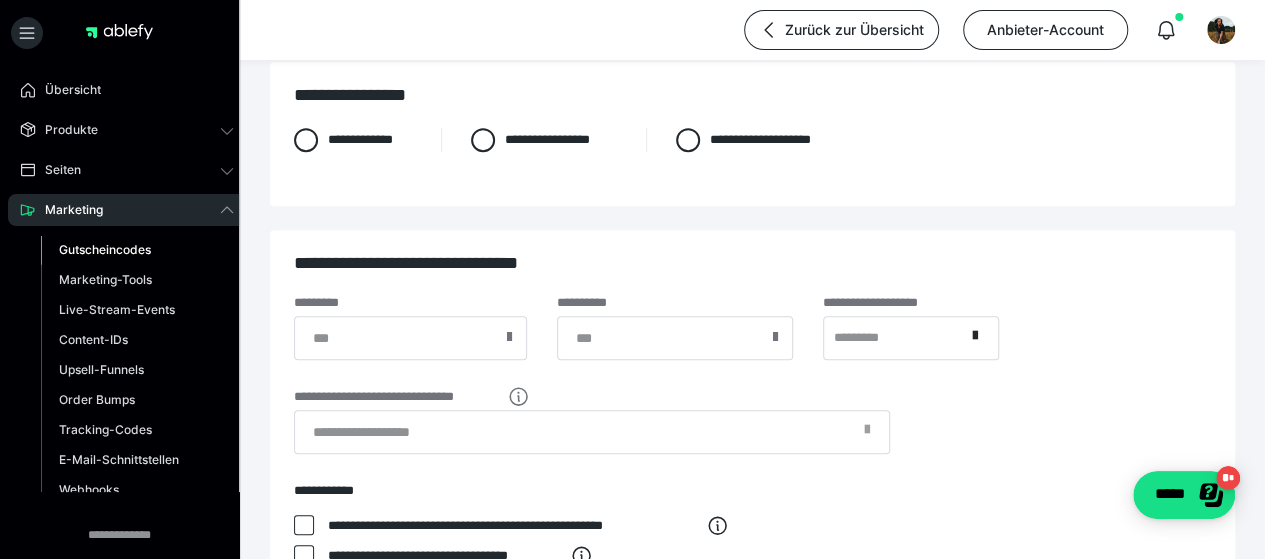 click on "**********" at bounding box center [752, 155] 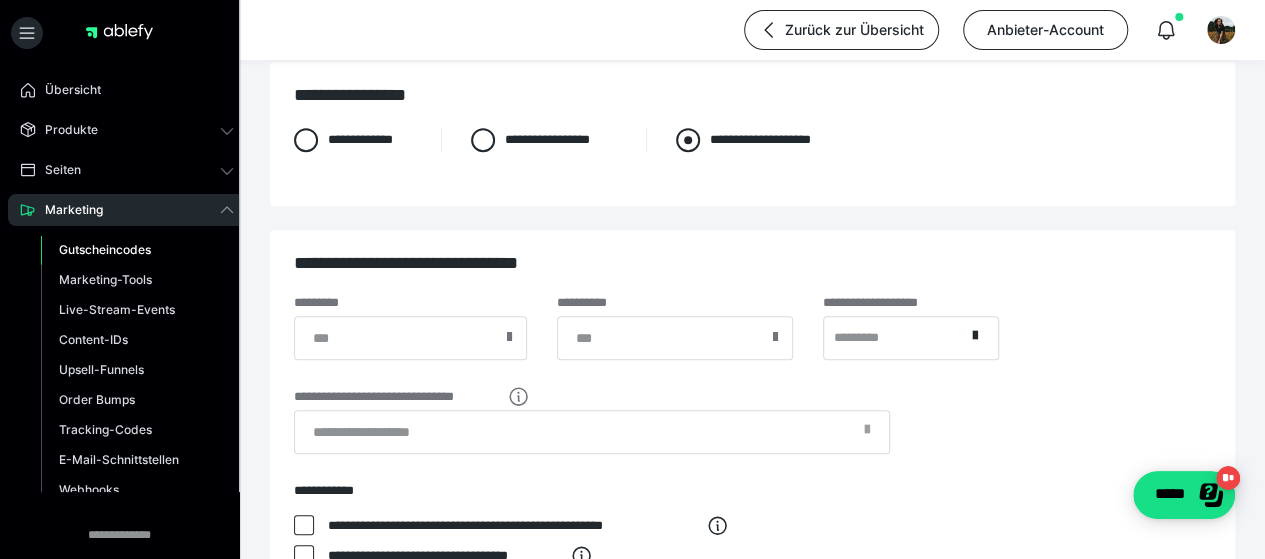 click at bounding box center [688, 140] 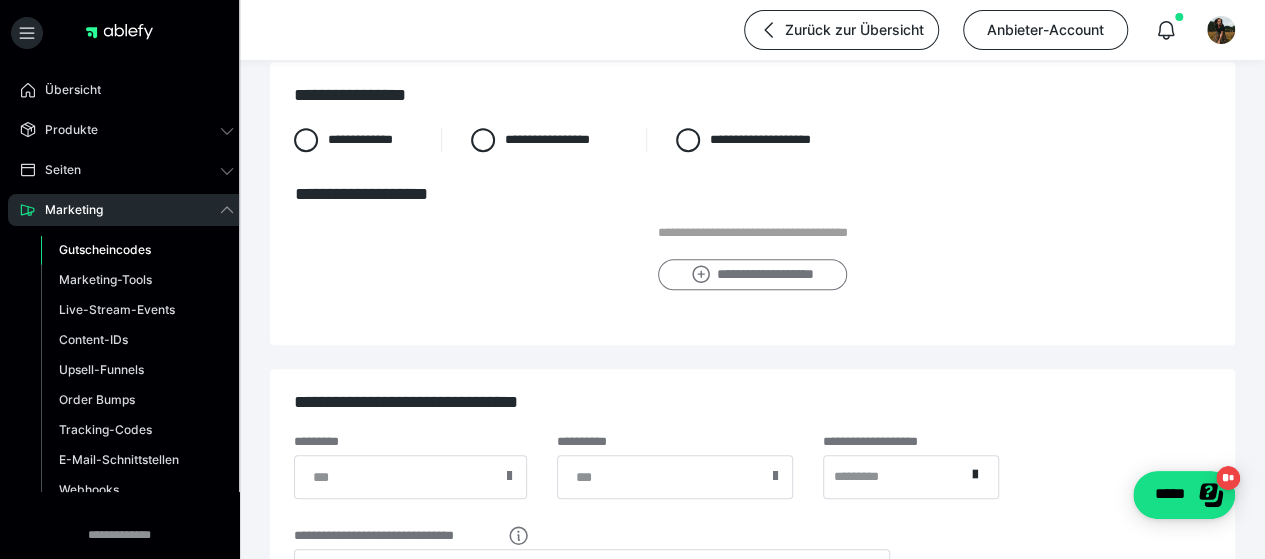 click on "**********" at bounding box center [752, 274] 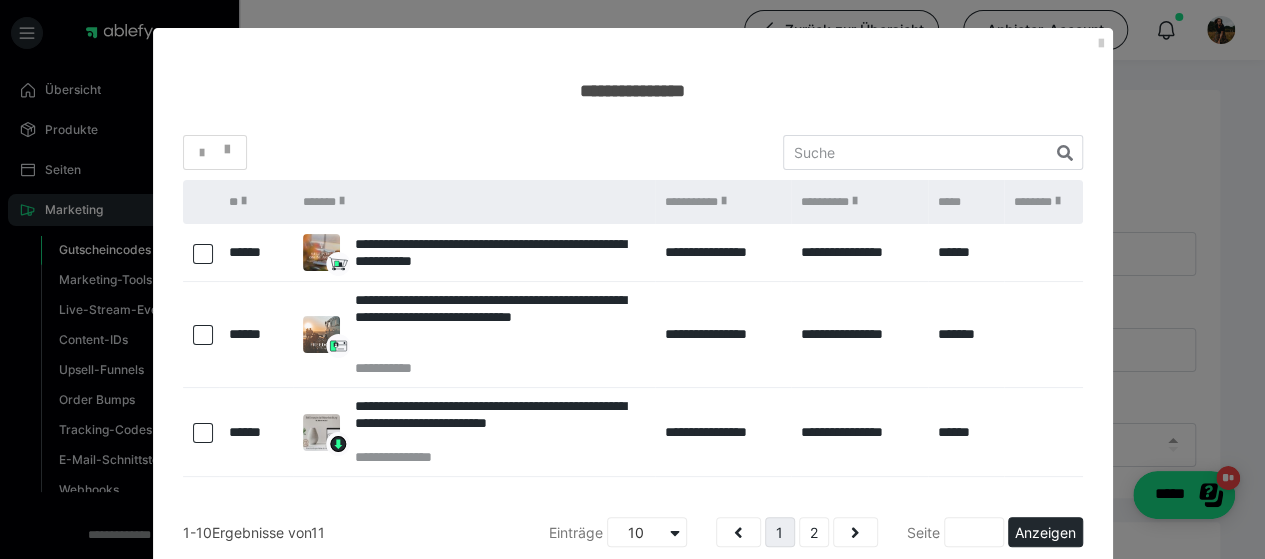click at bounding box center (203, 254) 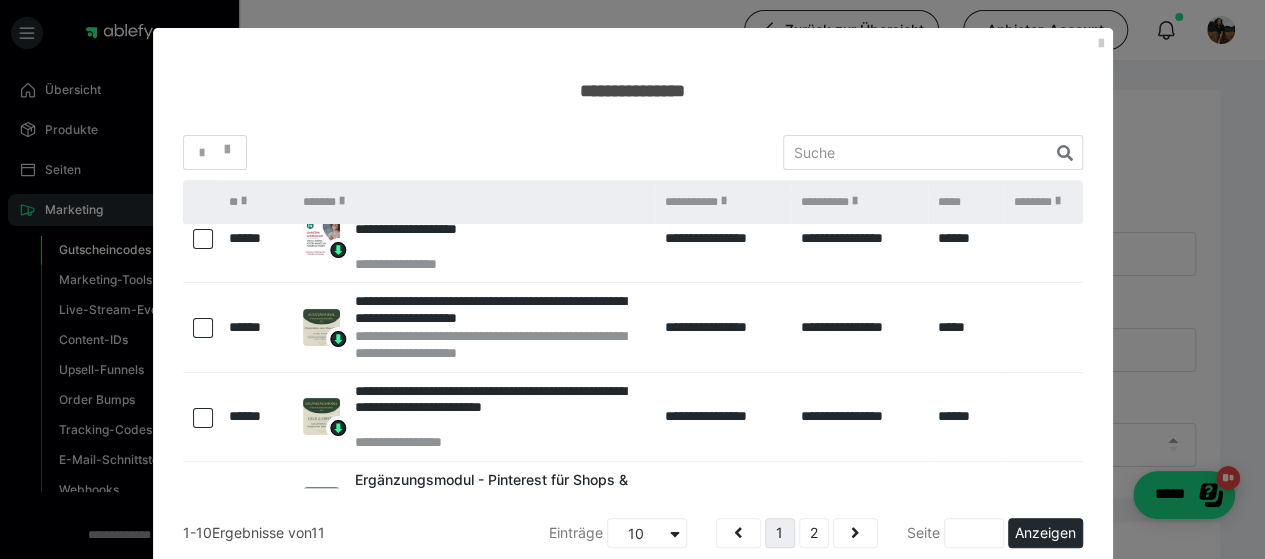 scroll, scrollTop: 596, scrollLeft: 0, axis: vertical 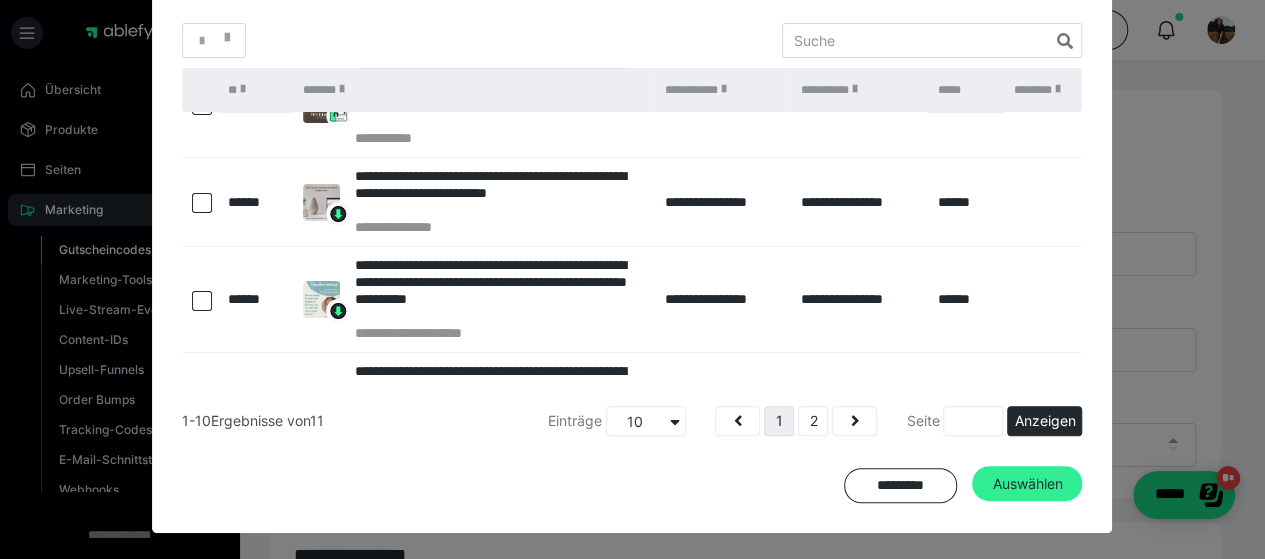 click on "Auswählen" at bounding box center (1027, 484) 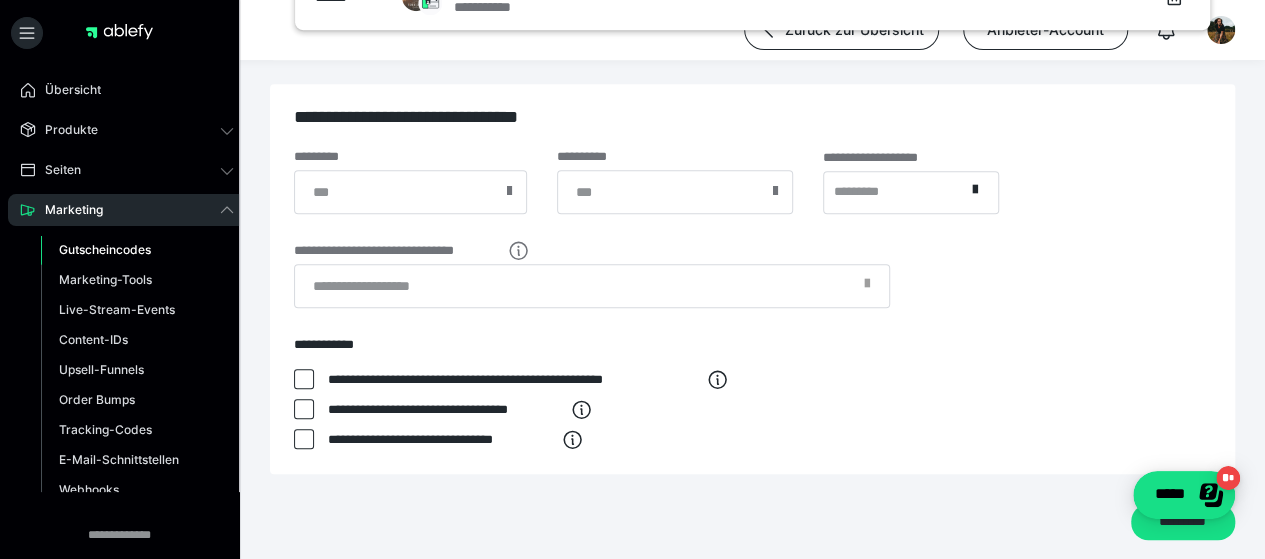 scroll, scrollTop: 806, scrollLeft: 0, axis: vertical 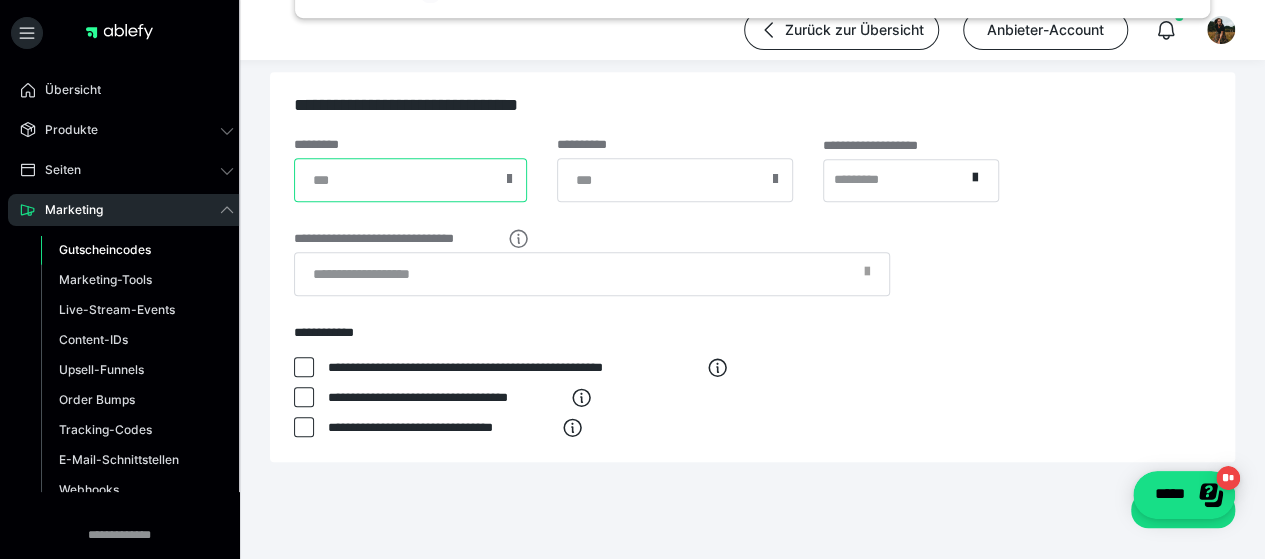 click at bounding box center (410, 180) 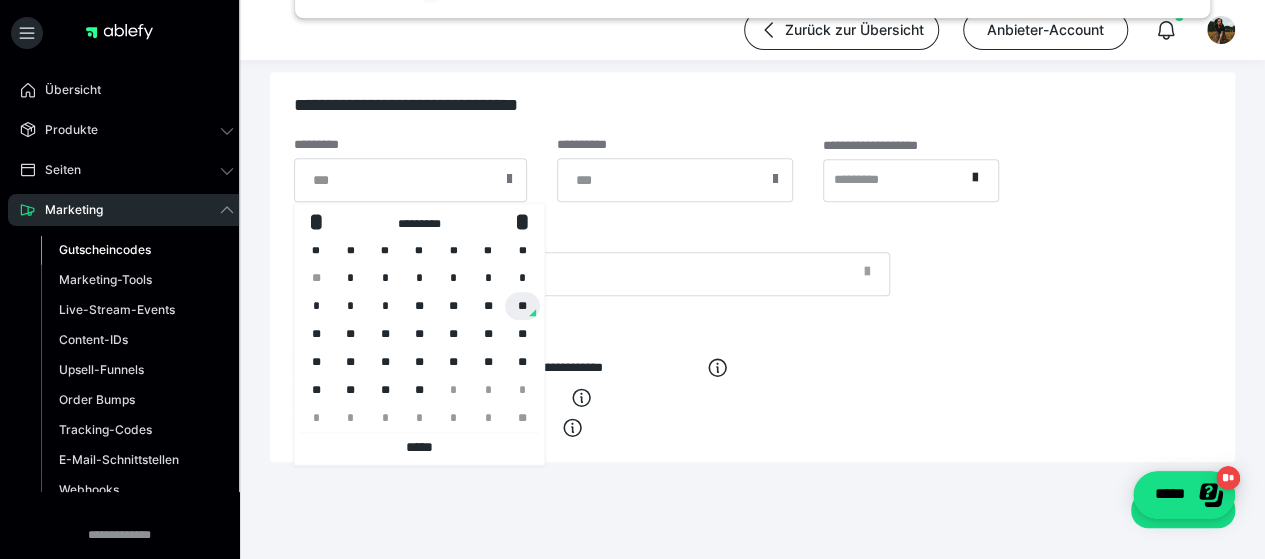 click on "**" at bounding box center (522, 306) 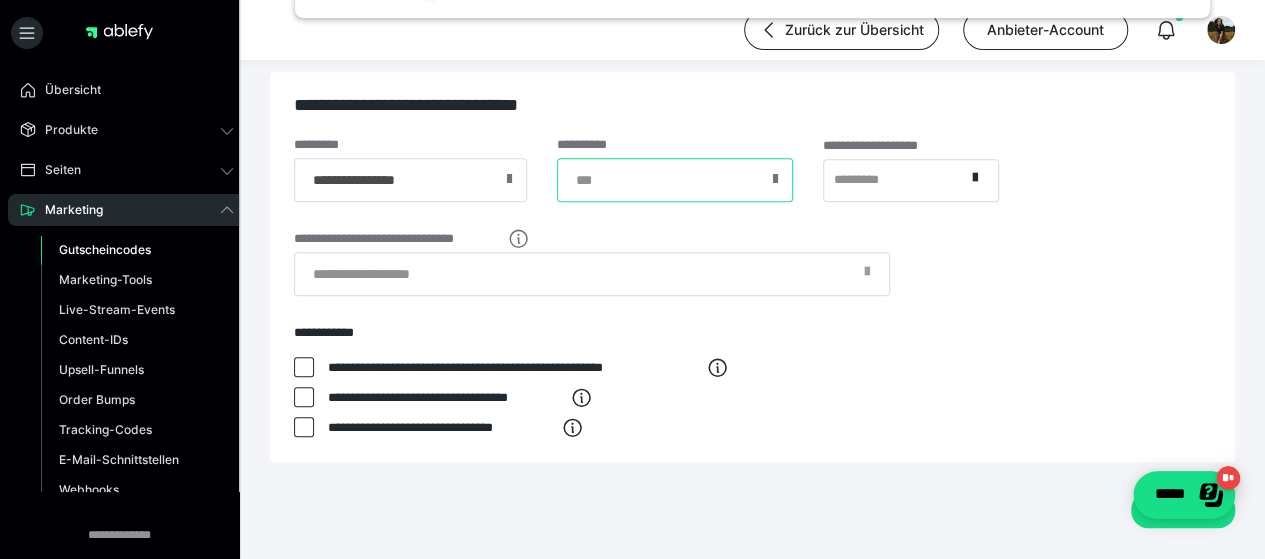 click at bounding box center [675, 180] 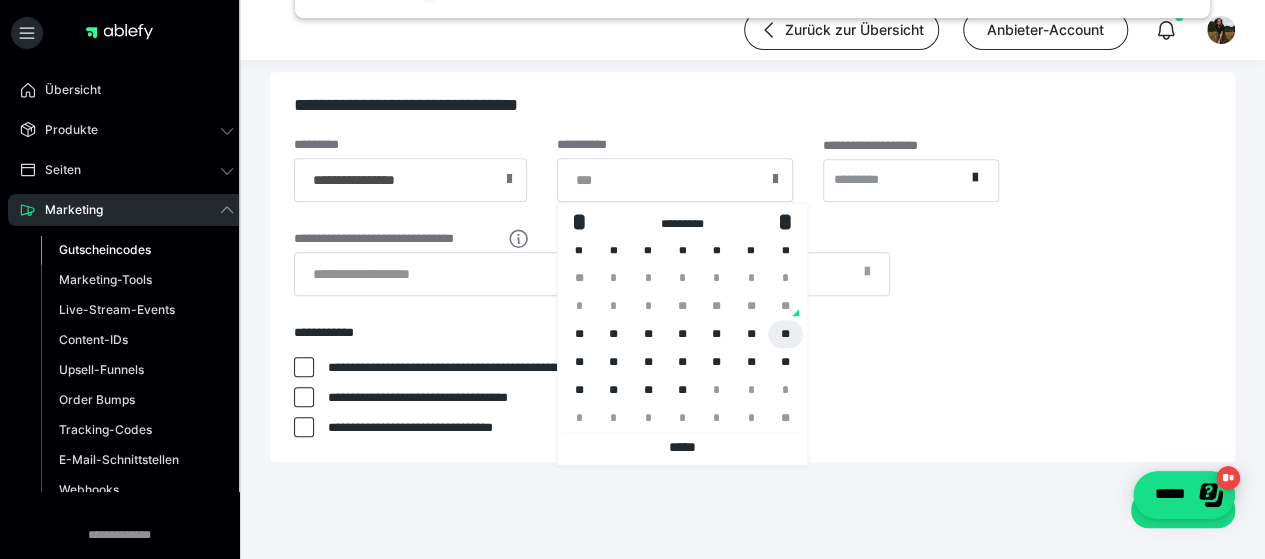 click on "**" at bounding box center (785, 334) 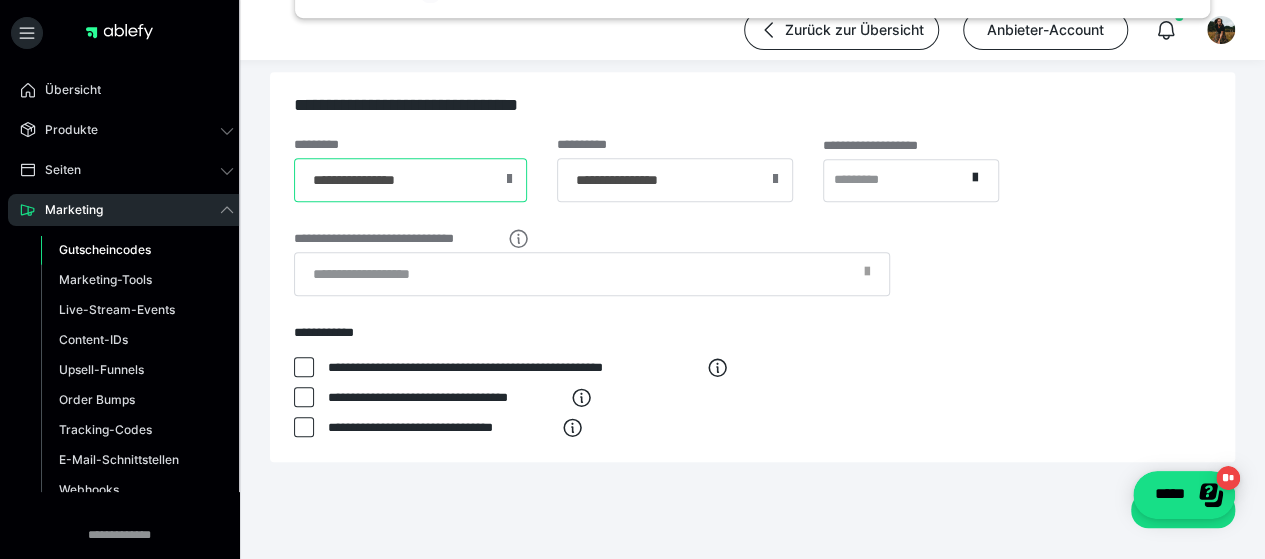 click on "**********" at bounding box center (410, 180) 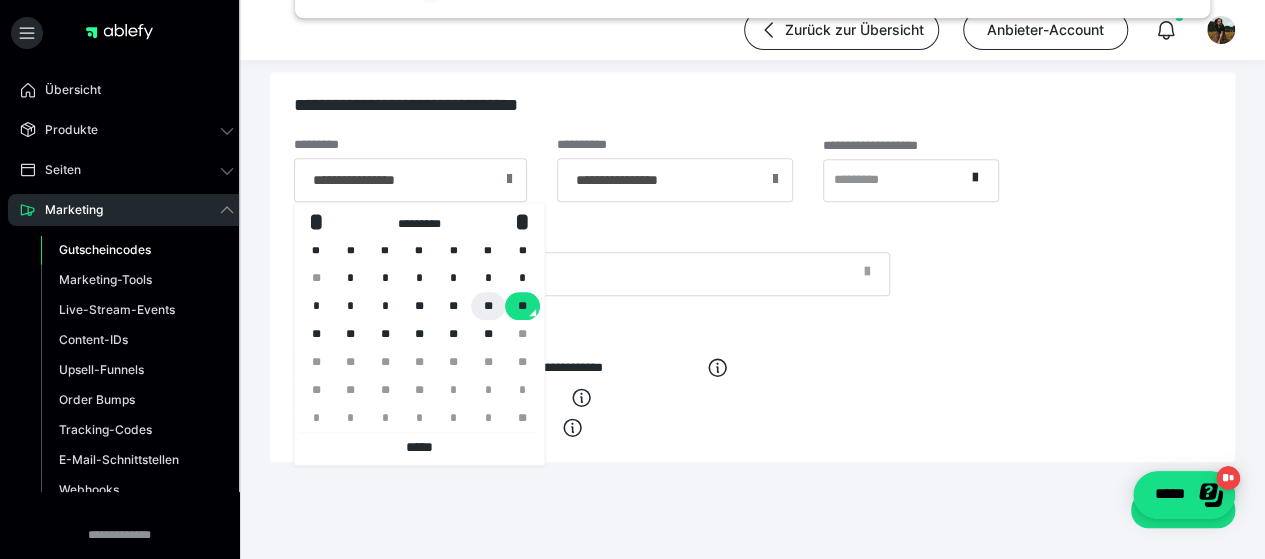 click on "**" at bounding box center [488, 306] 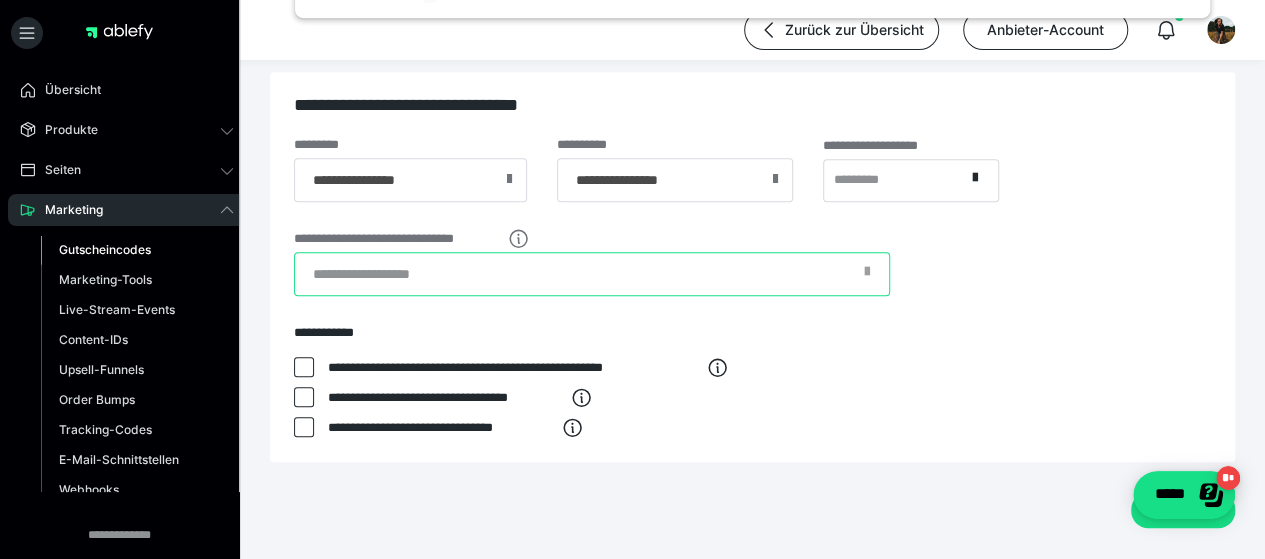click on "**********" at bounding box center (592, 274) 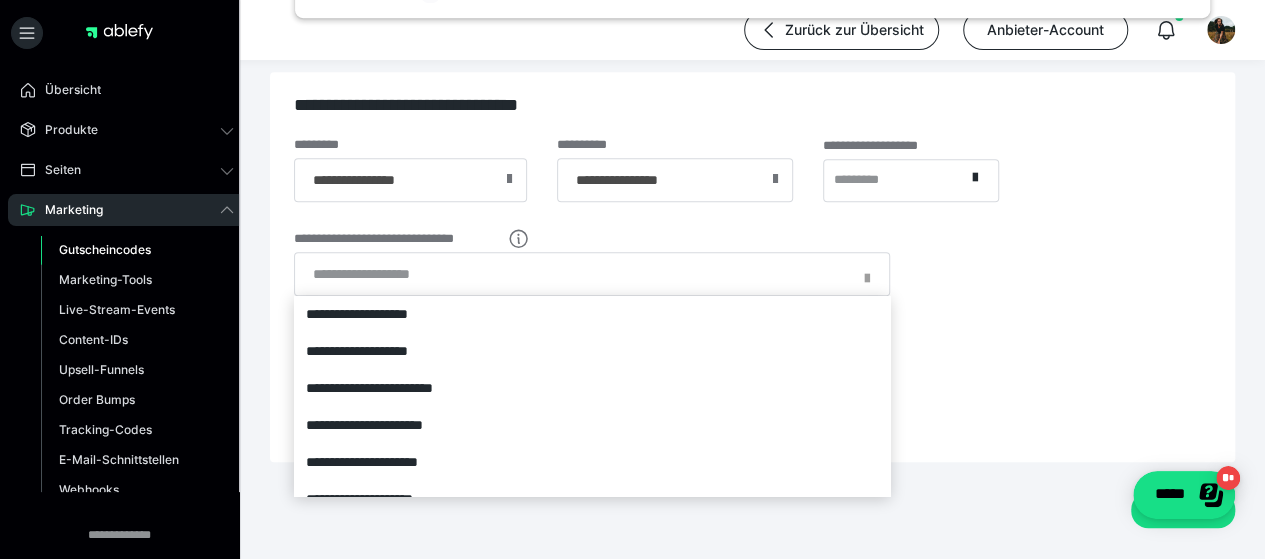 click at bounding box center [632, 279] 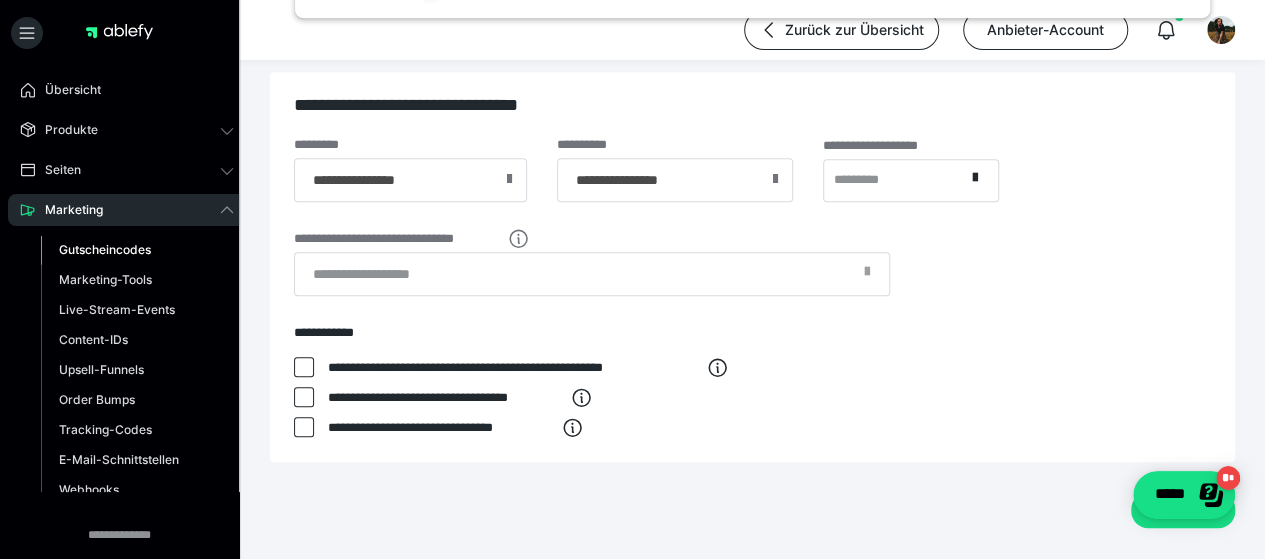 click at bounding box center [304, 397] 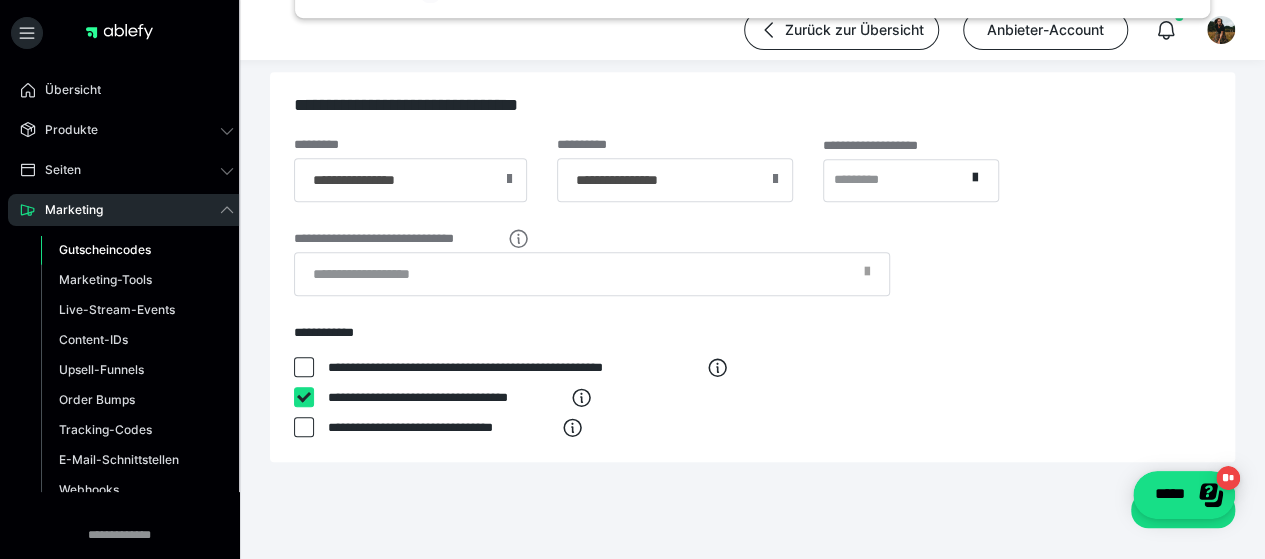 checkbox on "****" 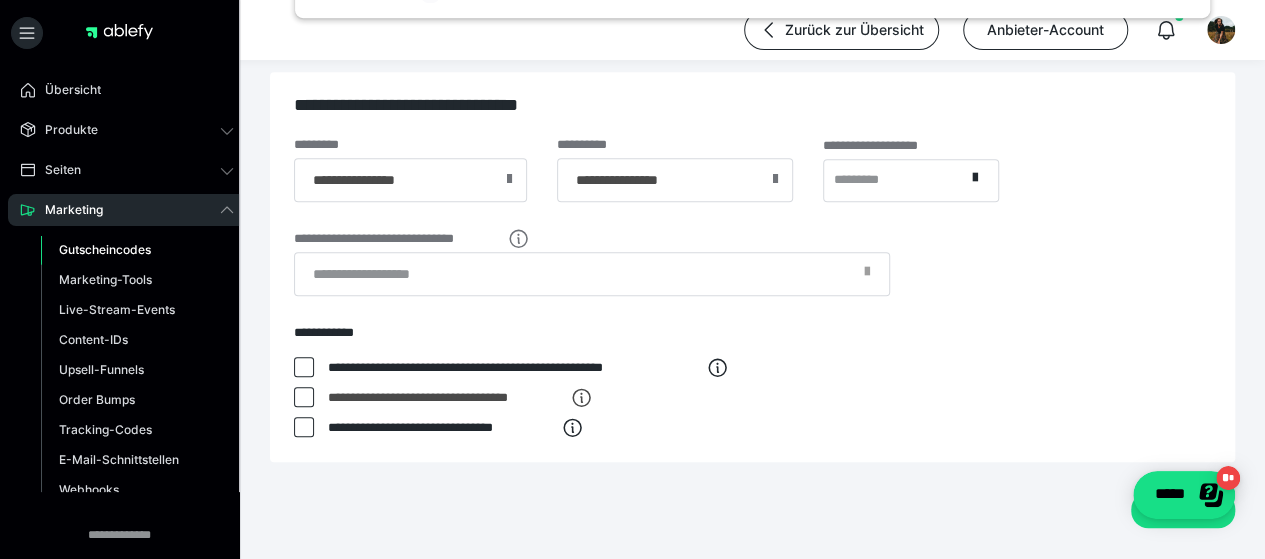 click at bounding box center [304, 367] 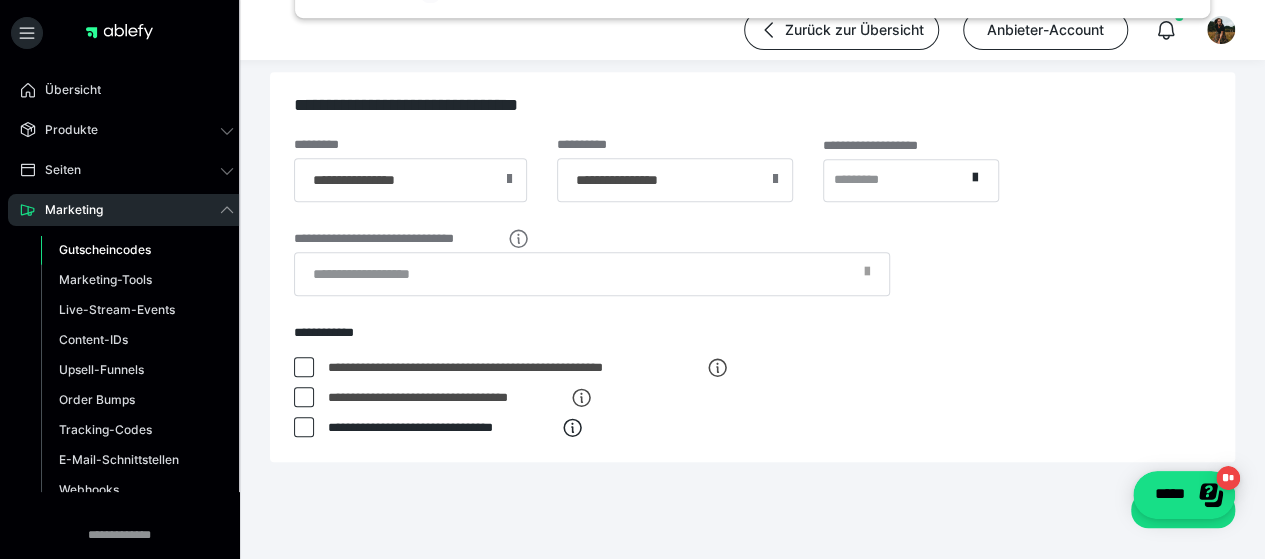 click at bounding box center [304, 367] 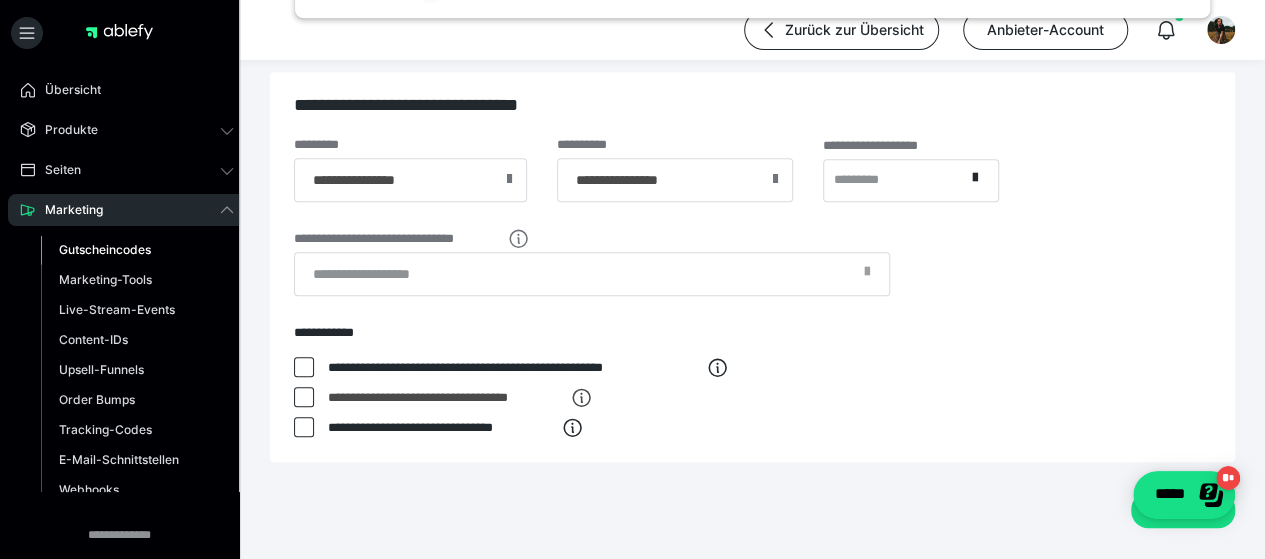 click at bounding box center [304, 367] 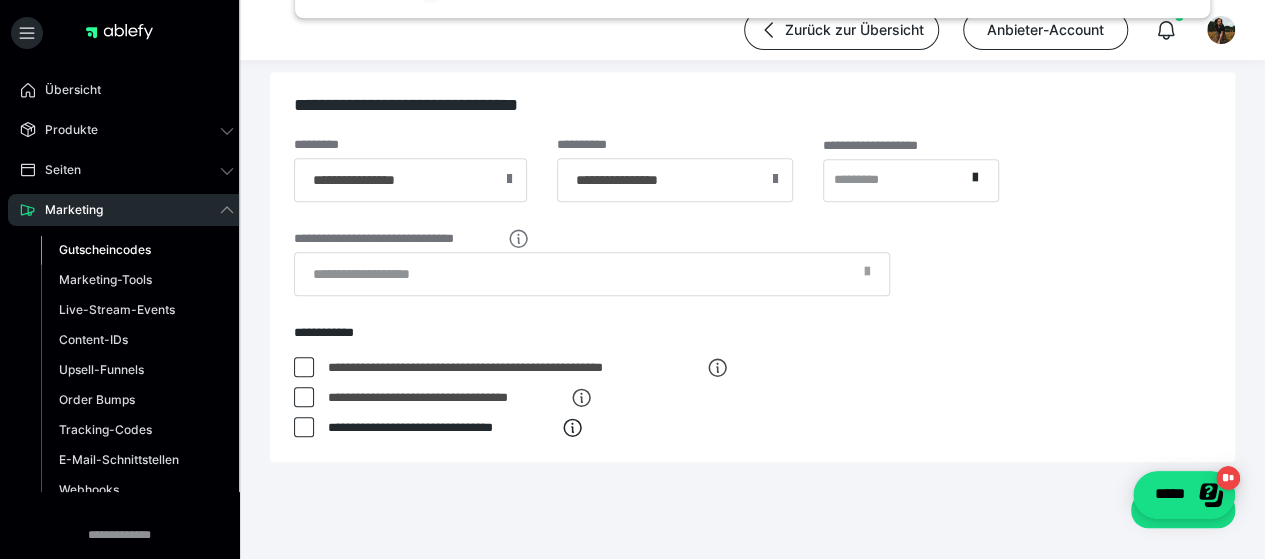 scroll, scrollTop: 872, scrollLeft: 0, axis: vertical 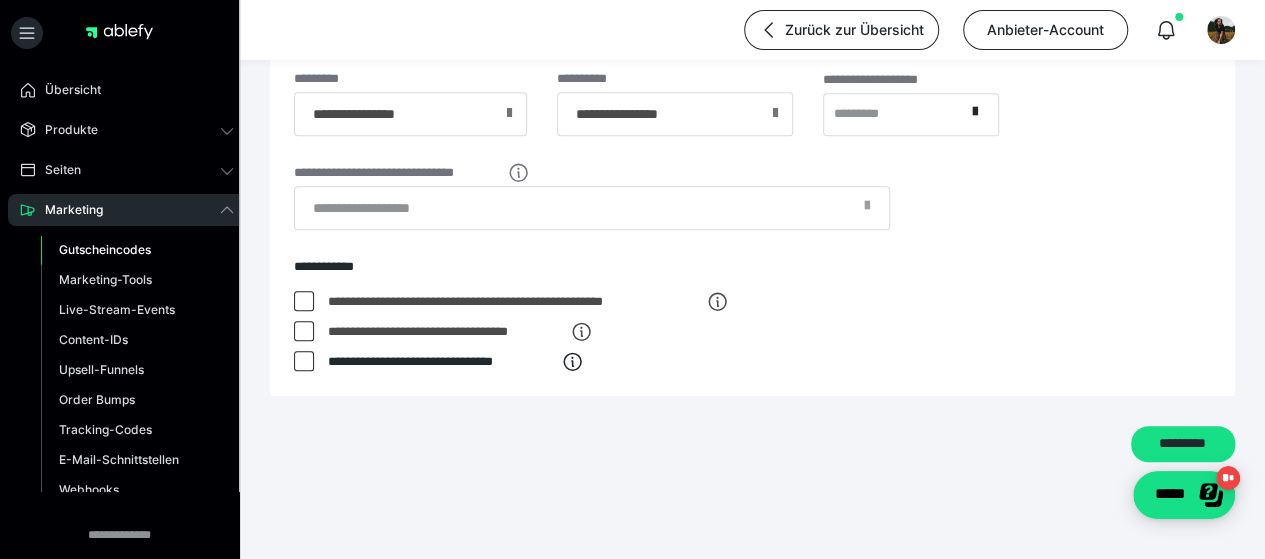 click at bounding box center [304, 301] 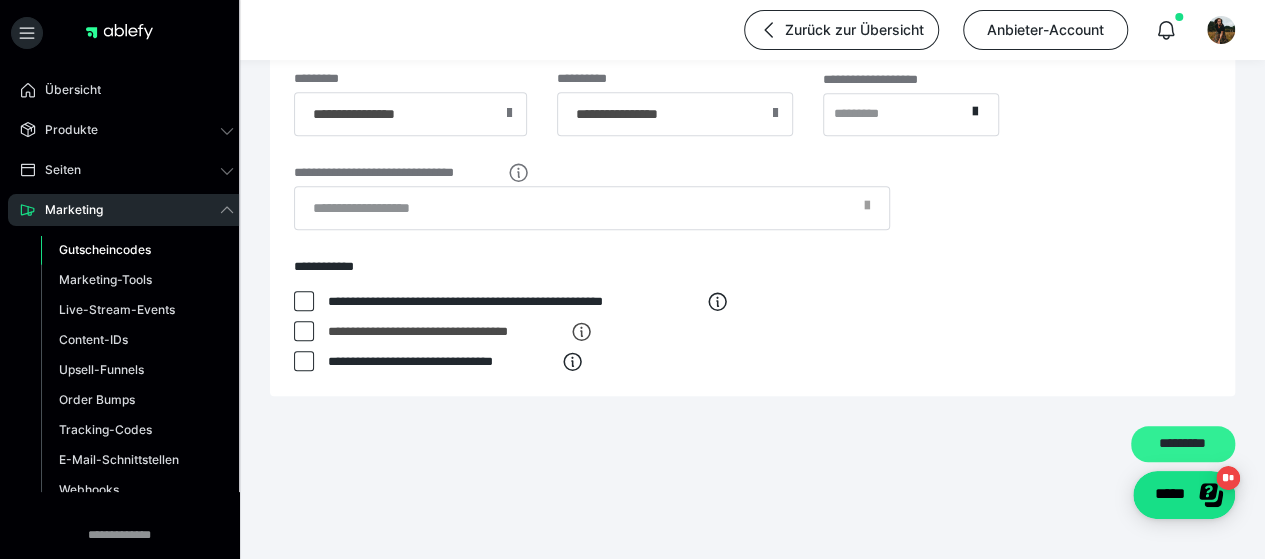 click on "*********" at bounding box center [1183, 444] 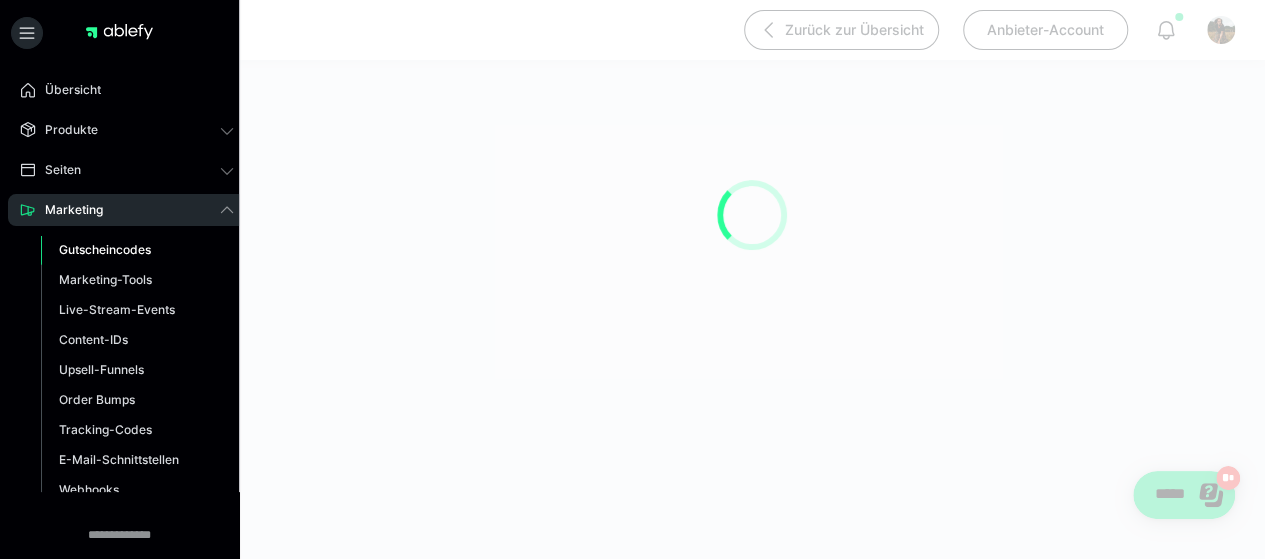 scroll, scrollTop: 190, scrollLeft: 0, axis: vertical 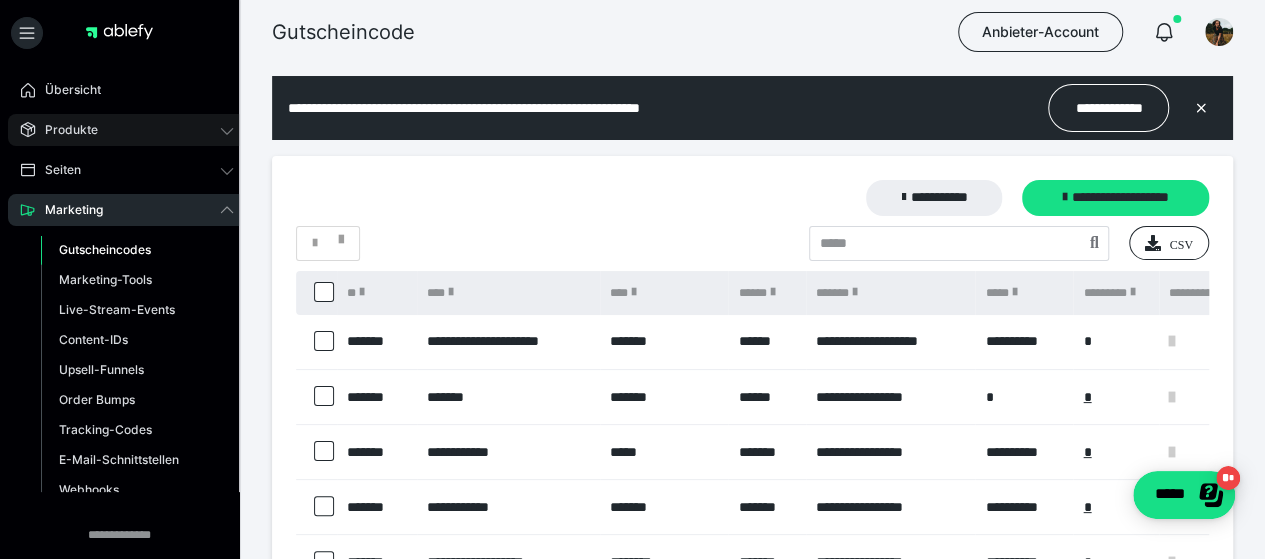 click on "Produkte" at bounding box center (64, 130) 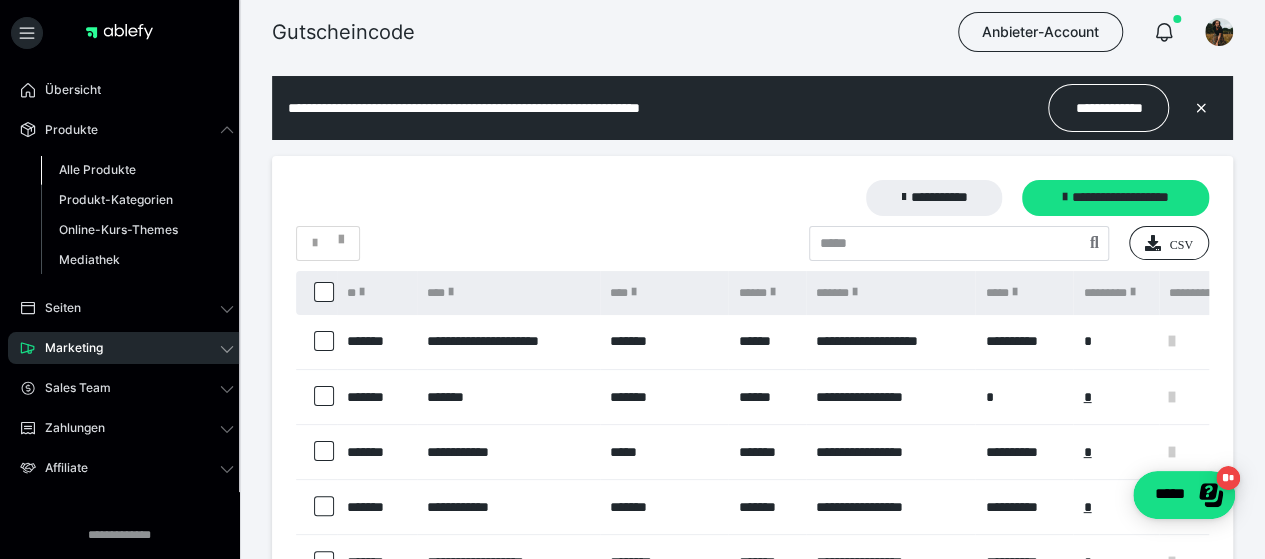 click on "Alle Produkte" at bounding box center (97, 169) 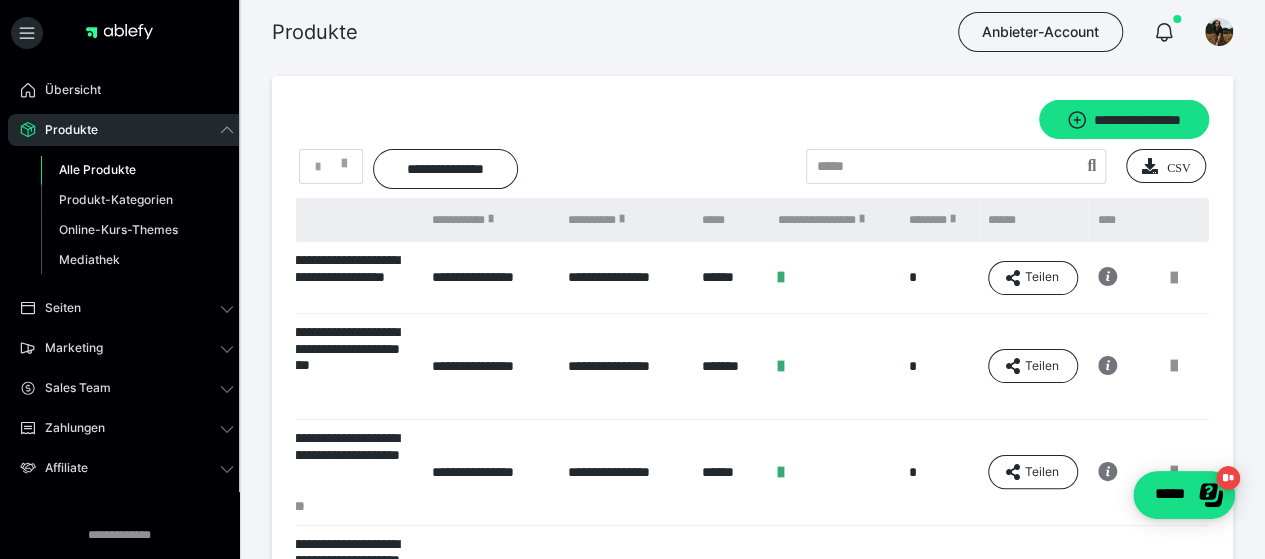 scroll, scrollTop: 0, scrollLeft: 0, axis: both 